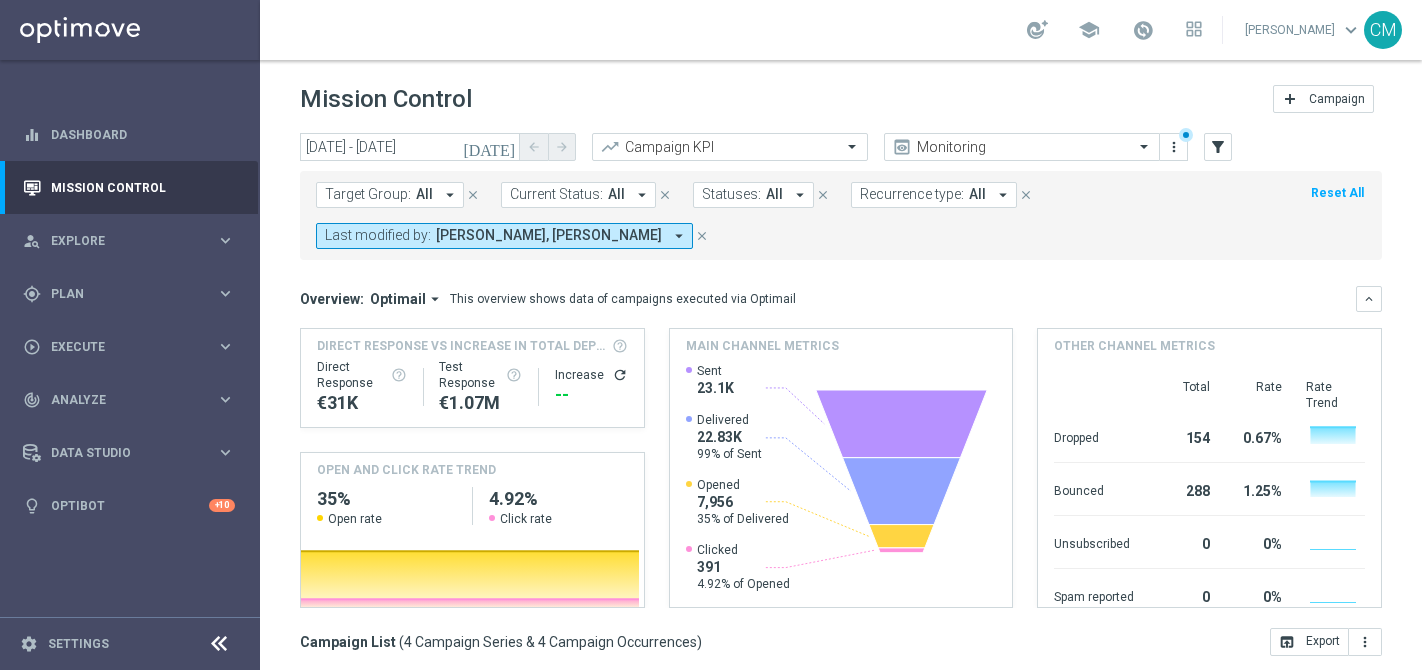 scroll, scrollTop: 0, scrollLeft: 0, axis: both 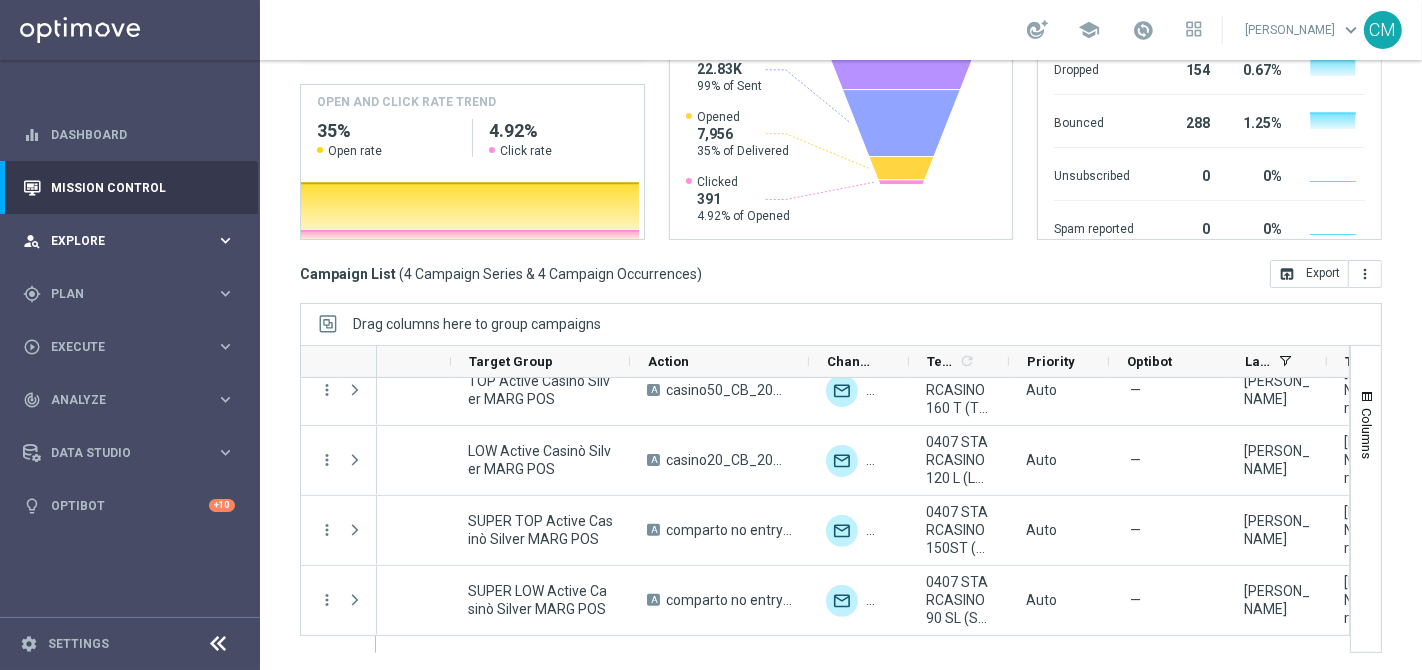click on "person_search
Explore
keyboard_arrow_right" at bounding box center [129, 240] 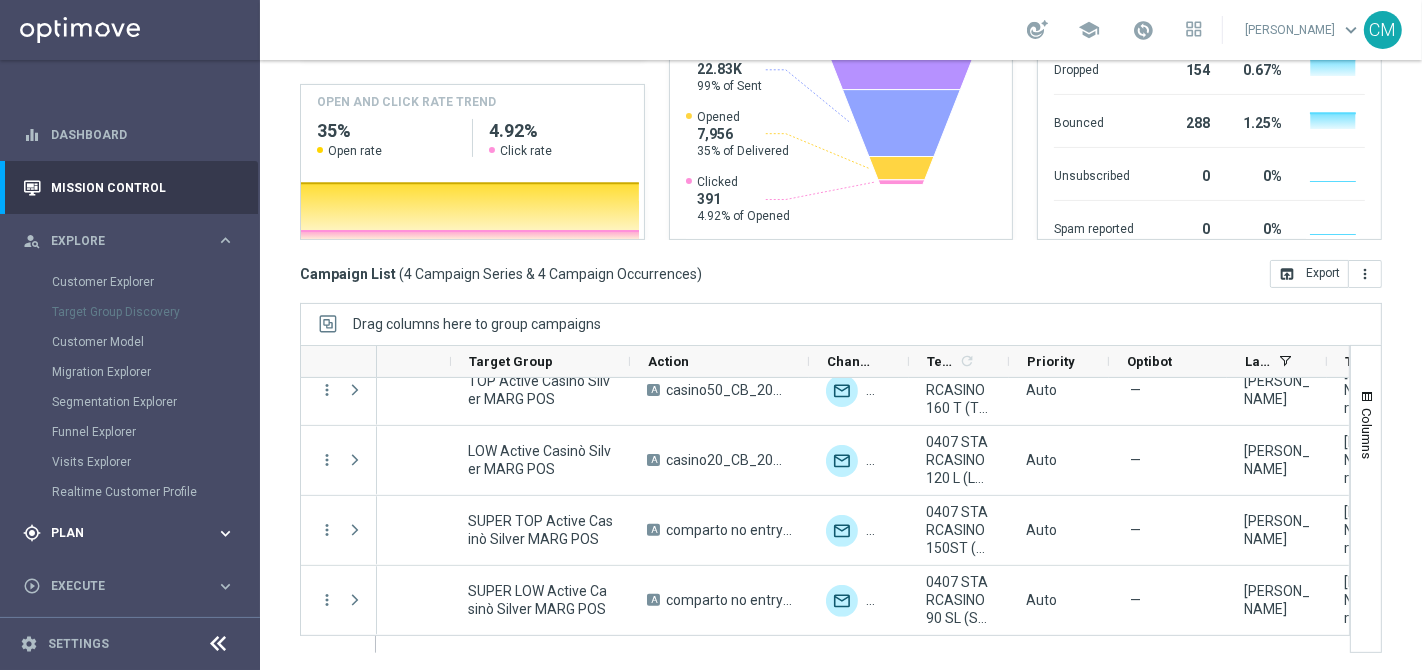 click on "Plan" at bounding box center [133, 533] 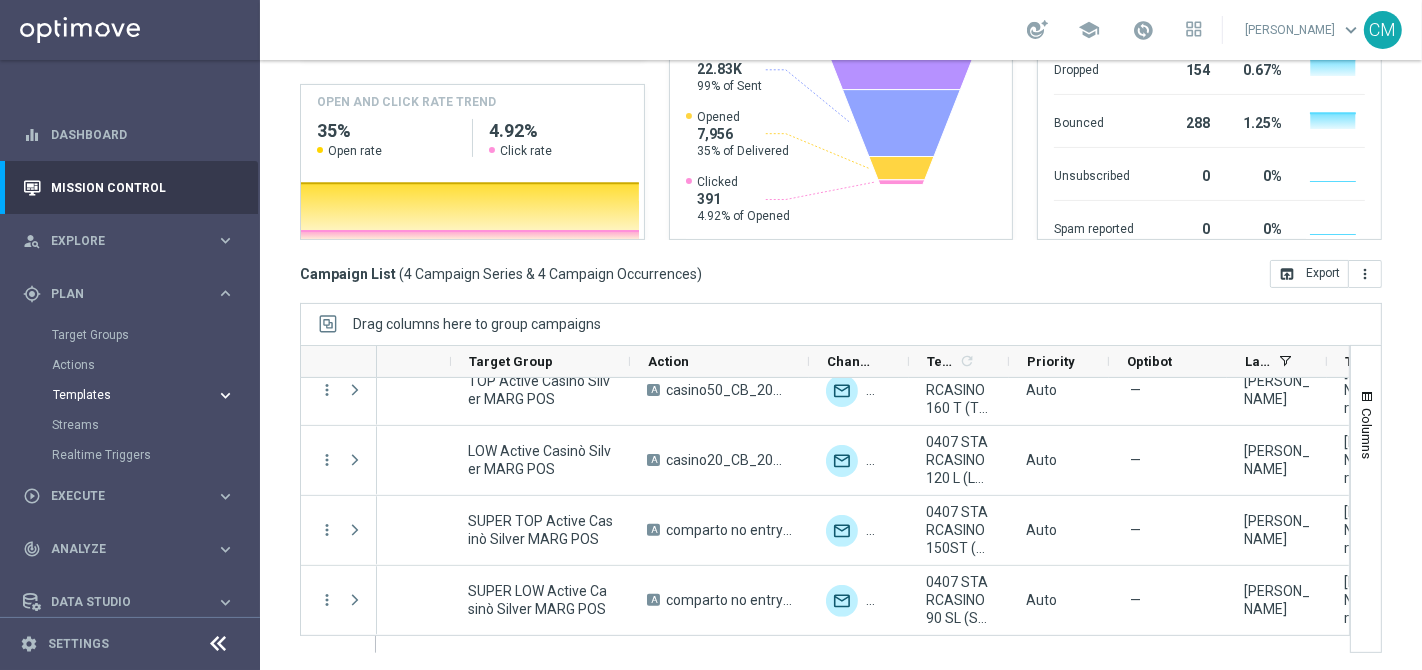 click on "Templates" at bounding box center (124, 395) 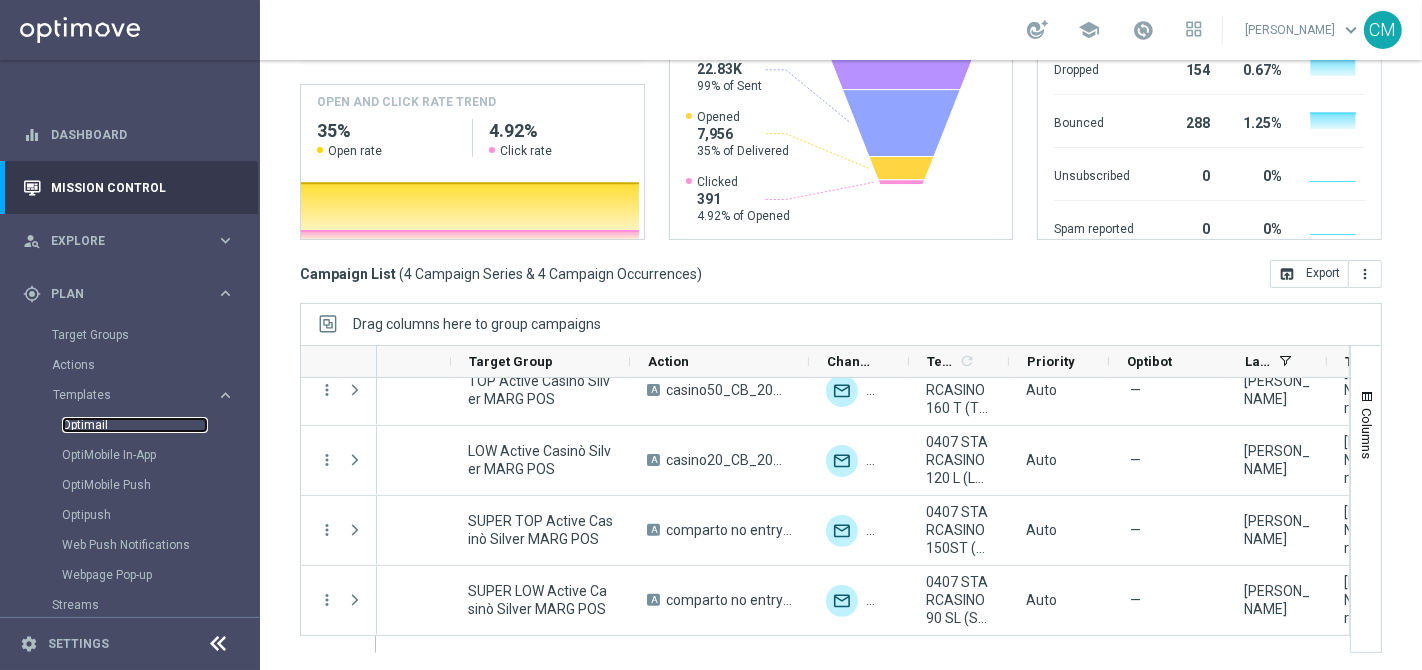 click on "Optimail" at bounding box center [135, 425] 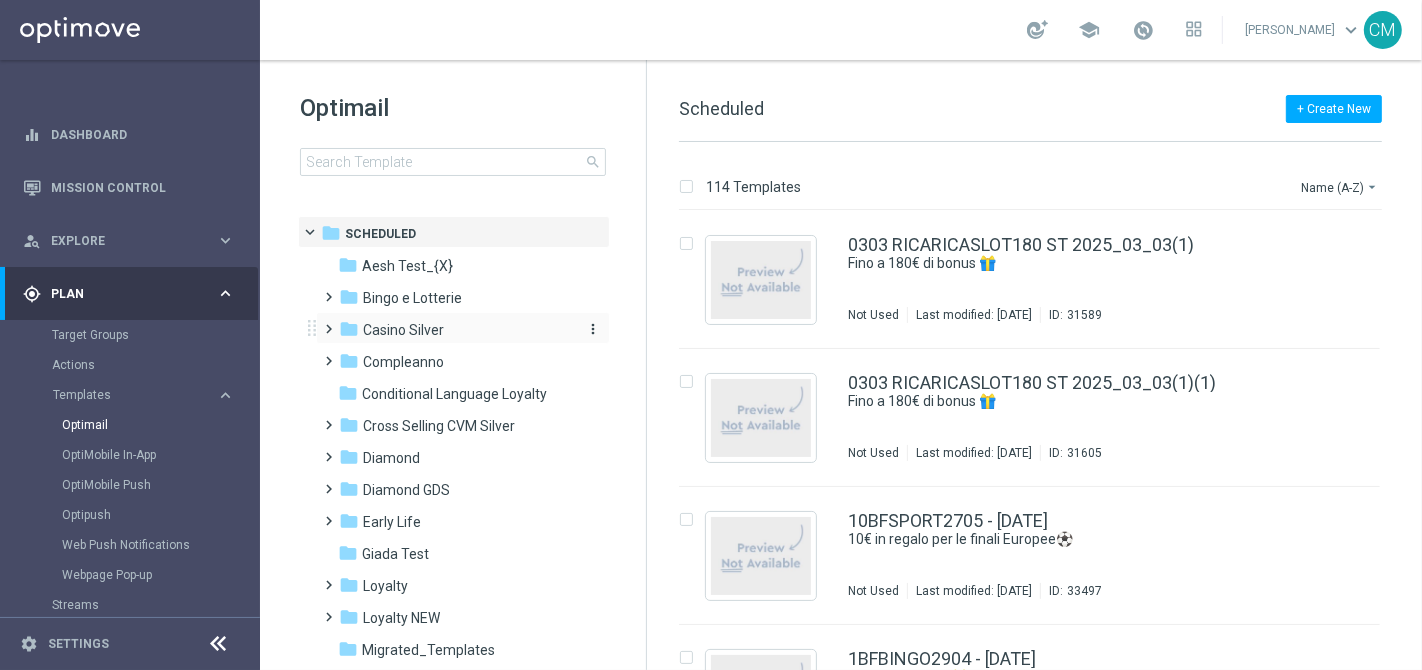 click on "Casino Silver" at bounding box center [403, 330] 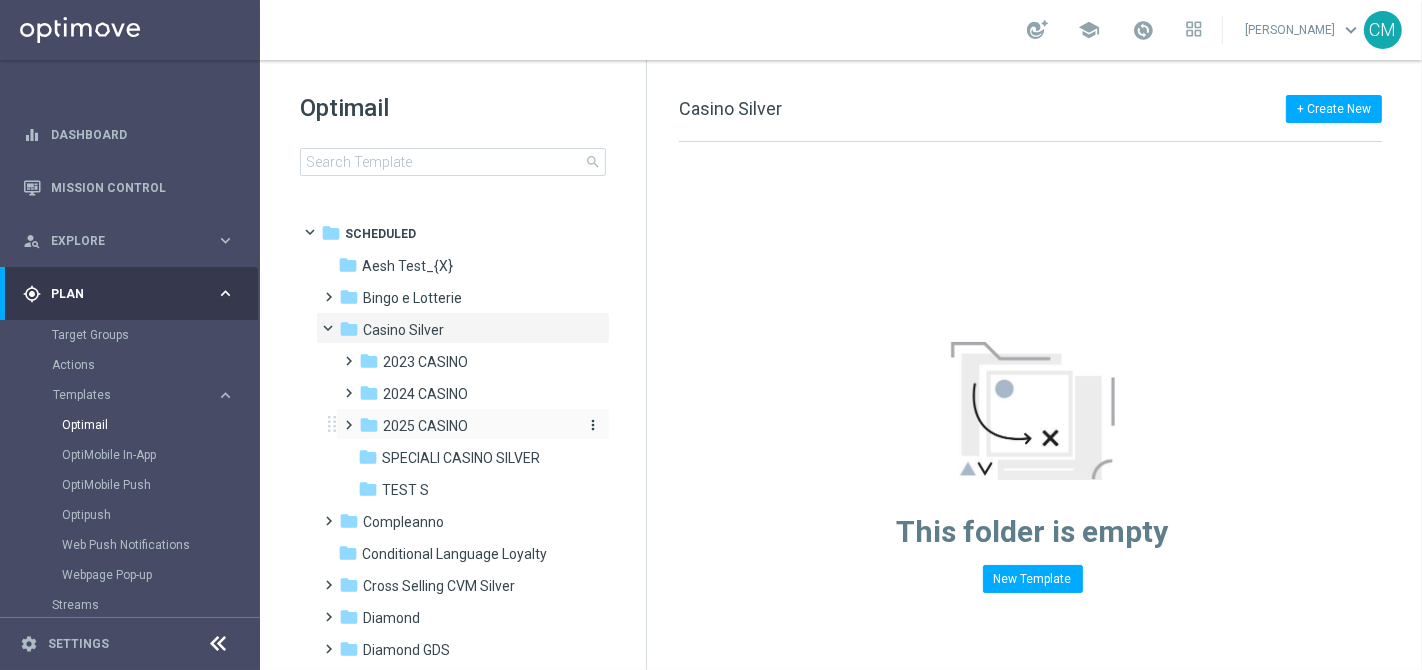 click on "2025 CASINO" at bounding box center [425, 426] 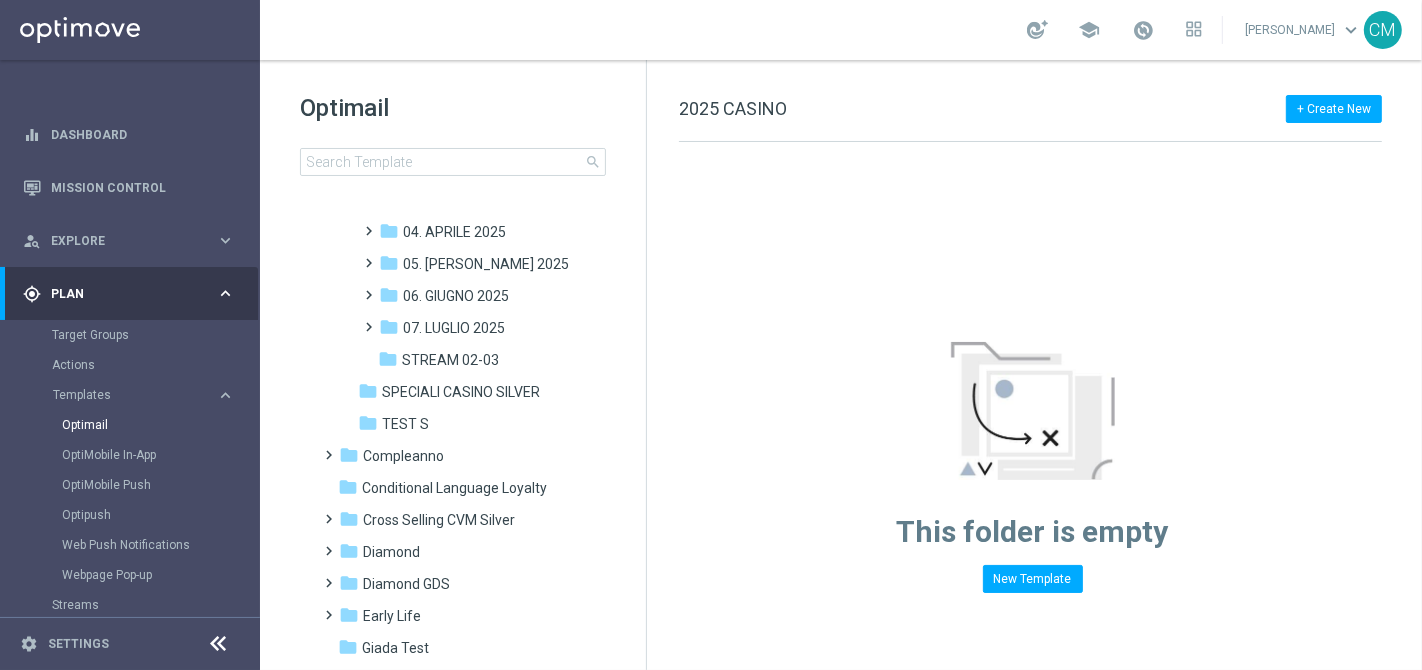 scroll, scrollTop: 300, scrollLeft: 0, axis: vertical 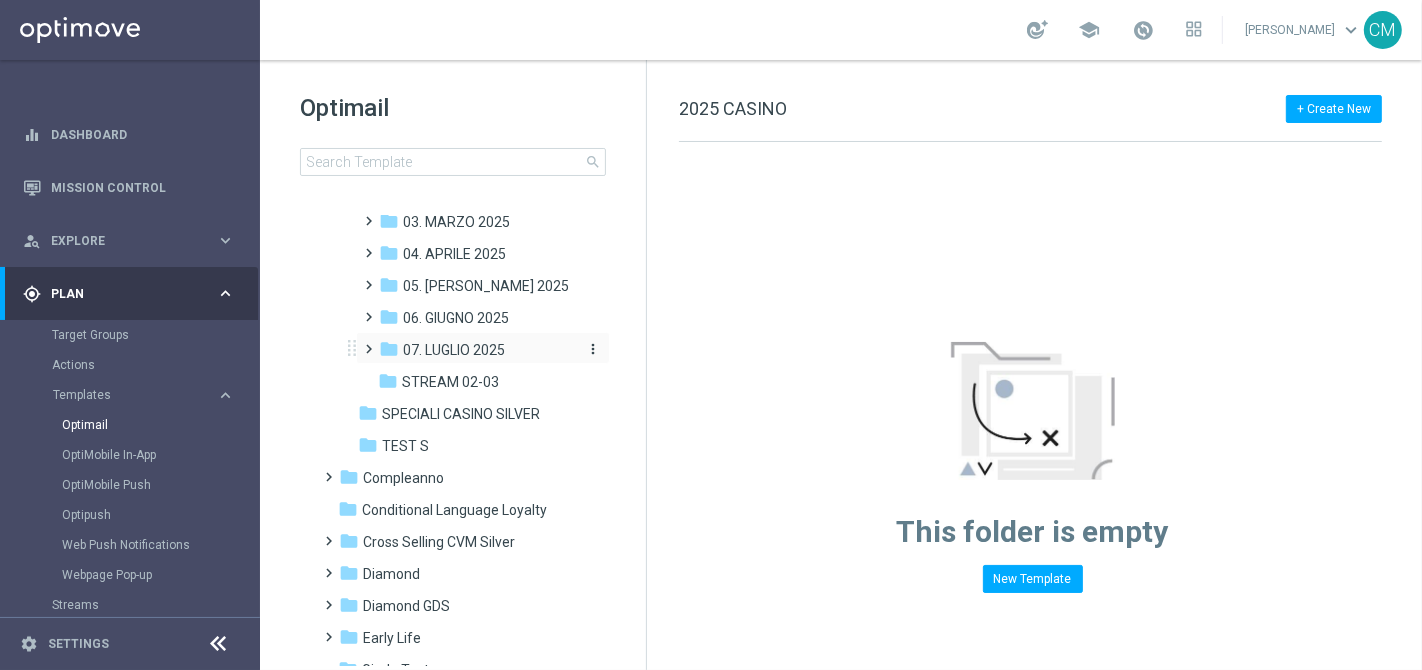 click on "07. LUGLIO 2025" at bounding box center (454, 350) 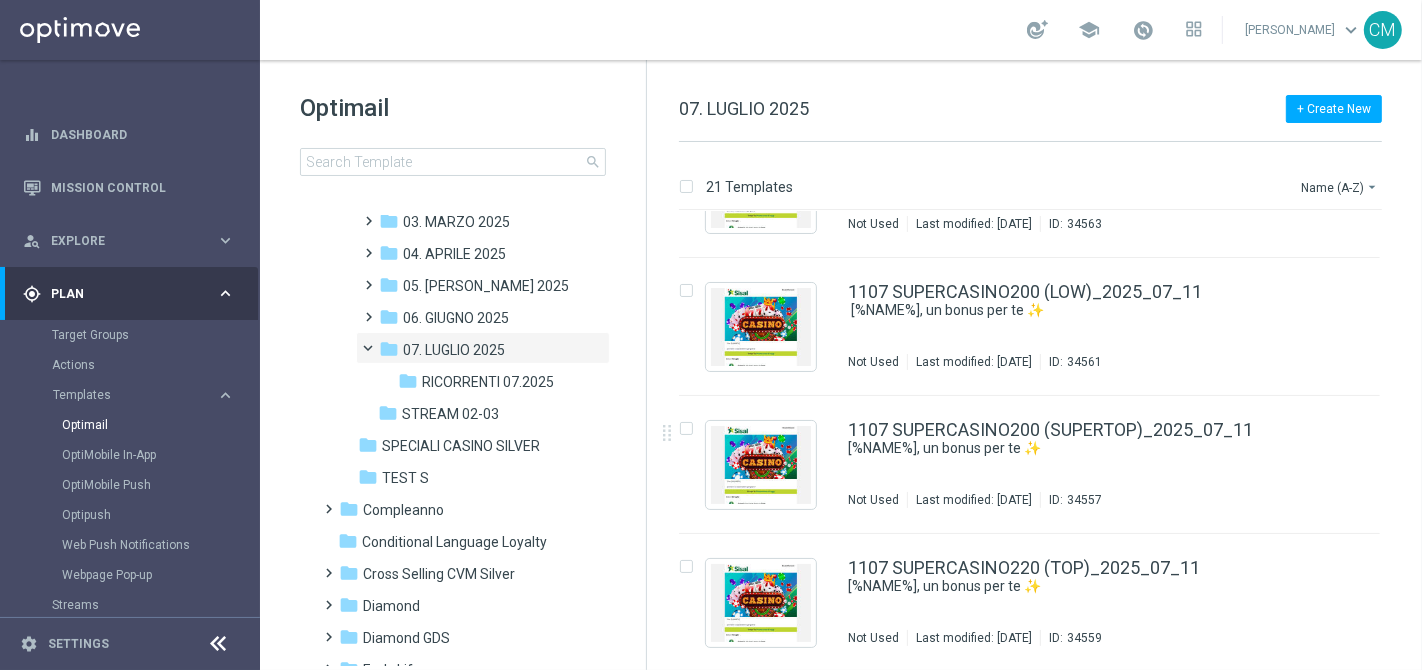 scroll, scrollTop: 2438, scrollLeft: 0, axis: vertical 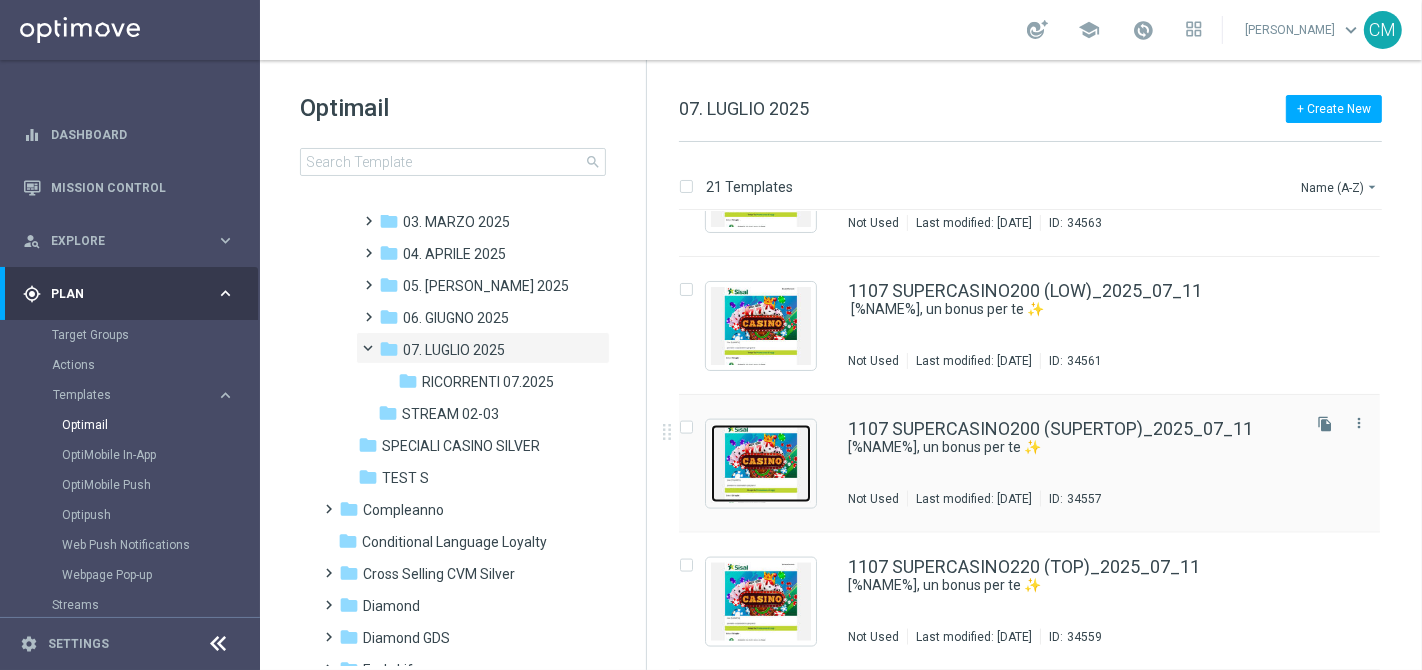 click at bounding box center [761, 464] 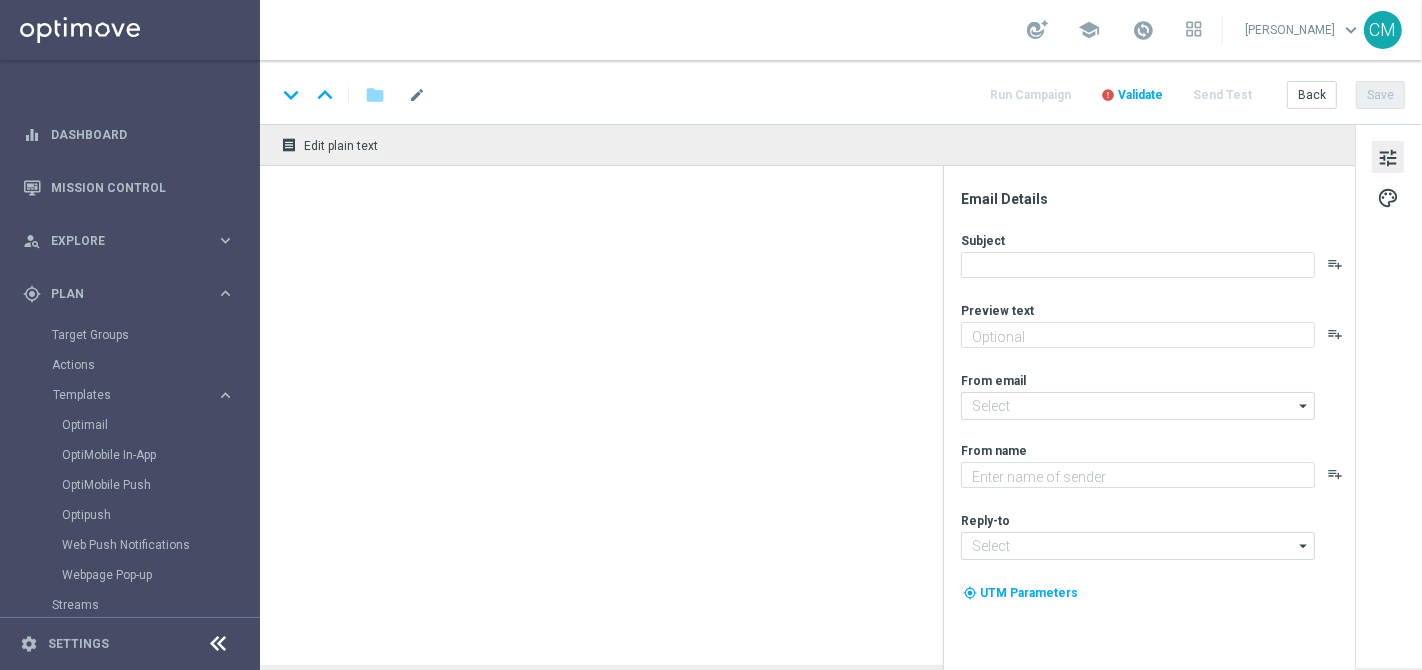 type on "Fino a 200€ di bonus" 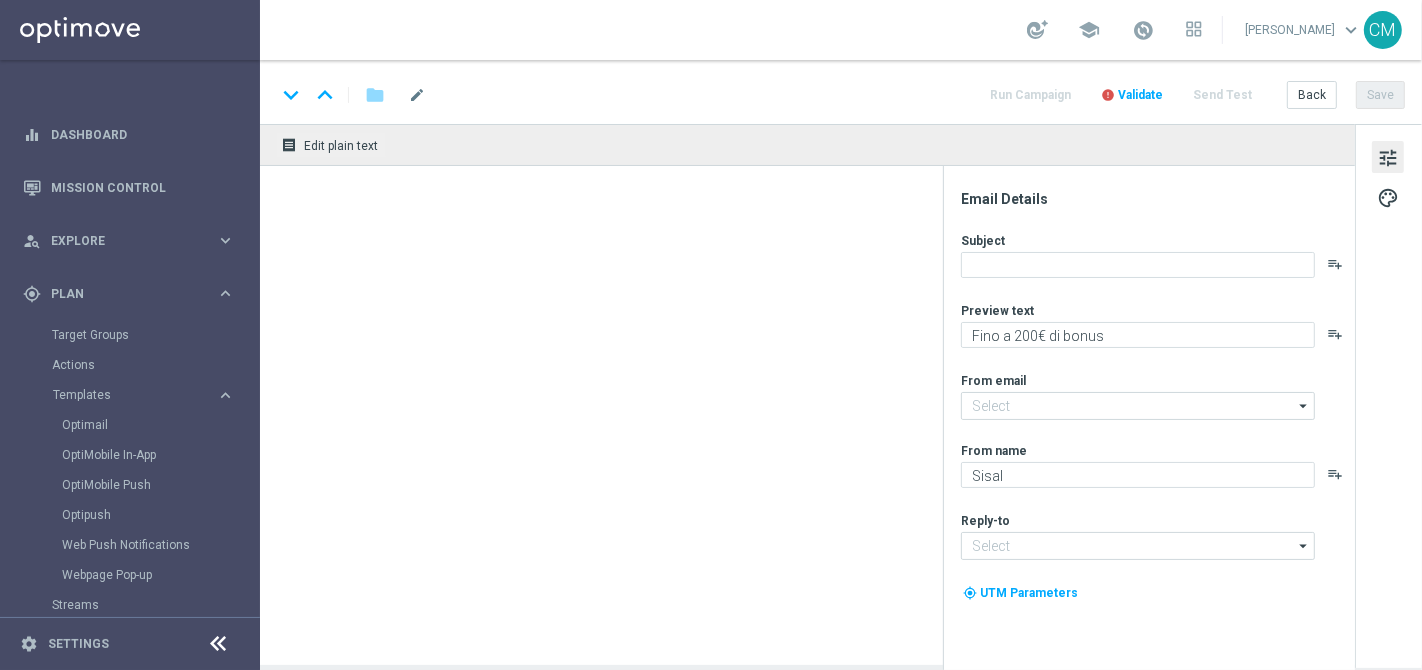 type on "newsletter@comunicazioni.sisal.it" 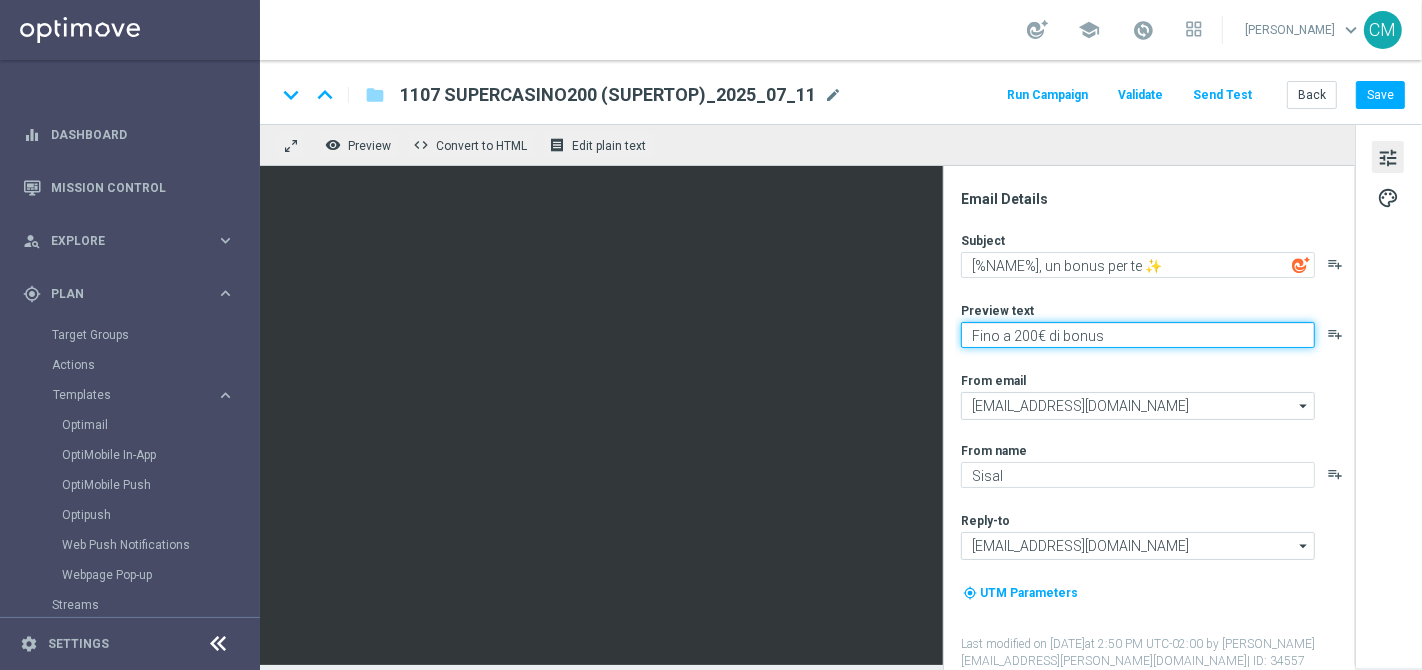 click on "Fino a 200€ di bonus" 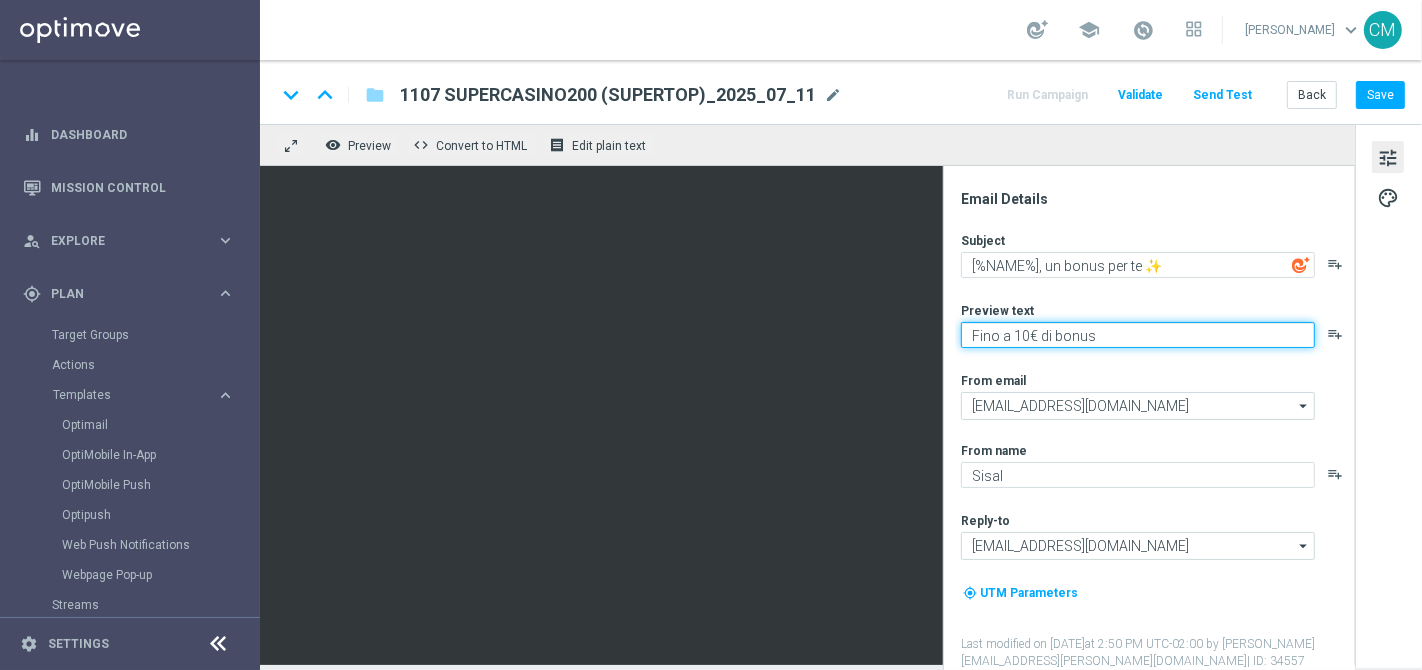type on "Fino a 180€ di bonus" 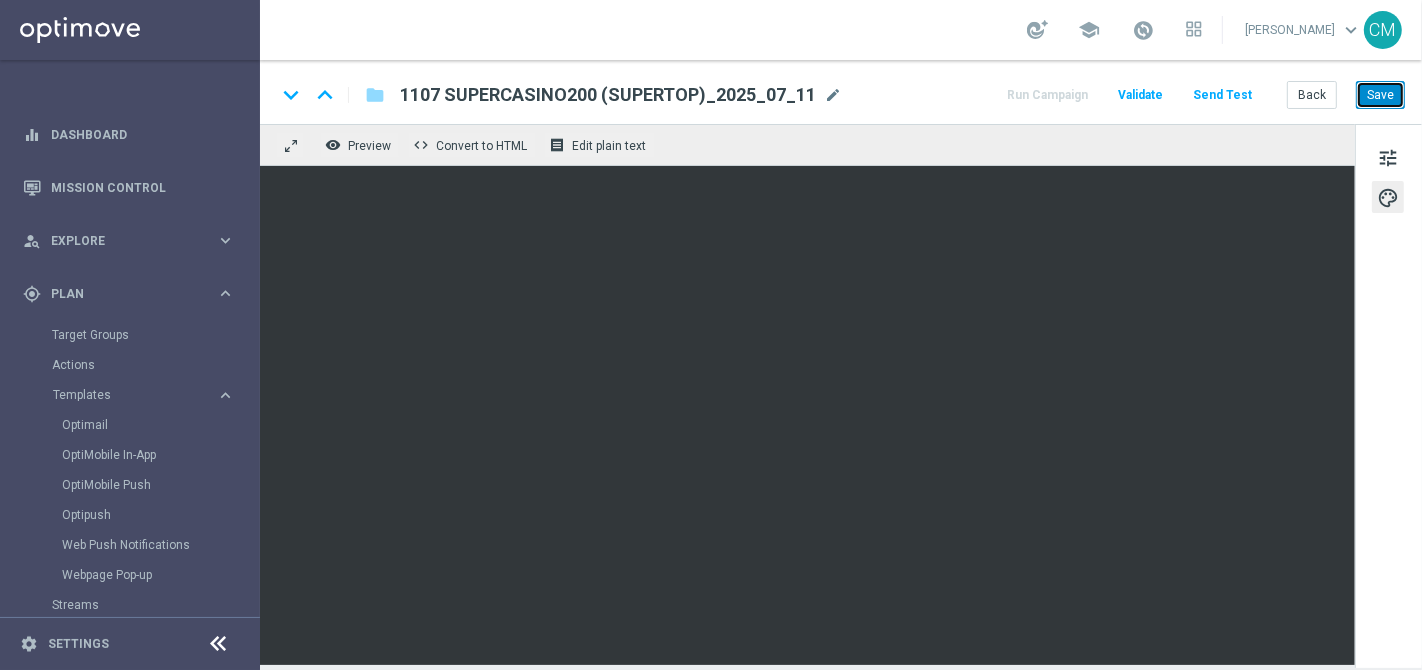 click on "Save" at bounding box center (1380, 95) 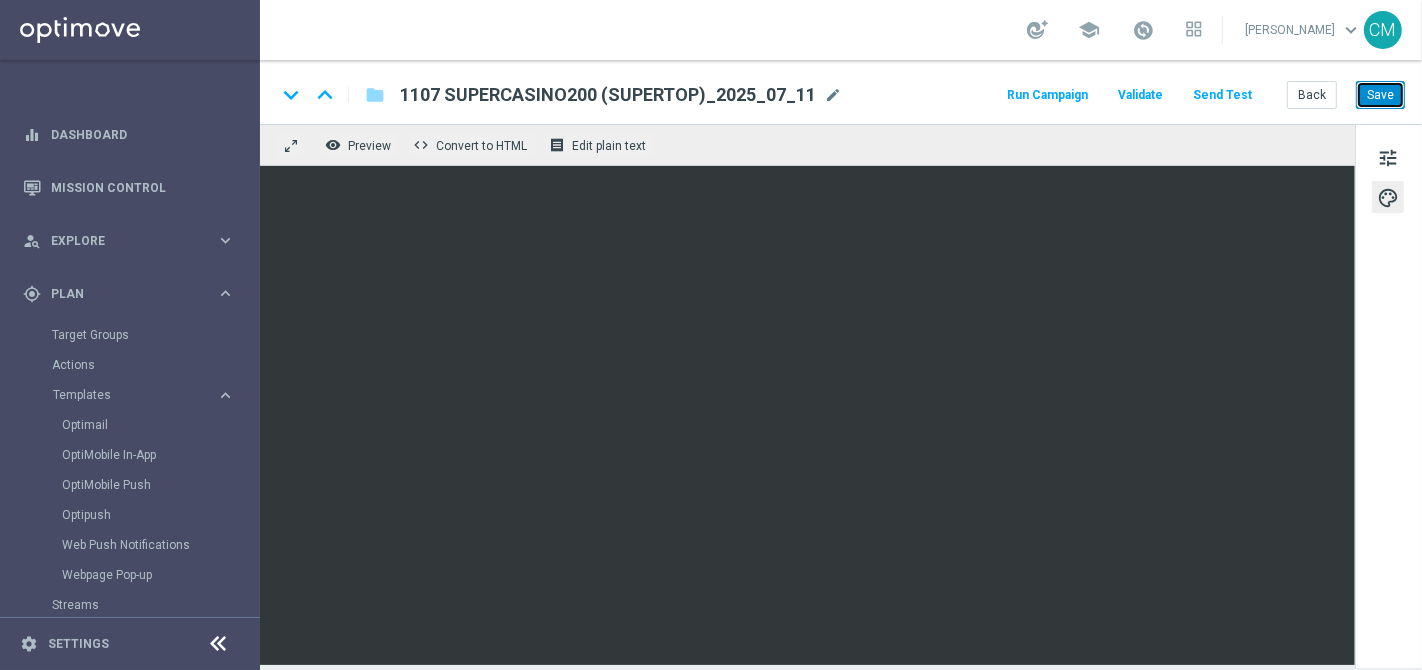 drag, startPoint x: 1382, startPoint y: 104, endPoint x: 1388, endPoint y: 129, distance: 25.70992 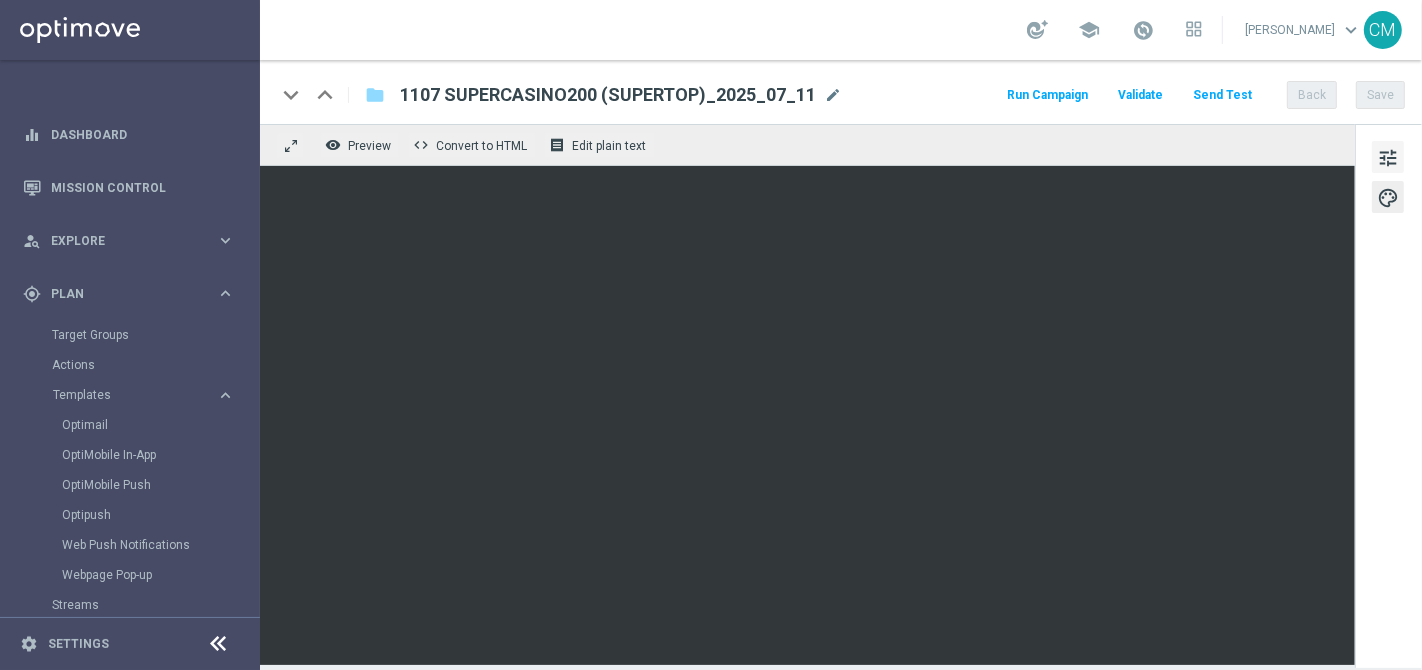click on "tune" 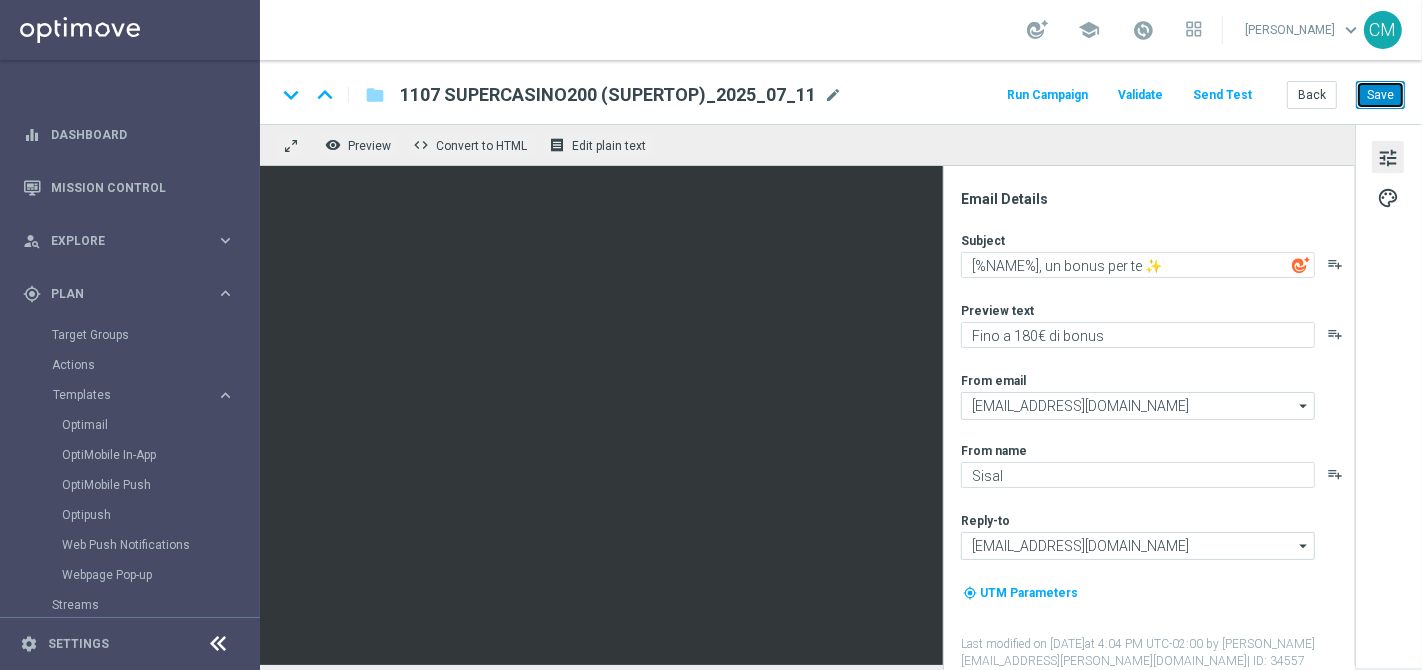 click on "Save" at bounding box center [1380, 95] 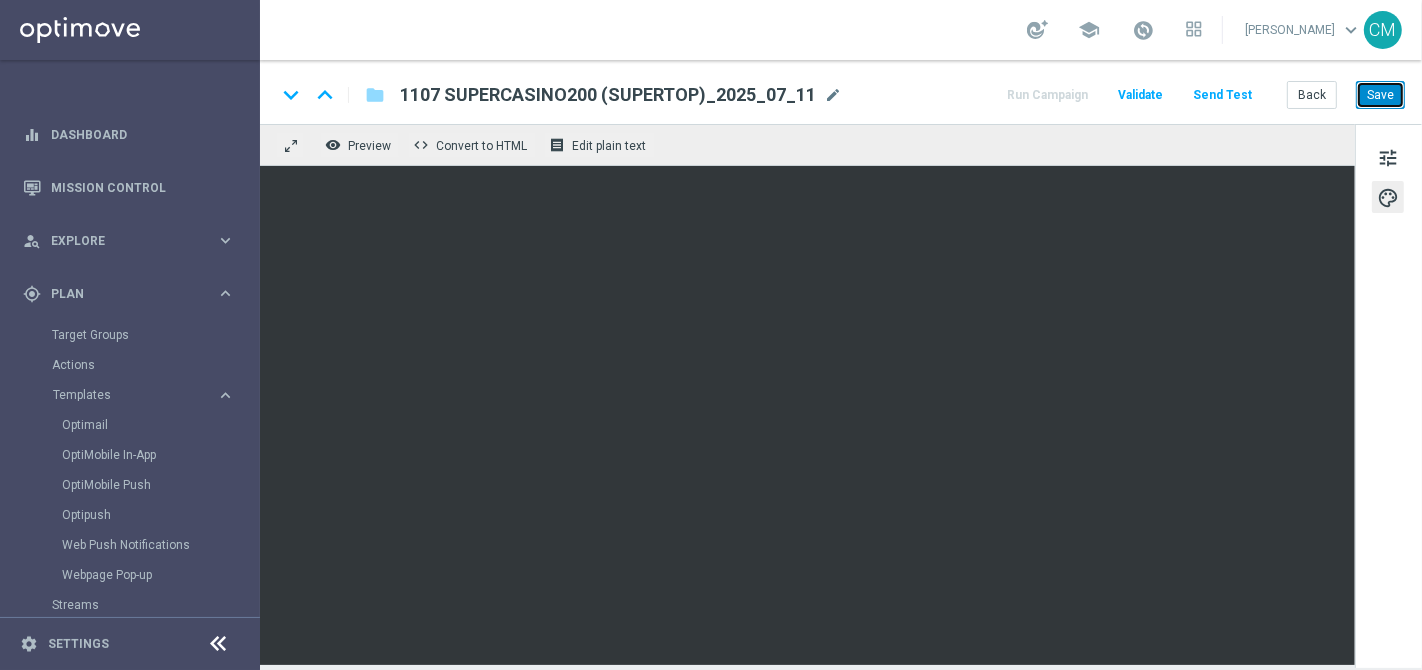 click on "Save" at bounding box center (1380, 95) 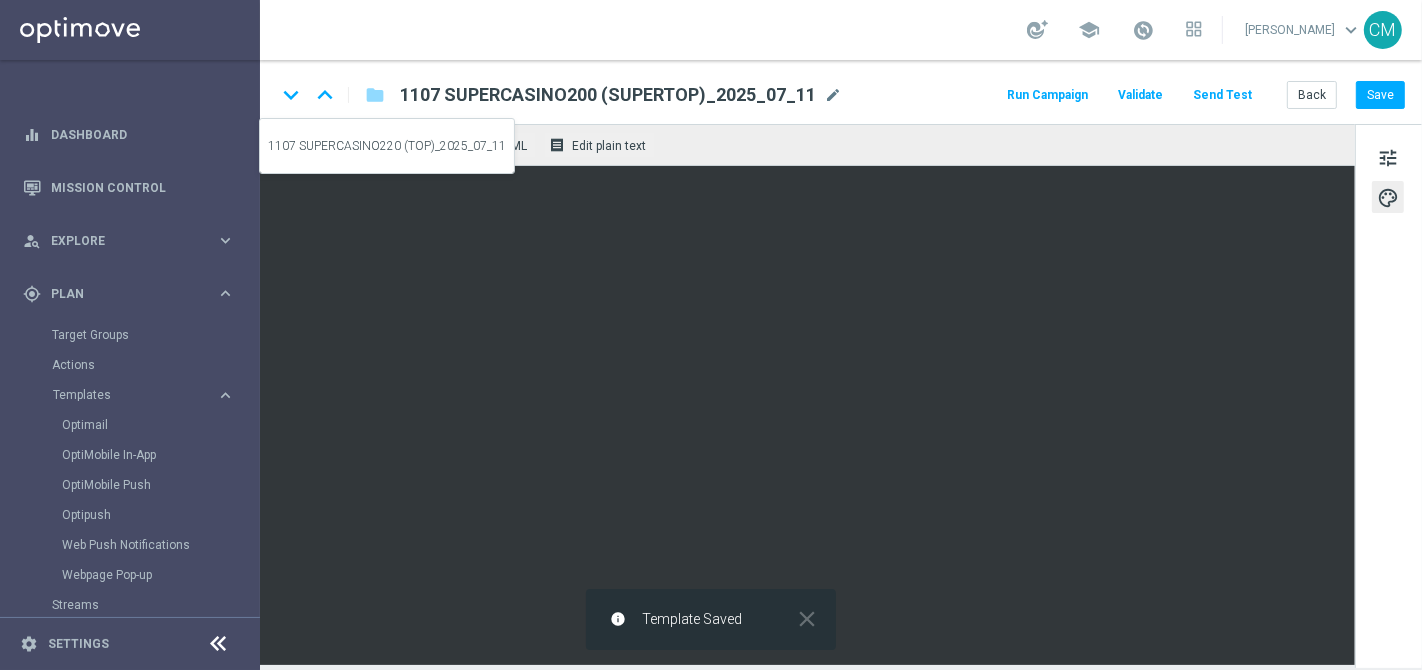 click on "keyboard_arrow_down" 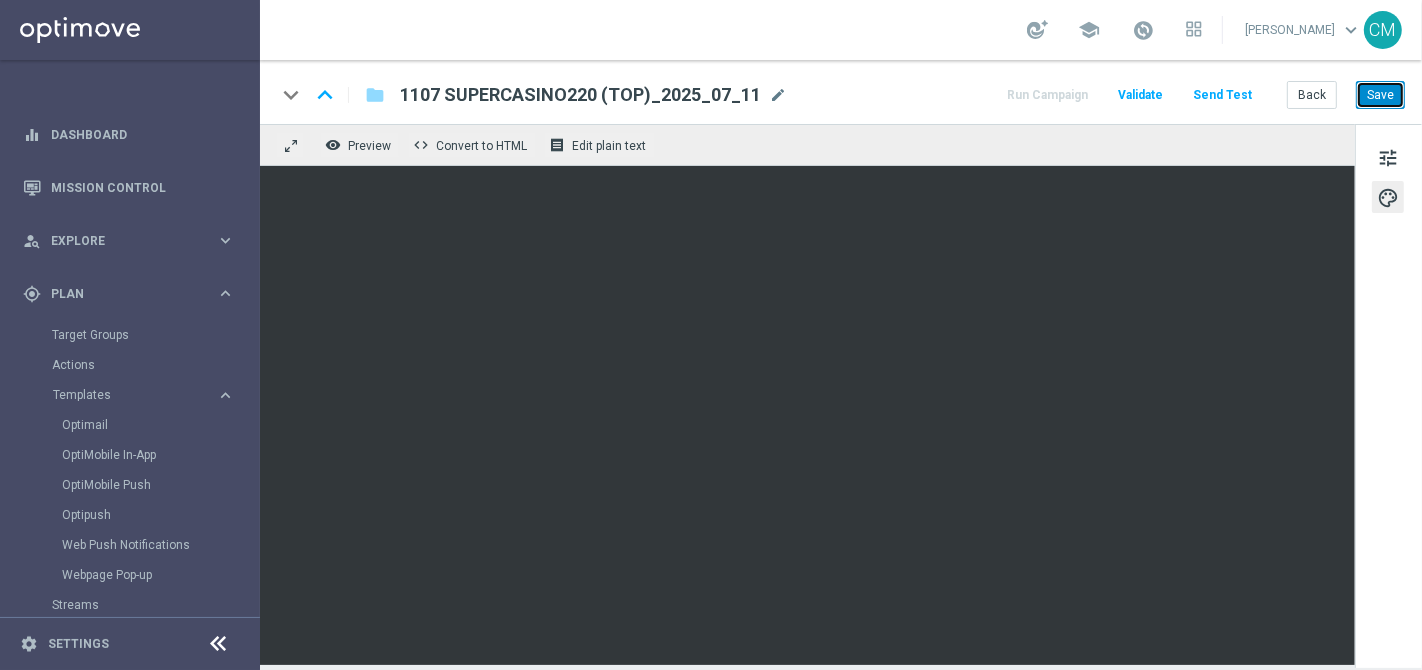 click on "Save" at bounding box center (1380, 95) 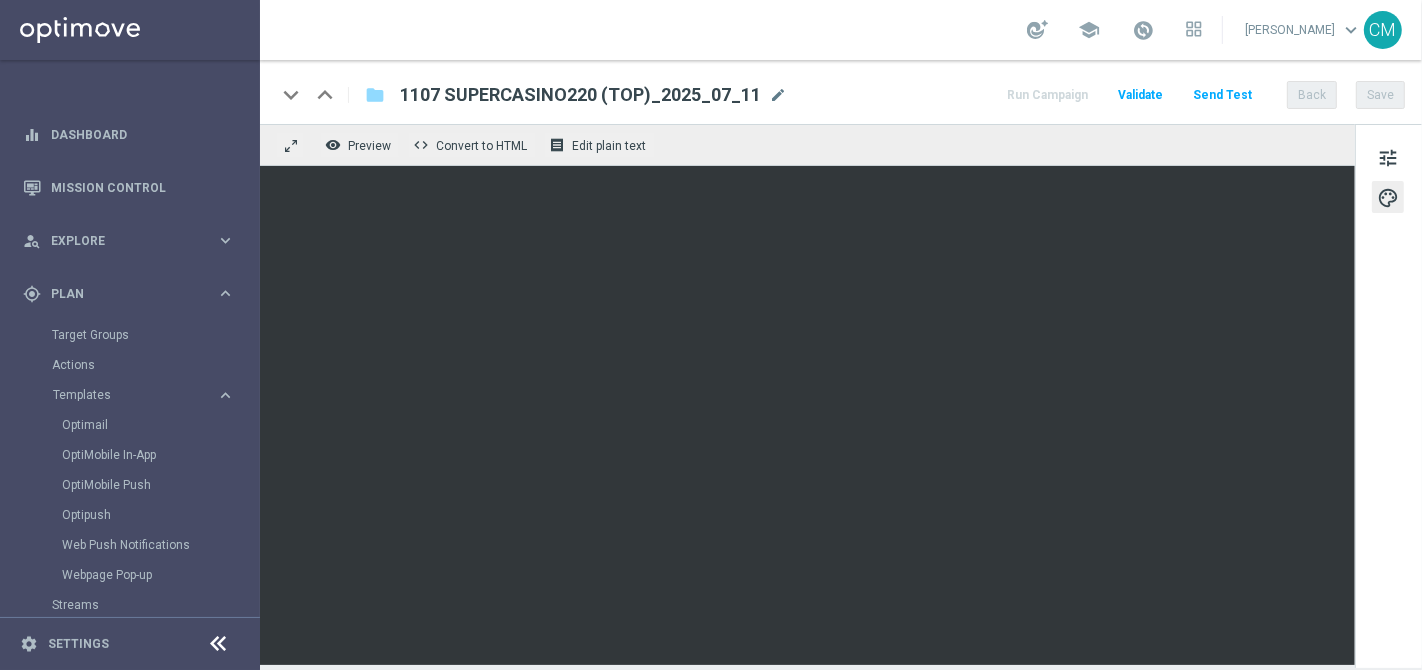 click on "keyboard_arrow_down" 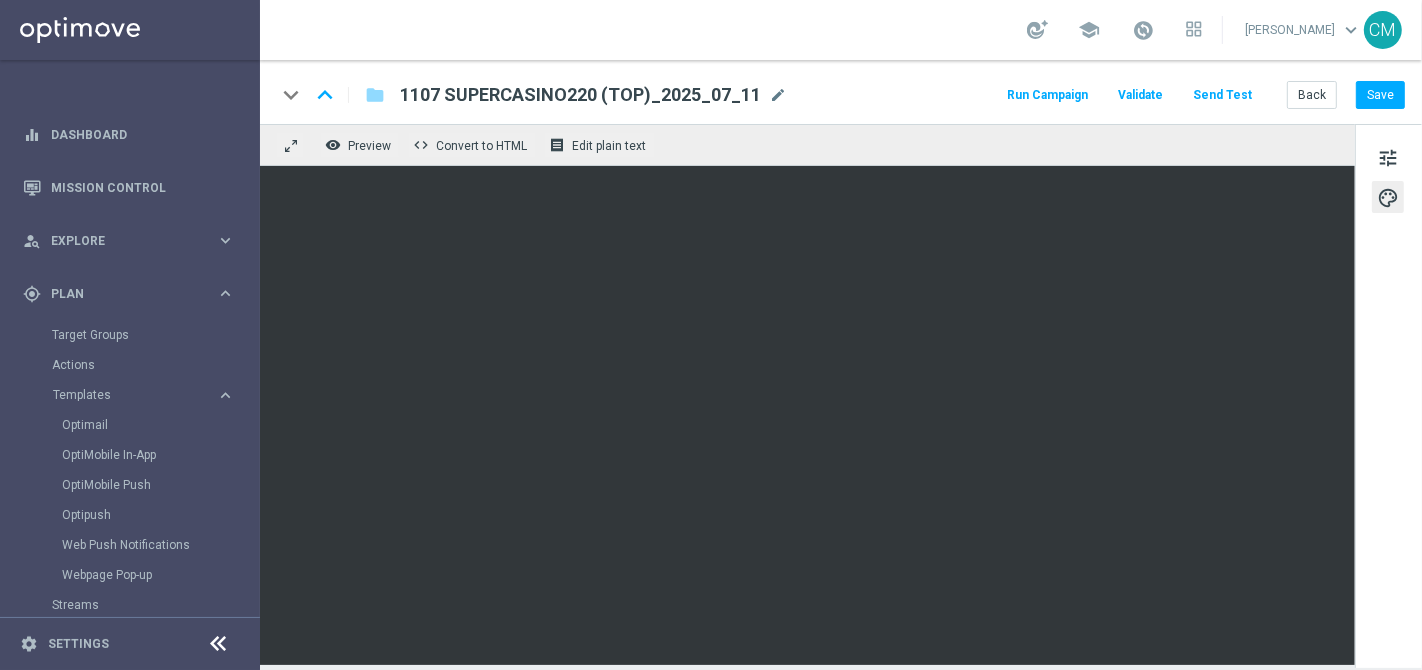 click on "keyboard_arrow_down" 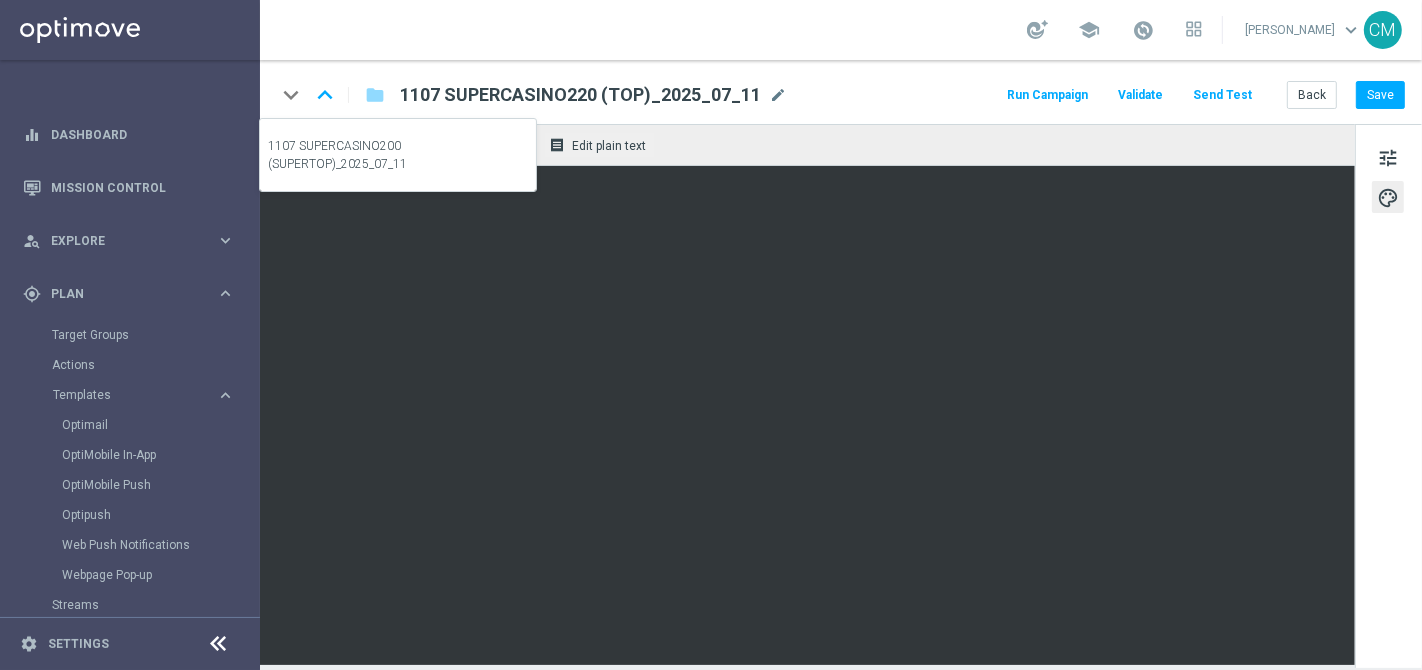 click on "keyboard_arrow_up" 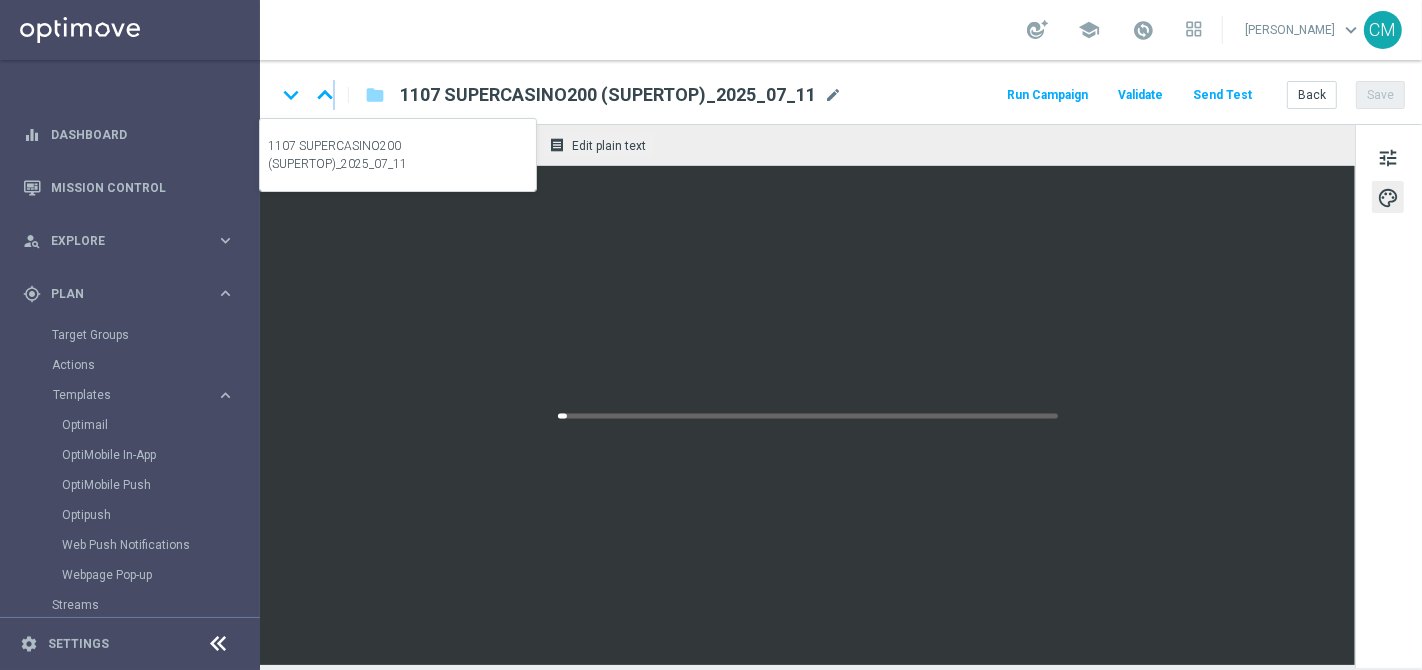 click on "keyboard_arrow_up" 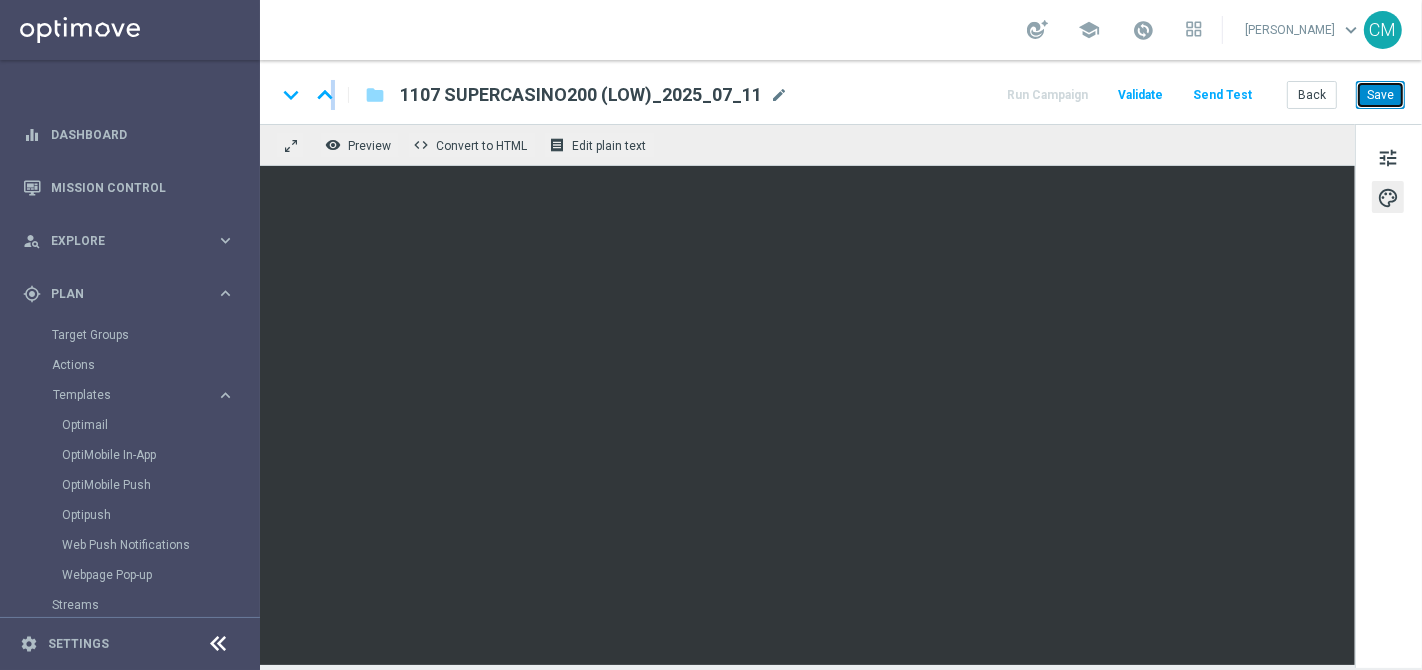 click on "Save" at bounding box center [1380, 95] 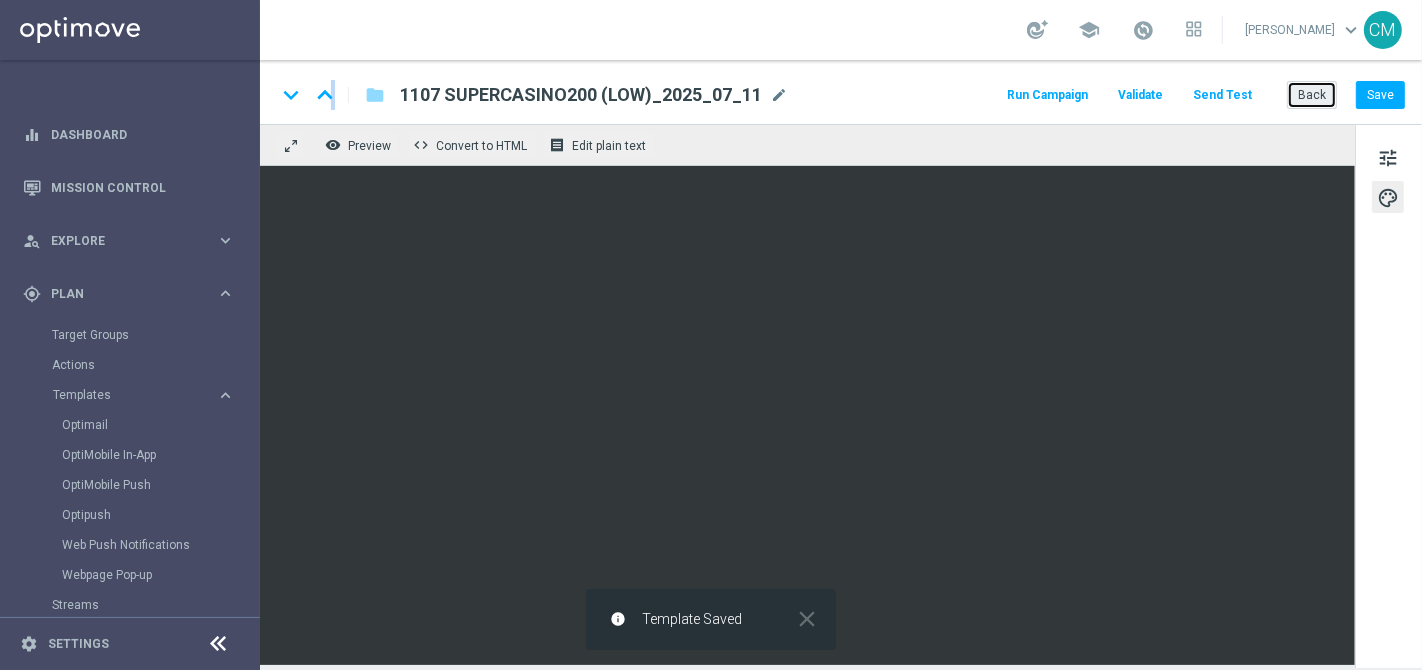 click on "Back" 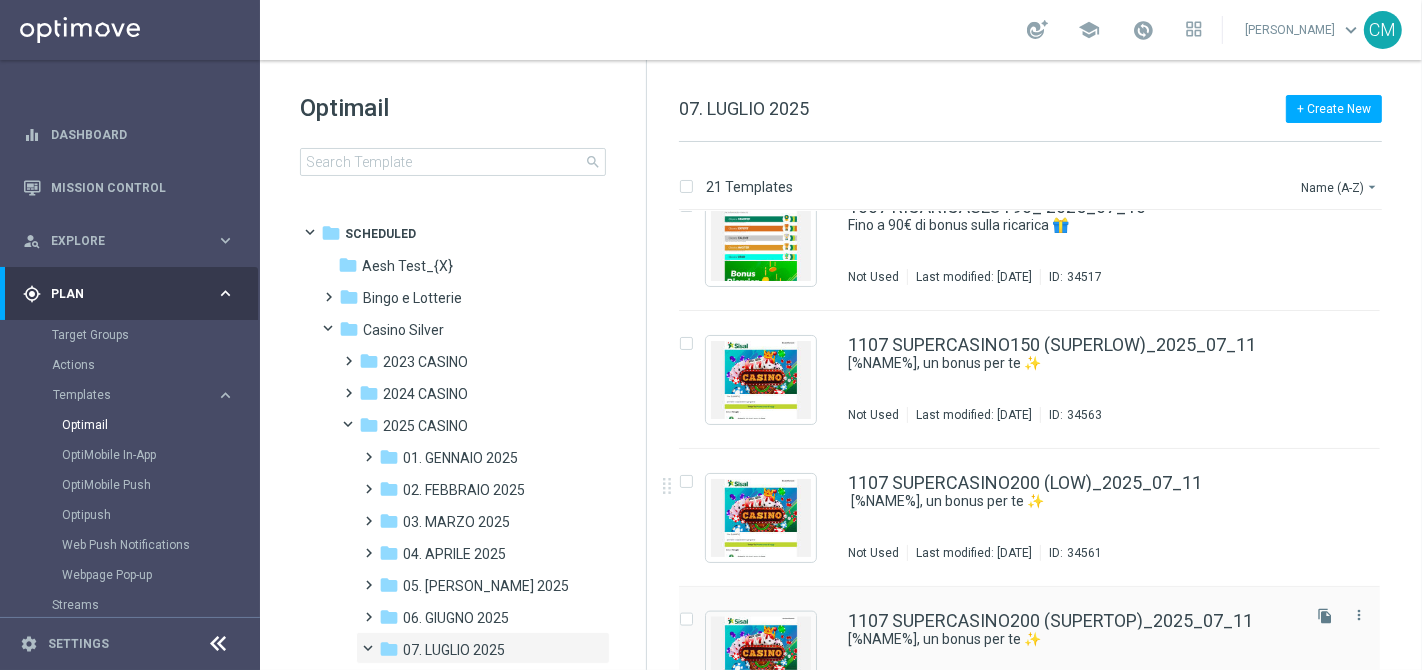 scroll, scrollTop: 2244, scrollLeft: 0, axis: vertical 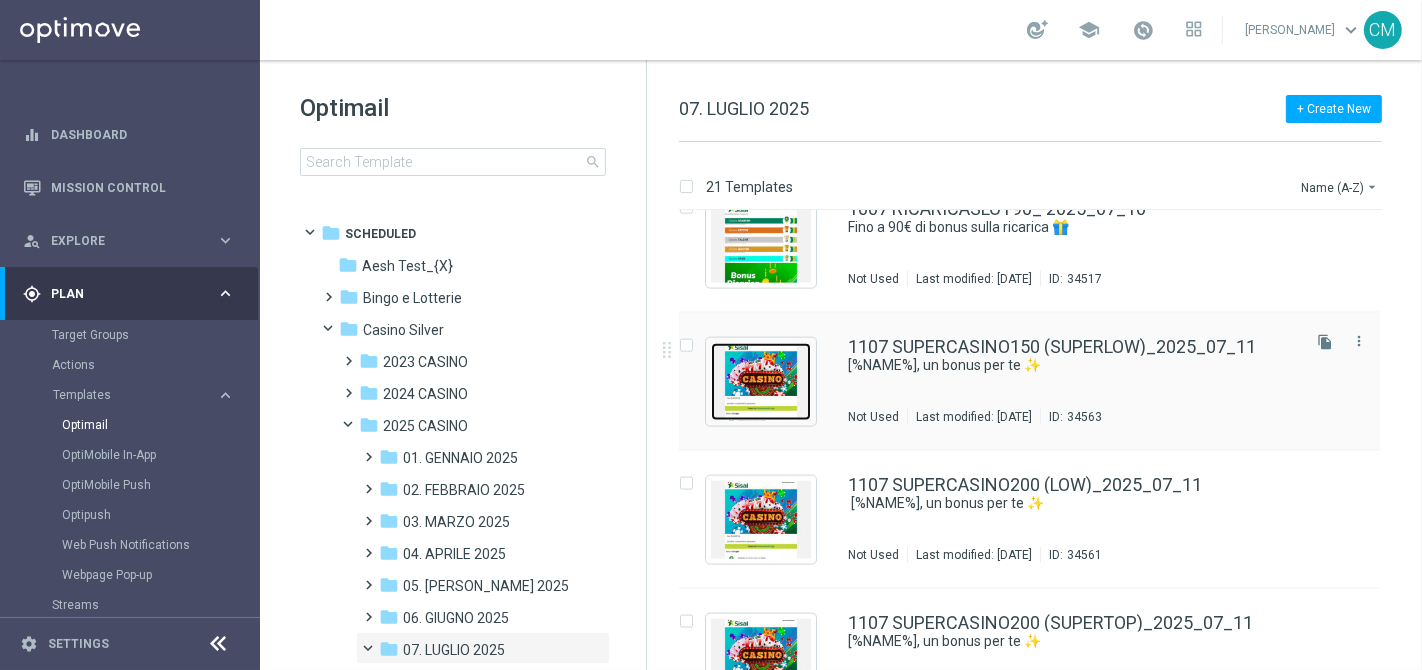click at bounding box center [761, 382] 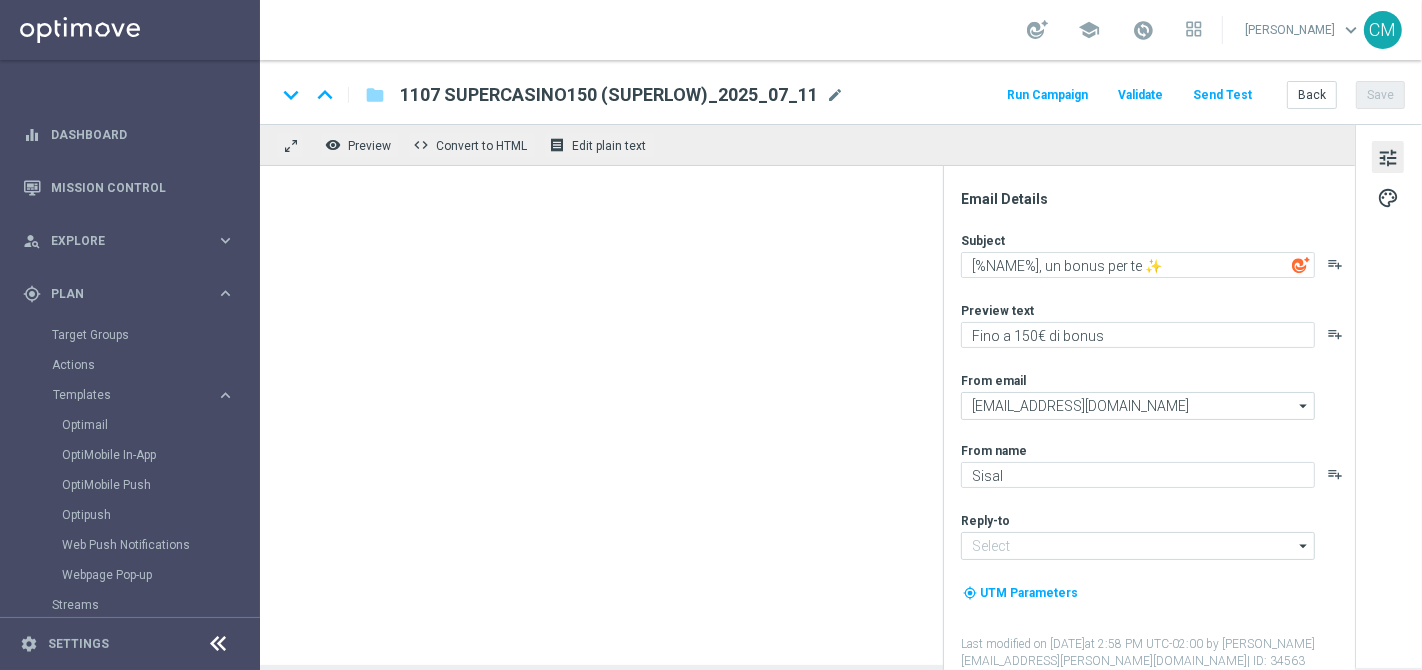 type on "info@sisal.it" 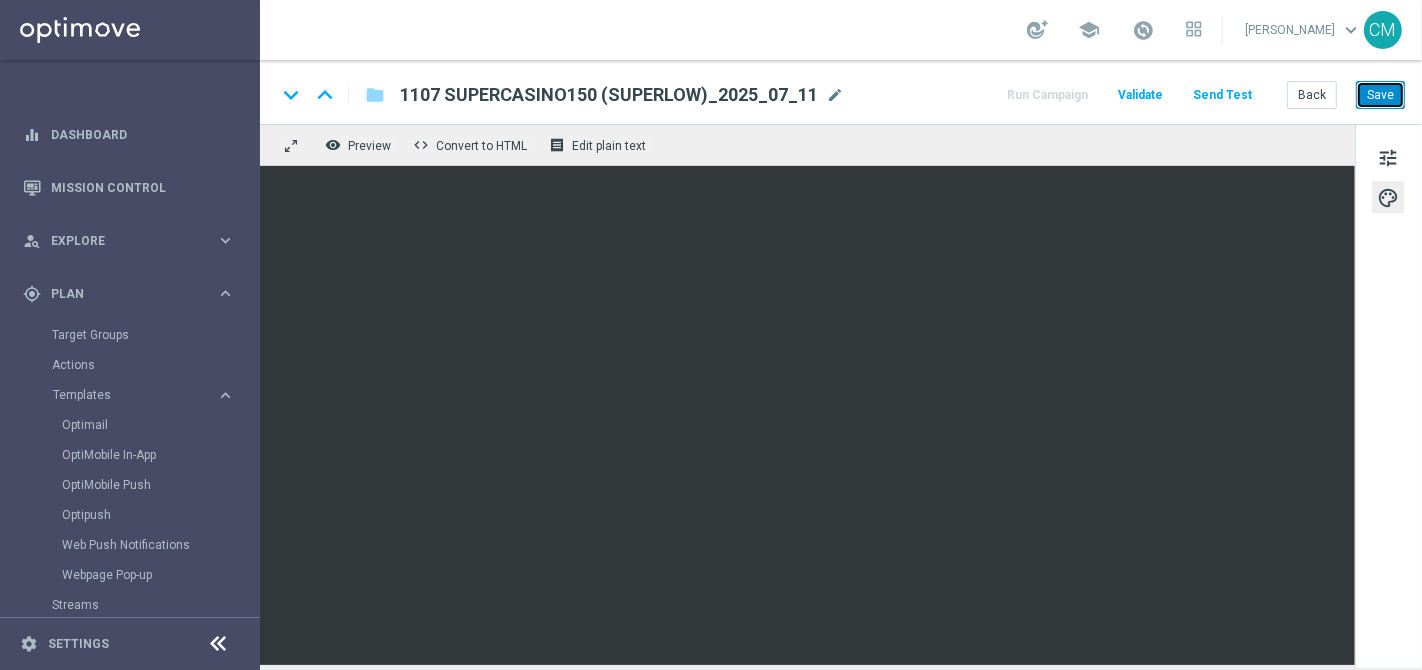 click on "Save" at bounding box center [1380, 95] 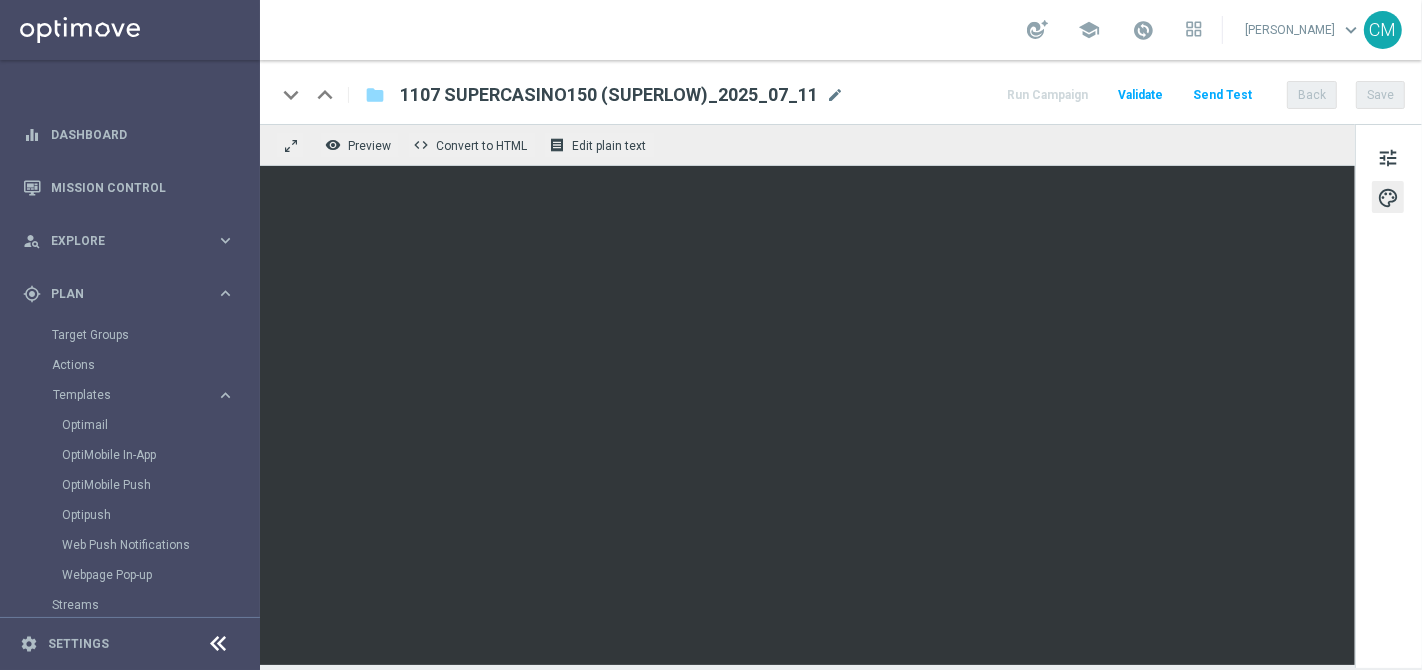 click on "keyboard_arrow_down" 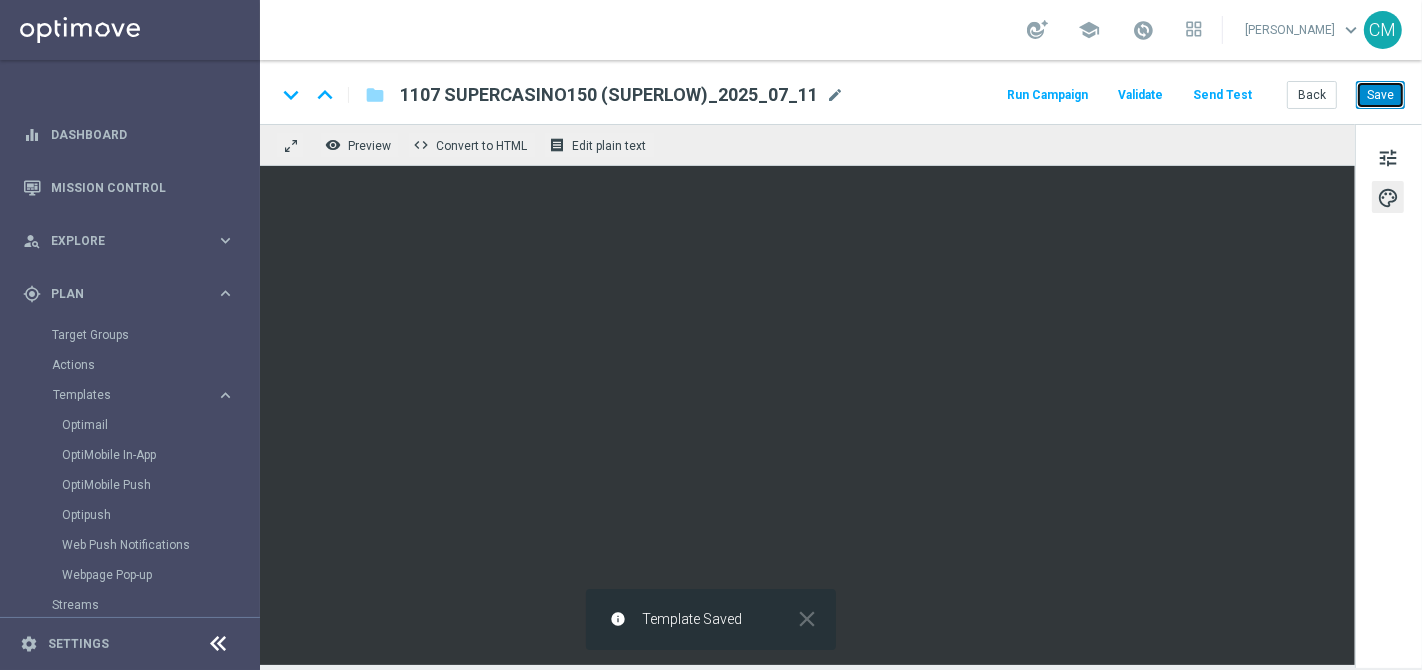 click on "Save" at bounding box center (1380, 95) 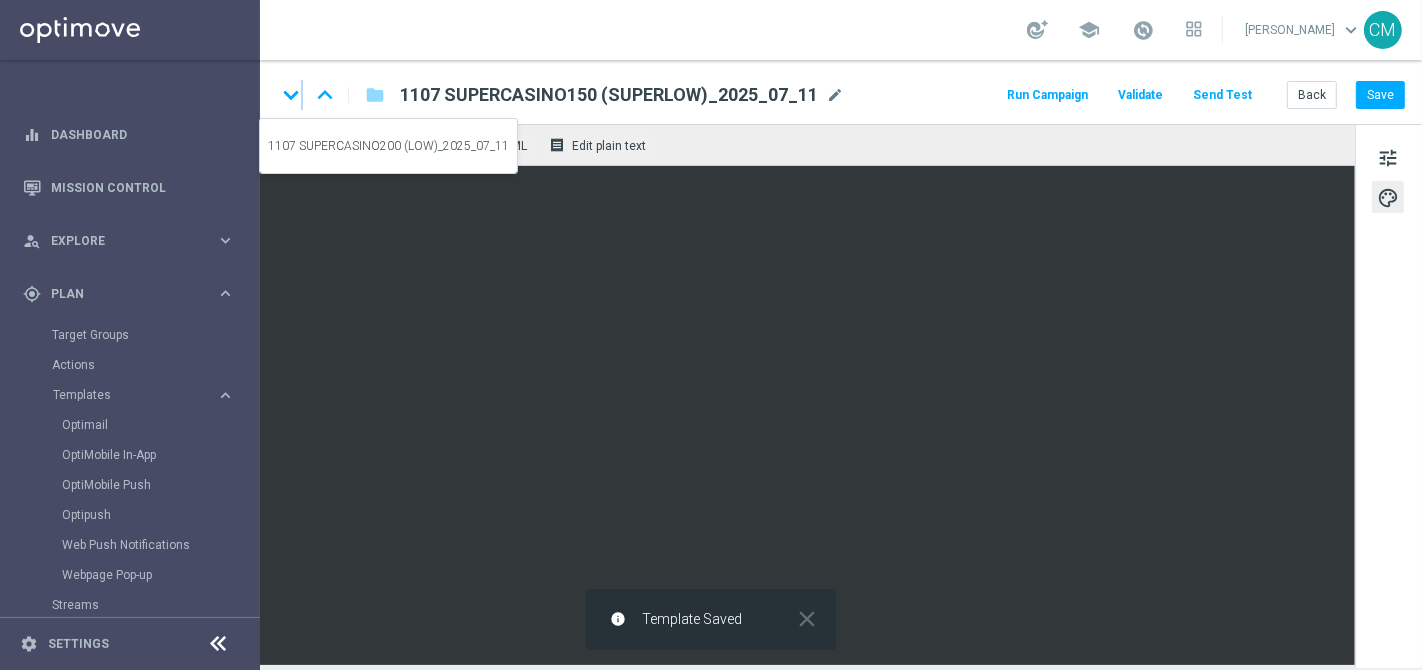 click on "keyboard_arrow_down" 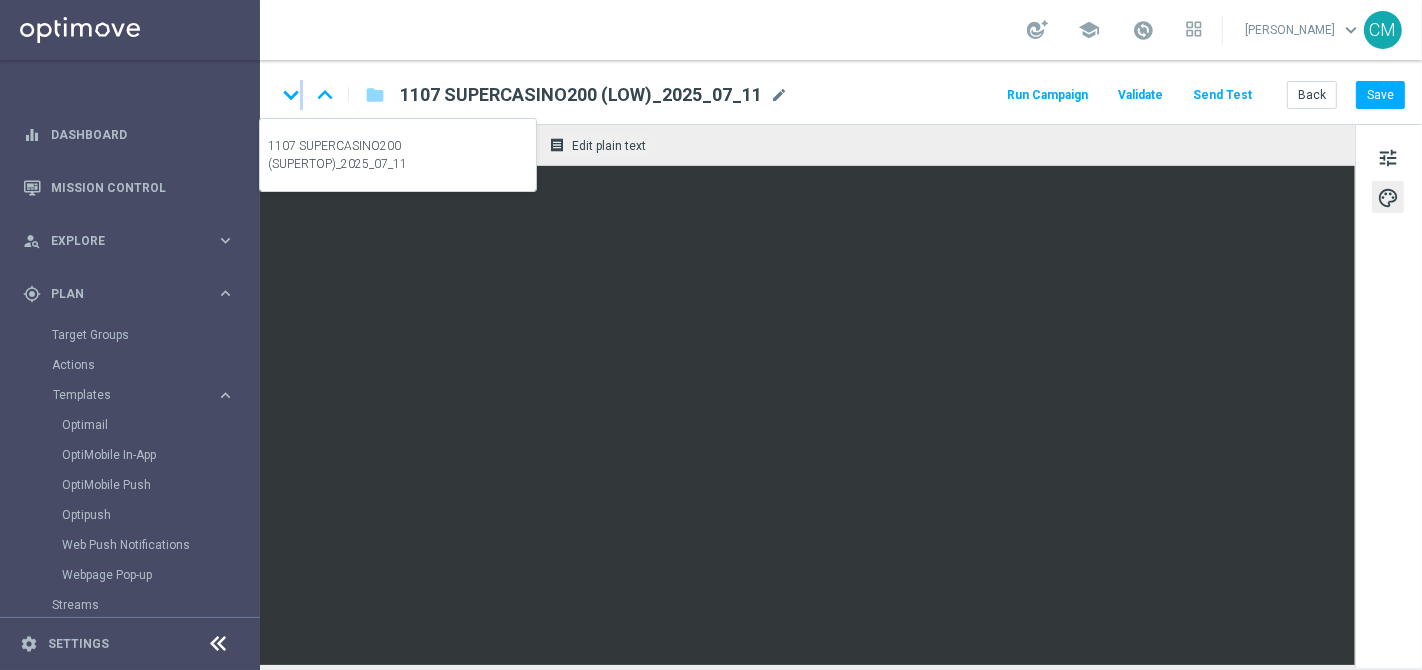 click on "keyboard_arrow_down" 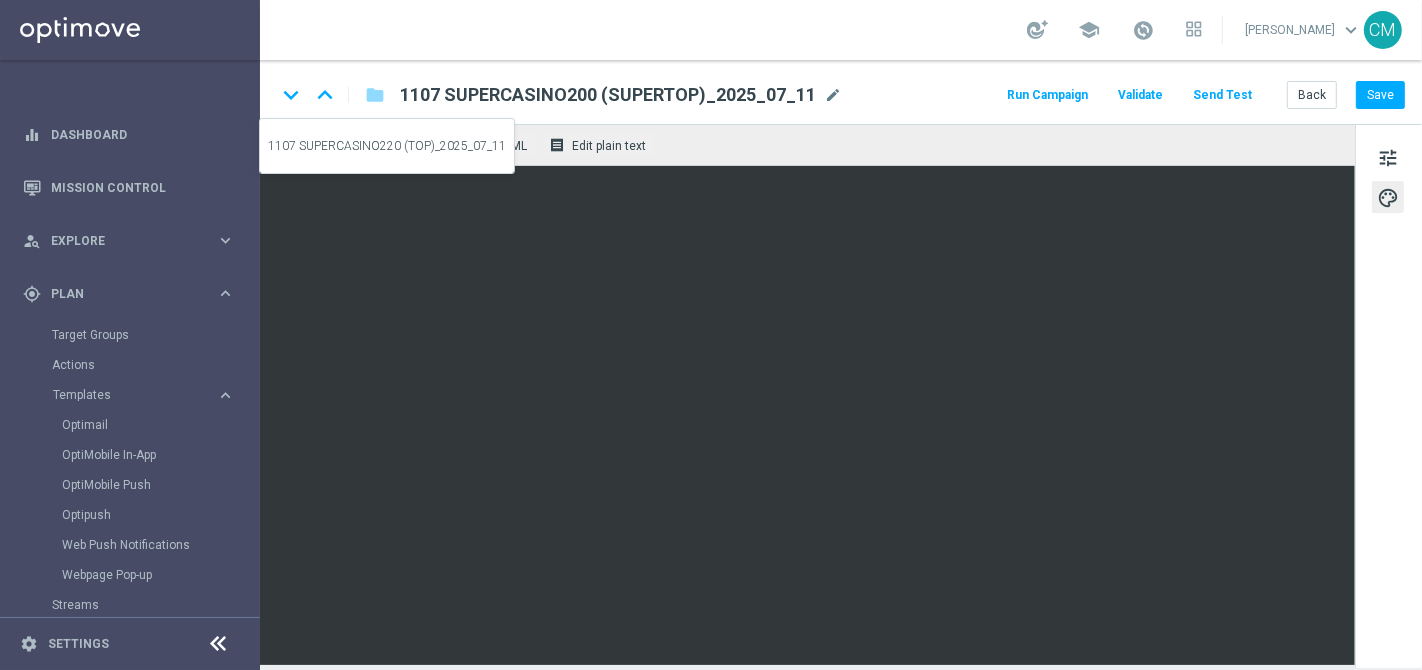 click on "keyboard_arrow_down" 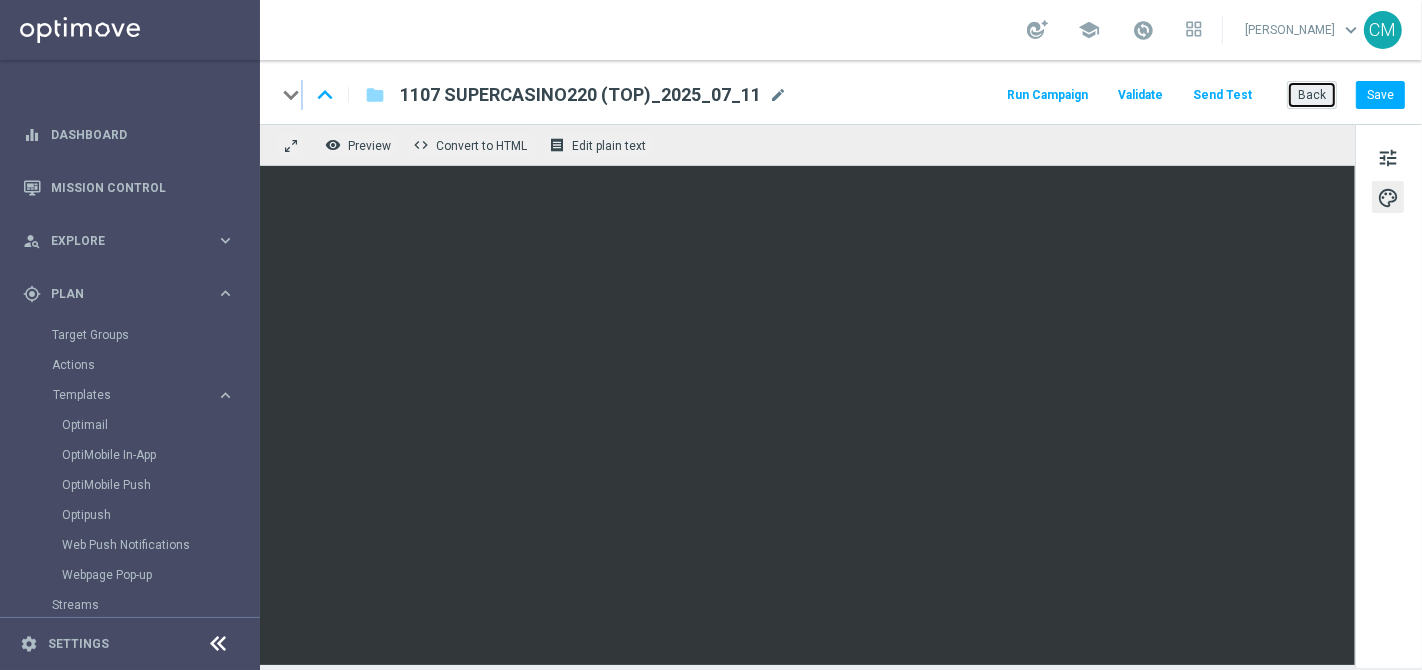 click on "Back" 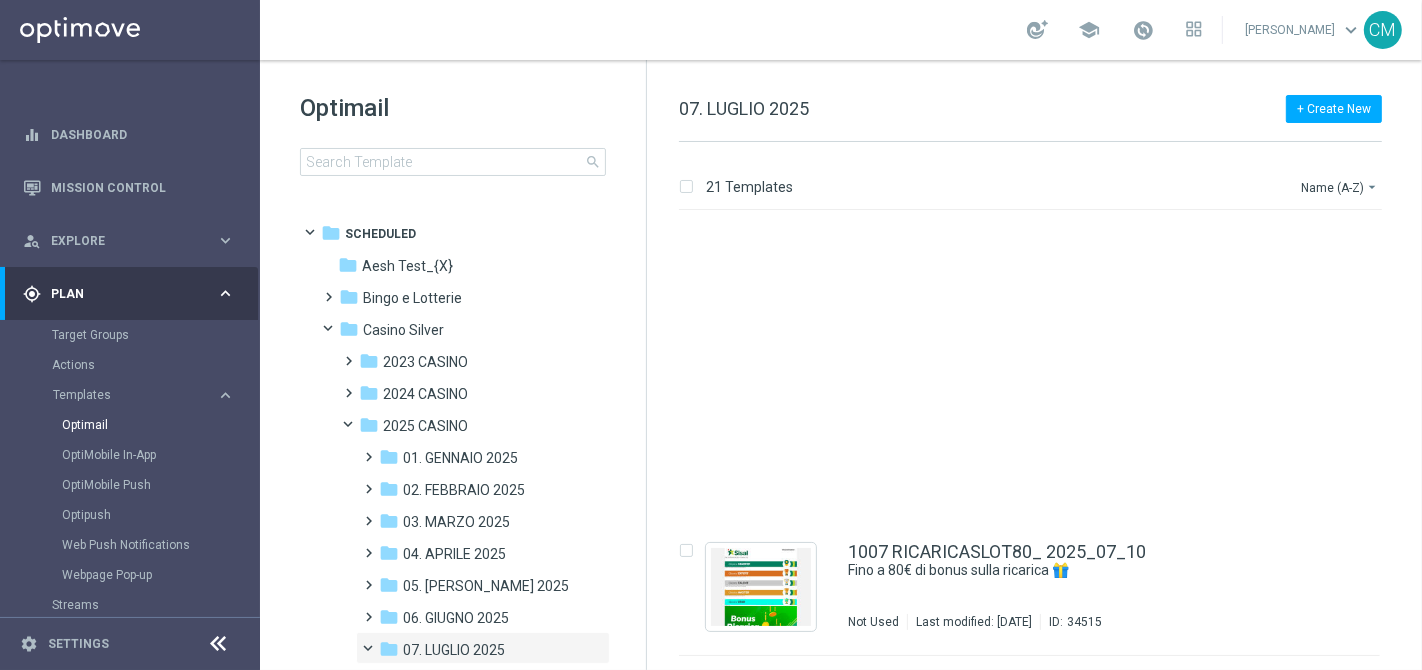 scroll, scrollTop: 2438, scrollLeft: 0, axis: vertical 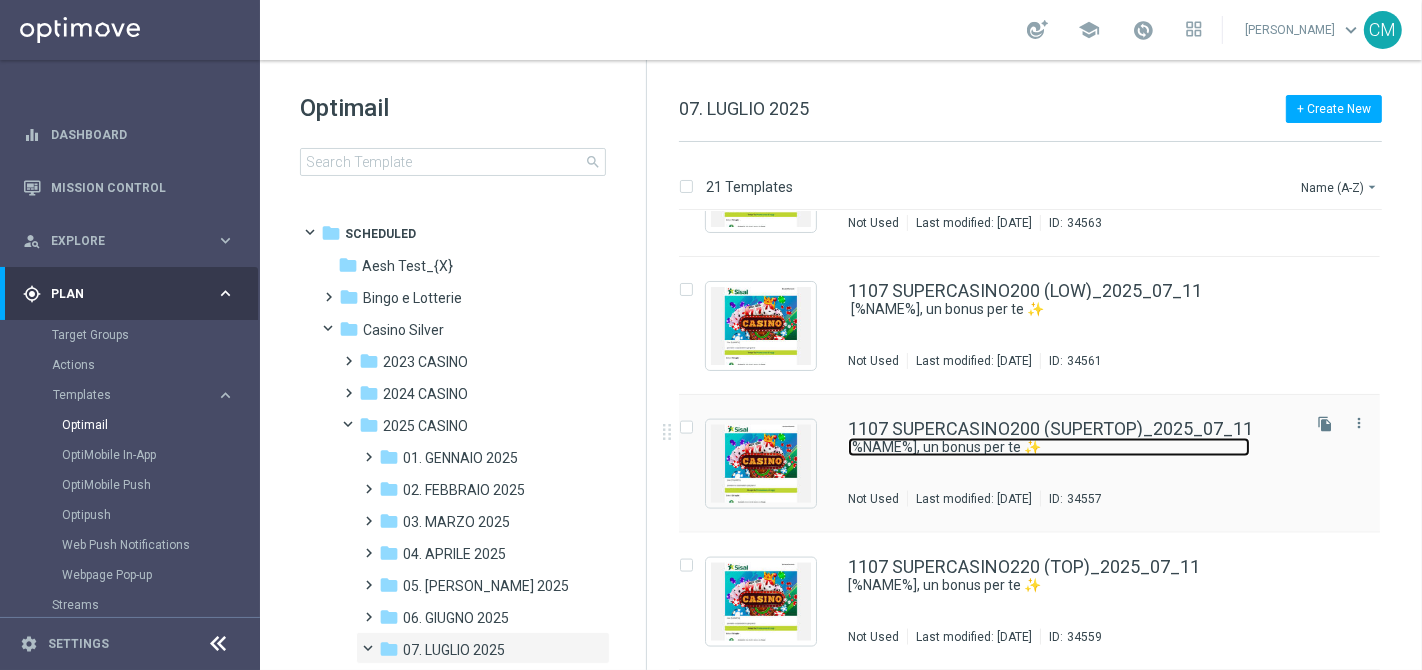 click on "[%NAME%], un bonus per te ✨" at bounding box center (1049, 447) 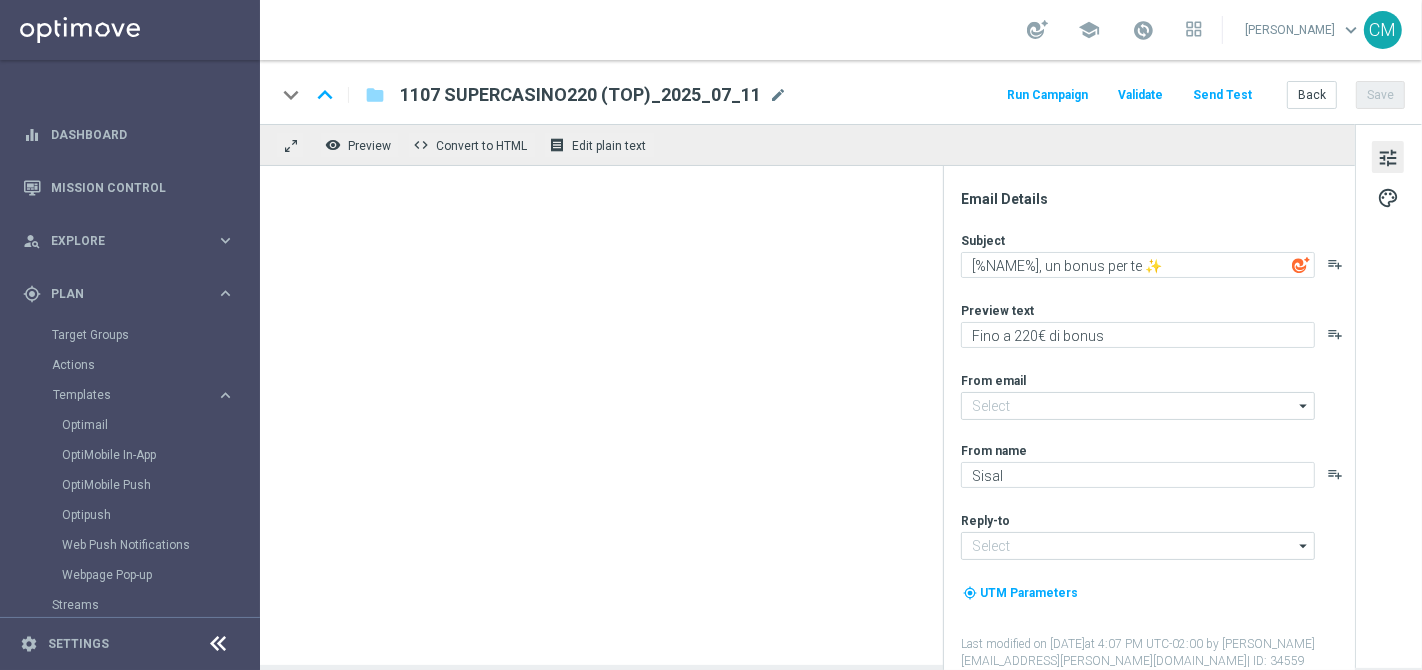 type on "Fino a 180€ di bonus" 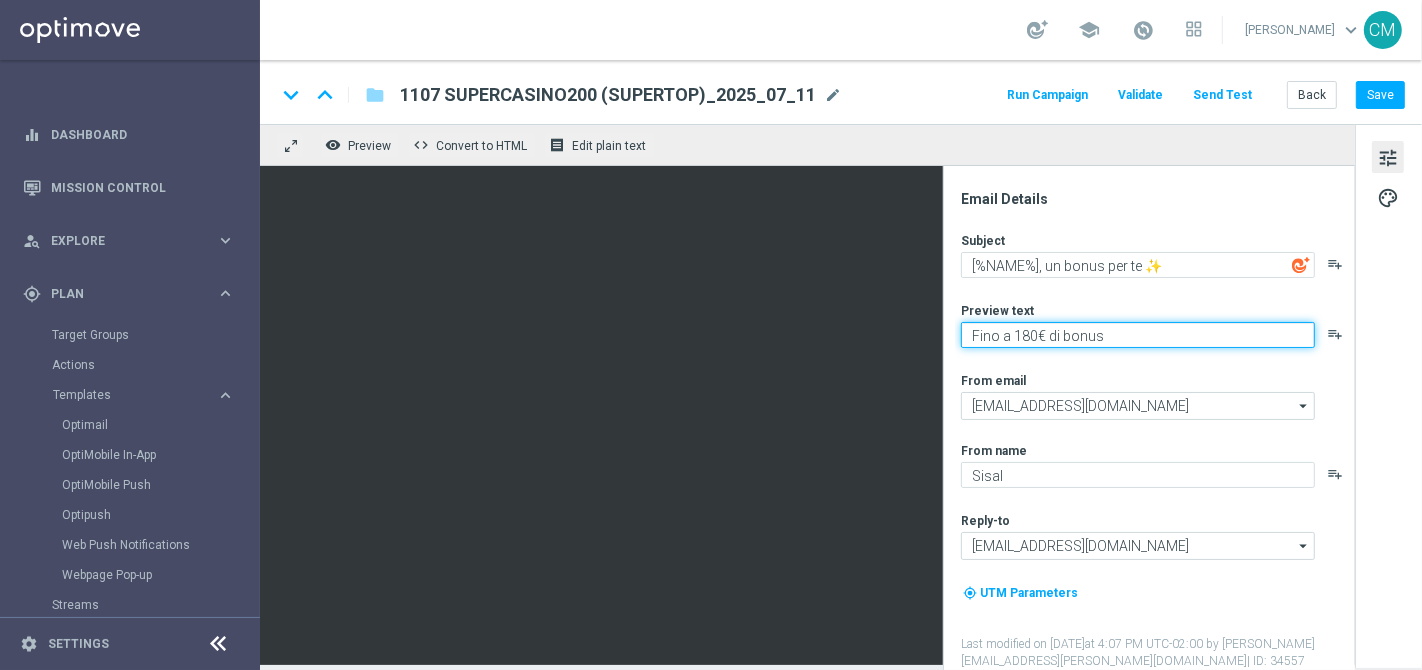 click on "Fino a 180€ di bonus" 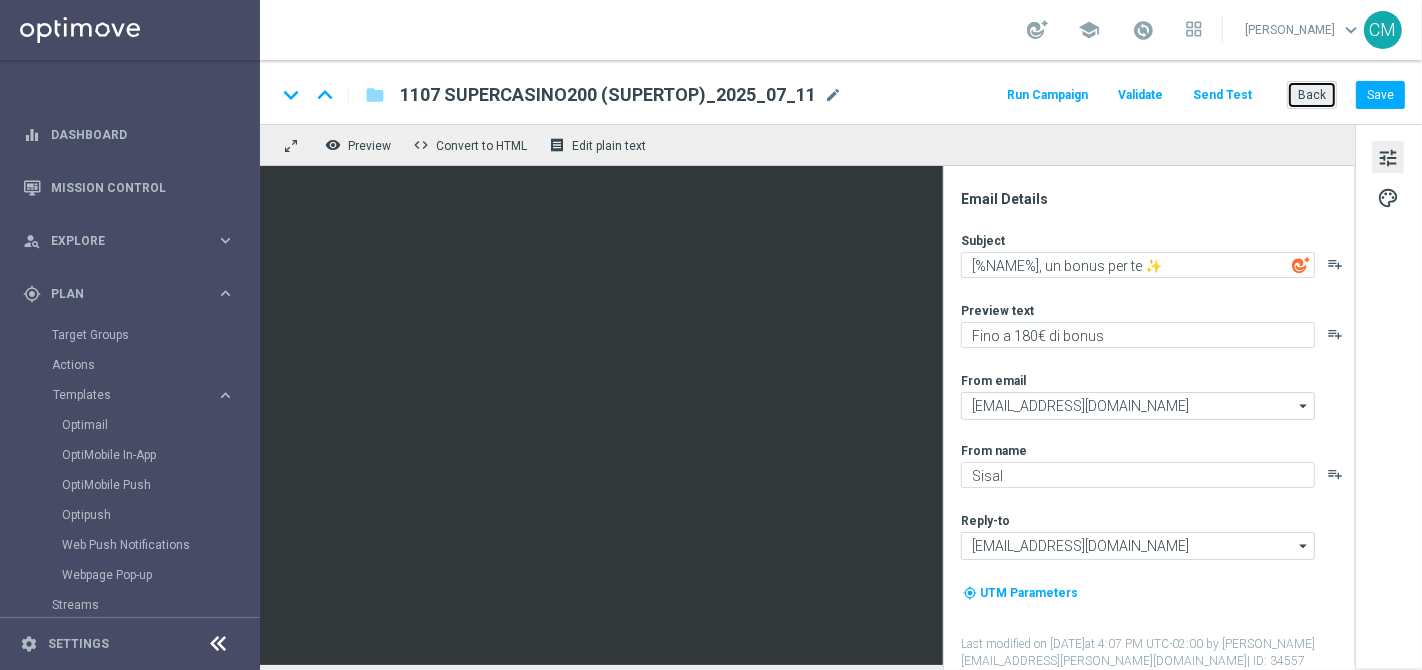 click on "Back" 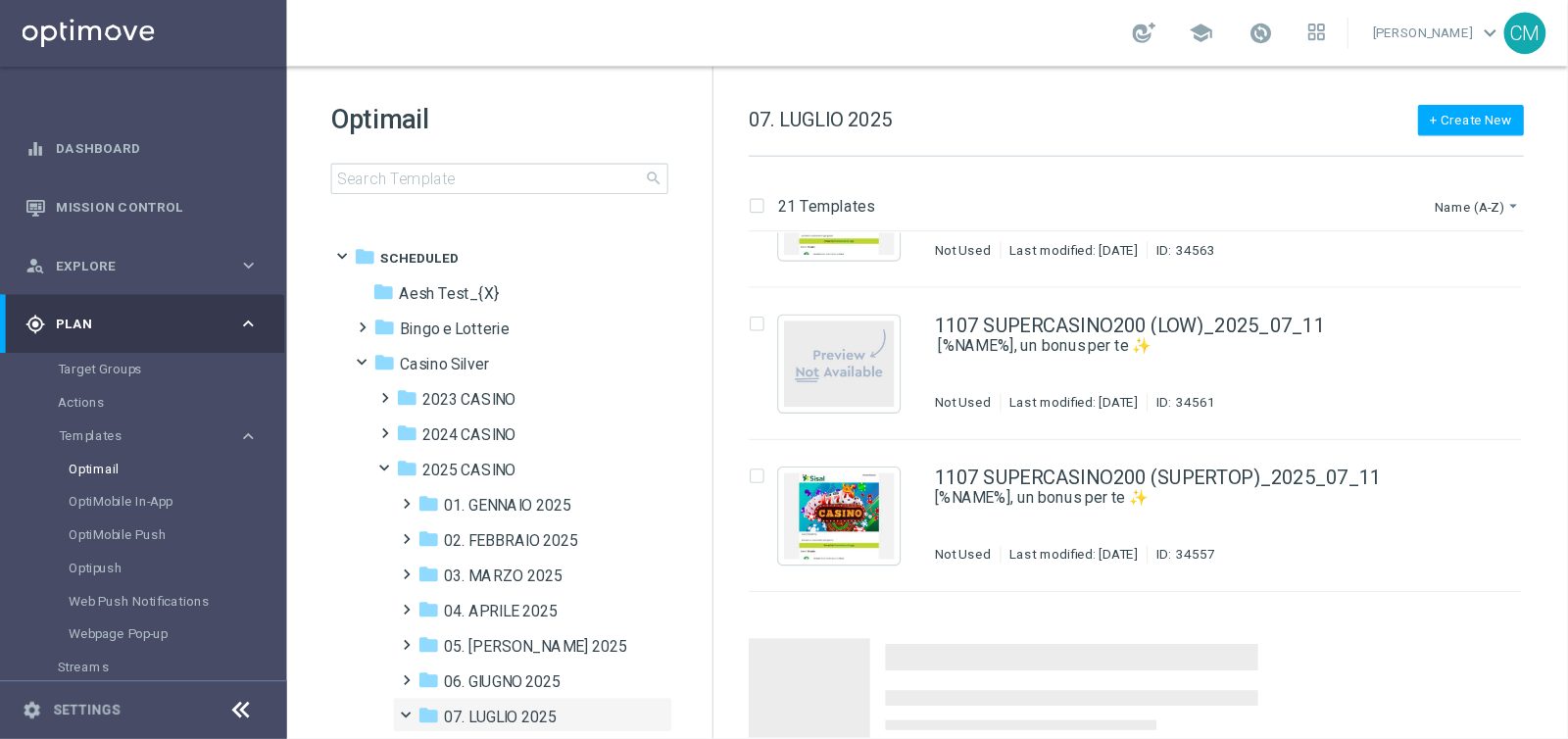 scroll, scrollTop: 2389, scrollLeft: 0, axis: vertical 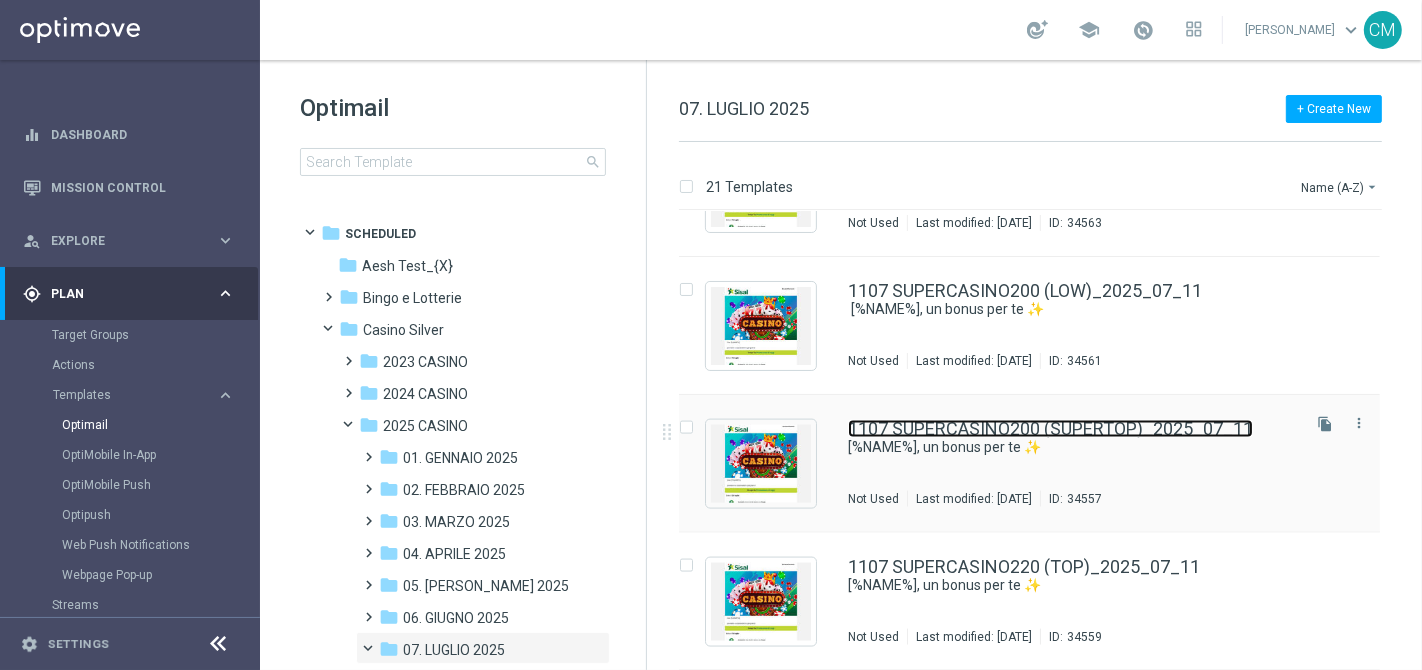 click on "1107 SUPERCASINO200 (SUPERTOP)_2025_07_11" at bounding box center (1050, 429) 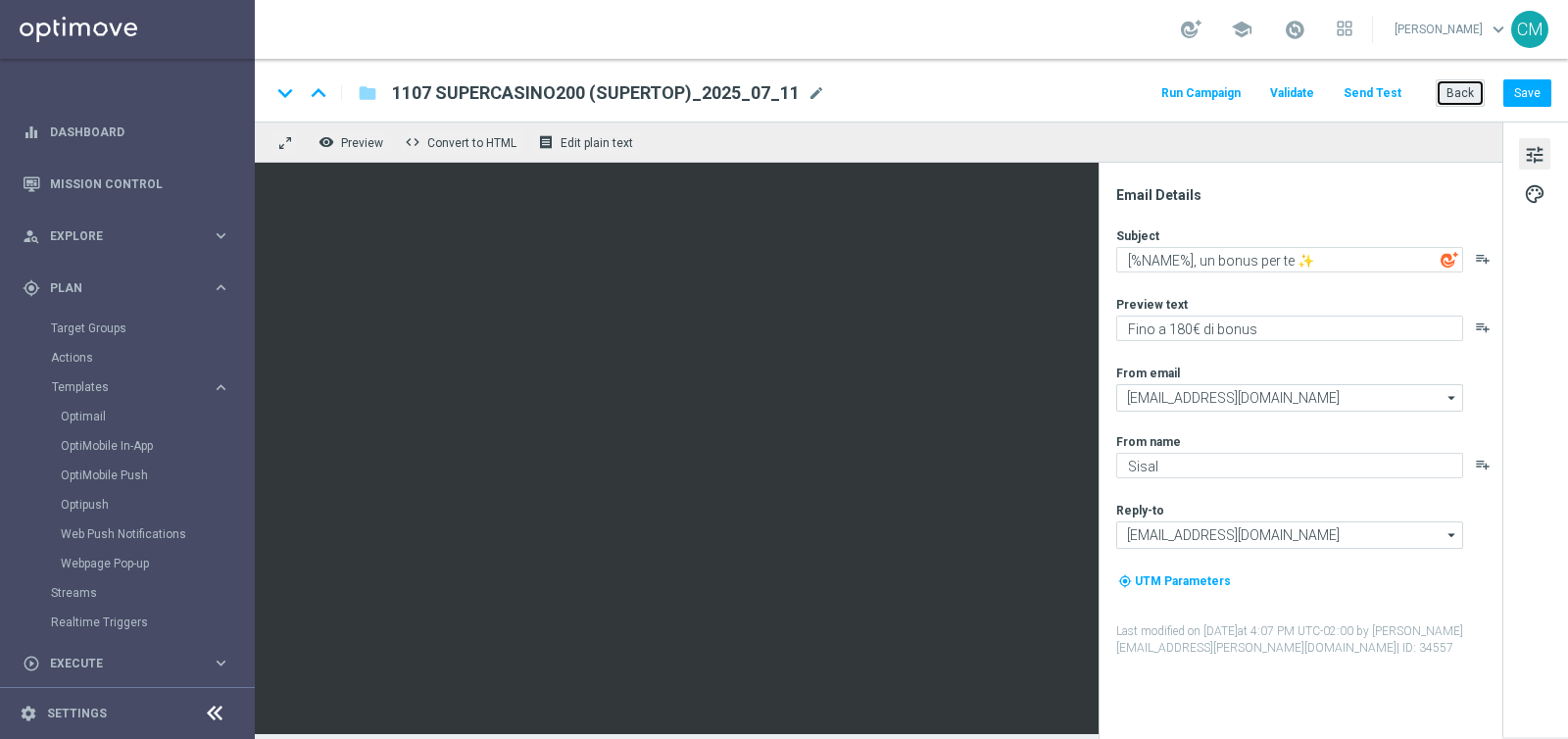click on "Back" 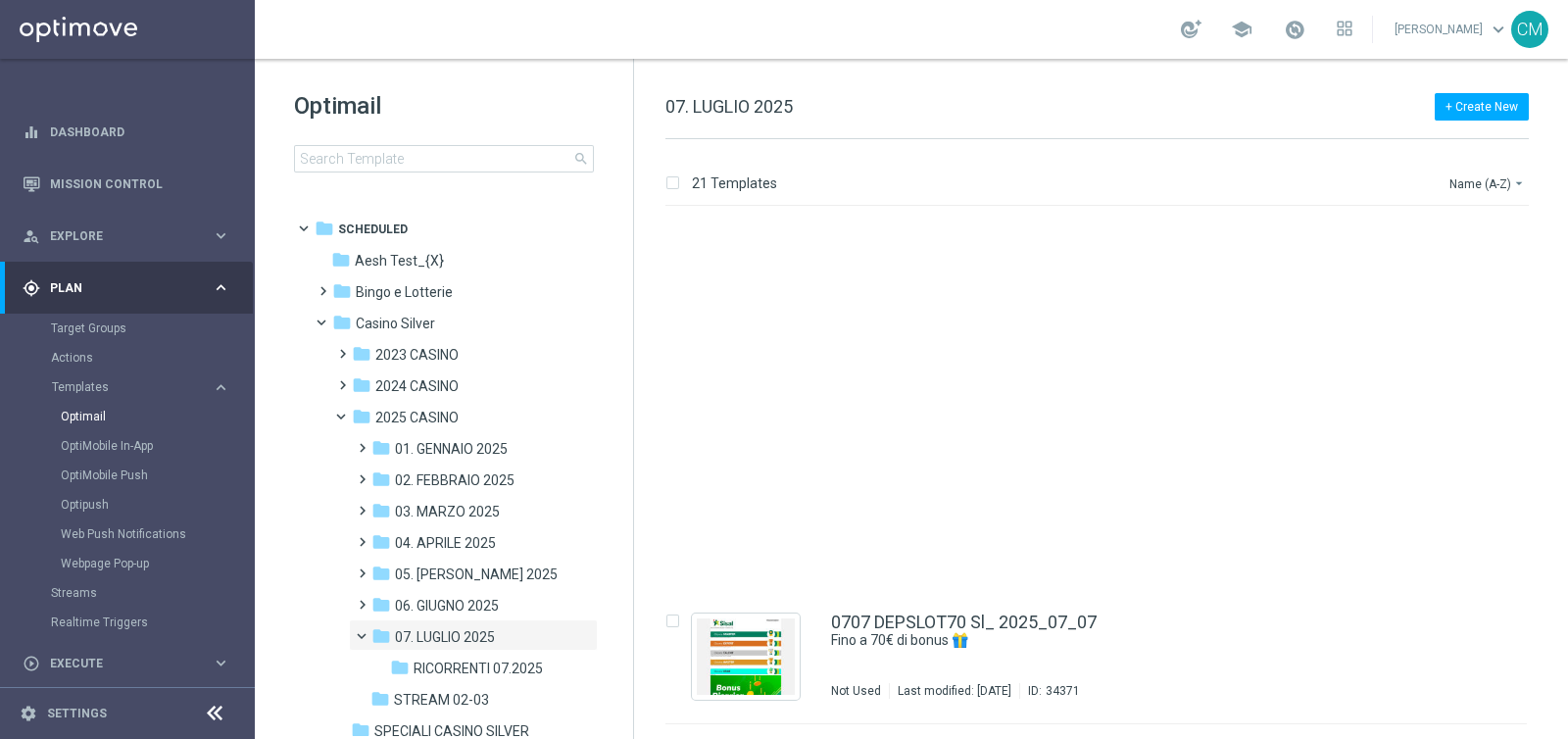 scroll, scrollTop: 2308, scrollLeft: 0, axis: vertical 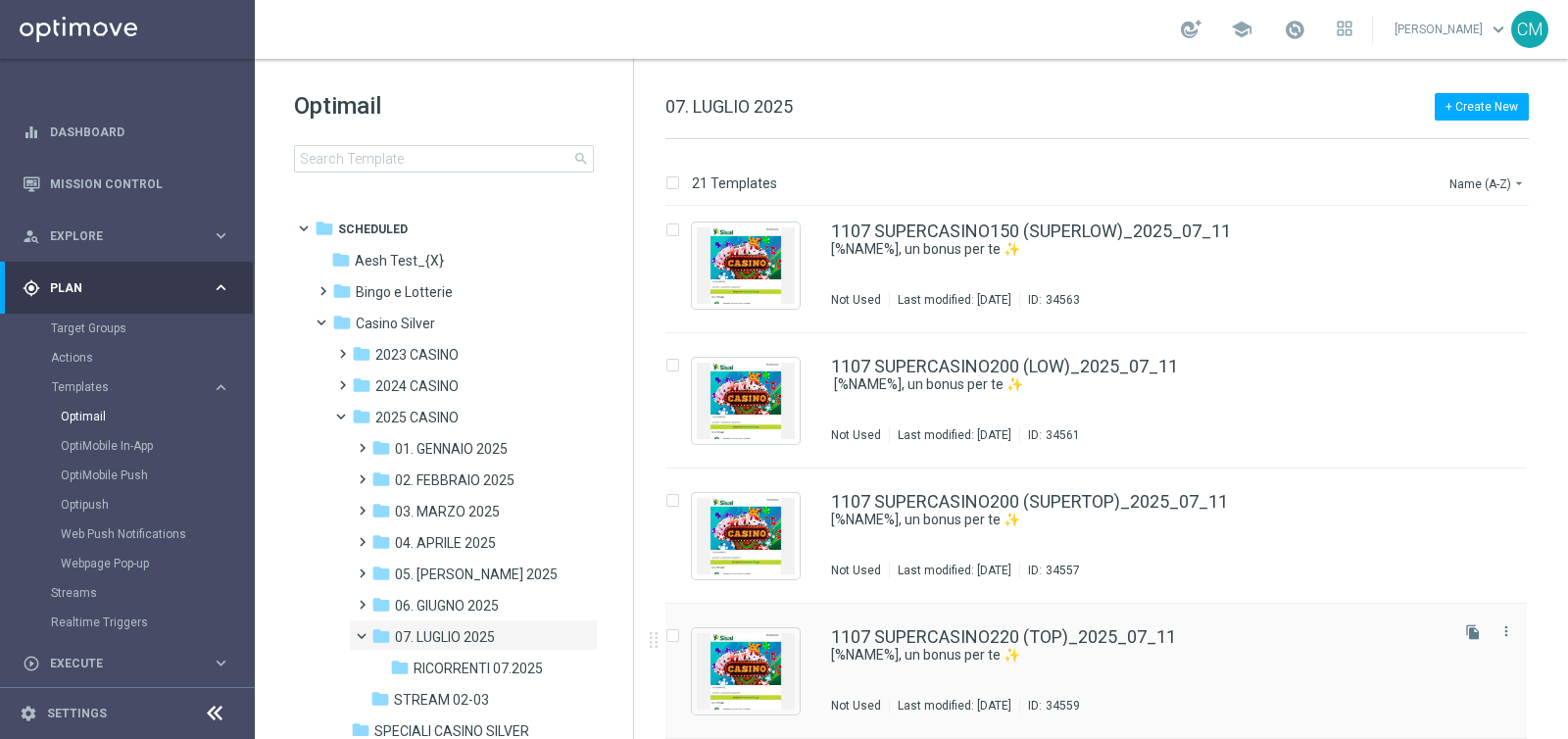 click on "1107 SUPERCASINO220 (TOP)_2025_07_11
[%NAME%], un bonus per te ✨
Not Used
Last modified: Friday, July 11, 2025
ID:
34559" at bounding box center [1138, 670] 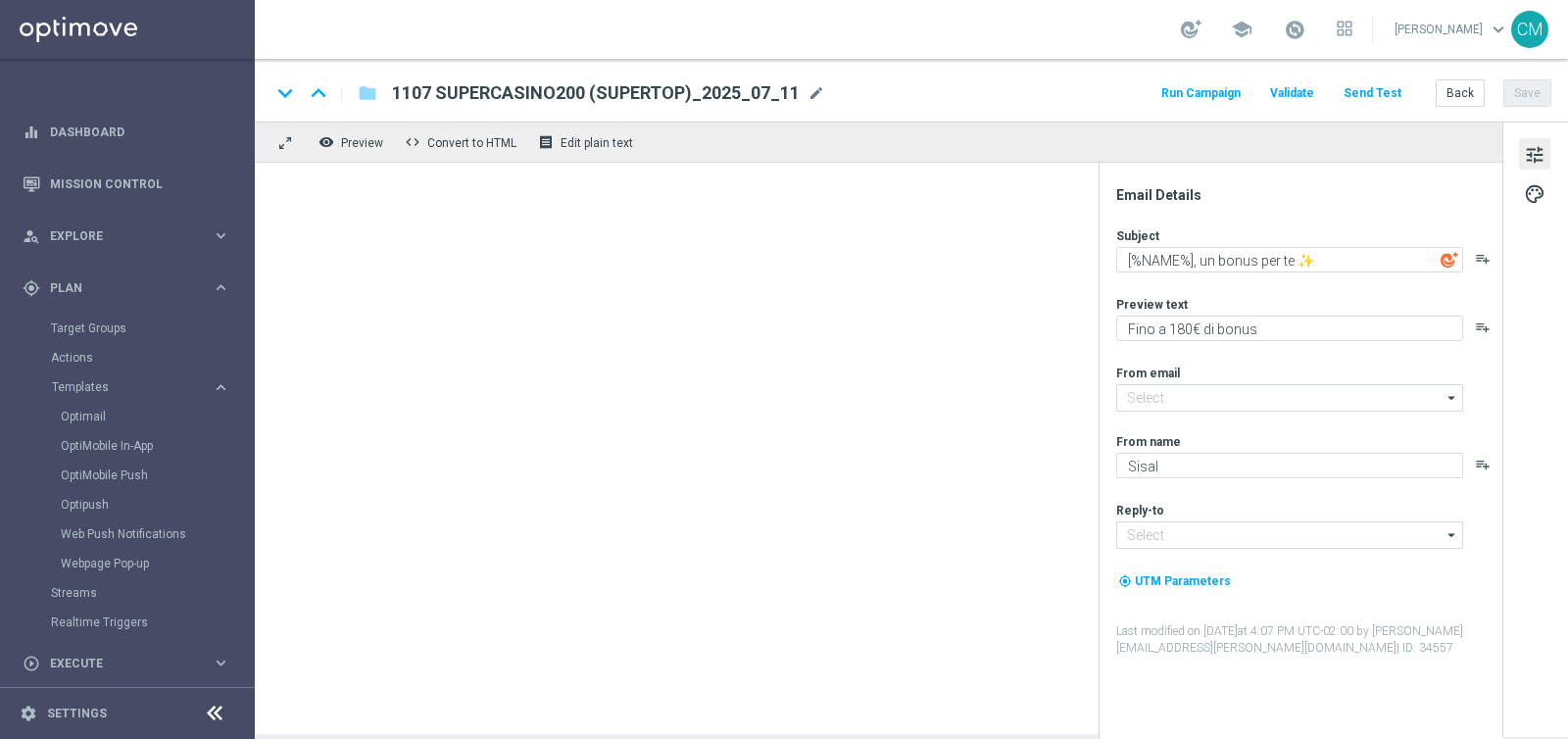 type on "newsletter@comunicazioni.sisal.it" 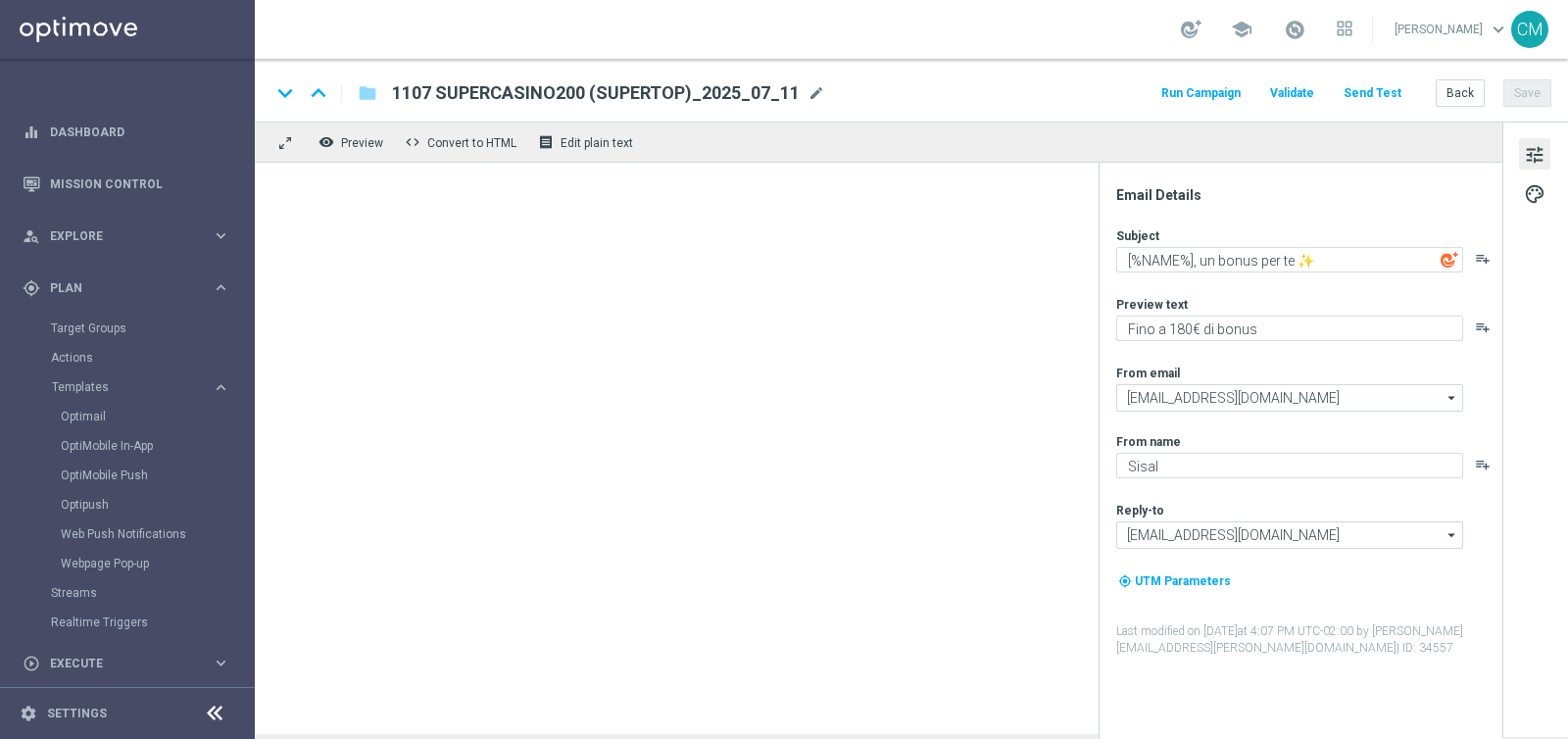 type on "Fino a 220€ di bonus" 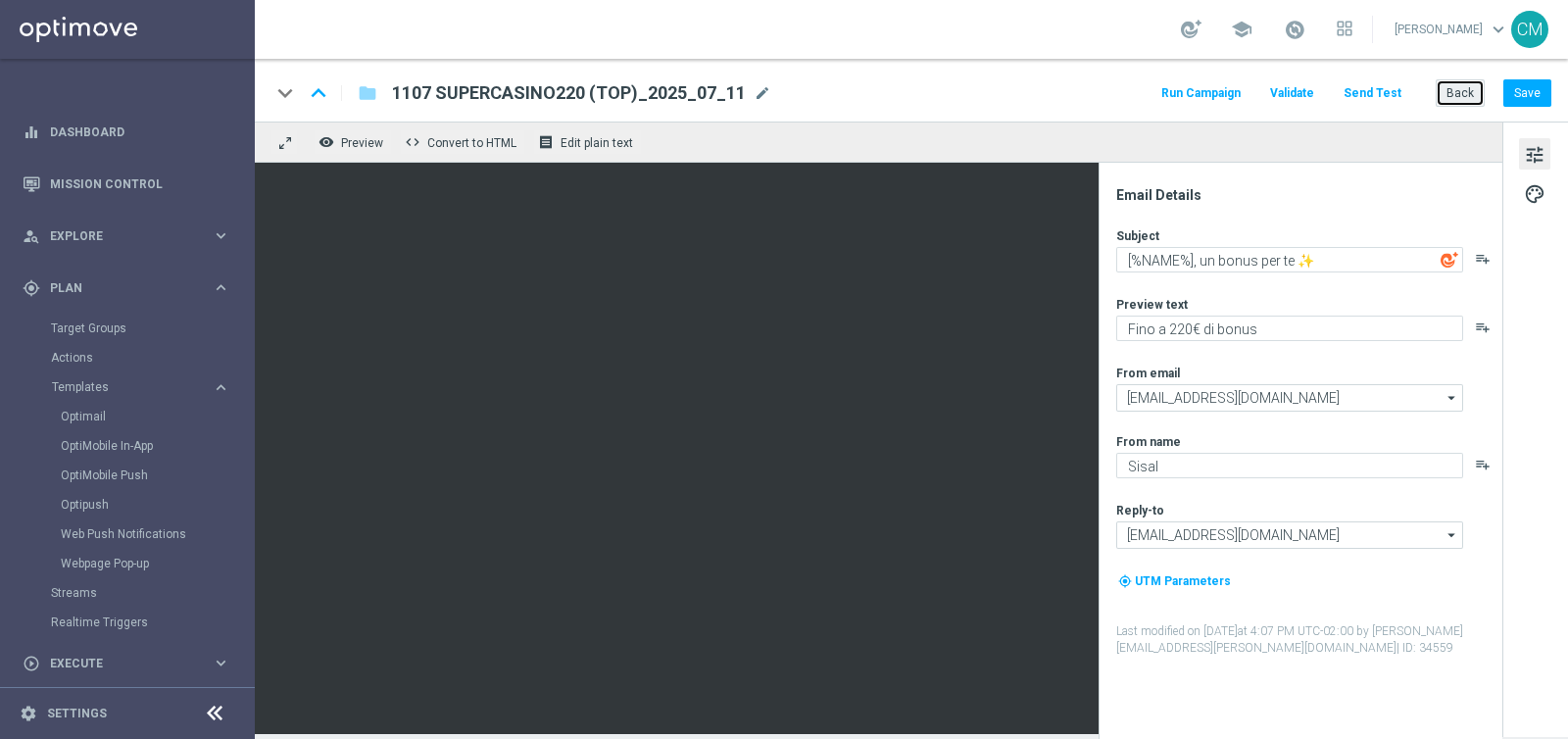 click on "Back" 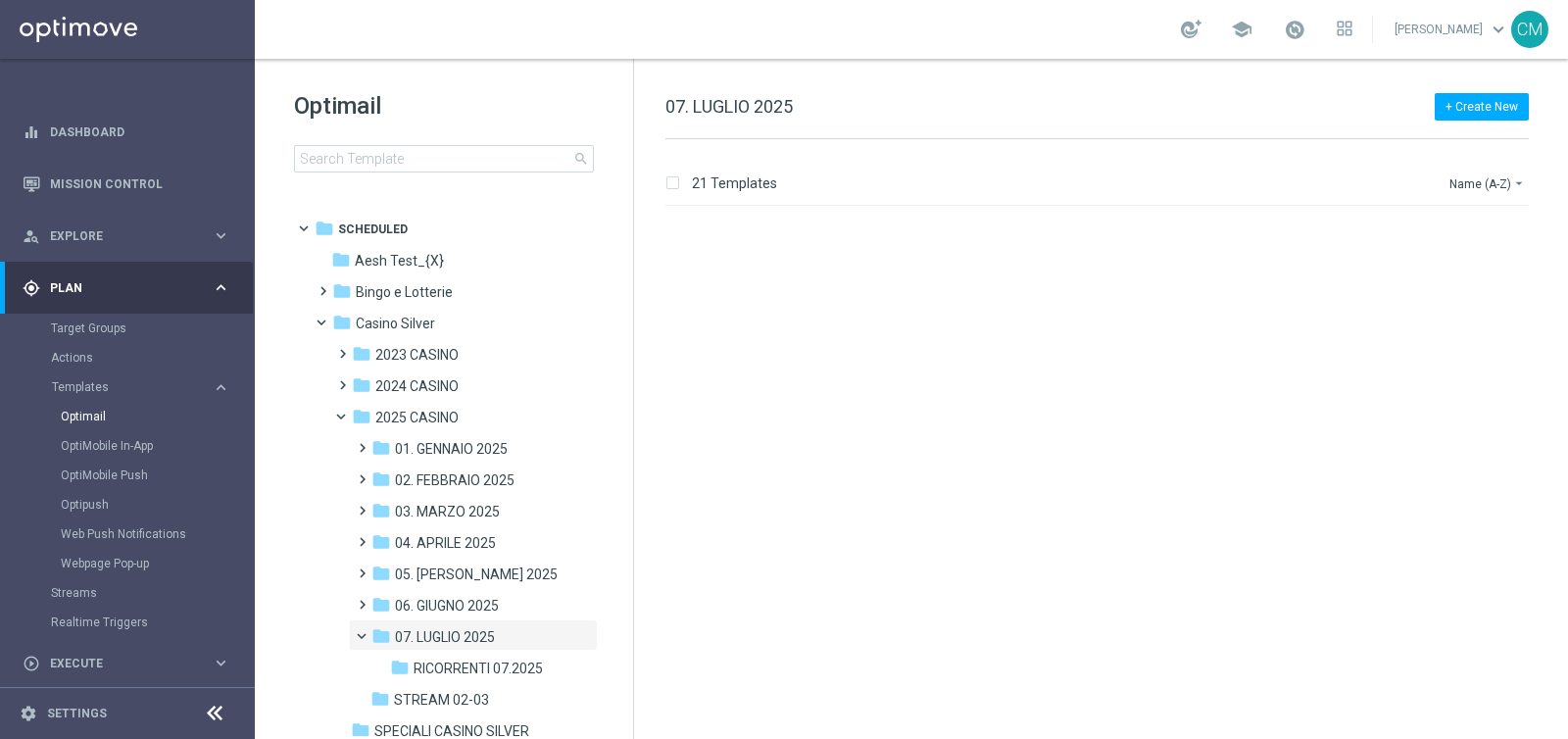 scroll, scrollTop: 2308, scrollLeft: 0, axis: vertical 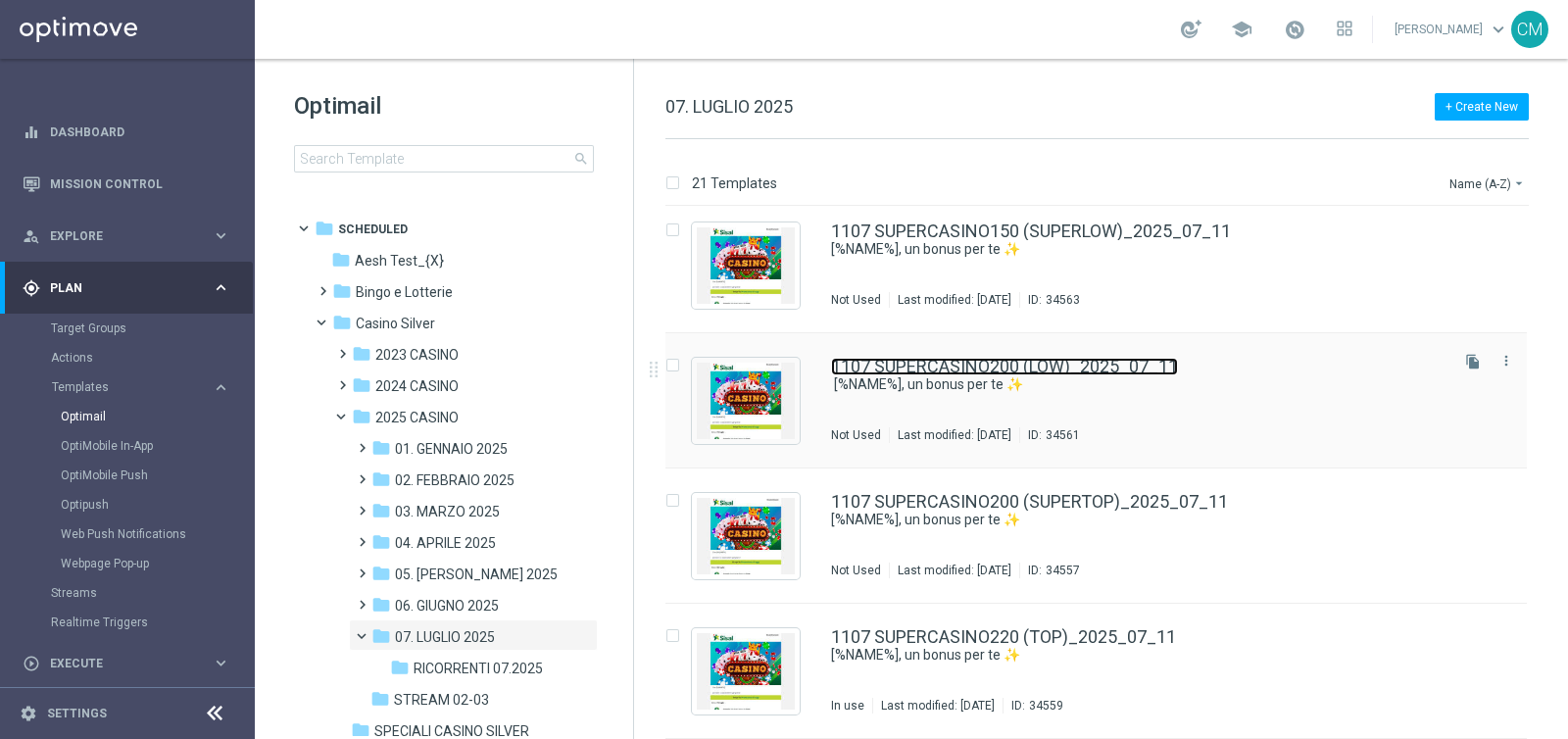 click on "1107 SUPERCASINO200 (LOW)_2025_07_11" at bounding box center [1004, 367] 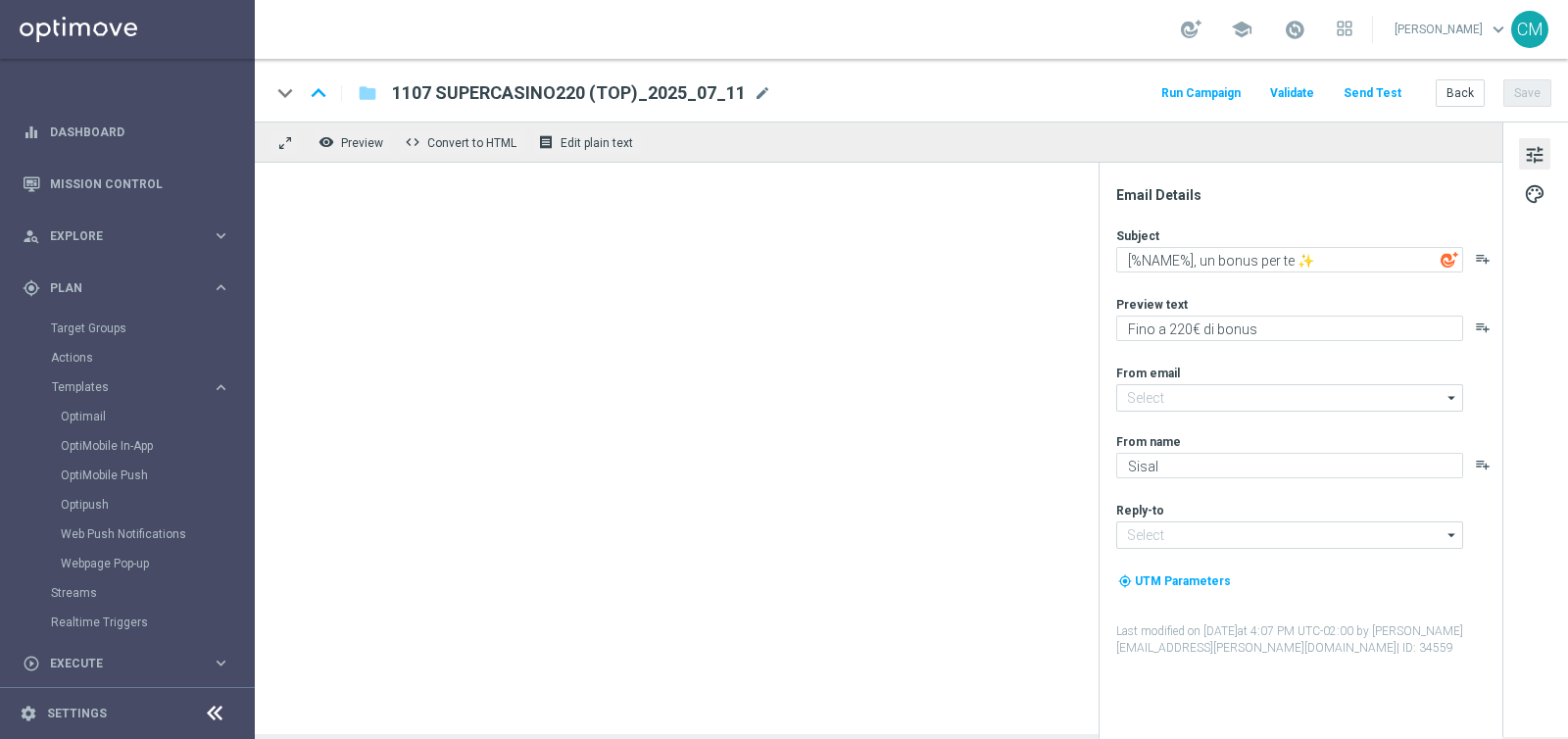type on "​ [%NAME%], un bonus per te ✨" 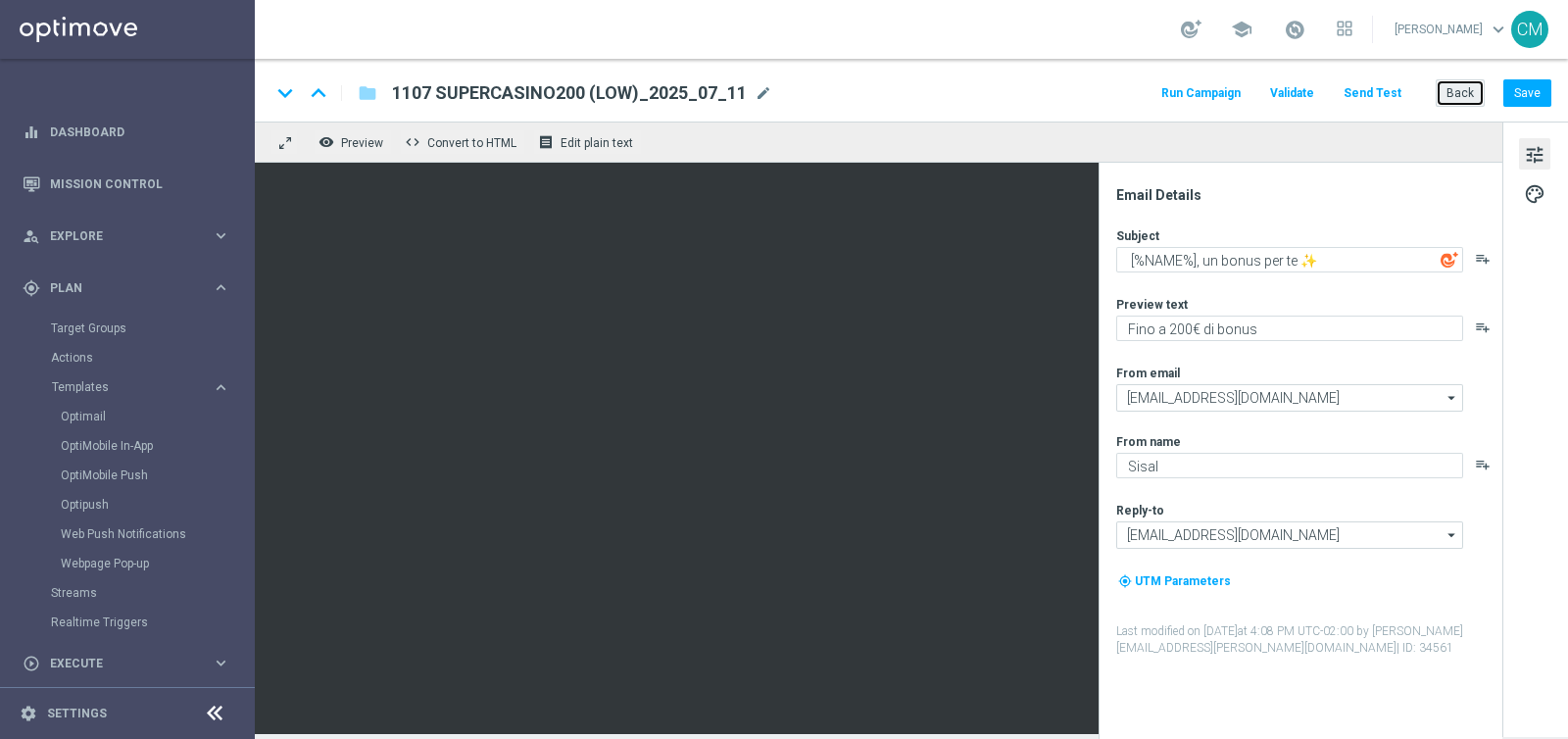 click on "Back" 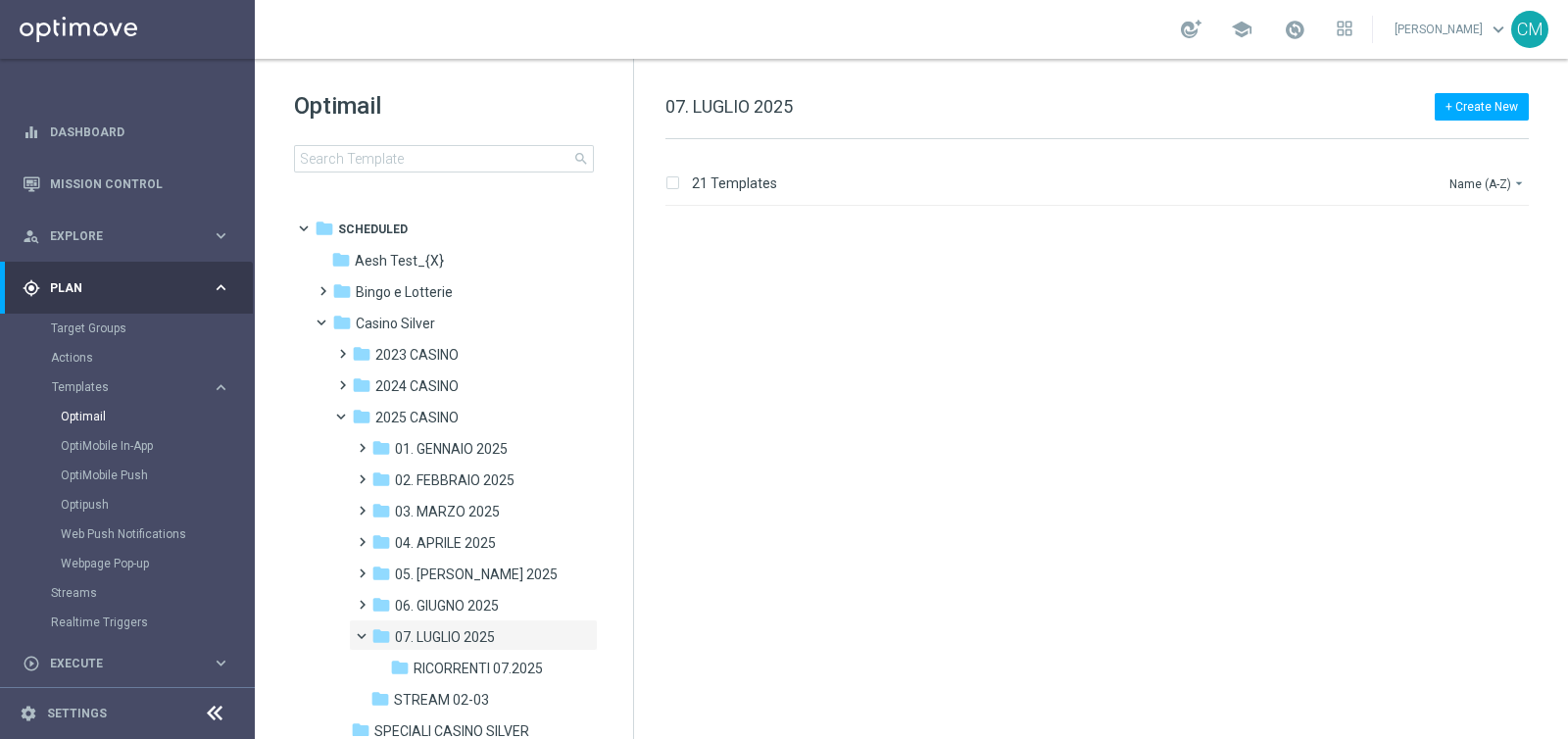 scroll, scrollTop: 2308, scrollLeft: 0, axis: vertical 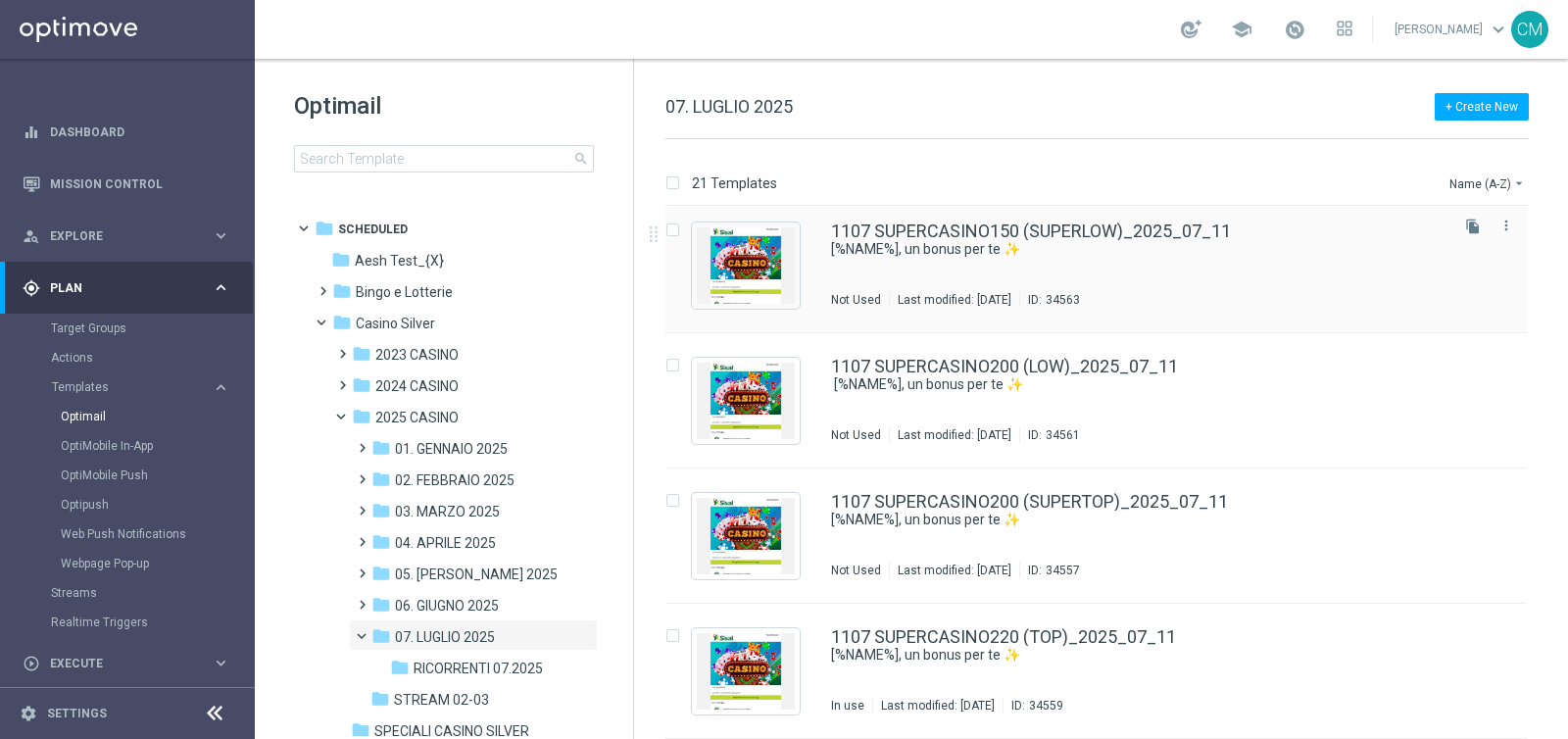 click on "1107 SUPERCASINO150 (SUPERLOW)_2025_07_11
​[%NAME%], un bonus per te ✨
Not Used
Last modified: Friday, July 11, 2025
ID:
34563" at bounding box center [1138, 265] 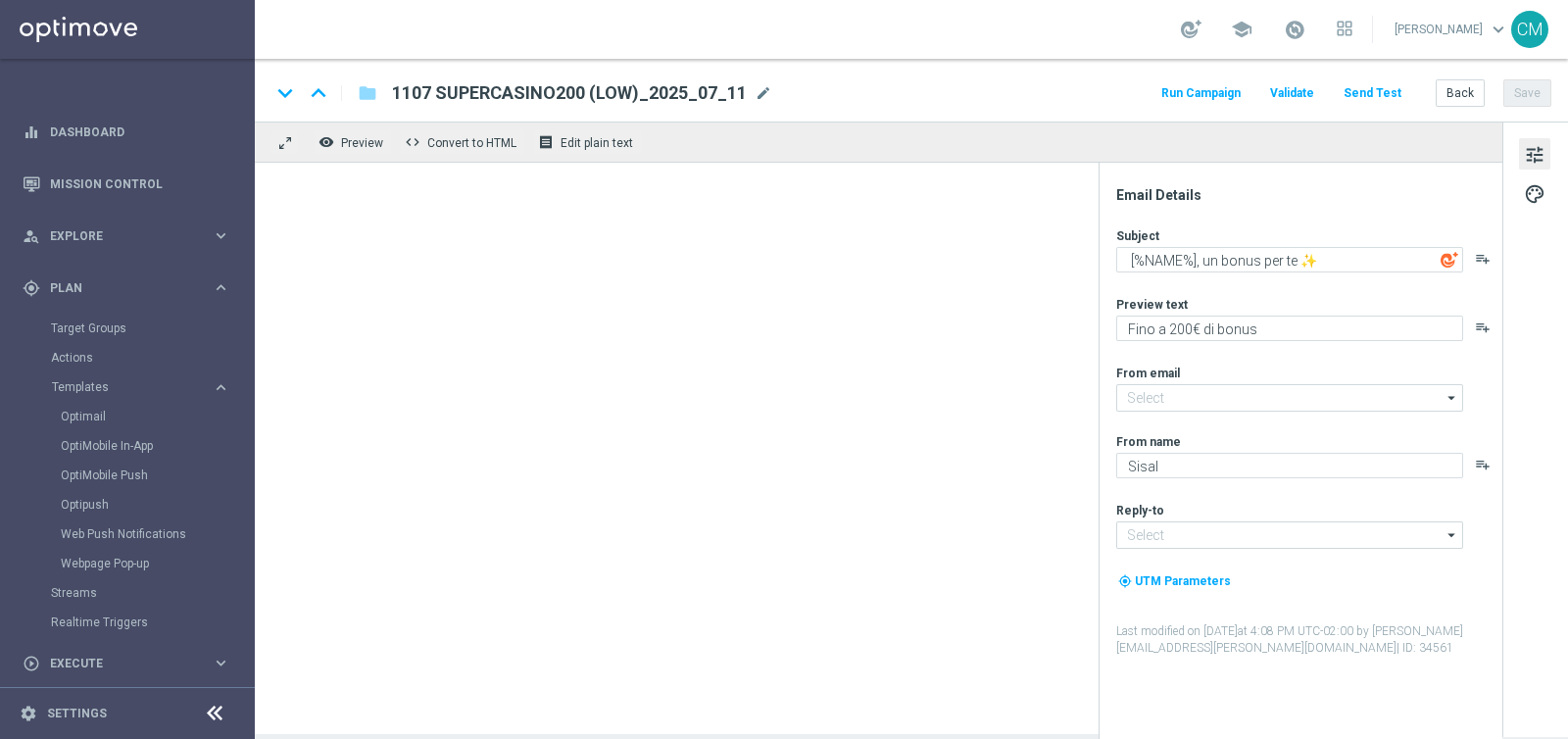 type on "​[%NAME%], un bonus per te ✨" 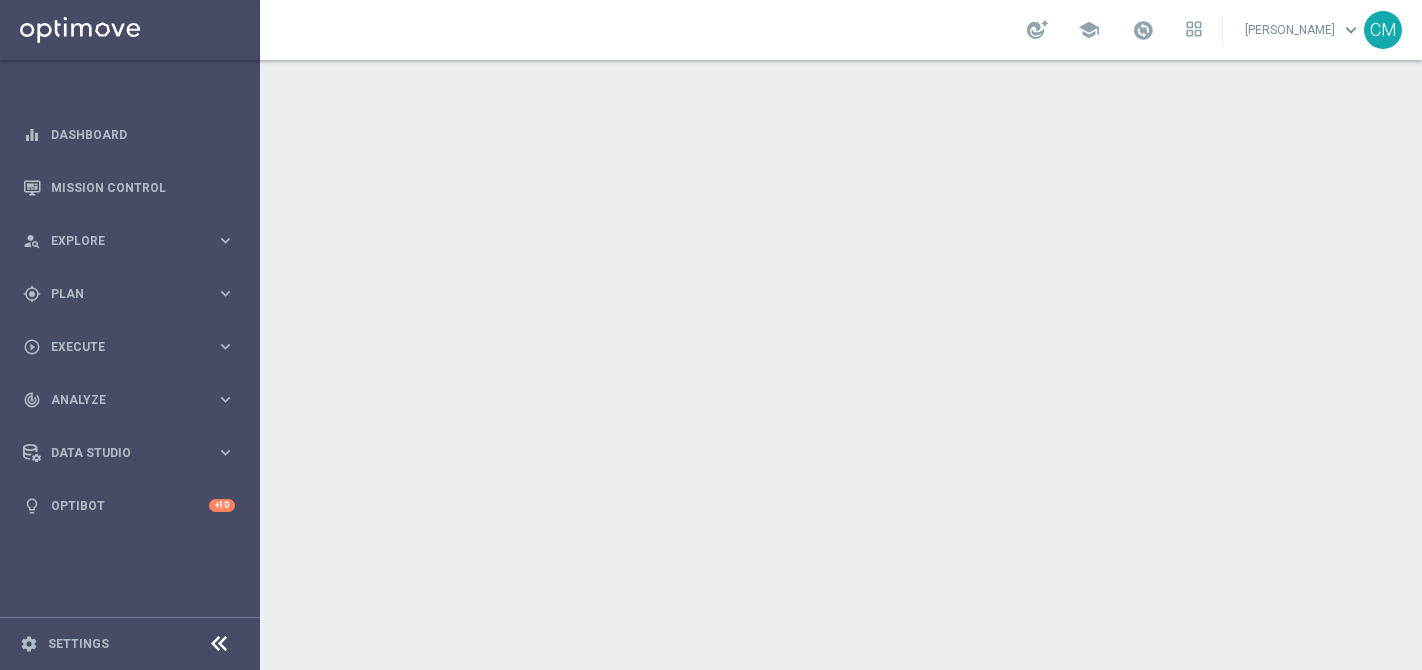 scroll, scrollTop: 0, scrollLeft: 0, axis: both 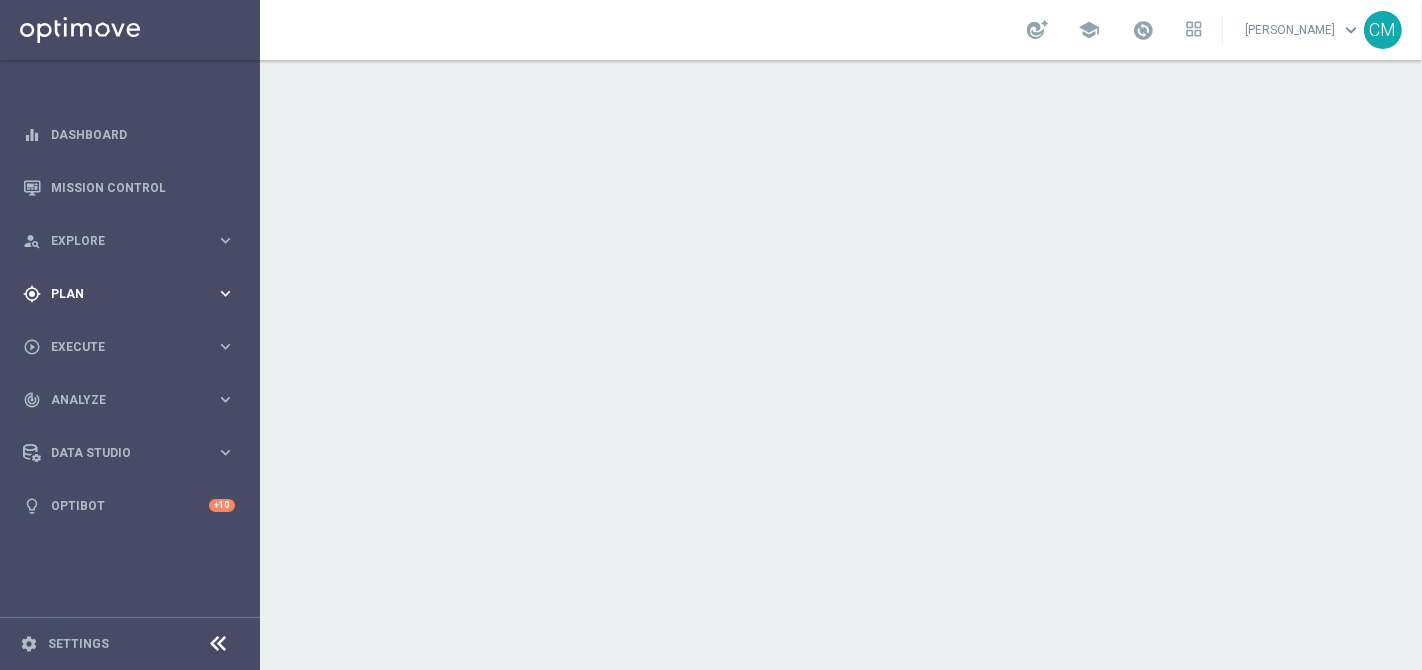 click on "gps_fixed
Plan" at bounding box center (119, 294) 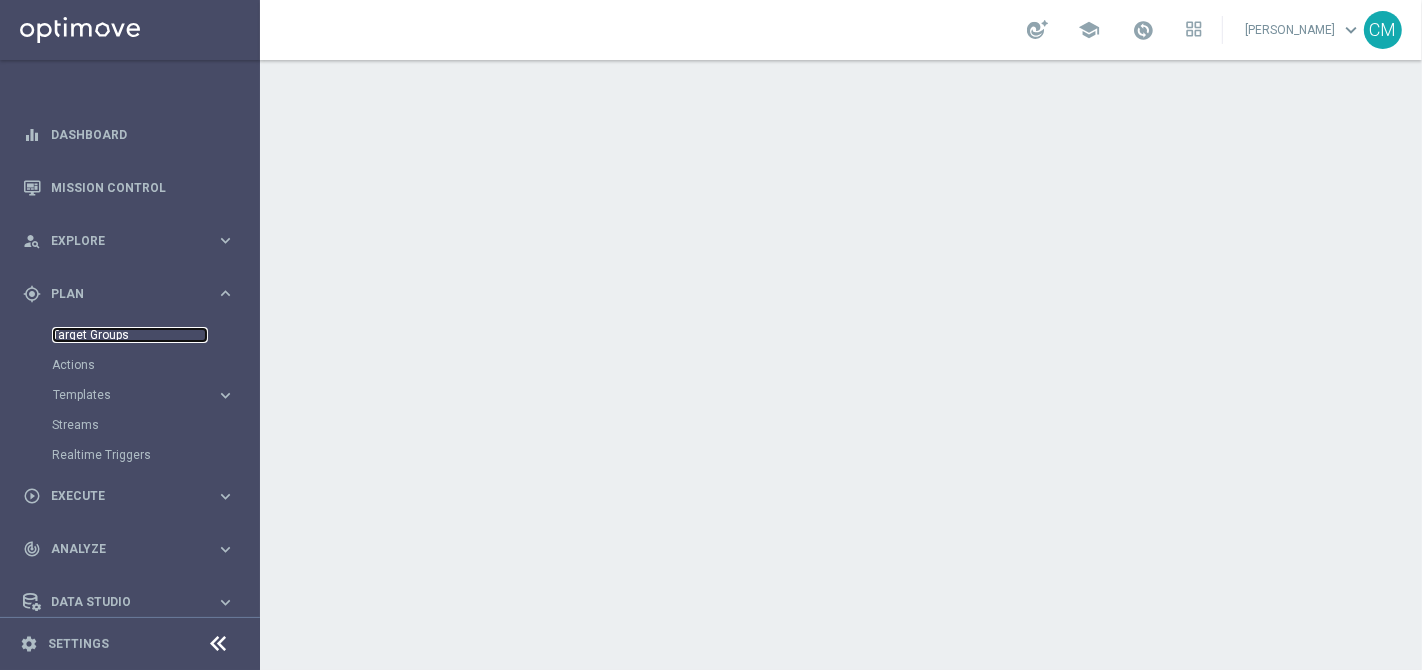 click on "Target Groups" at bounding box center (130, 335) 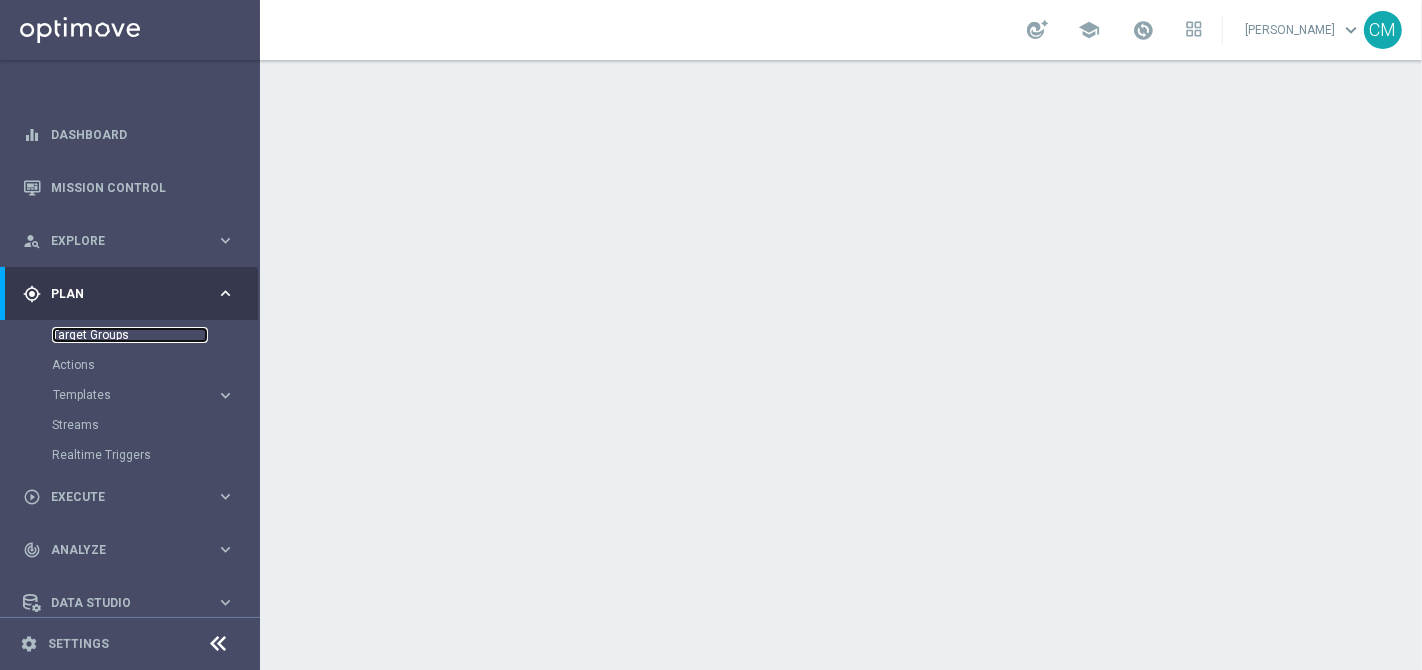 click on "Target Groups" at bounding box center (130, 335) 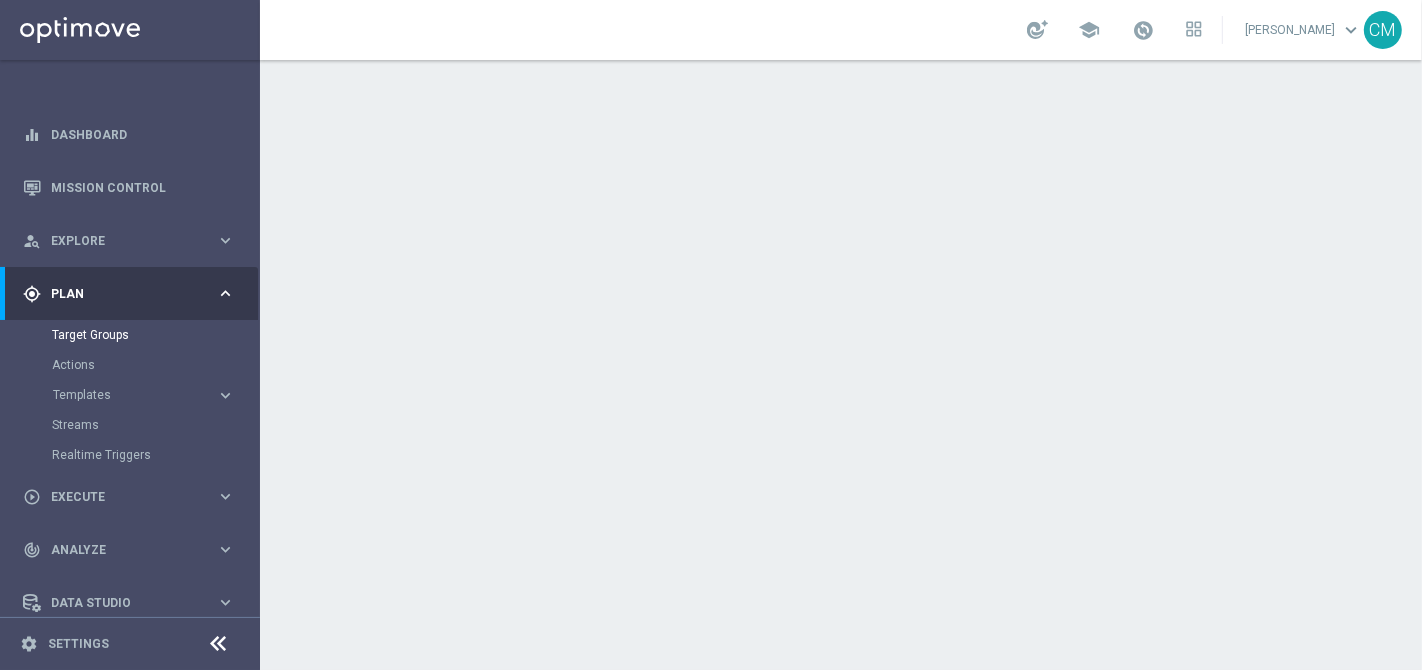 click on "gps_fixed
Plan
keyboard_arrow_right" at bounding box center [129, 293] 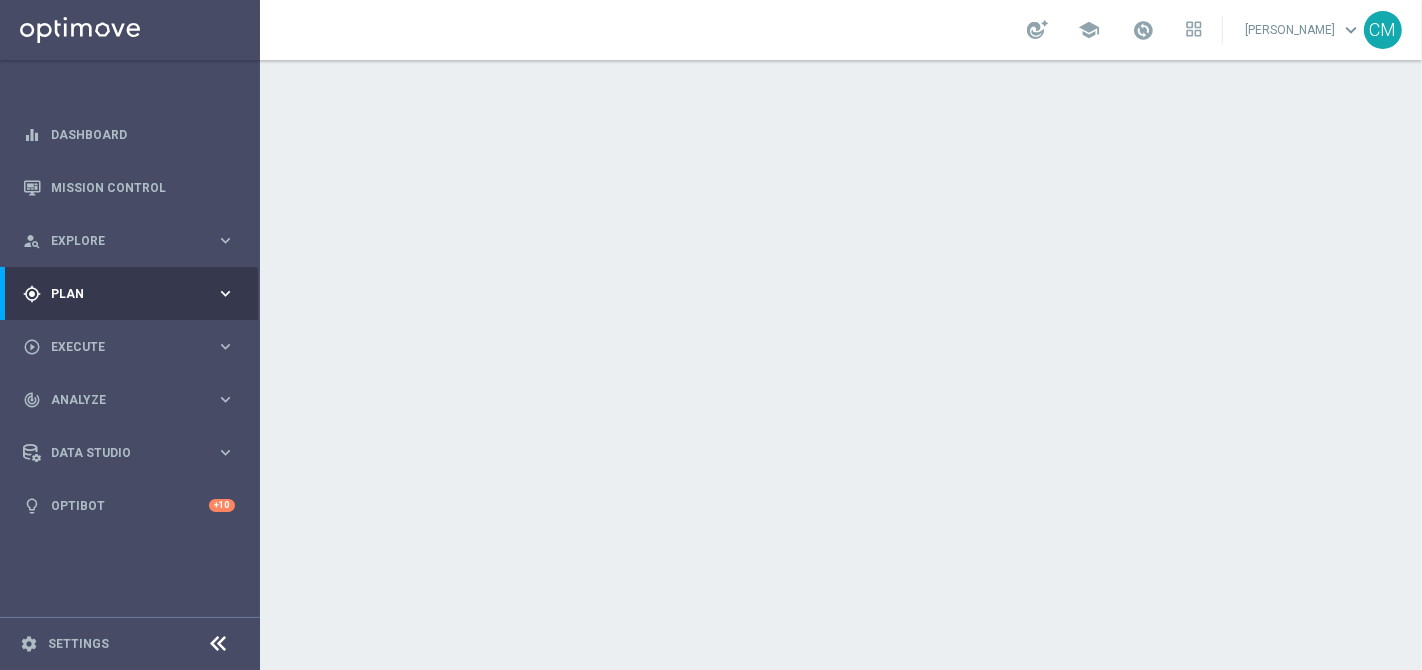 click on "gps_fixed
Plan
keyboard_arrow_right" at bounding box center [129, 293] 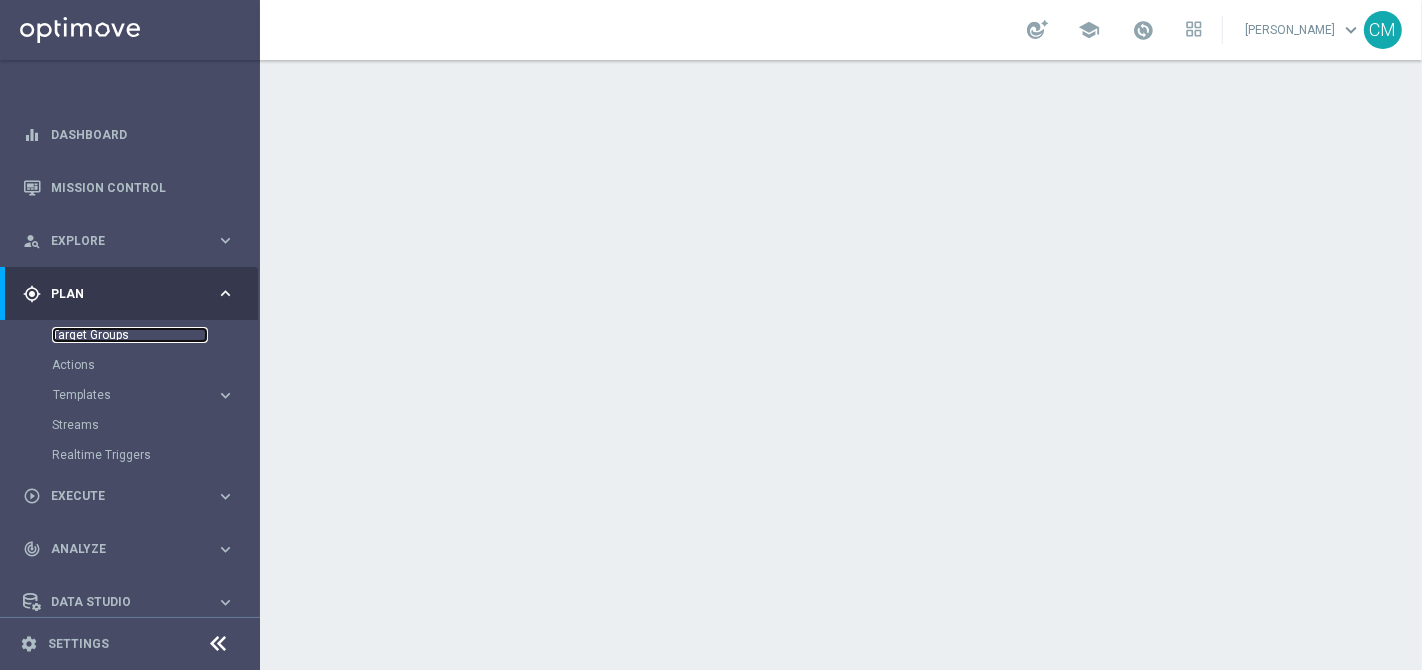click on "Target Groups" at bounding box center (130, 335) 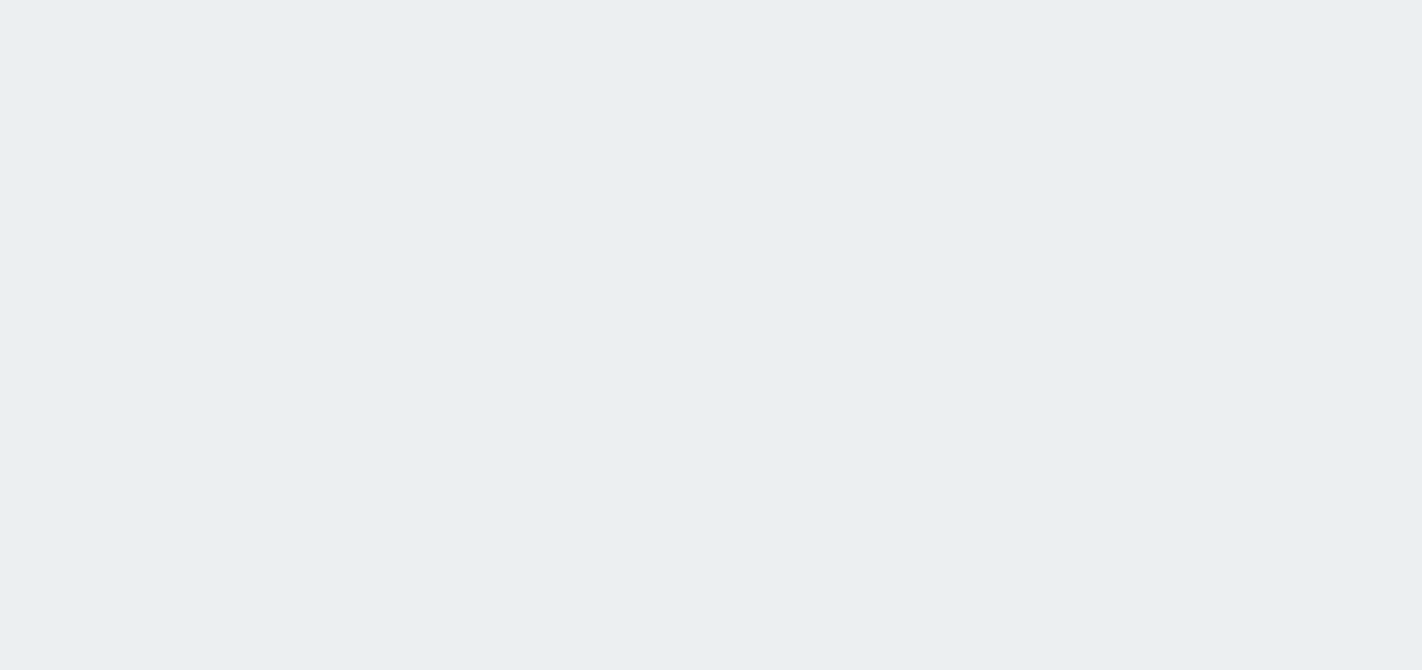 scroll, scrollTop: 0, scrollLeft: 0, axis: both 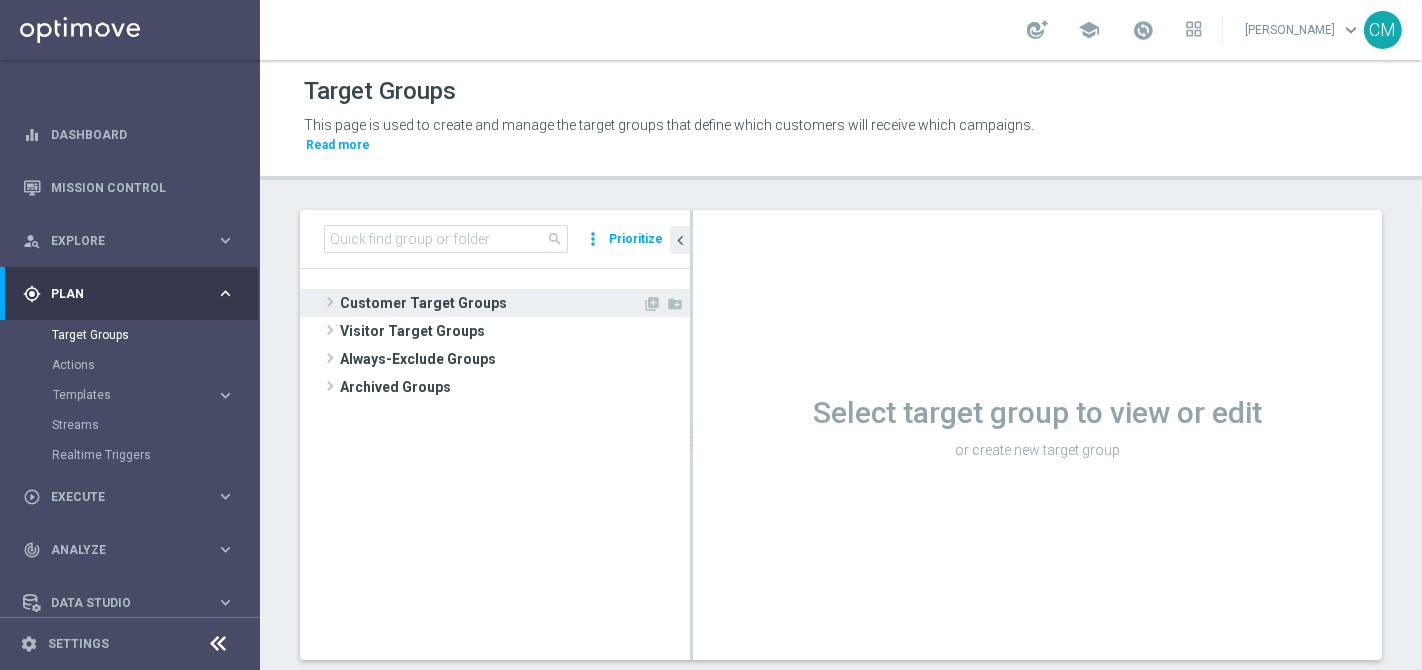 click on "Customer Target Groups" at bounding box center (491, 303) 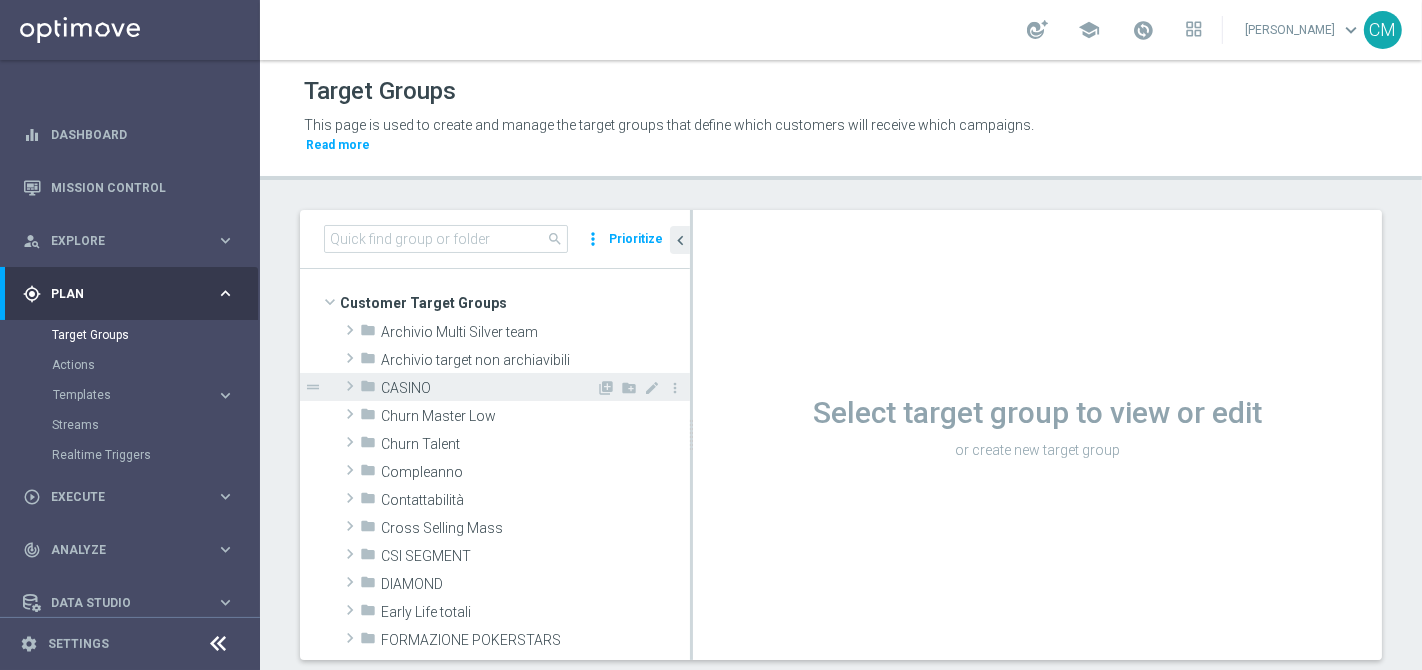 click on "CASINO" at bounding box center [488, 388] 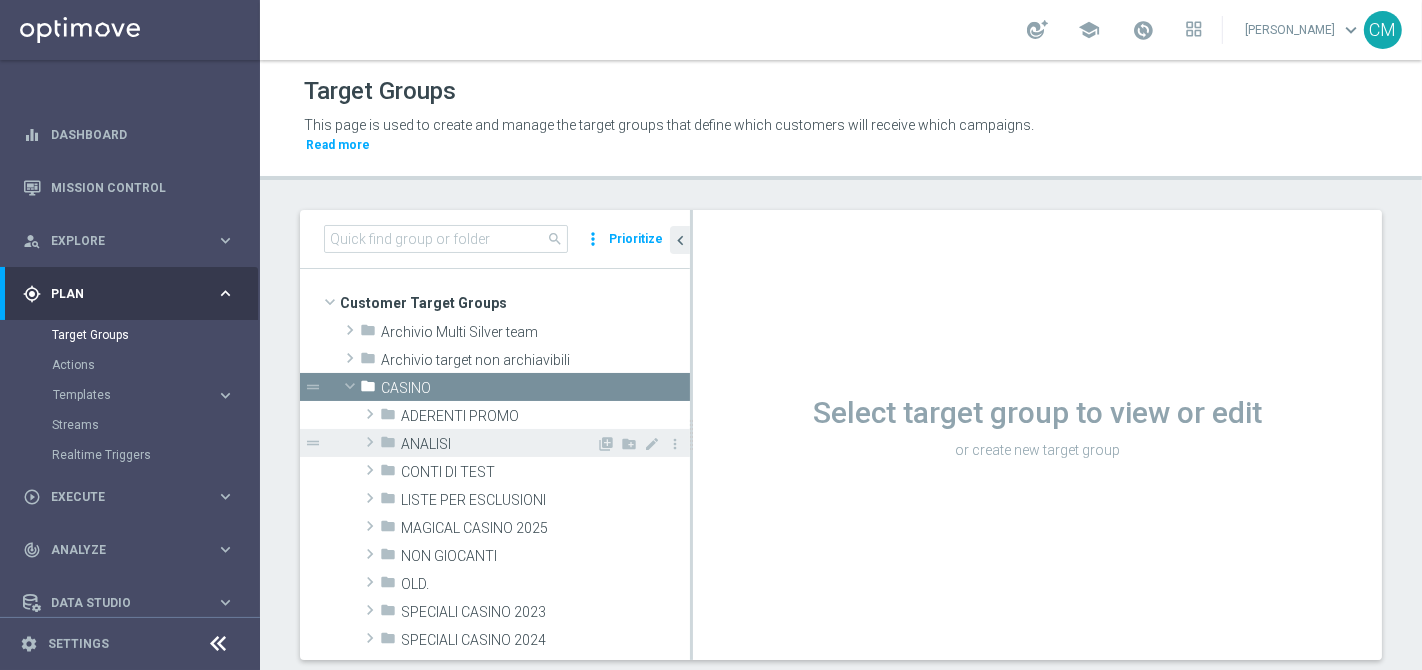 scroll, scrollTop: 124, scrollLeft: 0, axis: vertical 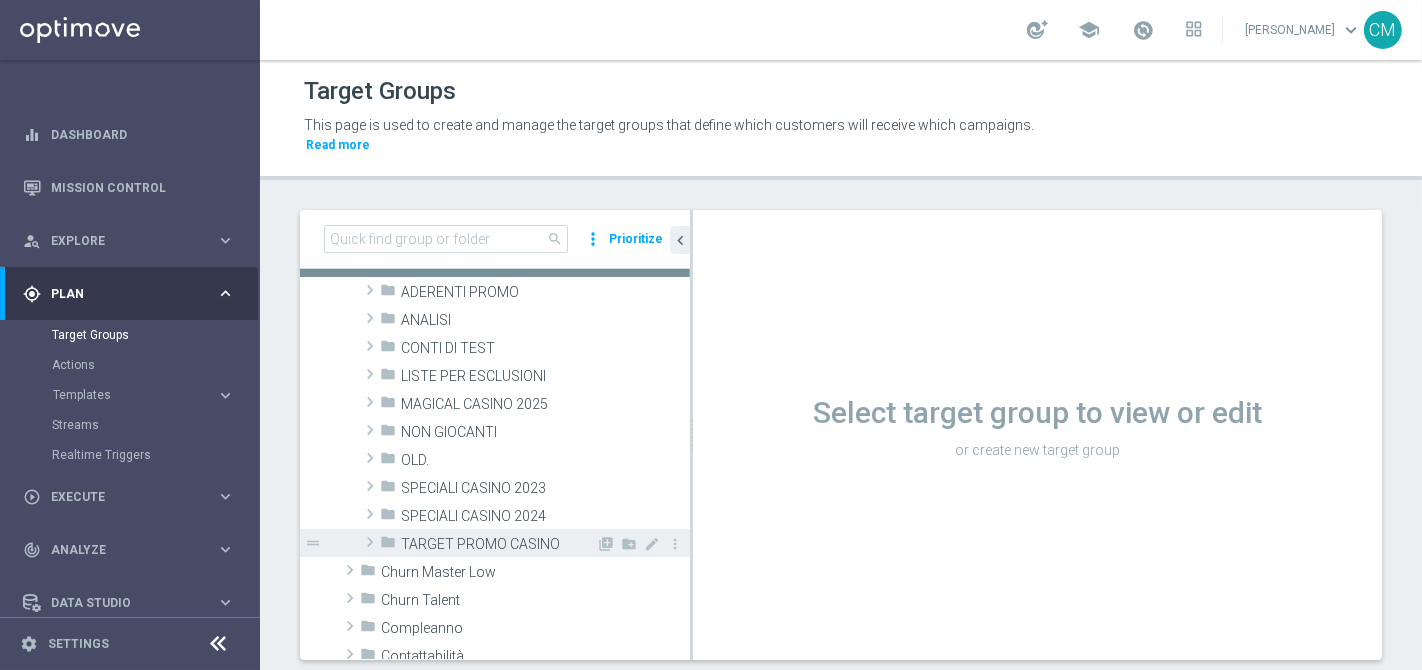 click on "TARGET PROMO CASINO" at bounding box center [498, 544] 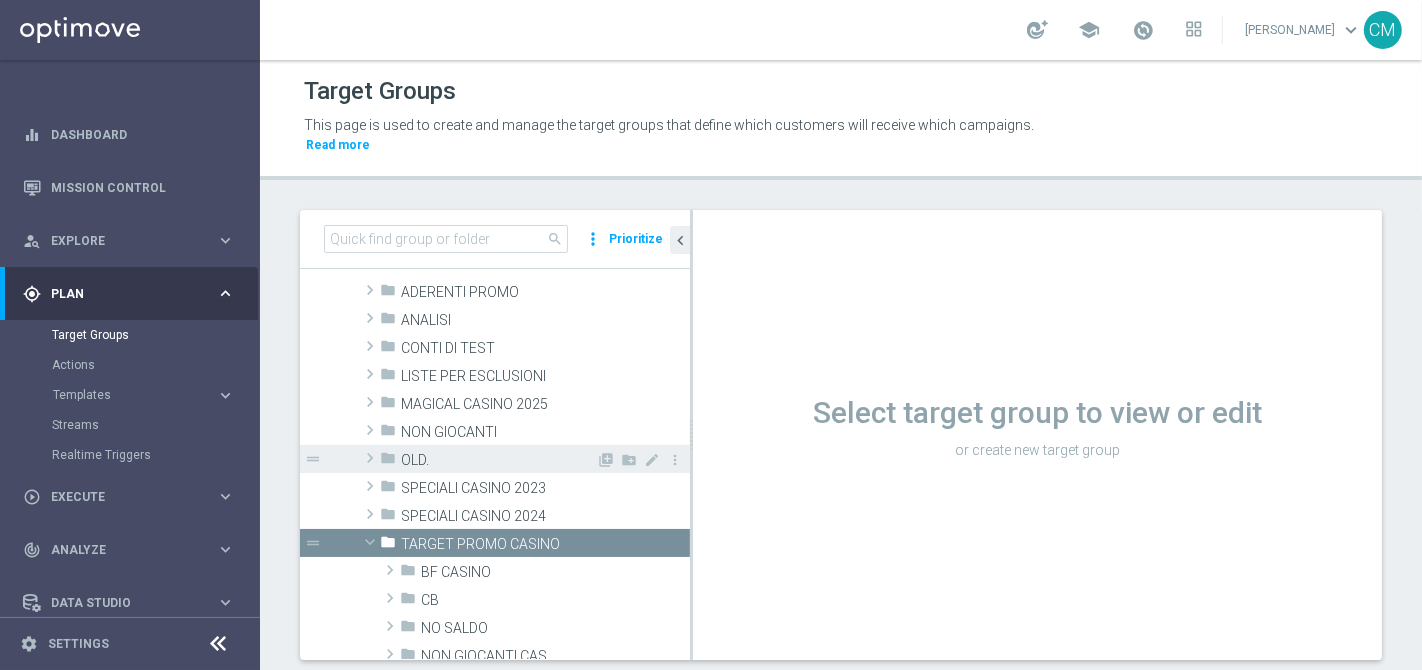 scroll, scrollTop: 297, scrollLeft: 0, axis: vertical 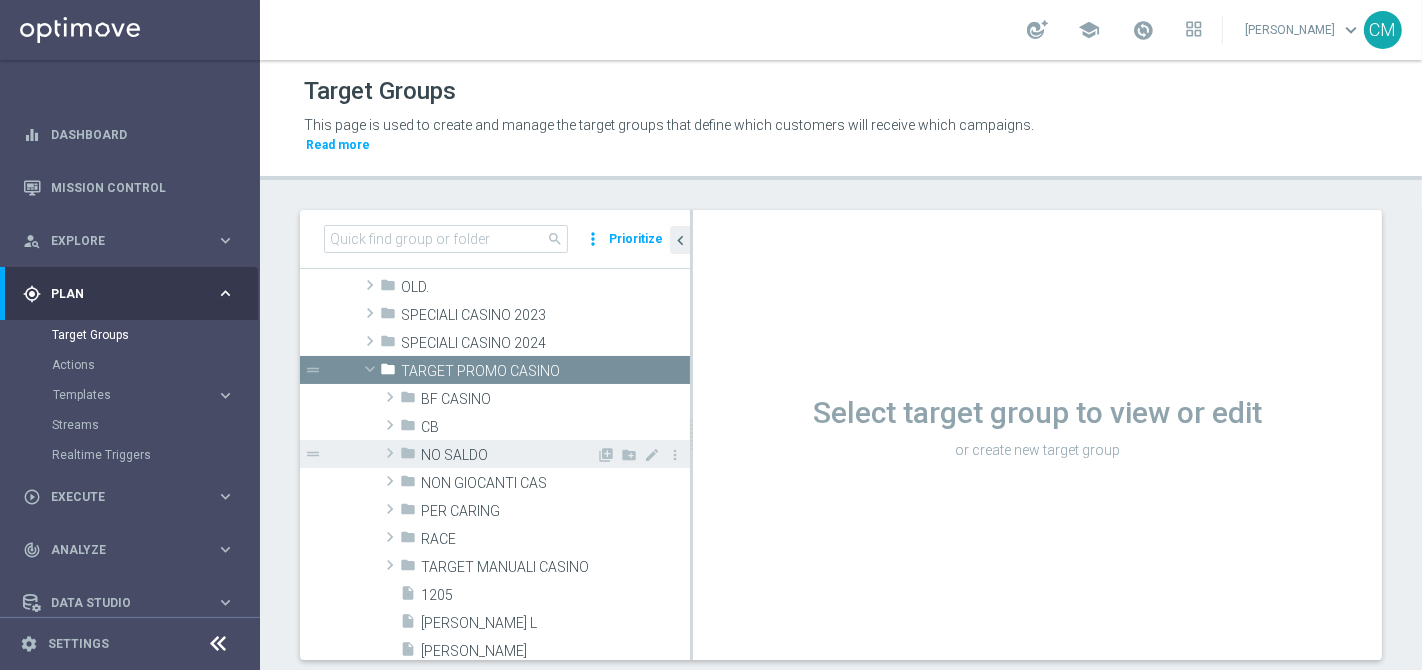 click on "CB" at bounding box center (555, 427) 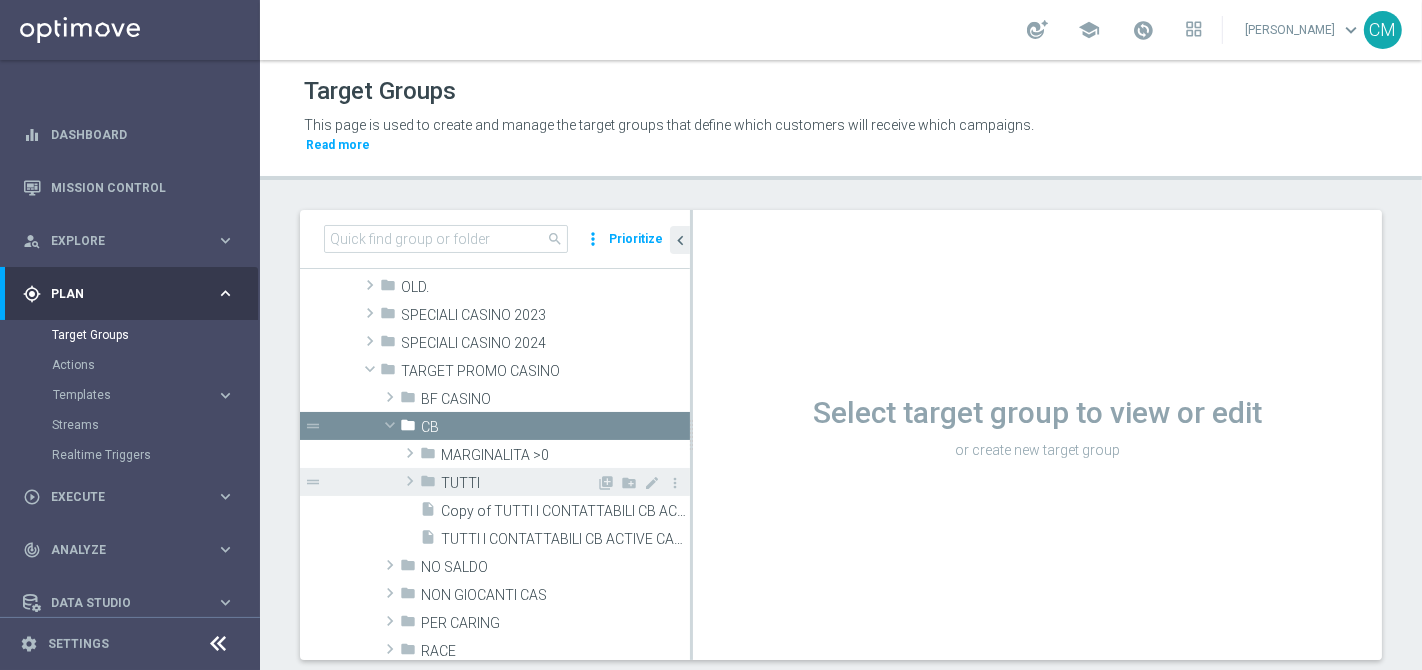 click on "TUTTI" at bounding box center (518, 483) 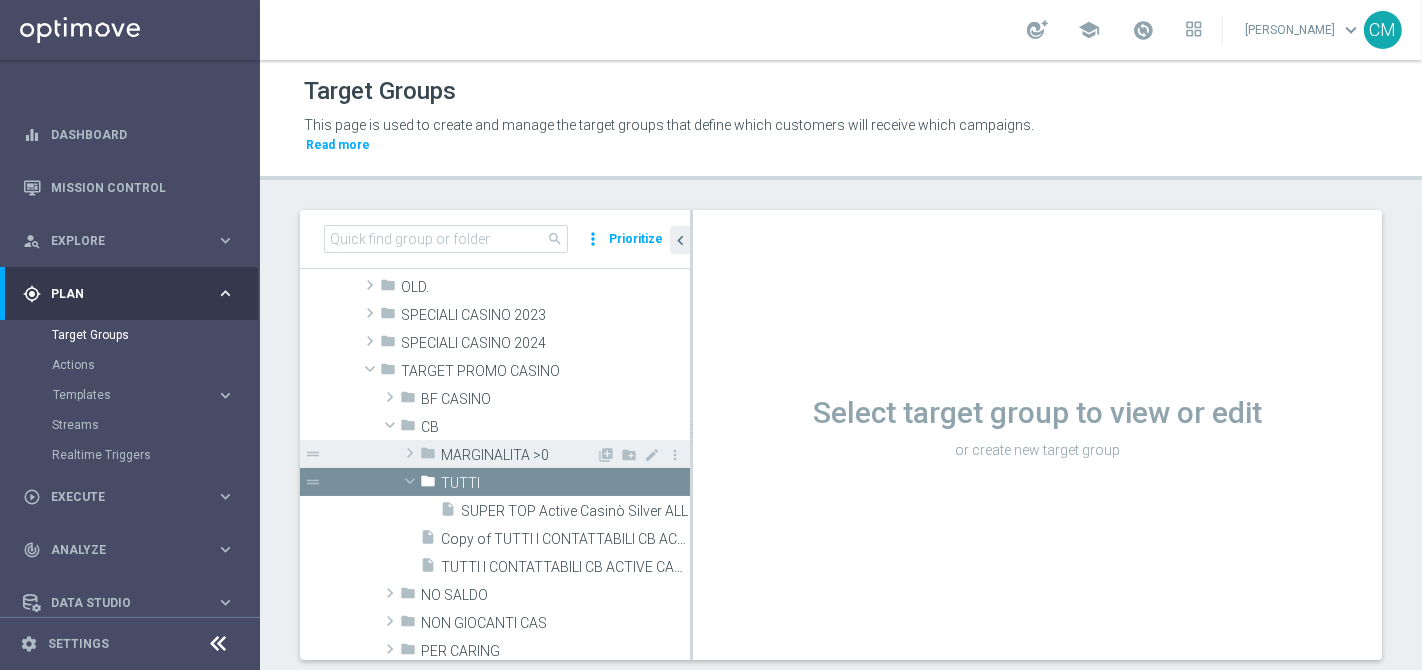 click on "folder
MARGINALITA >0" at bounding box center [508, 454] 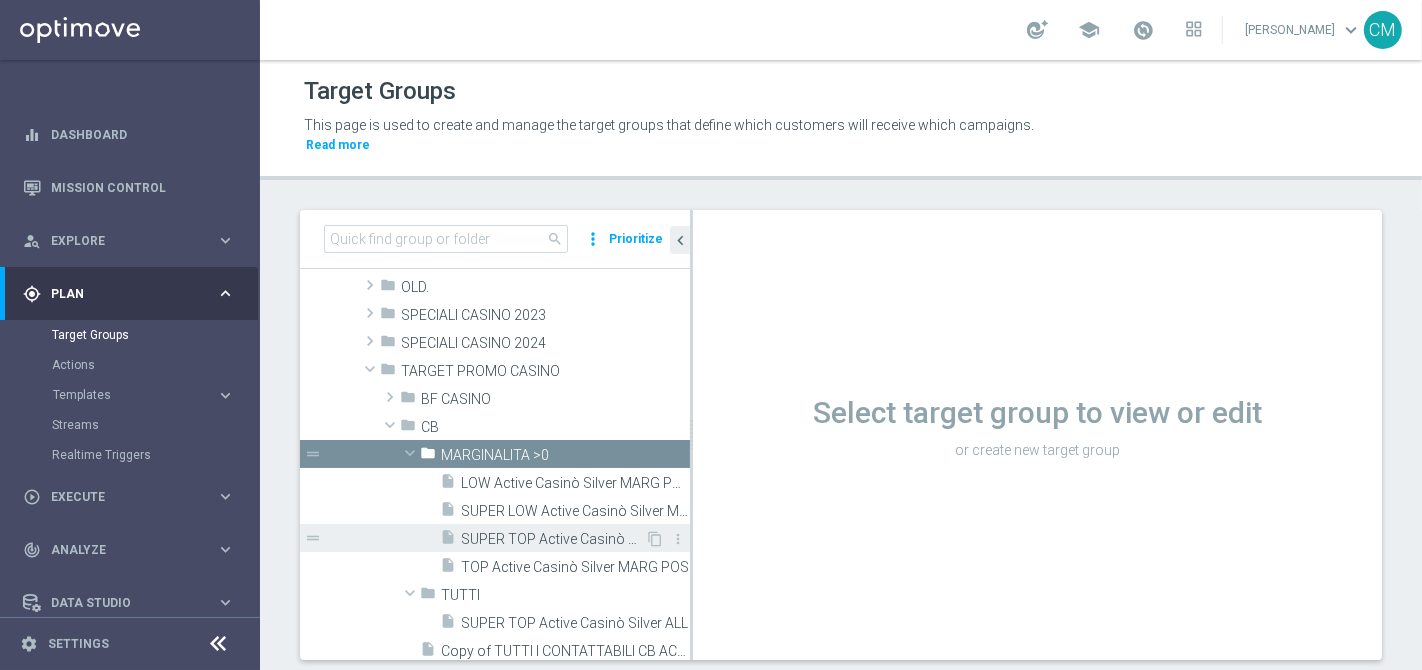 click on "SUPER TOP Active Casinò Silver MARG POS" at bounding box center [553, 539] 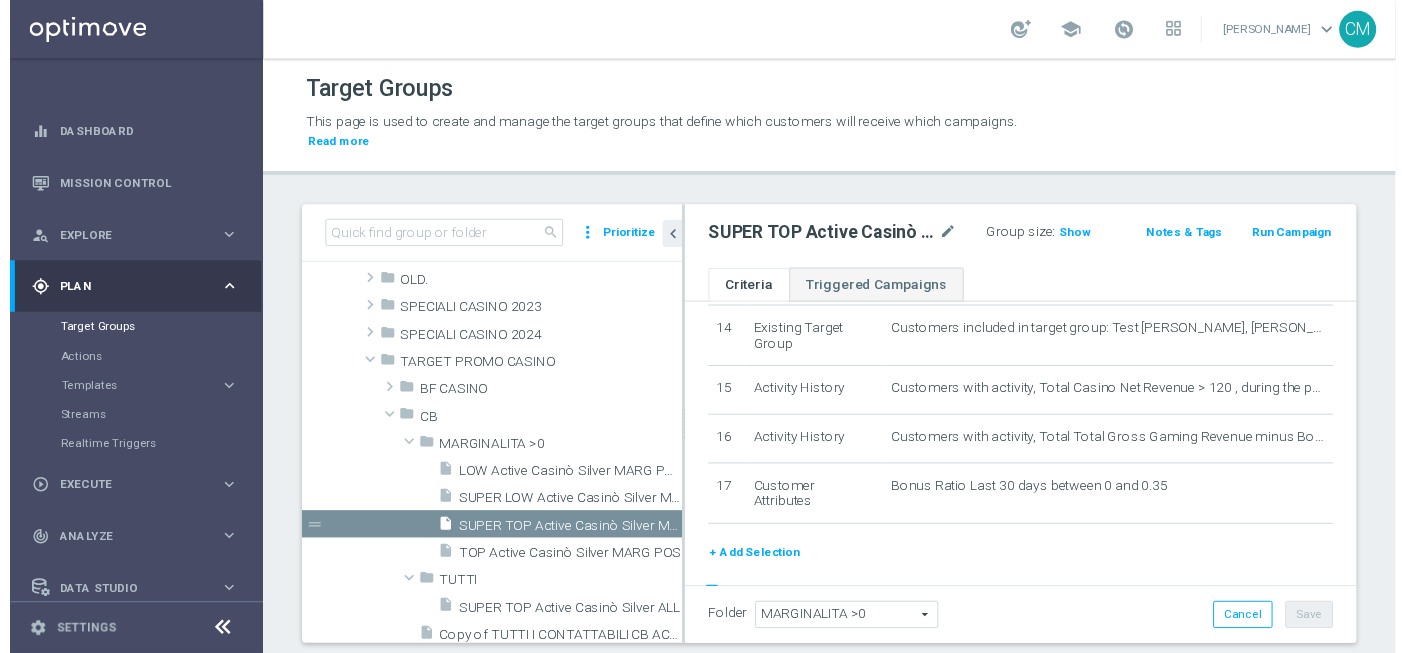 scroll, scrollTop: 902, scrollLeft: 0, axis: vertical 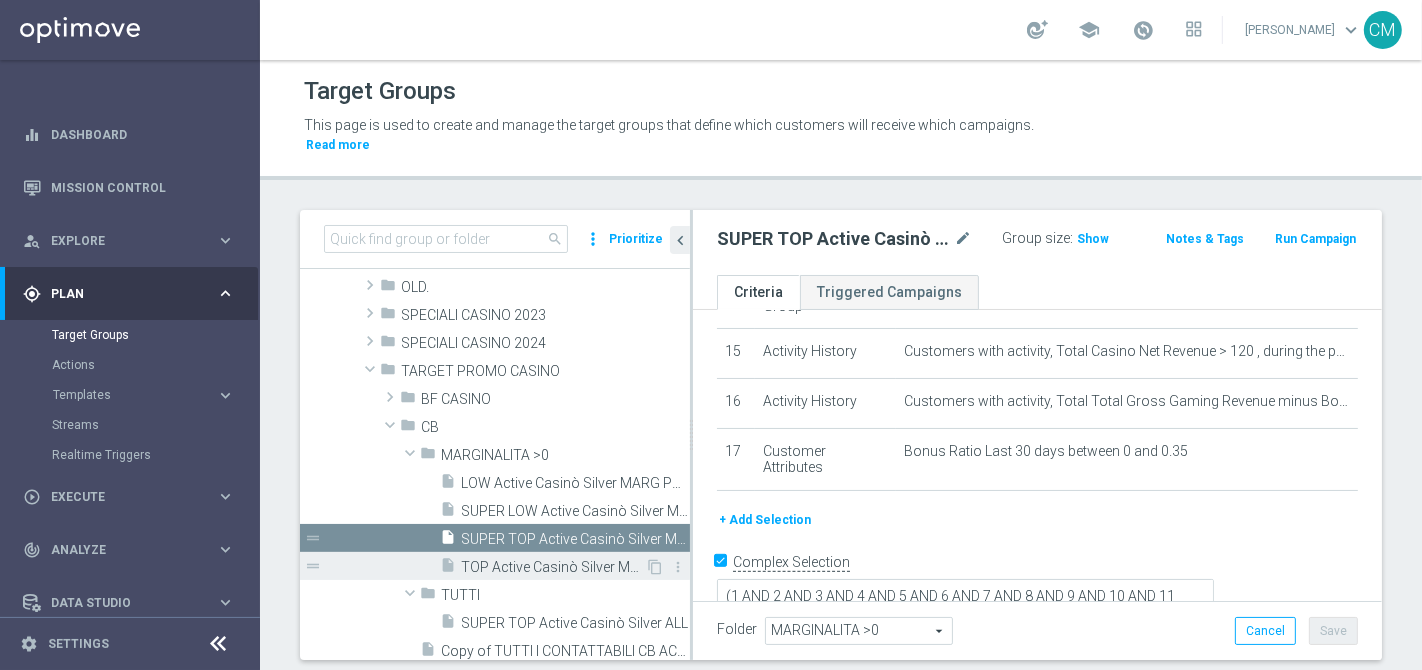 drag, startPoint x: 908, startPoint y: 421, endPoint x: 532, endPoint y: 545, distance: 395.9192 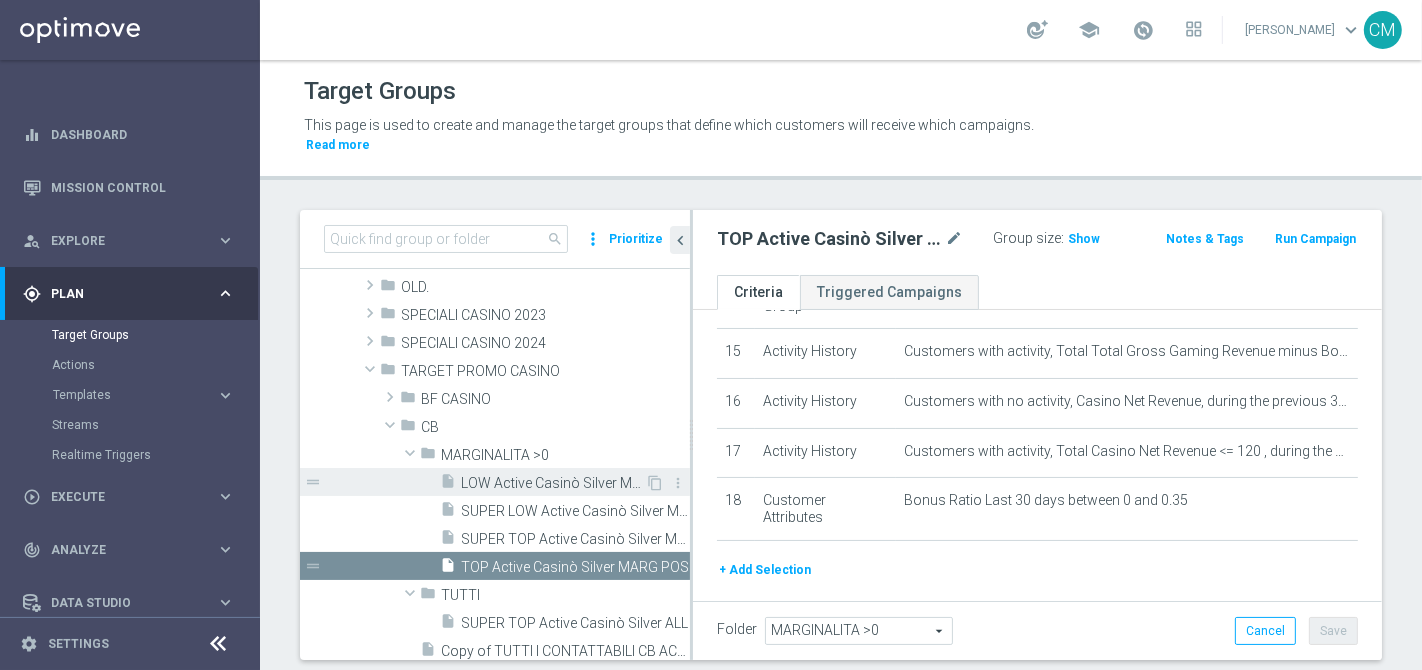click on "LOW Active Casinò Silver MARG POS" at bounding box center [553, 483] 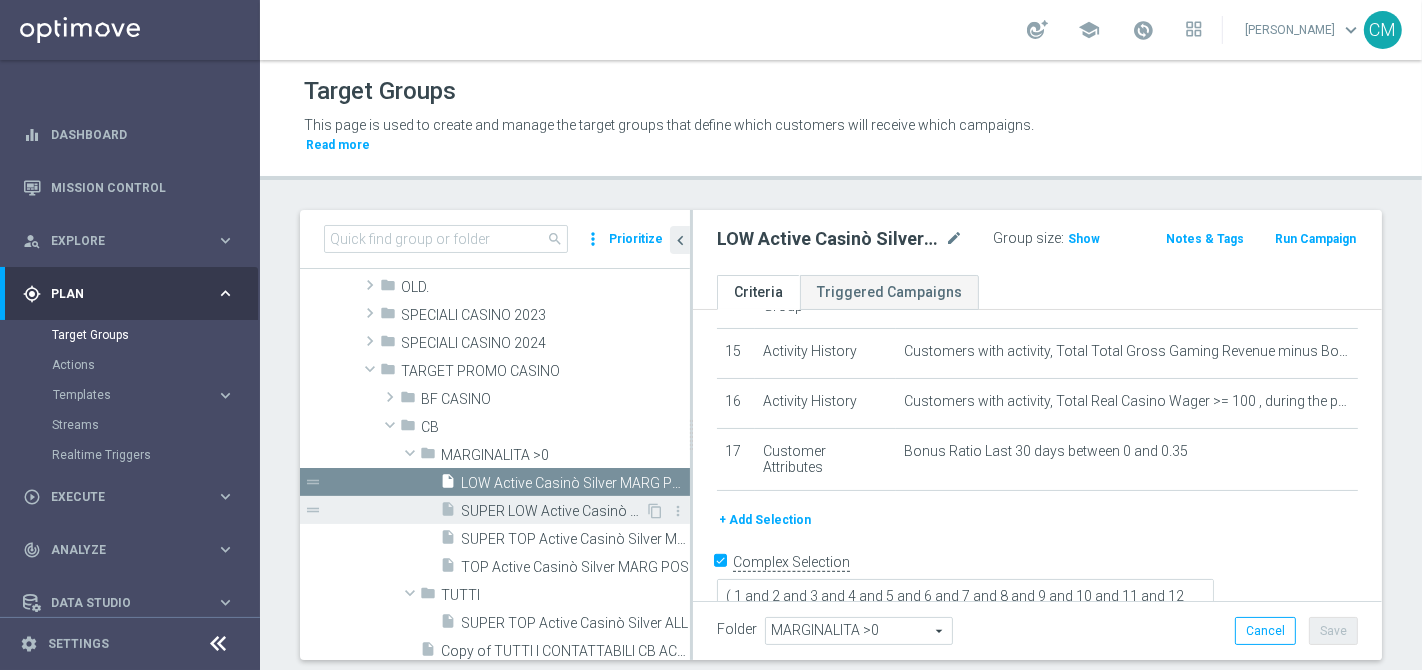 click on "insert_drive_file
SUPER LOW Active Casinò Silver MARG POS" at bounding box center [542, 510] 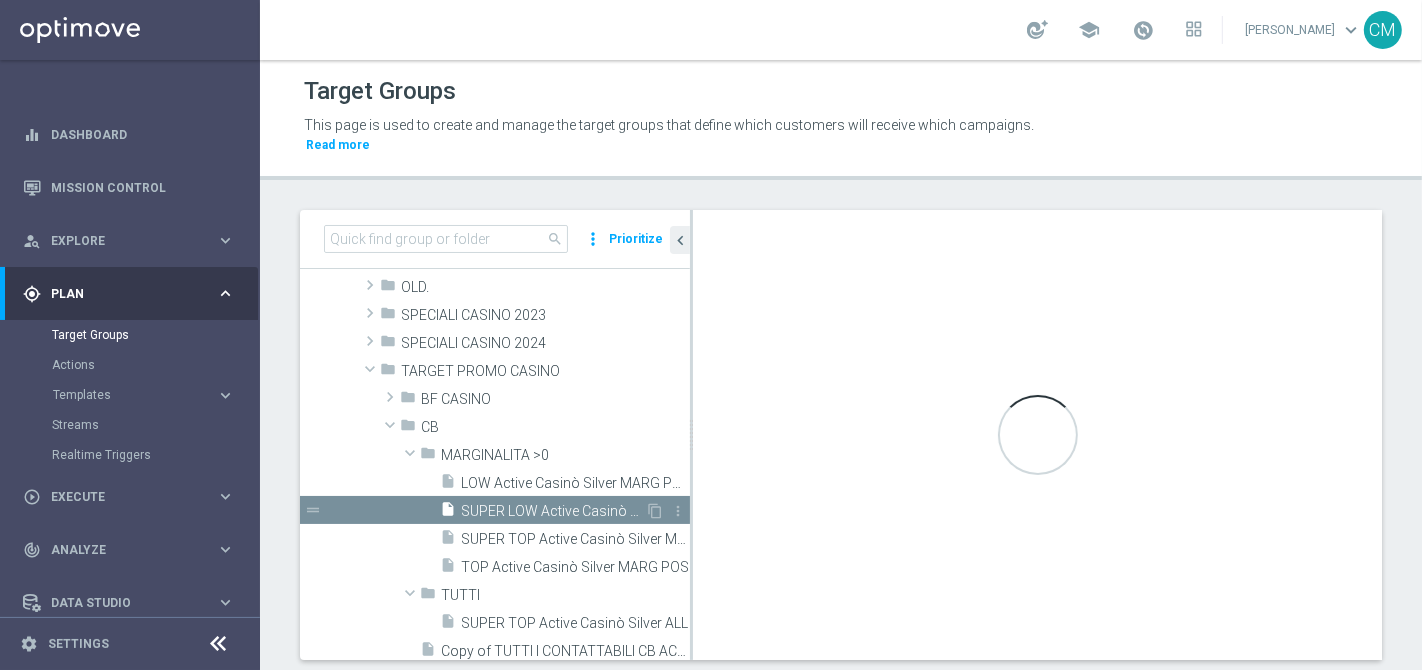 type on "( 1 and 2 and 3 and 4 and 5 and 6 and 7 and 8 and 9 and 10 and 11 and 12 and 13 and 15 and  ( 16 or 17) and 18) or 14" 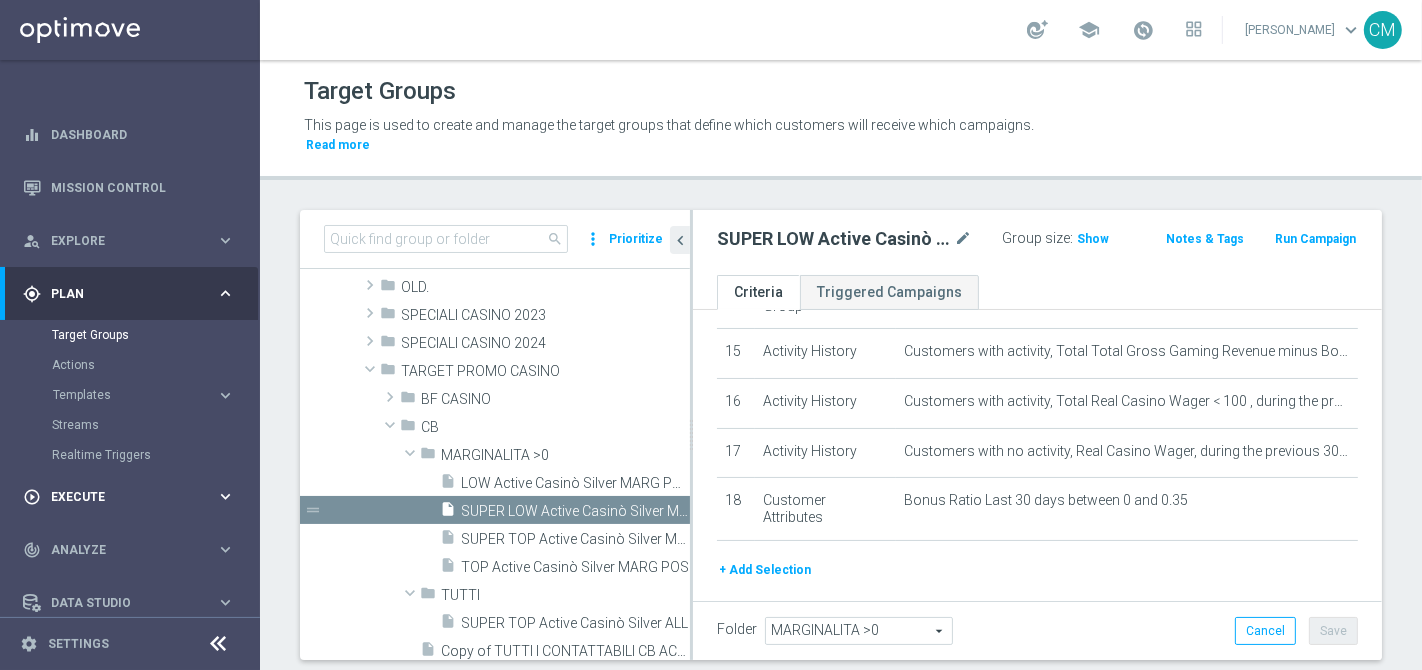 click on "play_circle_outline
Execute" at bounding box center (119, 497) 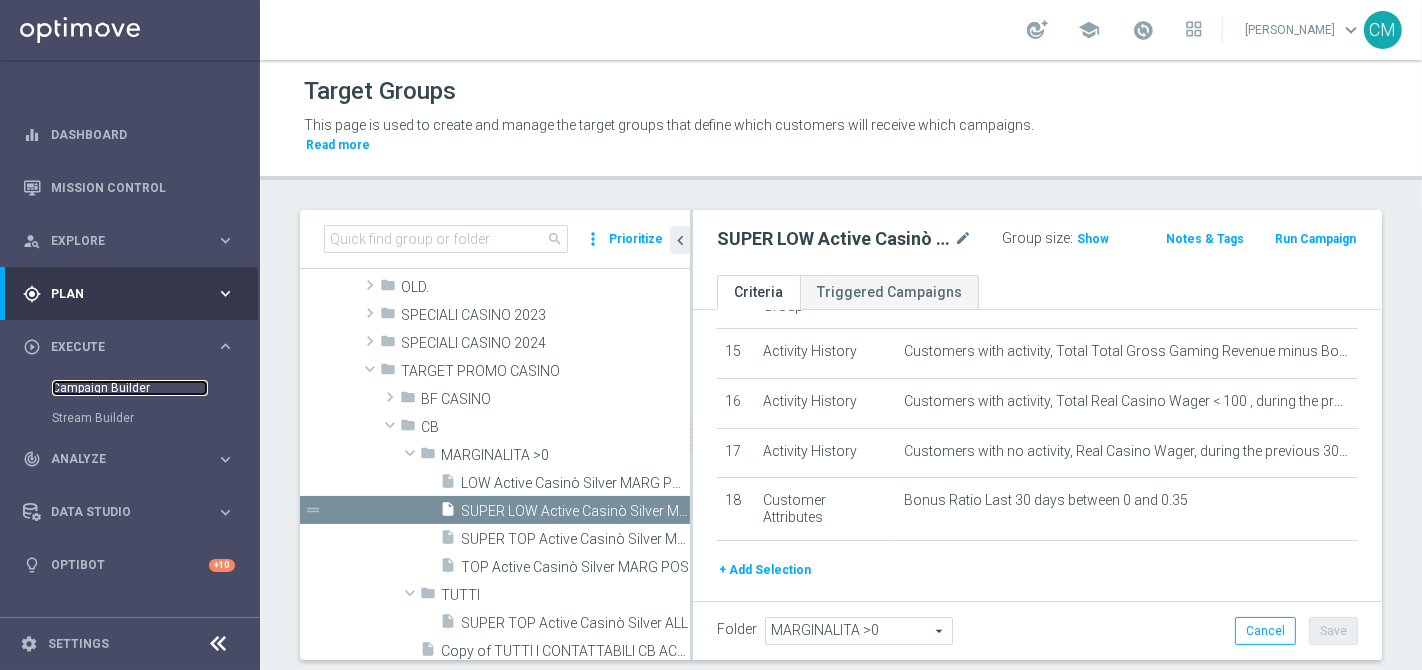 click on "Campaign Builder" at bounding box center (130, 388) 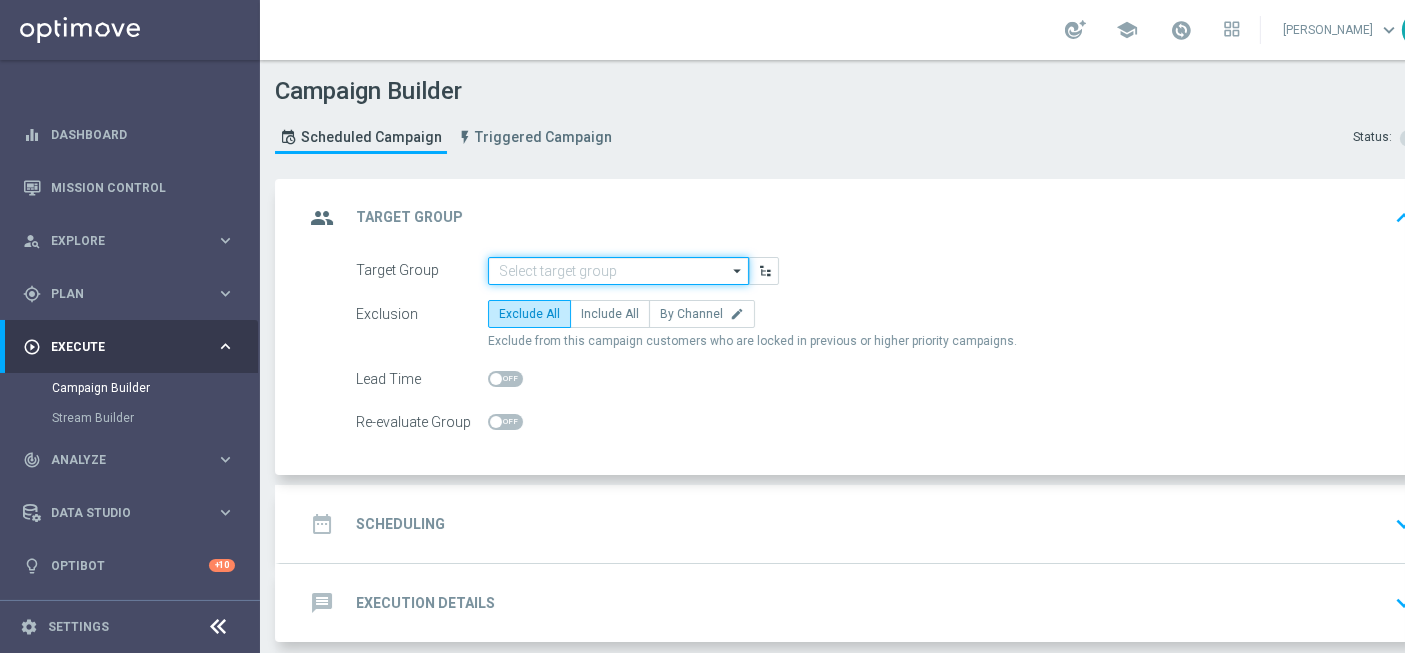 click 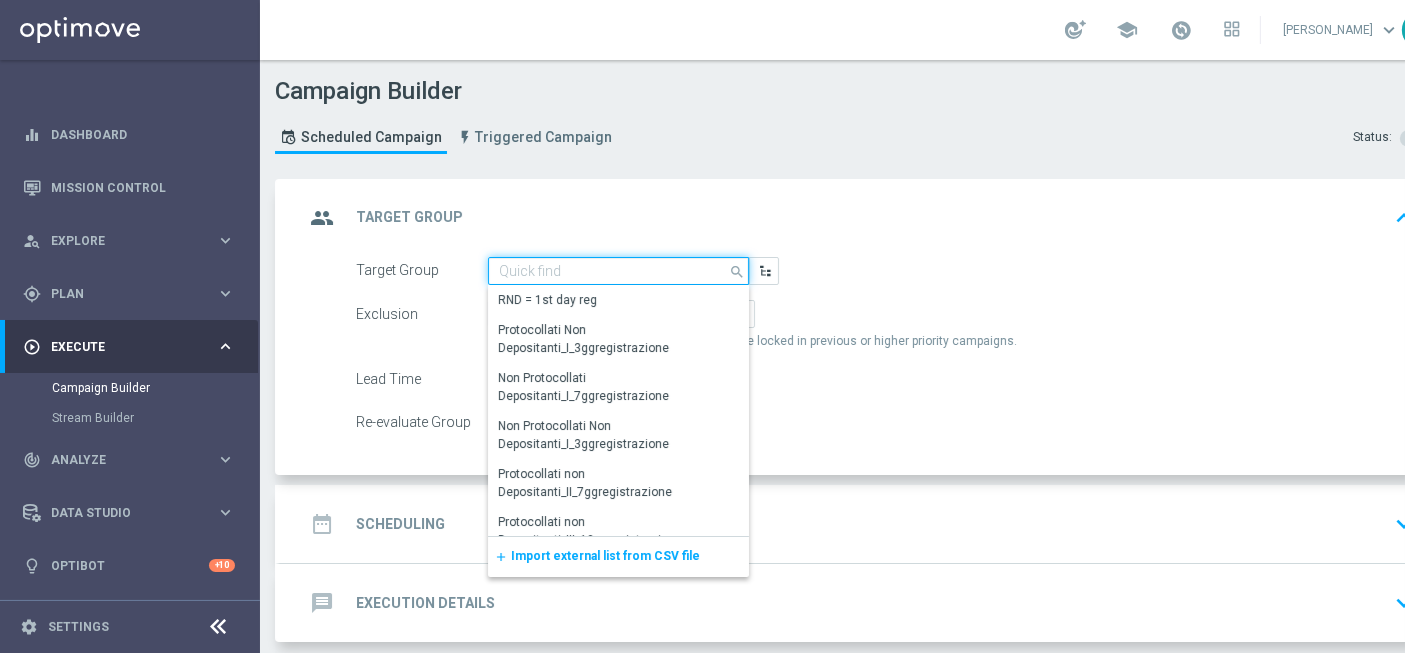 paste on "SUPER TOP Active Casinò Silver MARG POS" 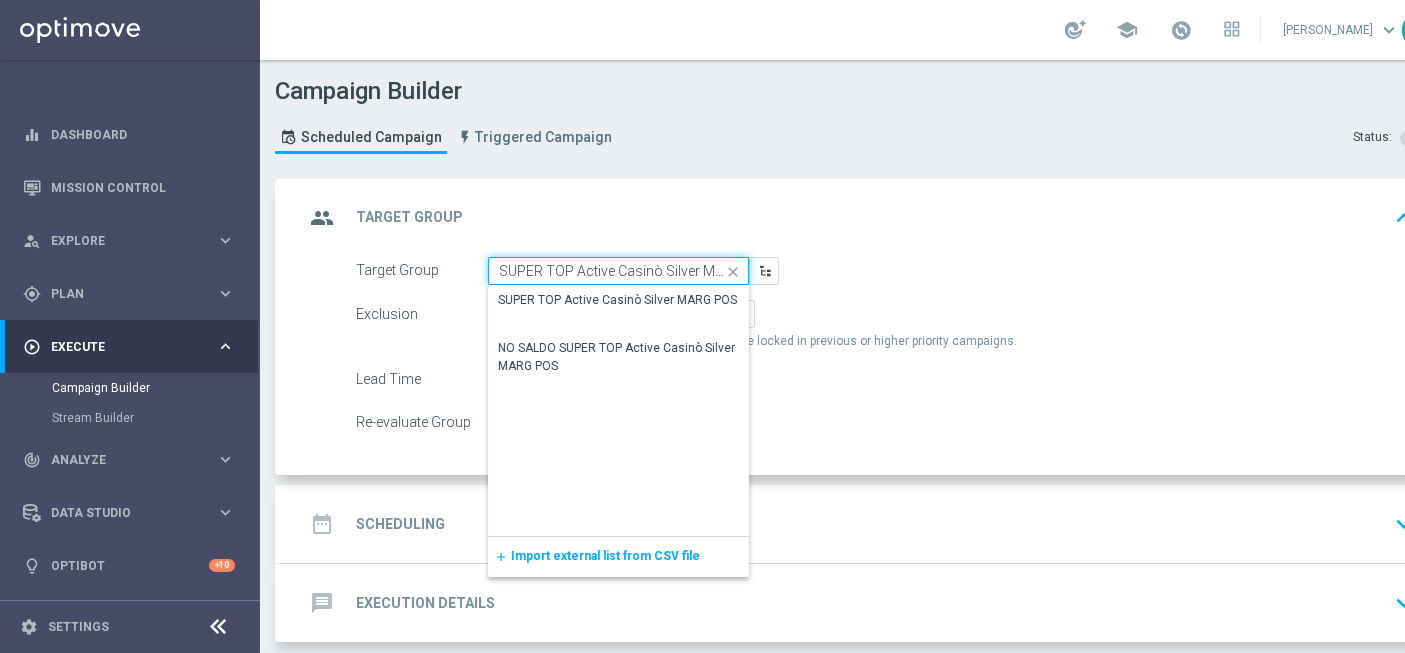 scroll, scrollTop: 0, scrollLeft: 37, axis: horizontal 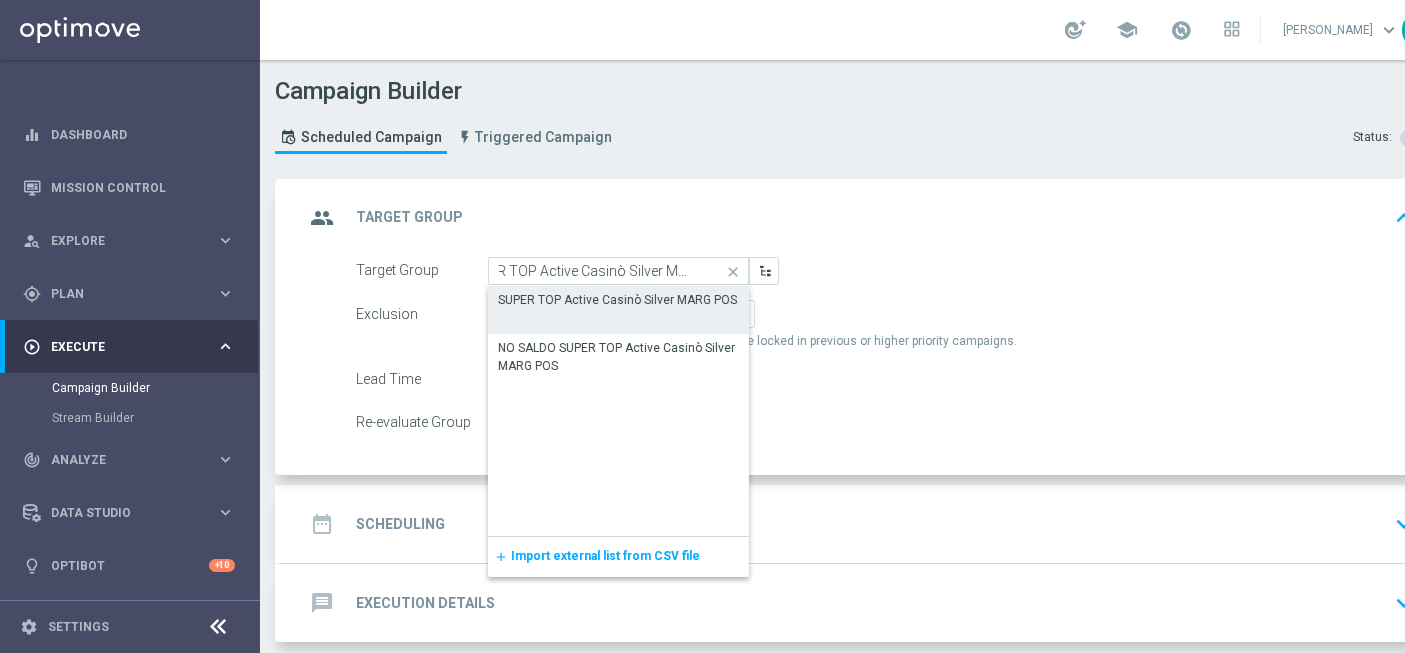 click on "SUPER TOP Active Casinò Silver MARG POS" 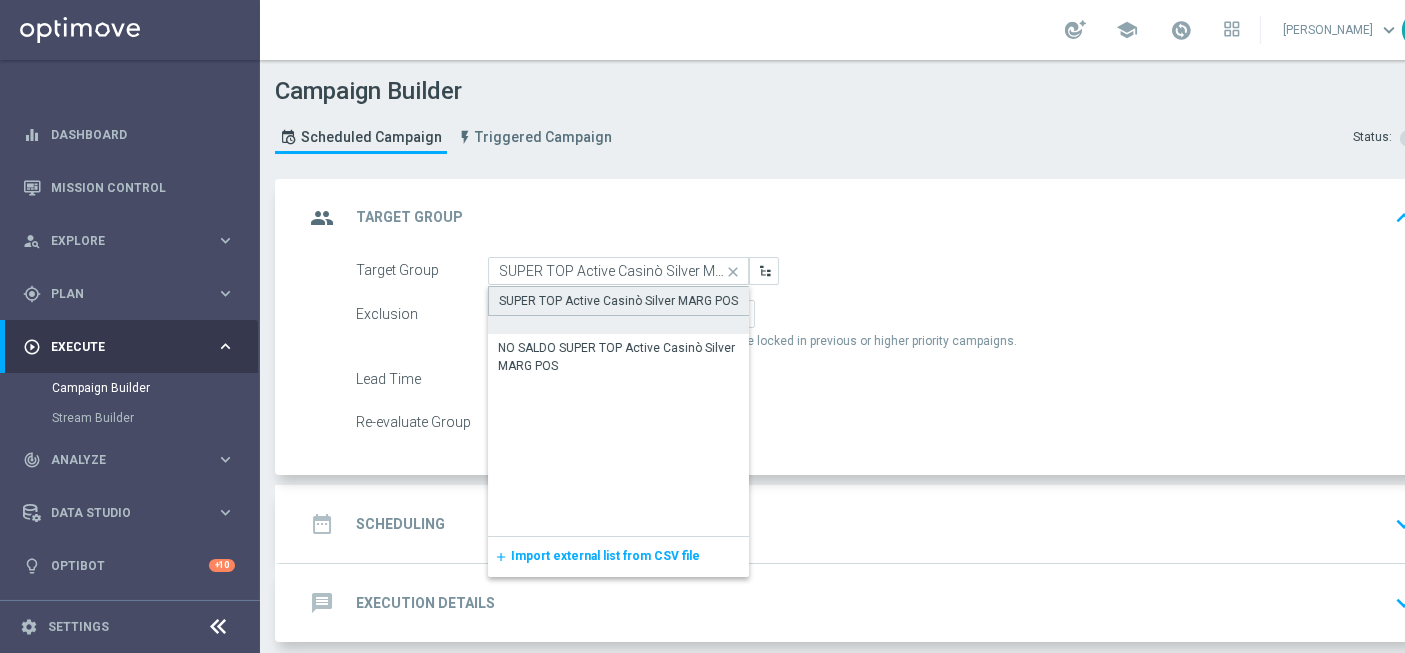 click on "SUPER TOP Active Casinò Silver MARG POS" 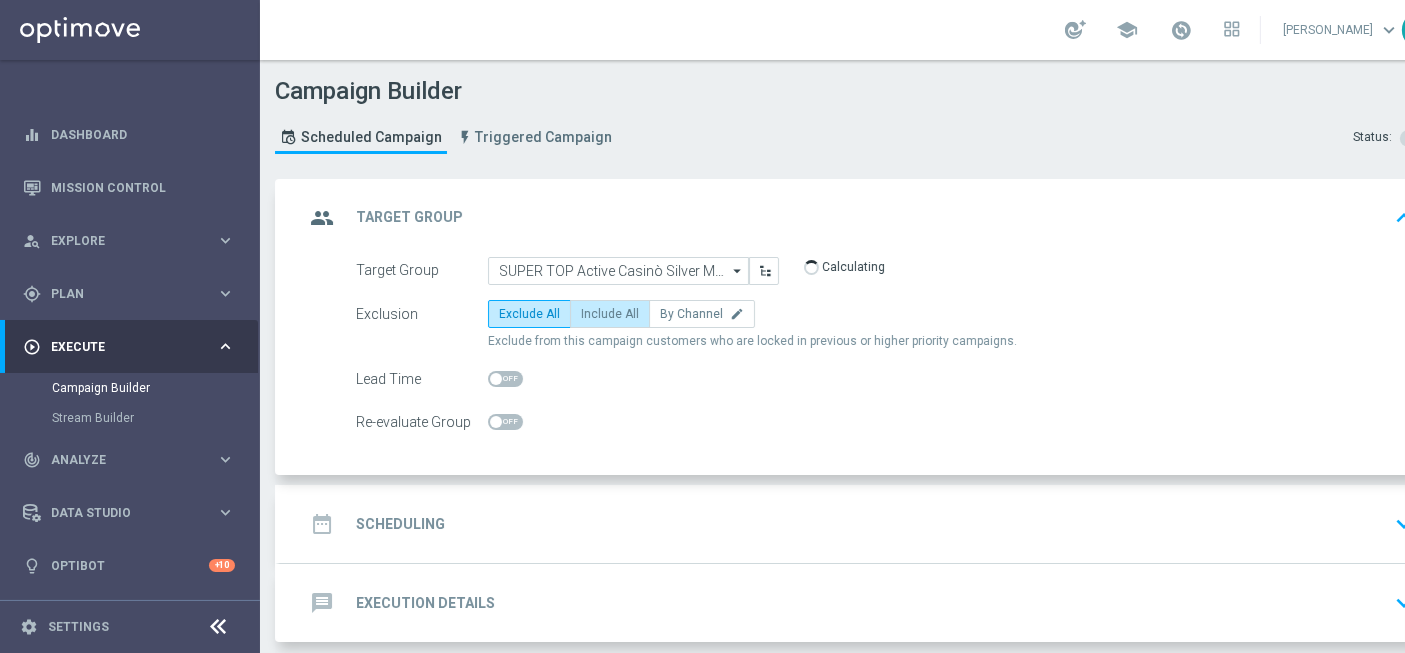 click on "Include All" 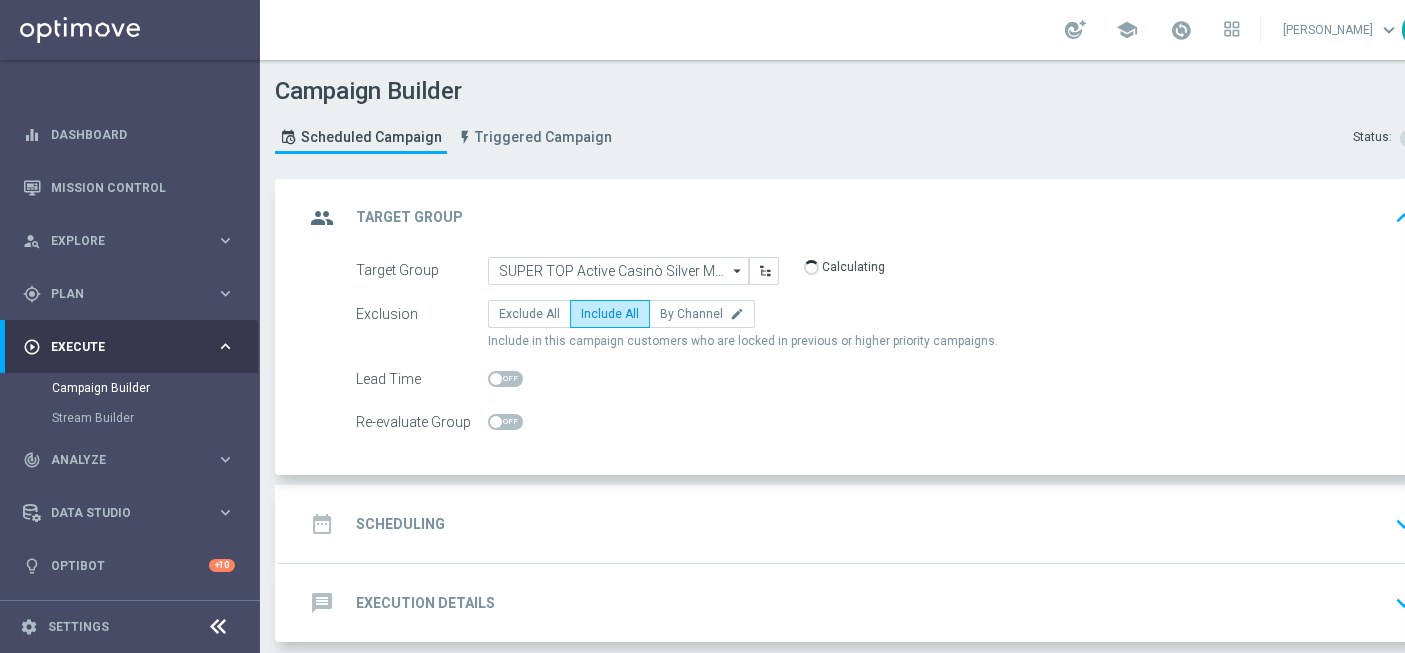 click on "group
Target Group
keyboard_arrow_up
Target Group
SUPER TOP Active Casinò Silver MARG POS
SUPER TOP Active Casinò Silver MARG POS
arrow_drop_down
Show Selected
0 of NaN" 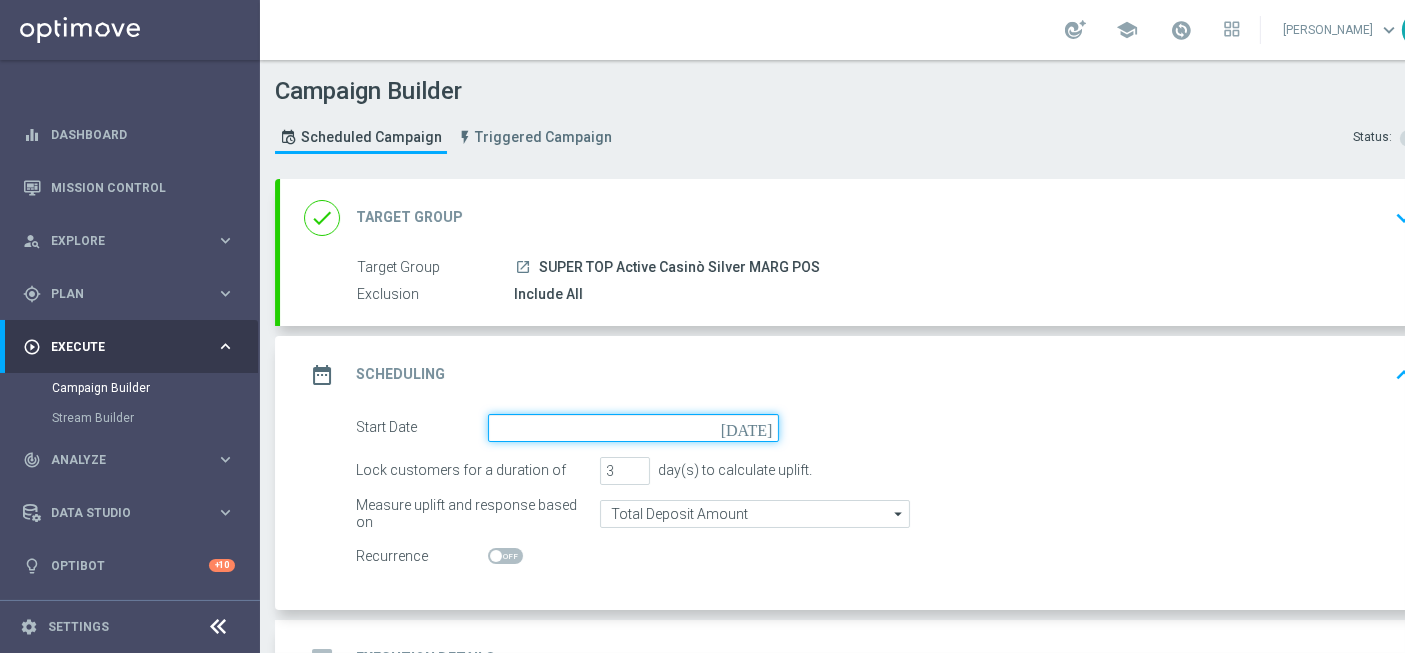 click 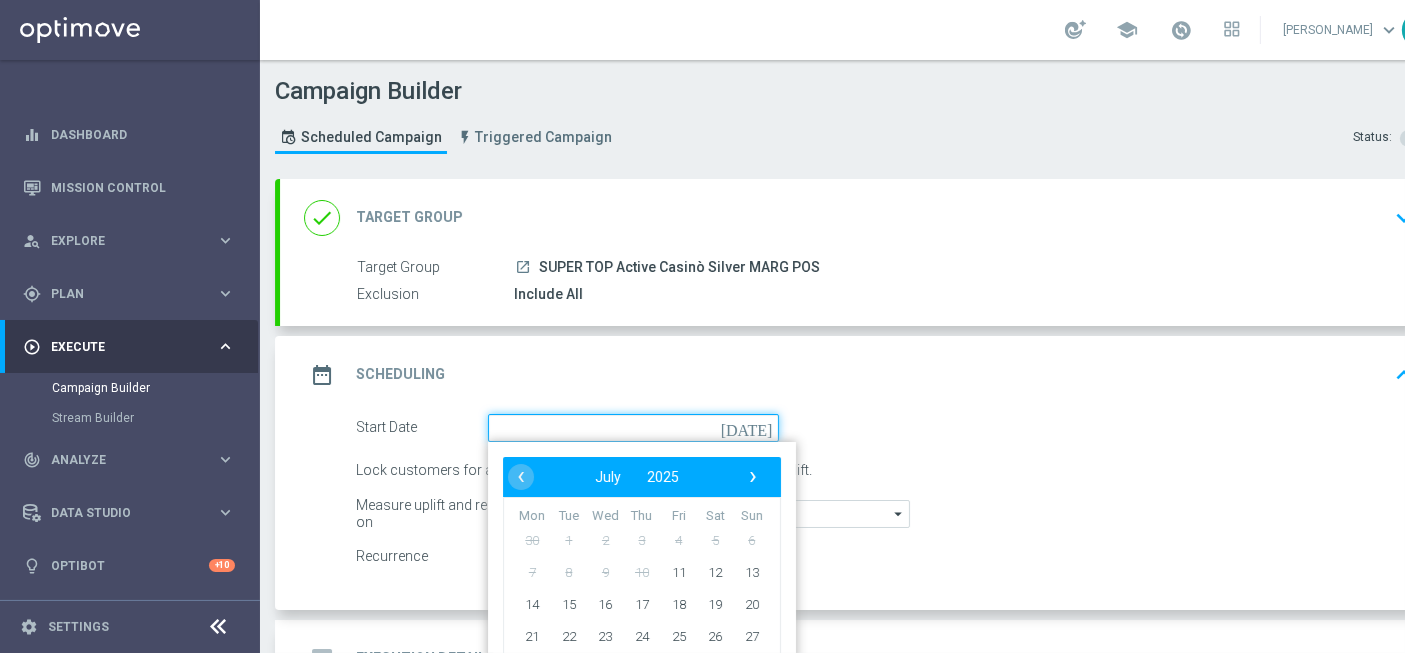 scroll, scrollTop: 133, scrollLeft: 0, axis: vertical 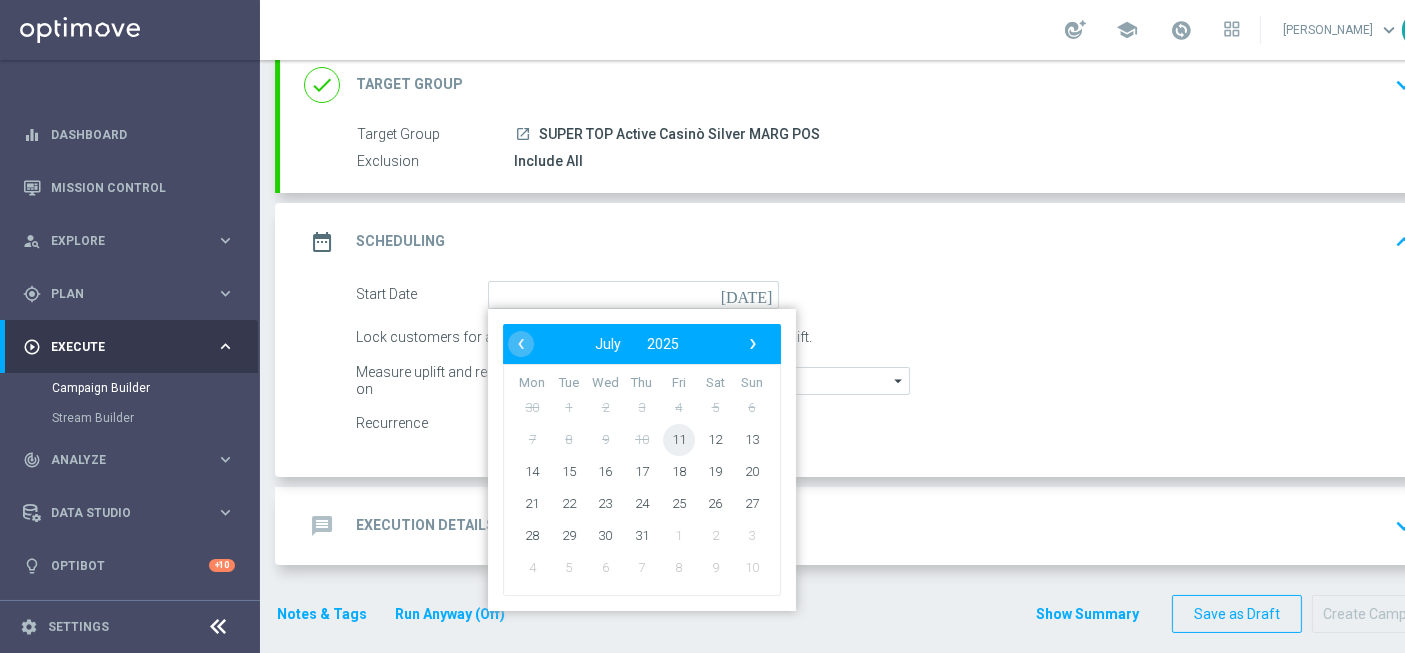 click on "11" 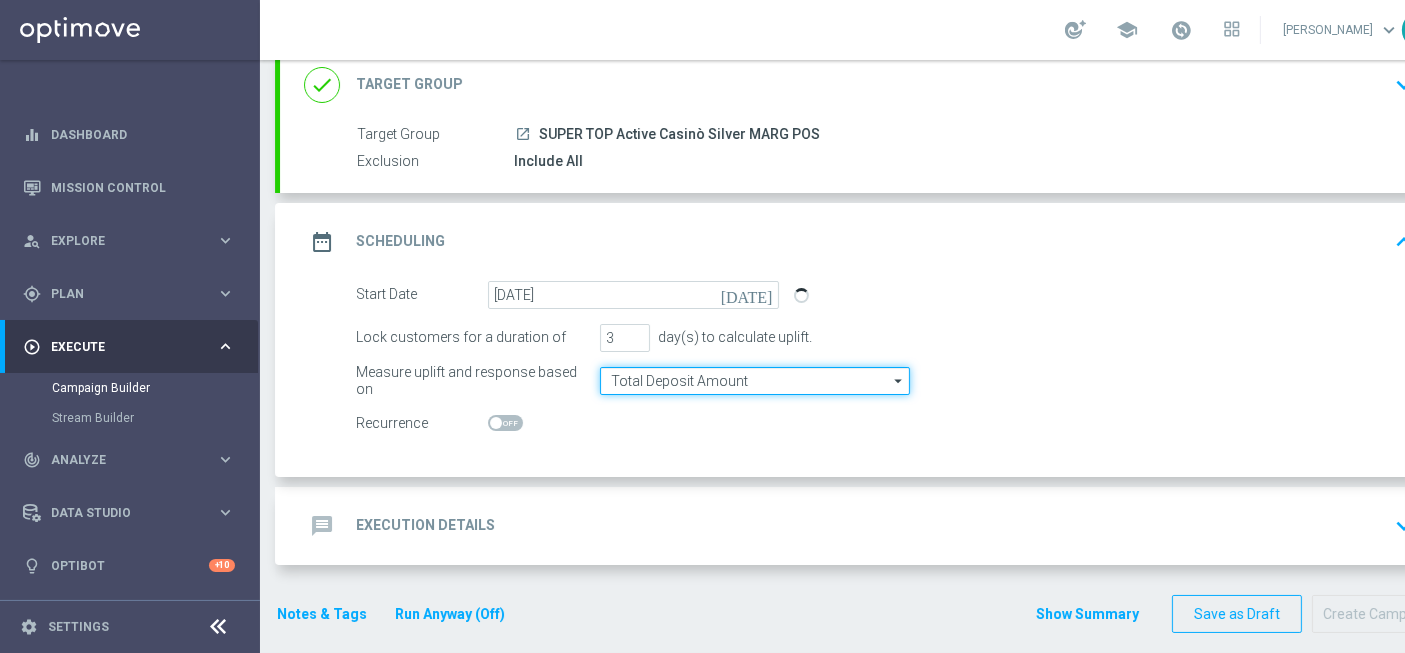 click on "Total Deposit Amount" 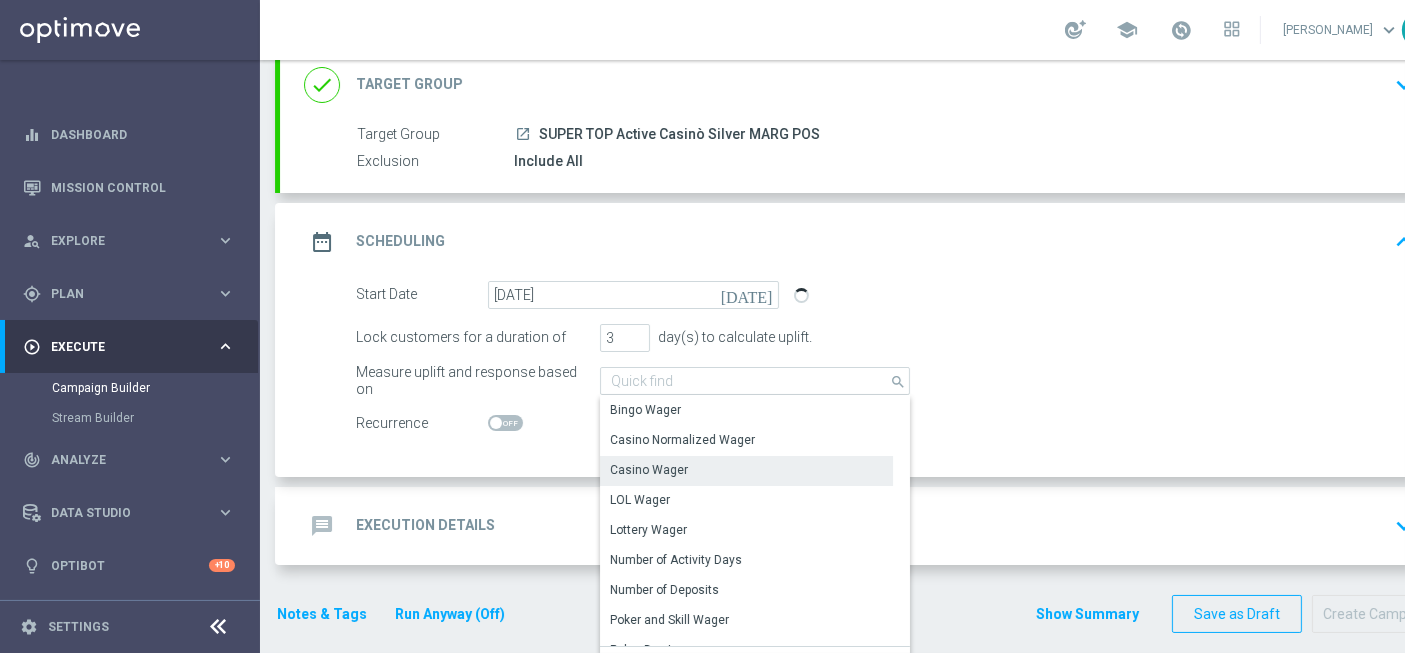 click on "Casino Wager" 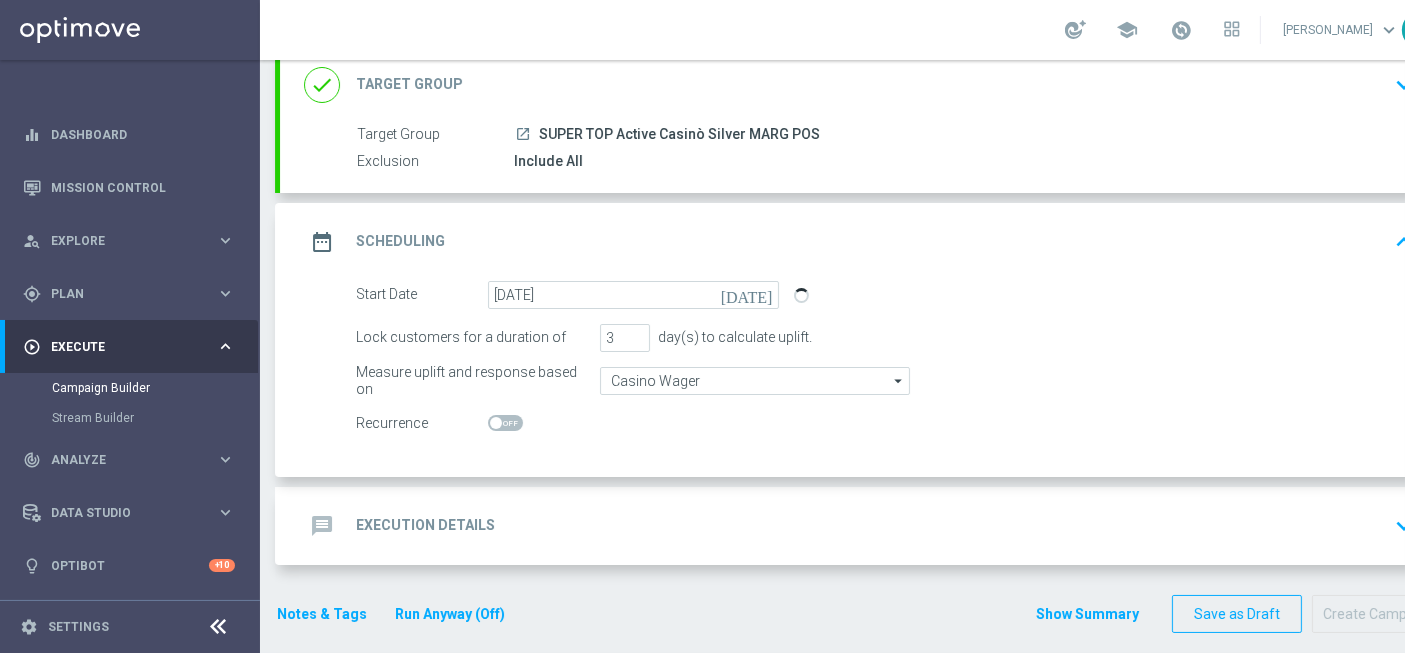click on "message
Execution Details
keyboard_arrow_down" 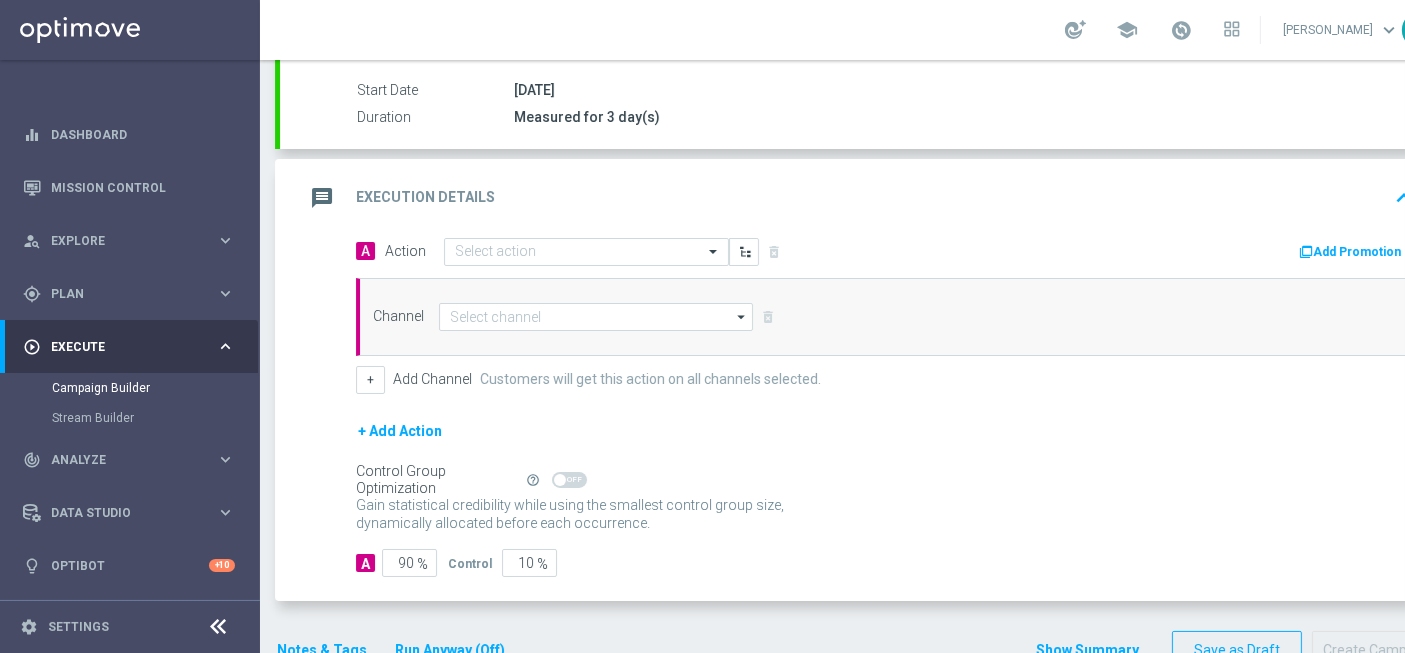 scroll, scrollTop: 326, scrollLeft: 0, axis: vertical 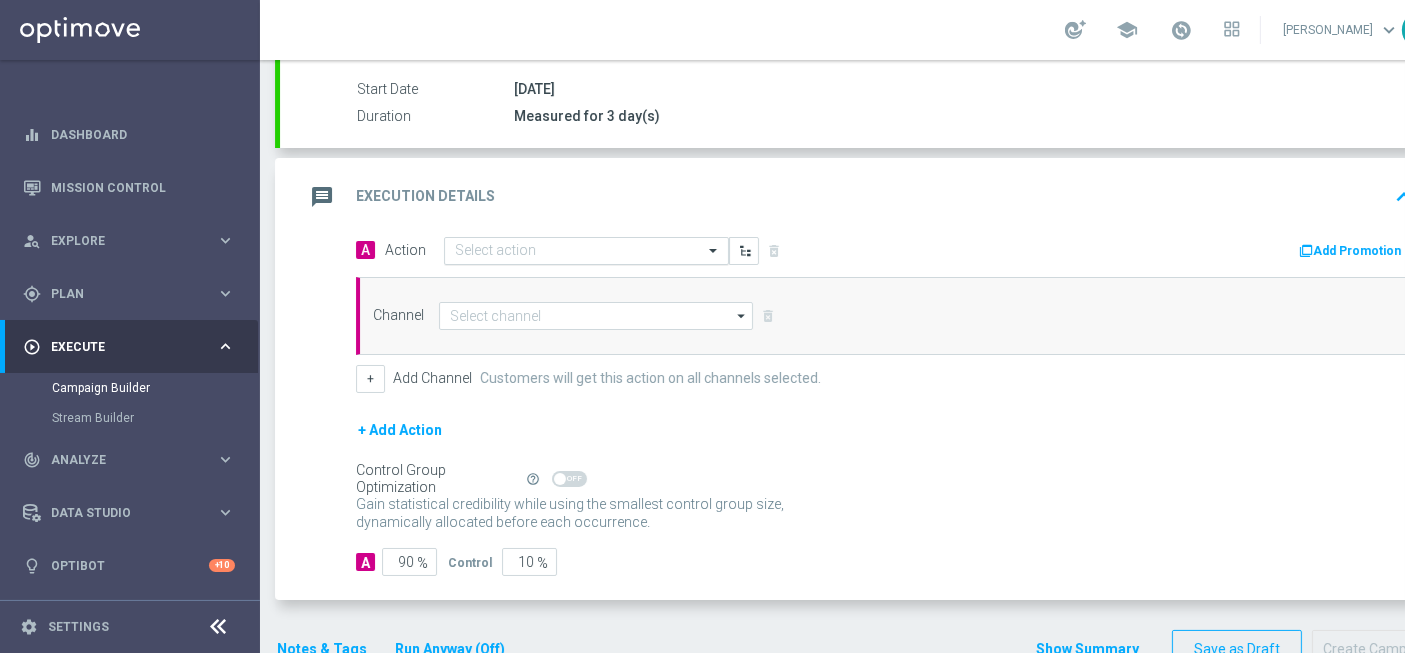 click 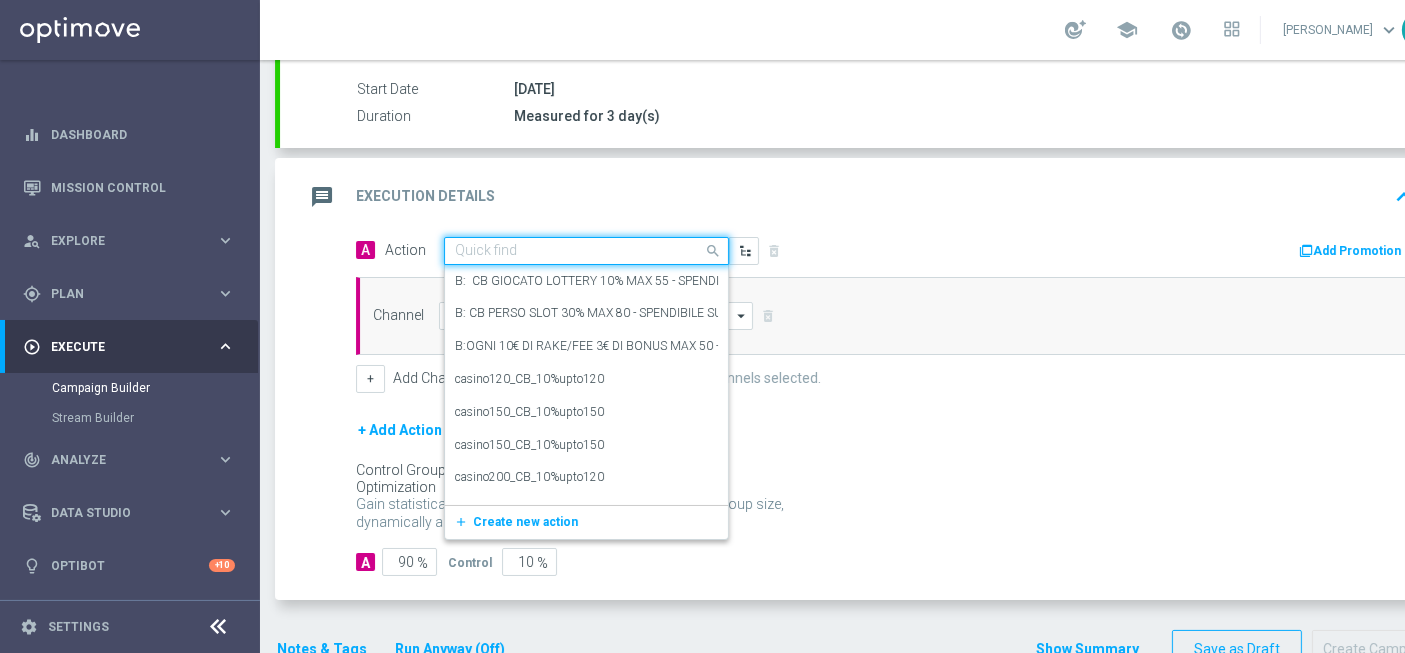 paste on "comparto200_10%upto180" 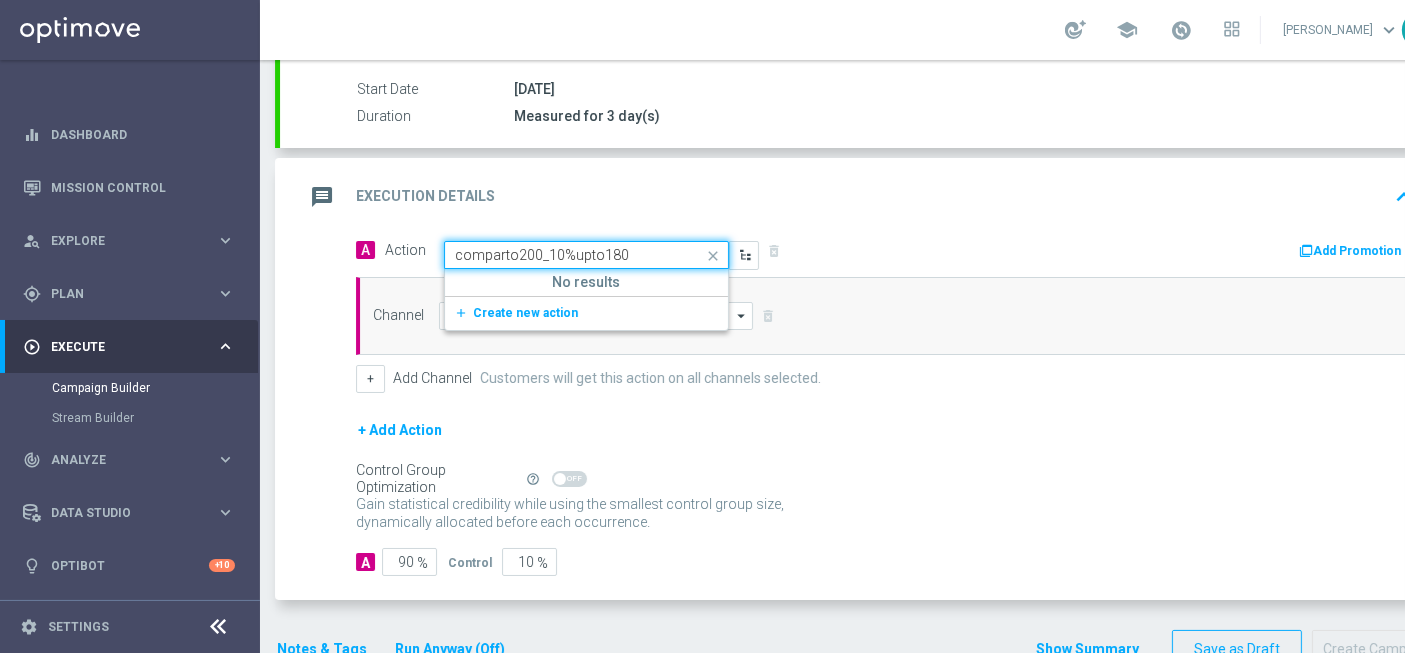 type on "comparto200_10%upto180" 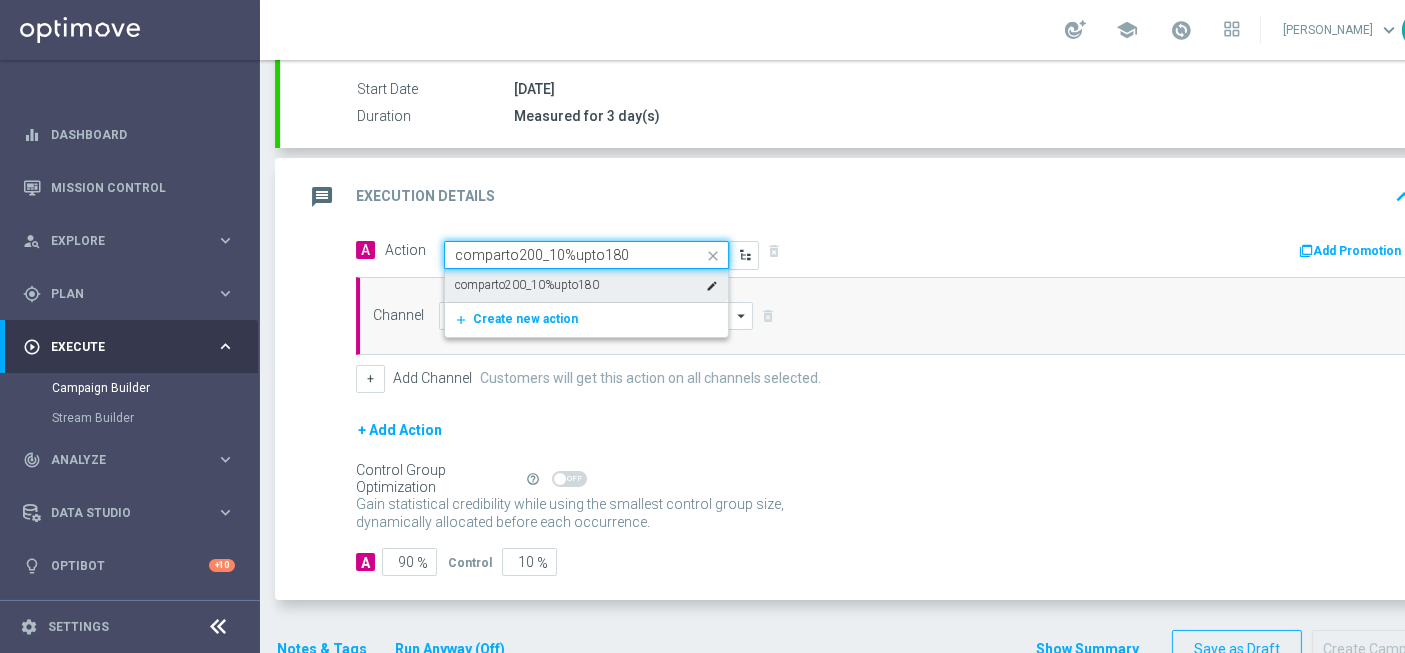 click on "comparto200_10%upto180" at bounding box center (527, 285) 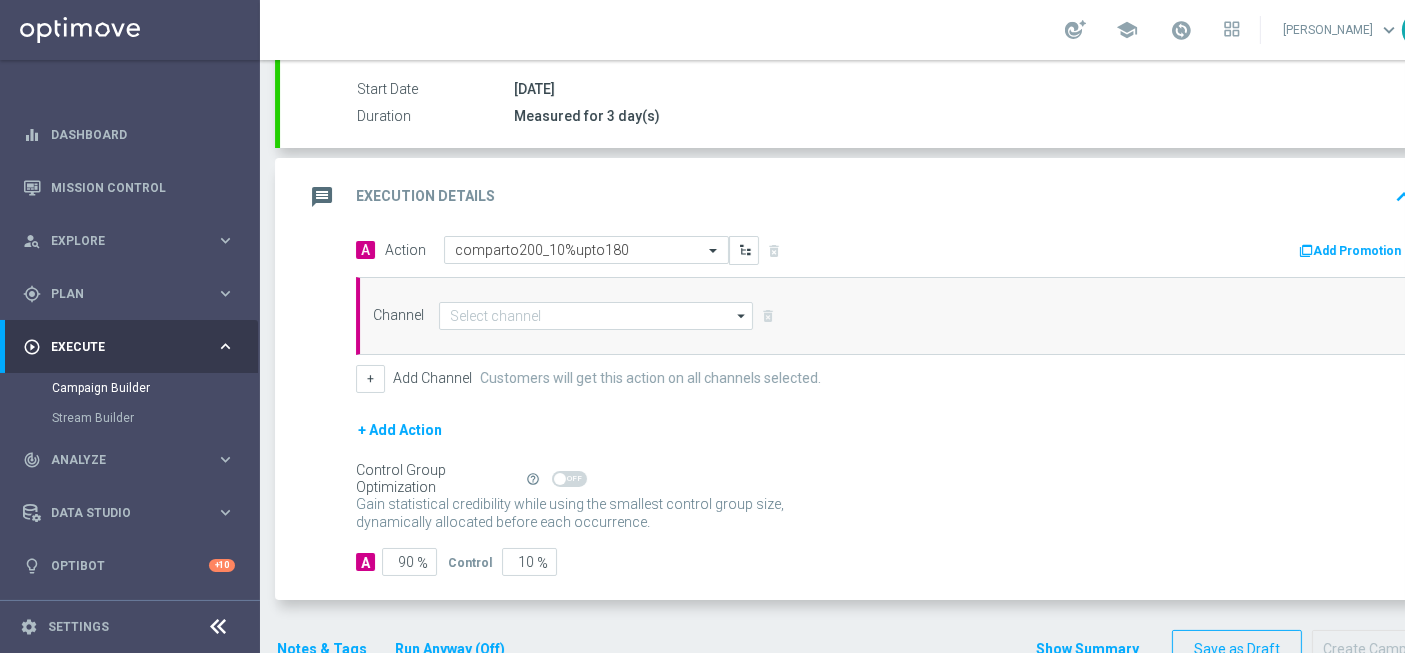 click on "Add Promotion" 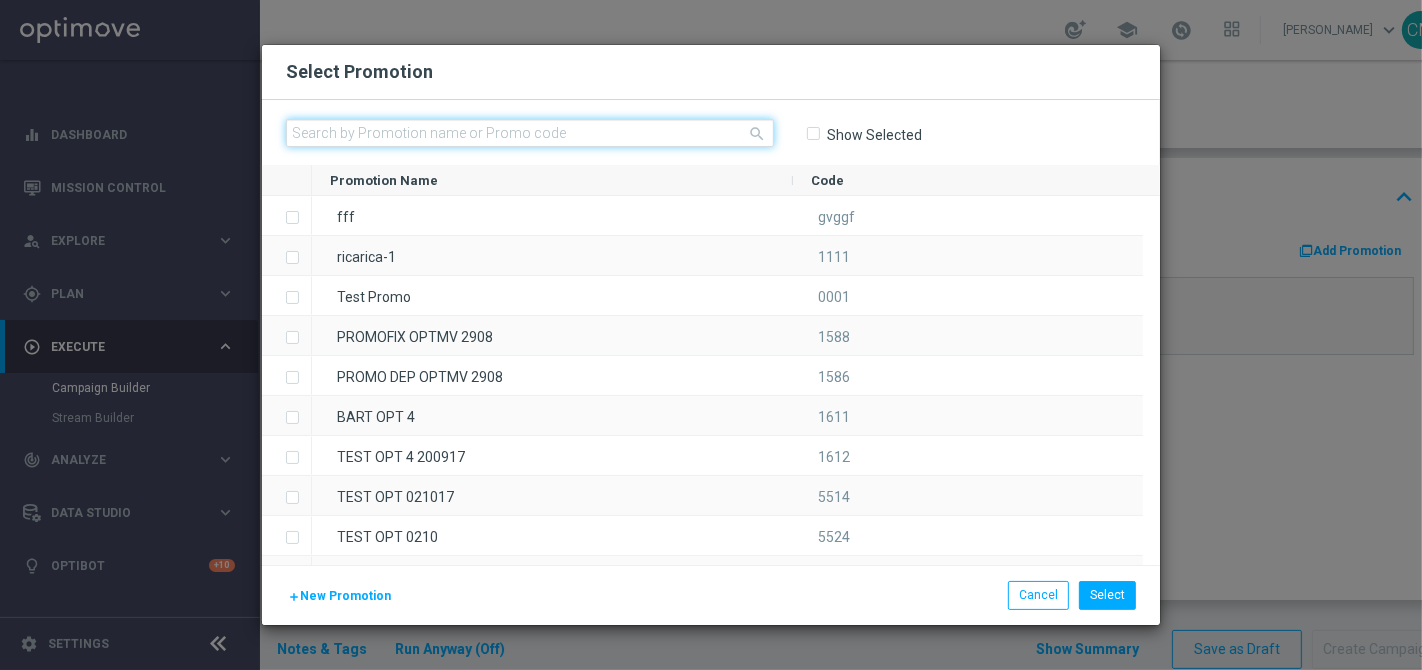 click 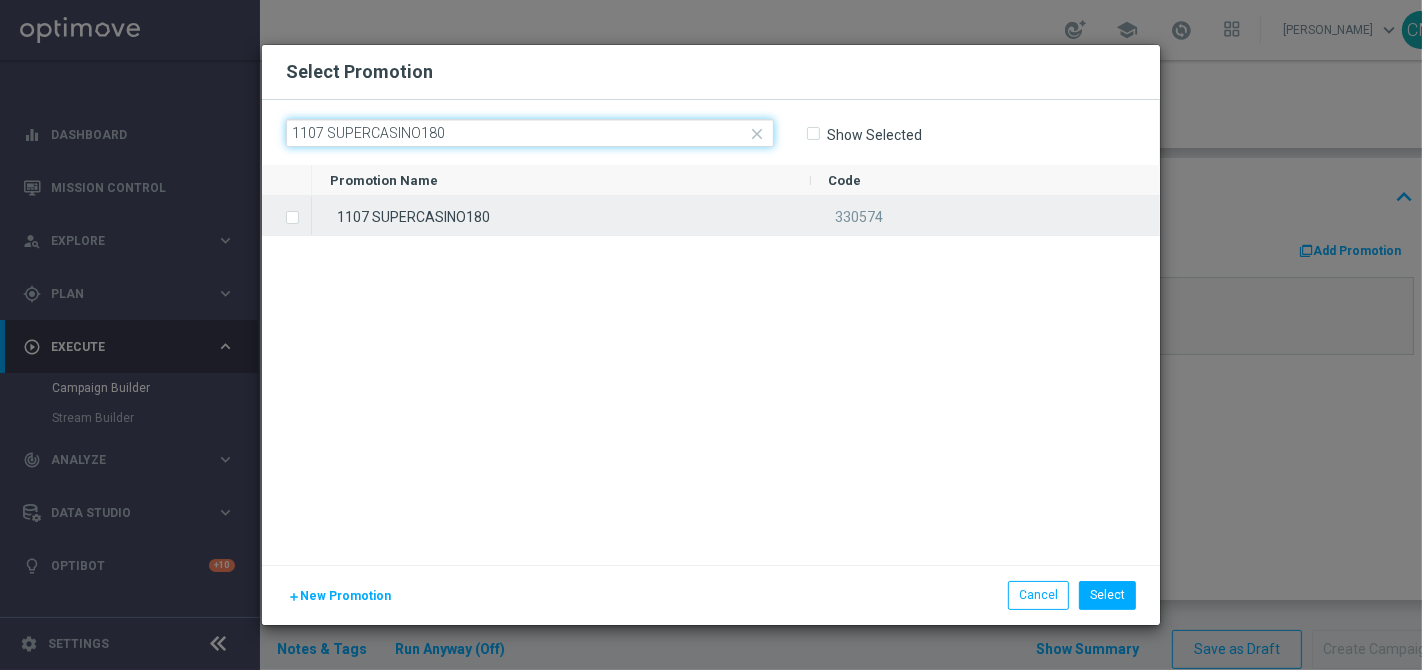 type on "1107 SUPERCASINO180" 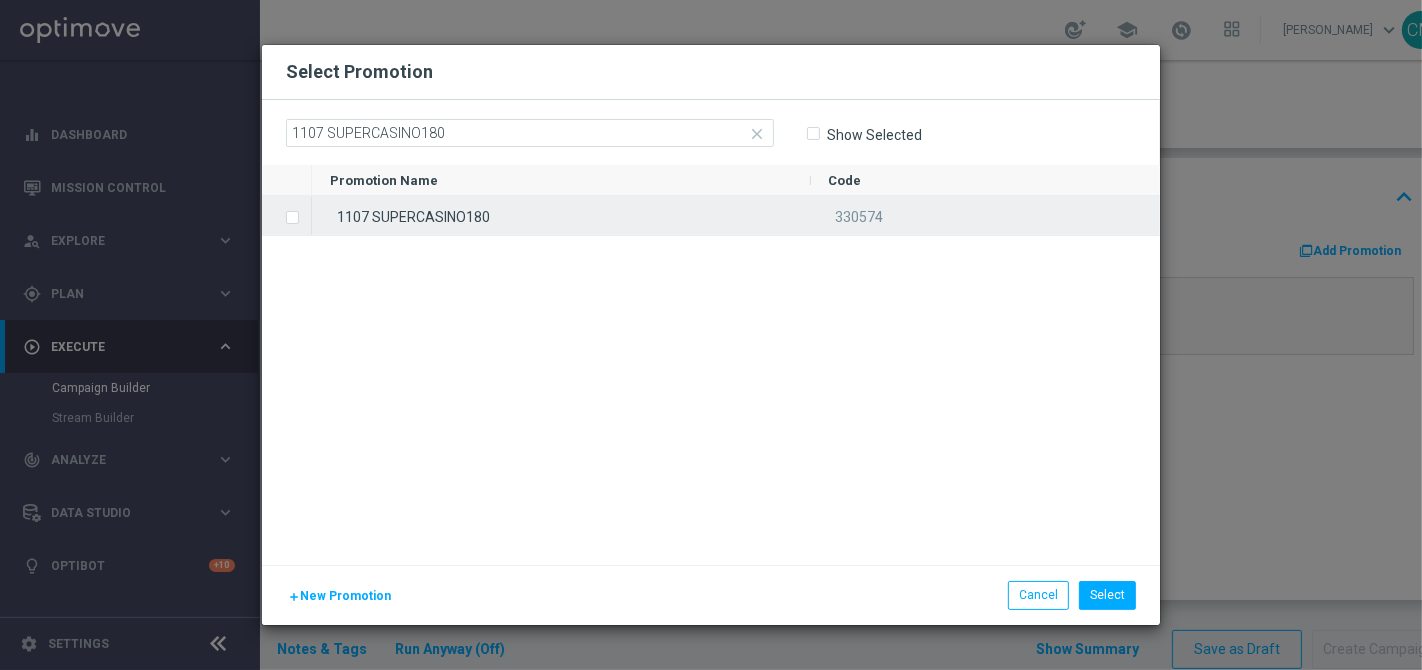 click on "1107 SUPERCASINO180" 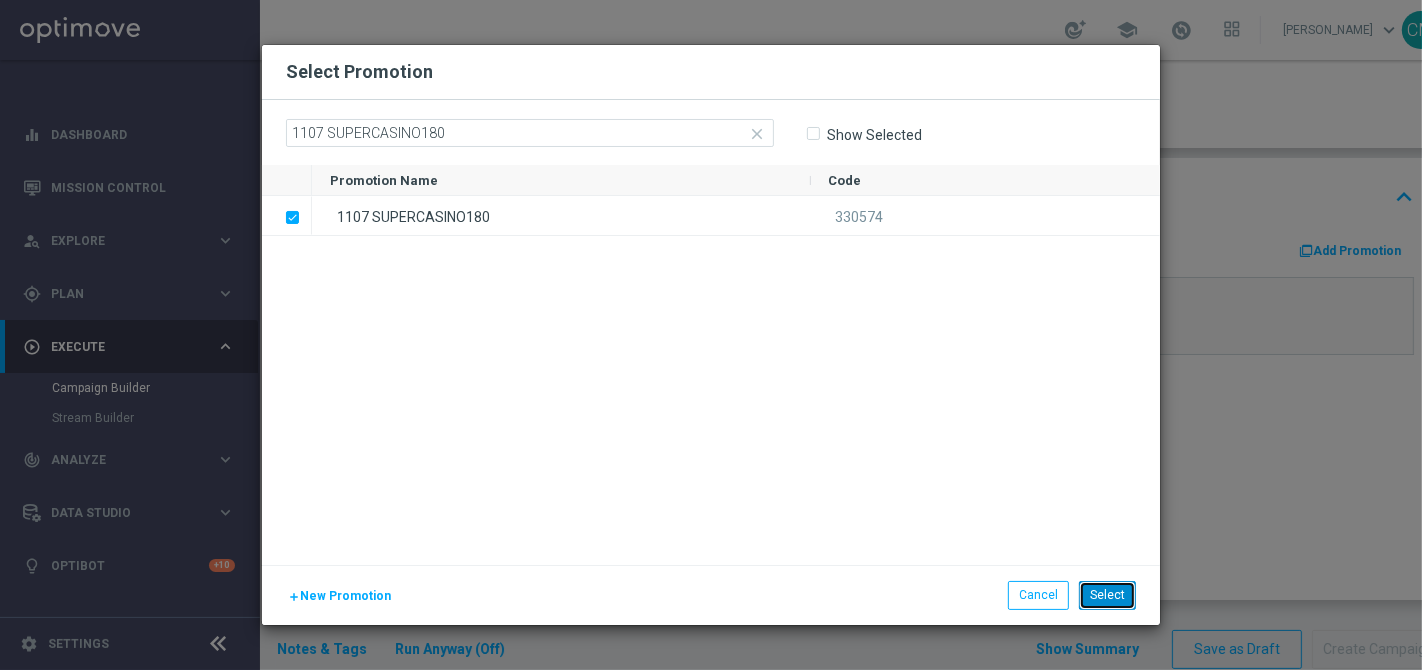 click on "Select" 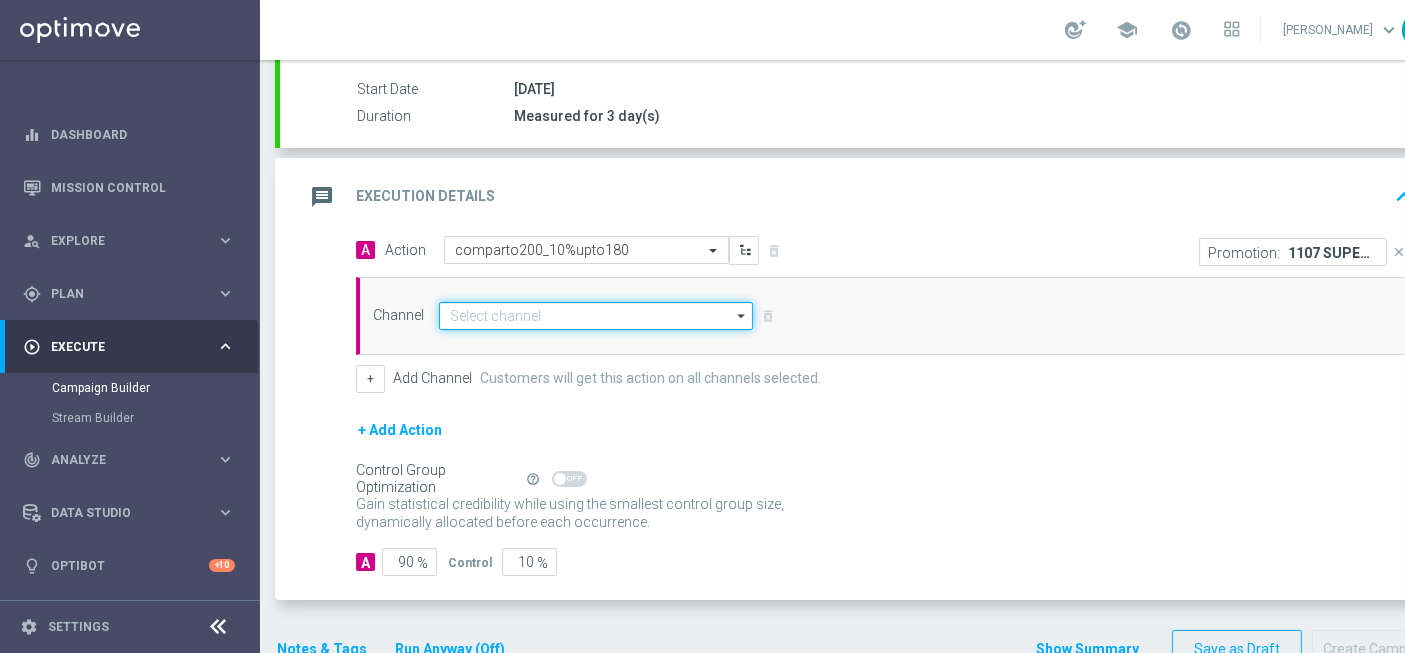 click 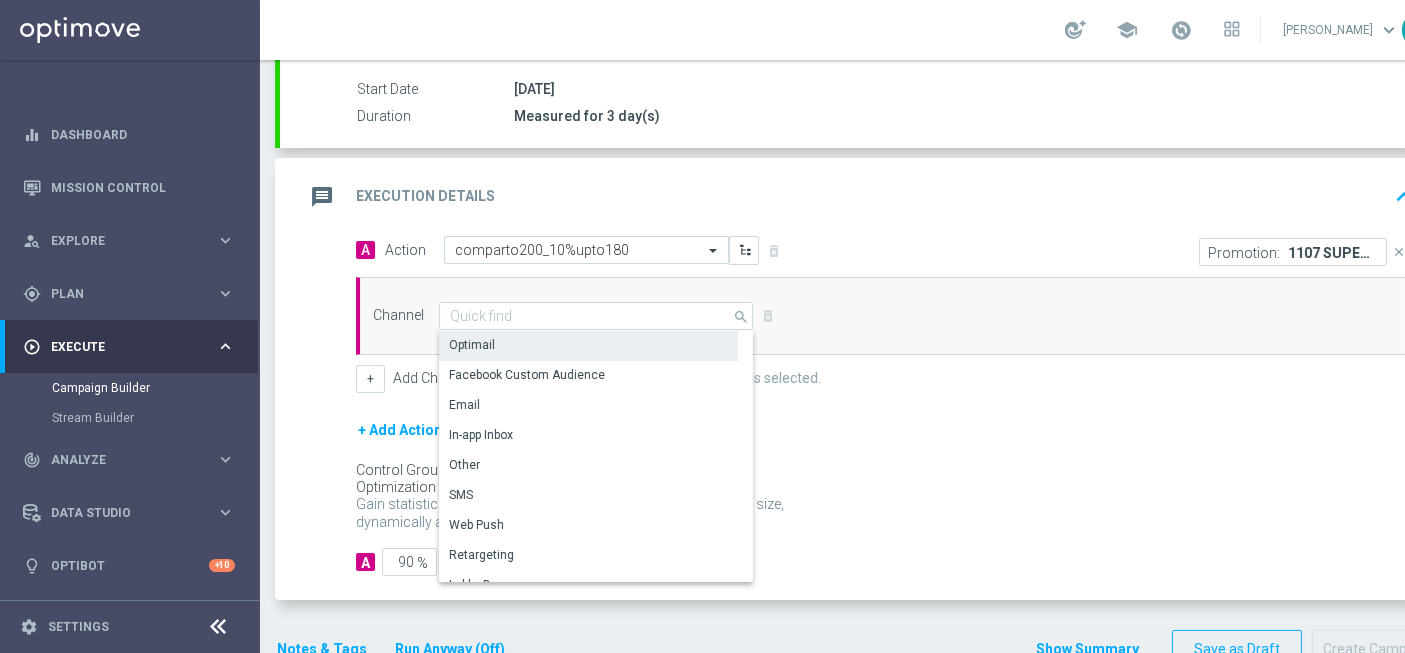 click on "Optimail" 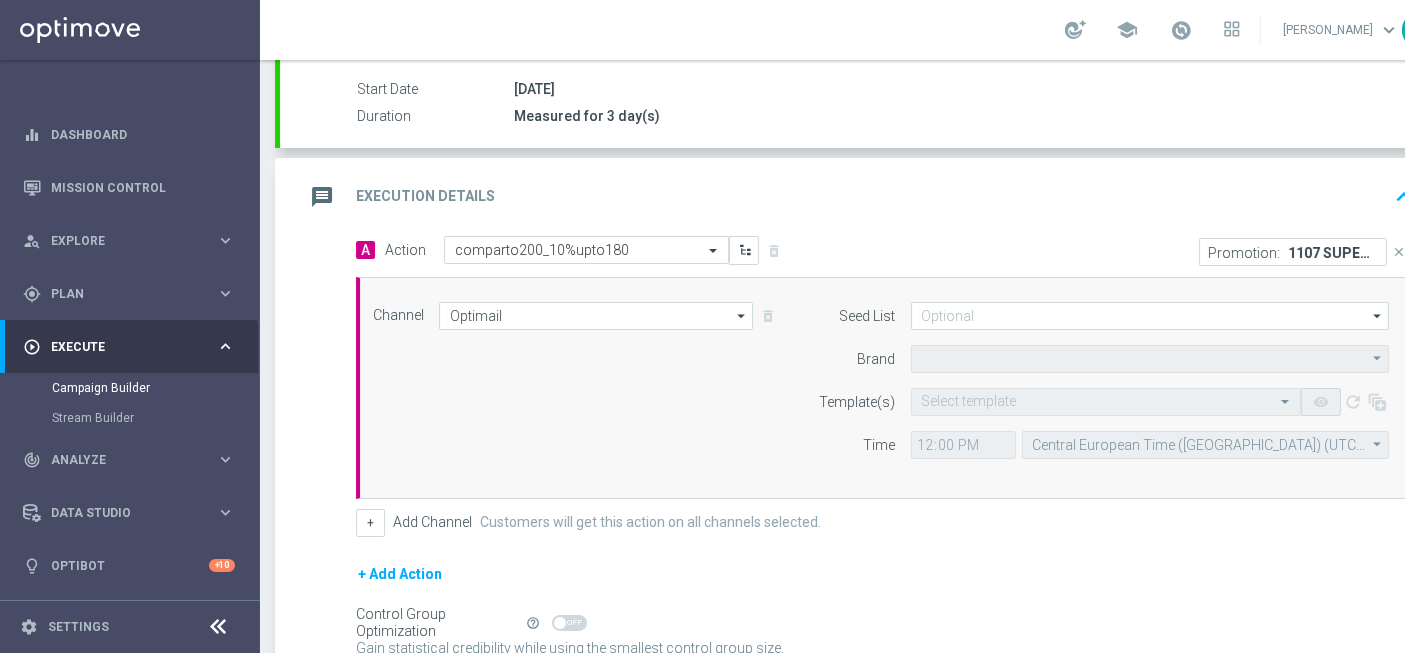 type on "Sisal Marketing" 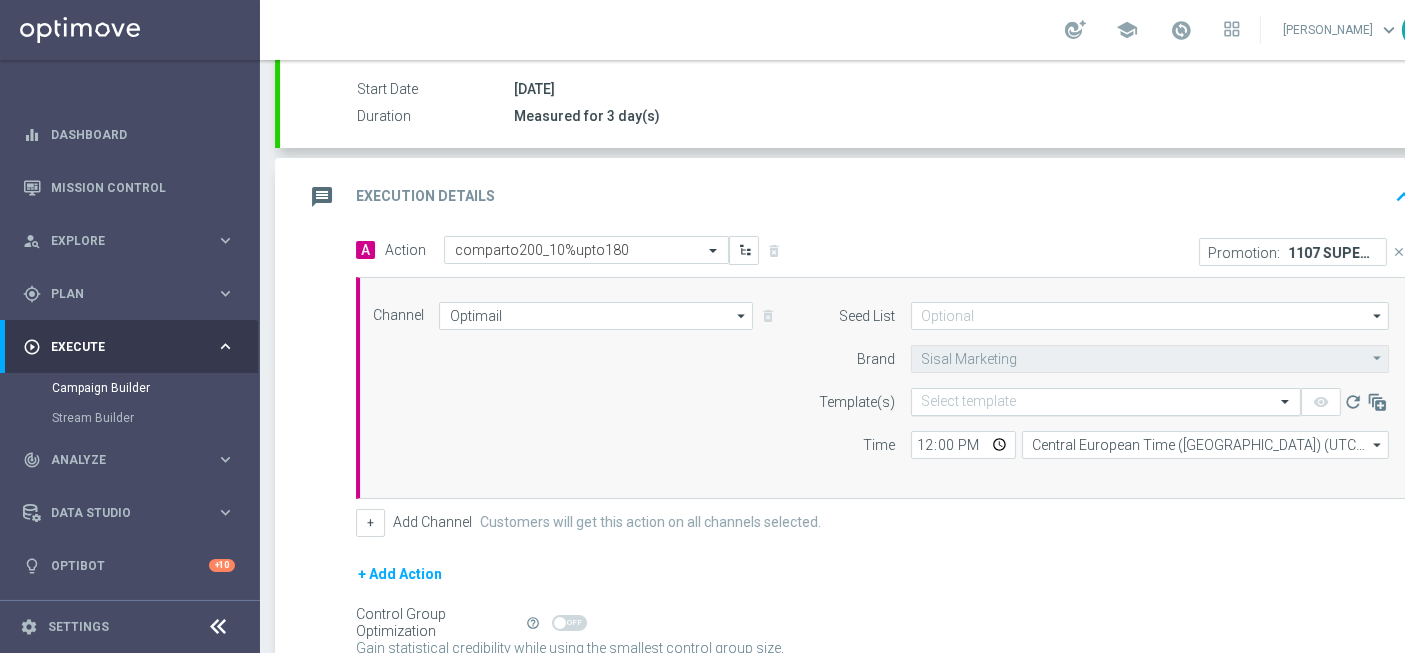 click 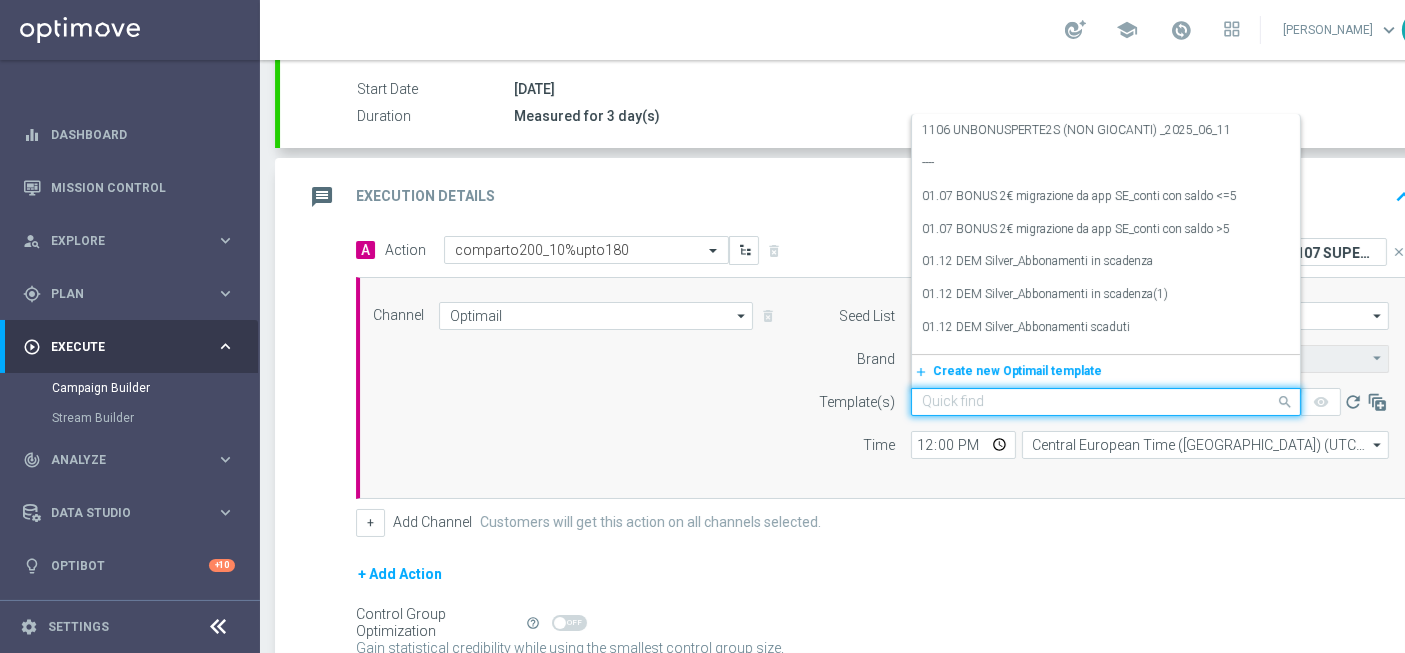 paste on "1107 SUPERCASINO180" 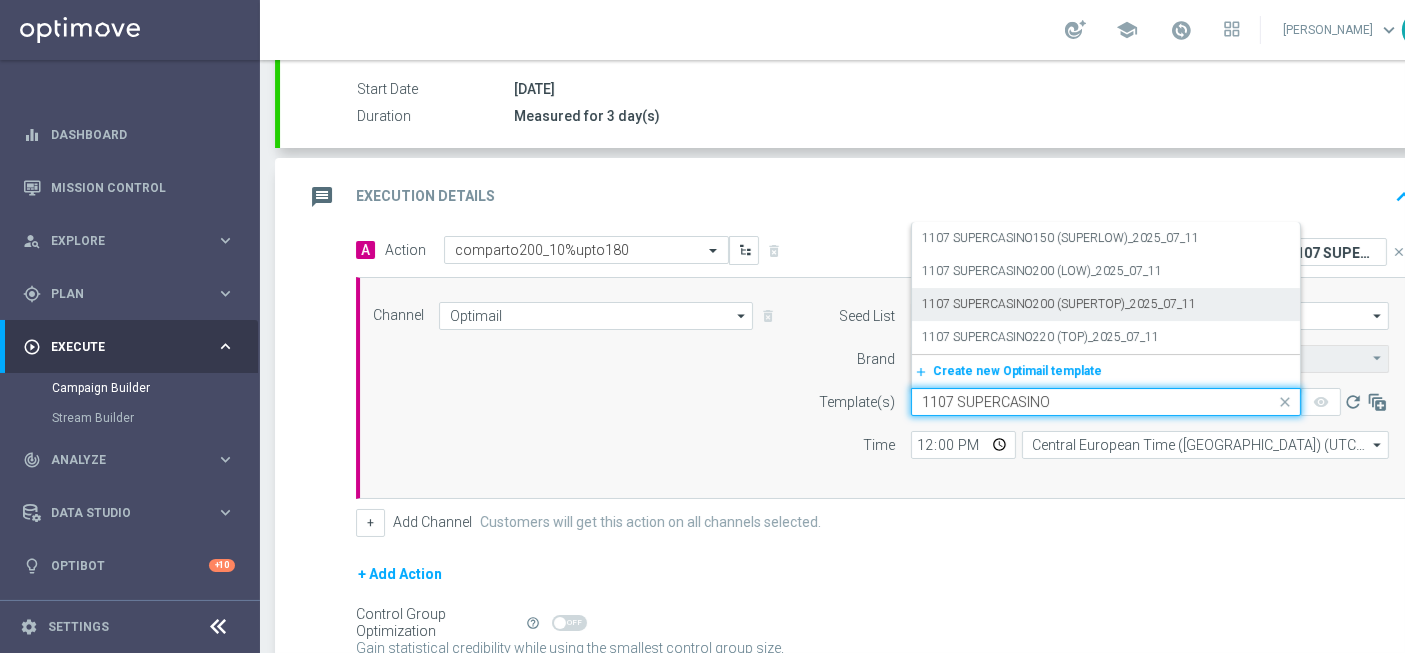 click on "1107 SUPERCASINO200 (SUPERTOP)_2025_07_11" at bounding box center [1059, 304] 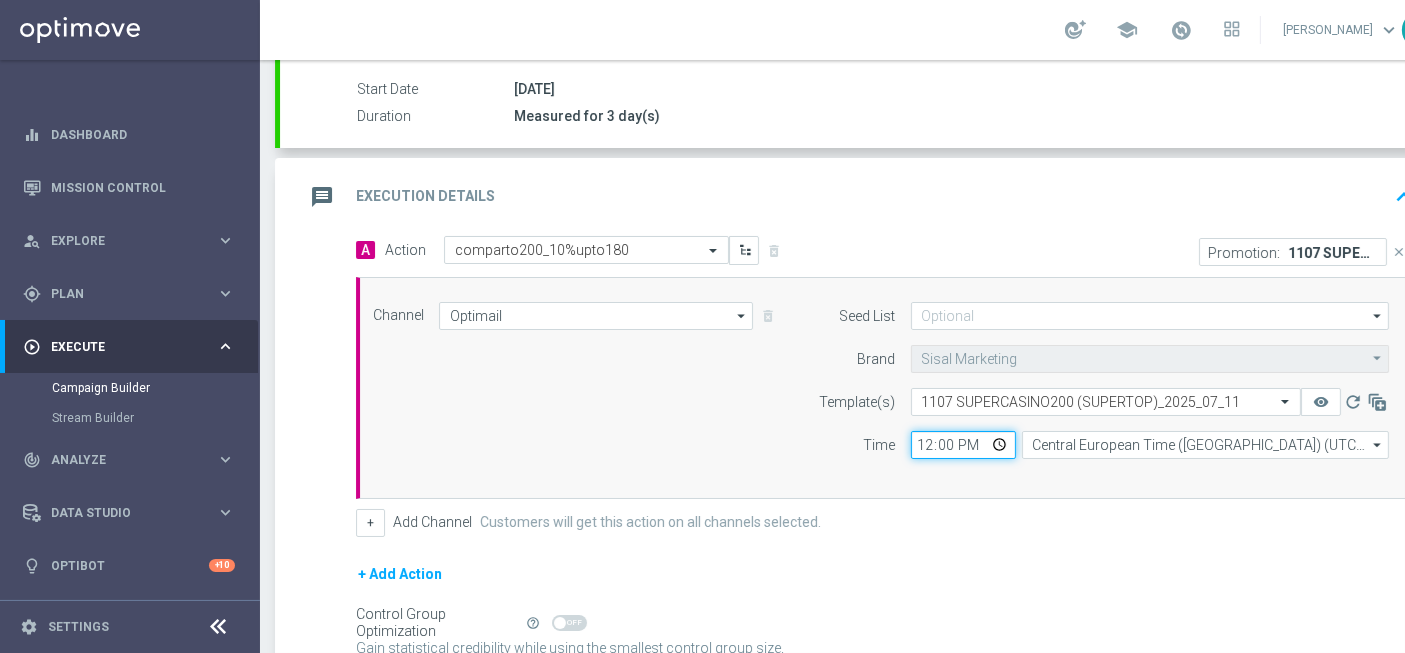 click on "12:00" 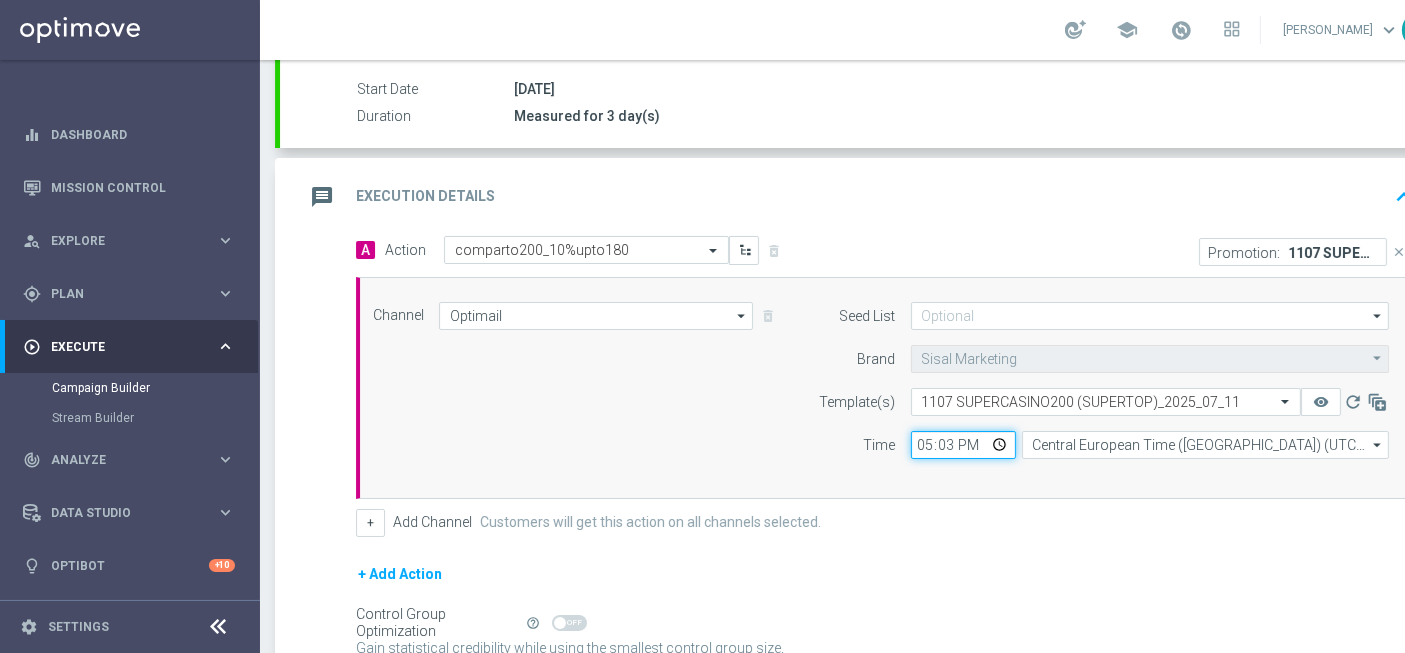 type on "17:30" 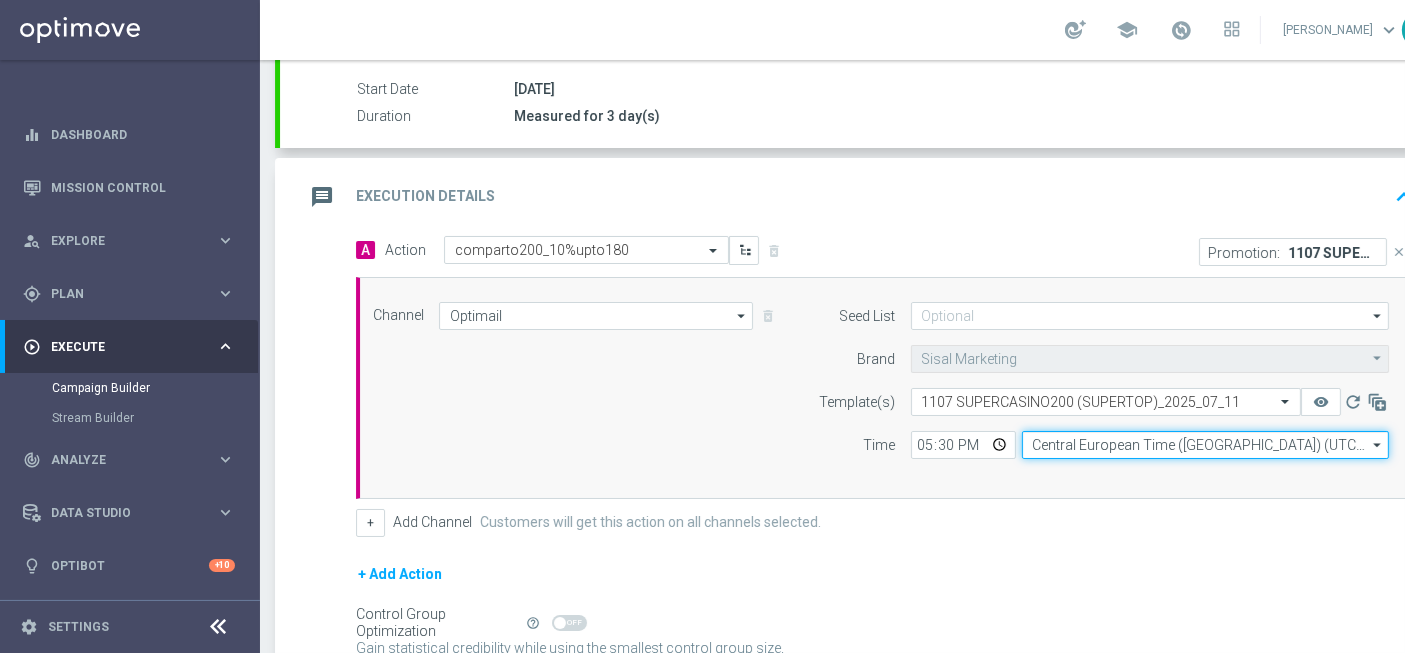 click on "Central European Time (Berlin) (UTC +02:00)" 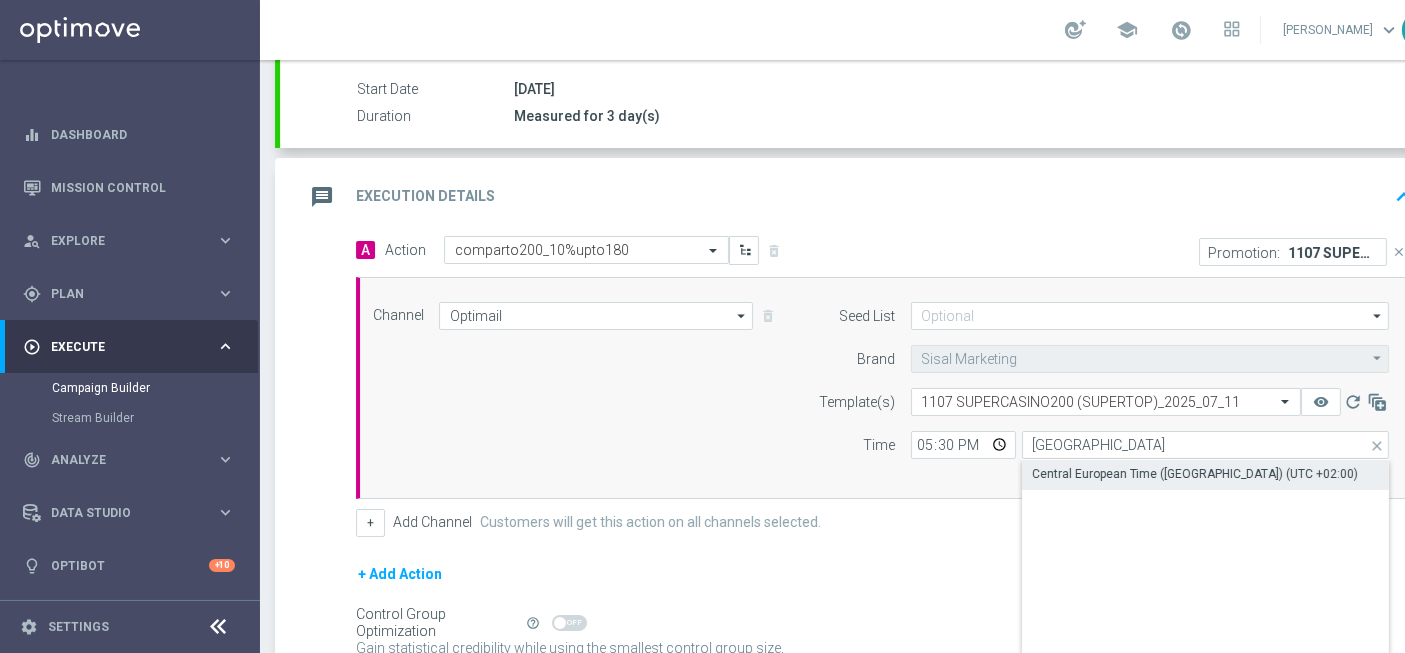 click on "Central European Time (Paris) (UTC +02:00)" 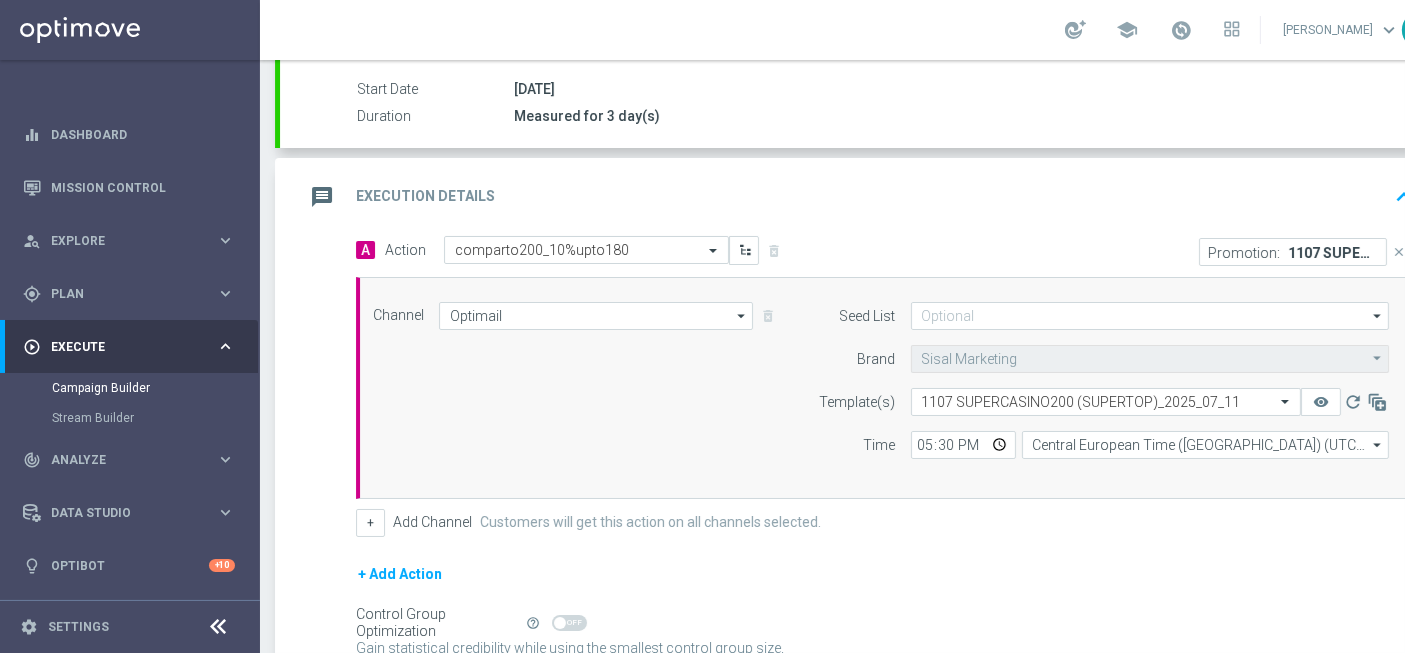 scroll, scrollTop: 503, scrollLeft: 0, axis: vertical 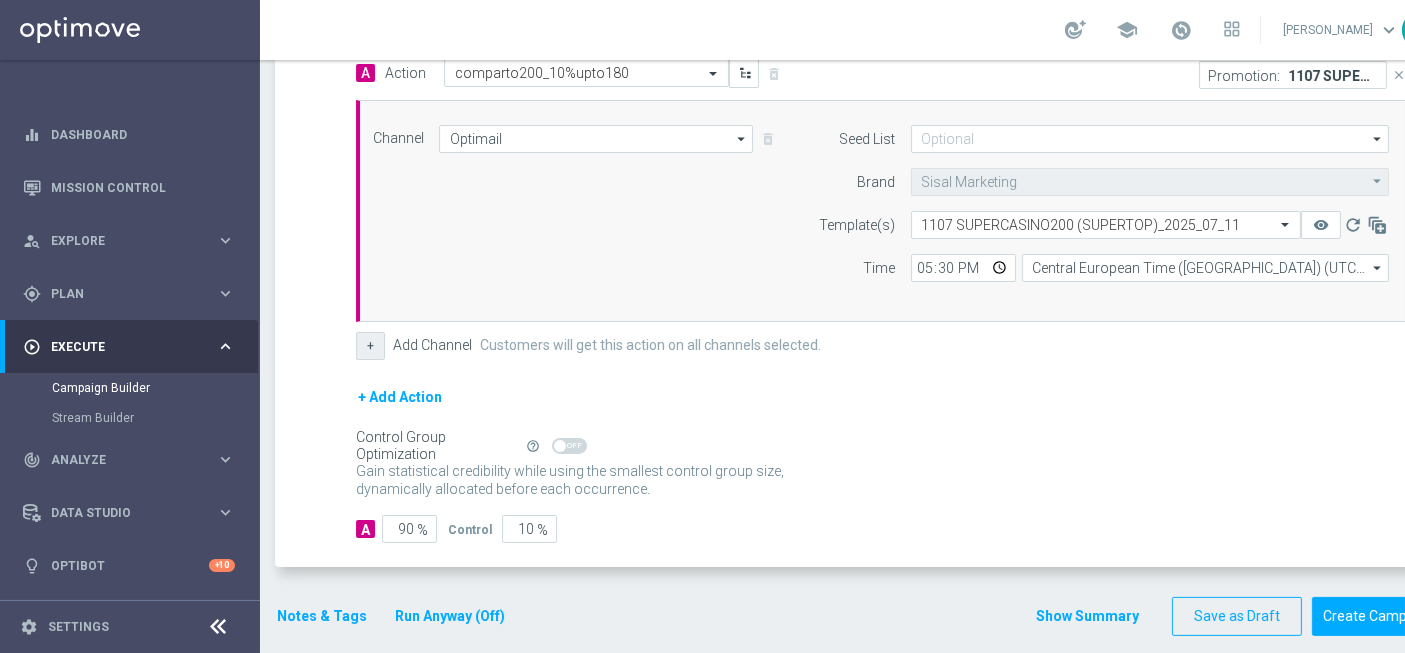 click on "+" 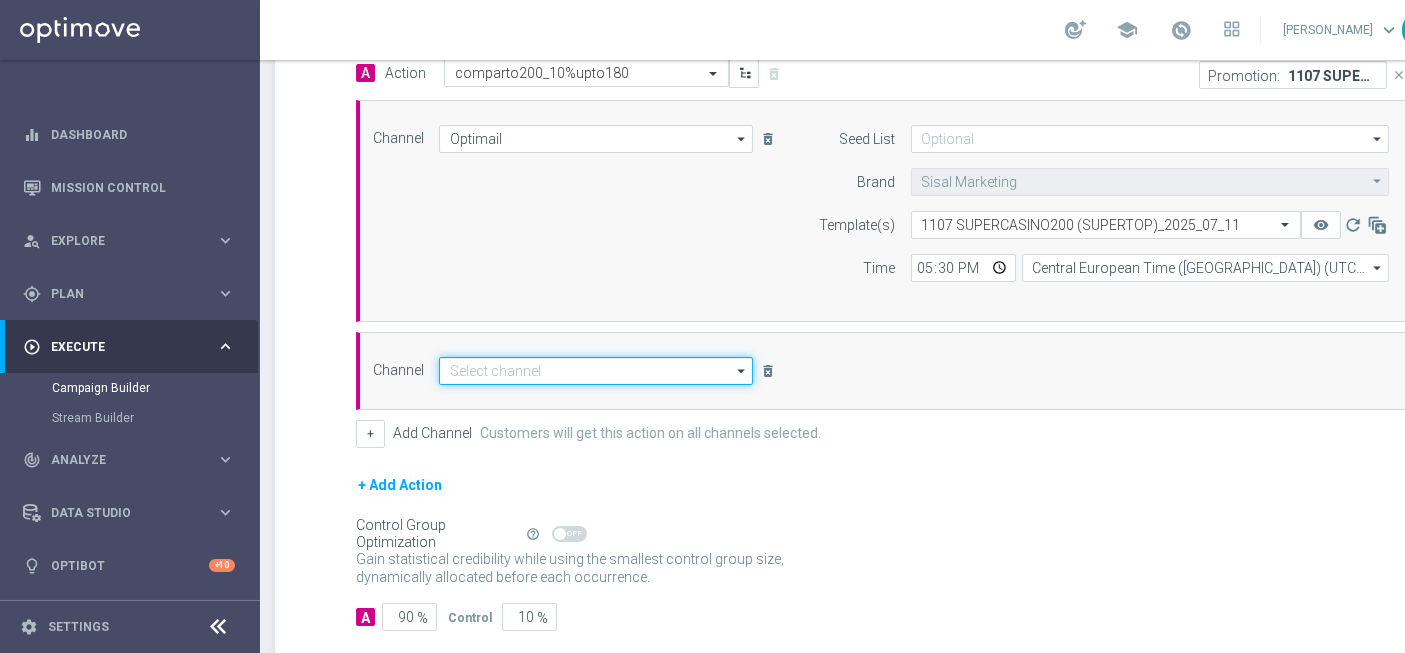 click 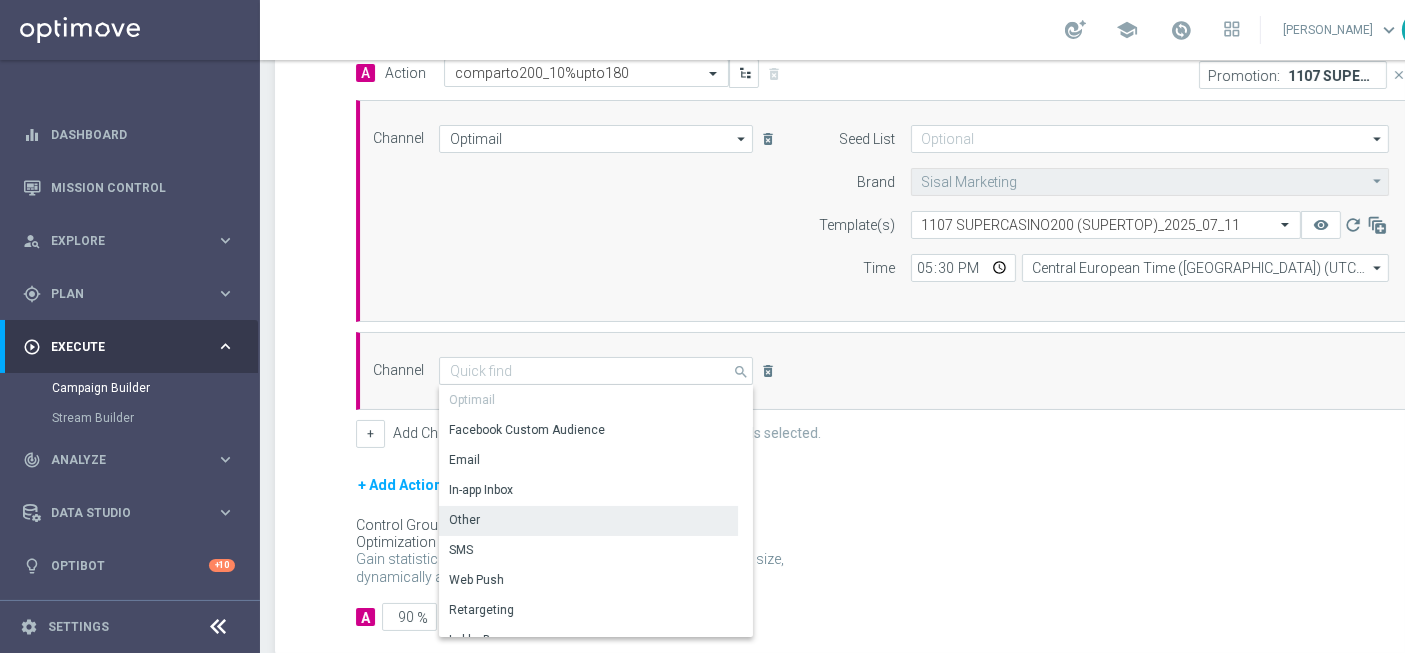 drag, startPoint x: 503, startPoint y: 514, endPoint x: 689, endPoint y: 470, distance: 191.13347 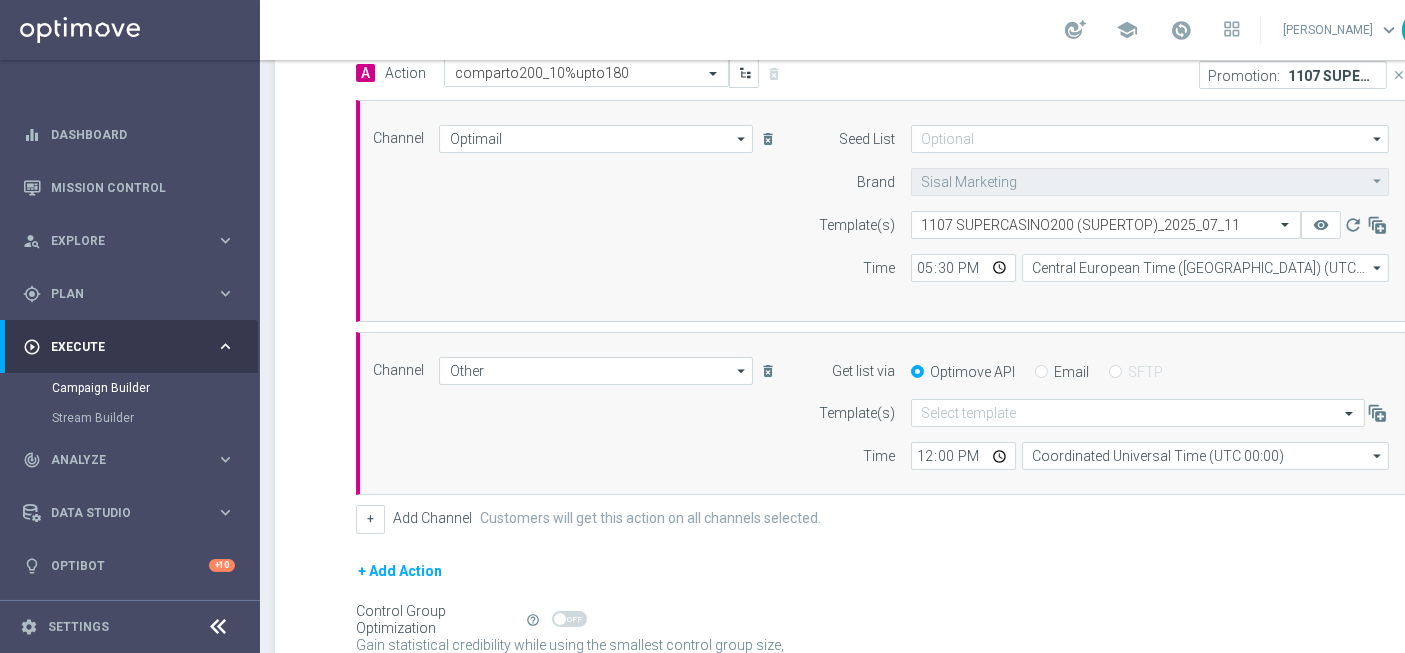drag, startPoint x: 1041, startPoint y: 369, endPoint x: 1020, endPoint y: 381, distance: 24.186773 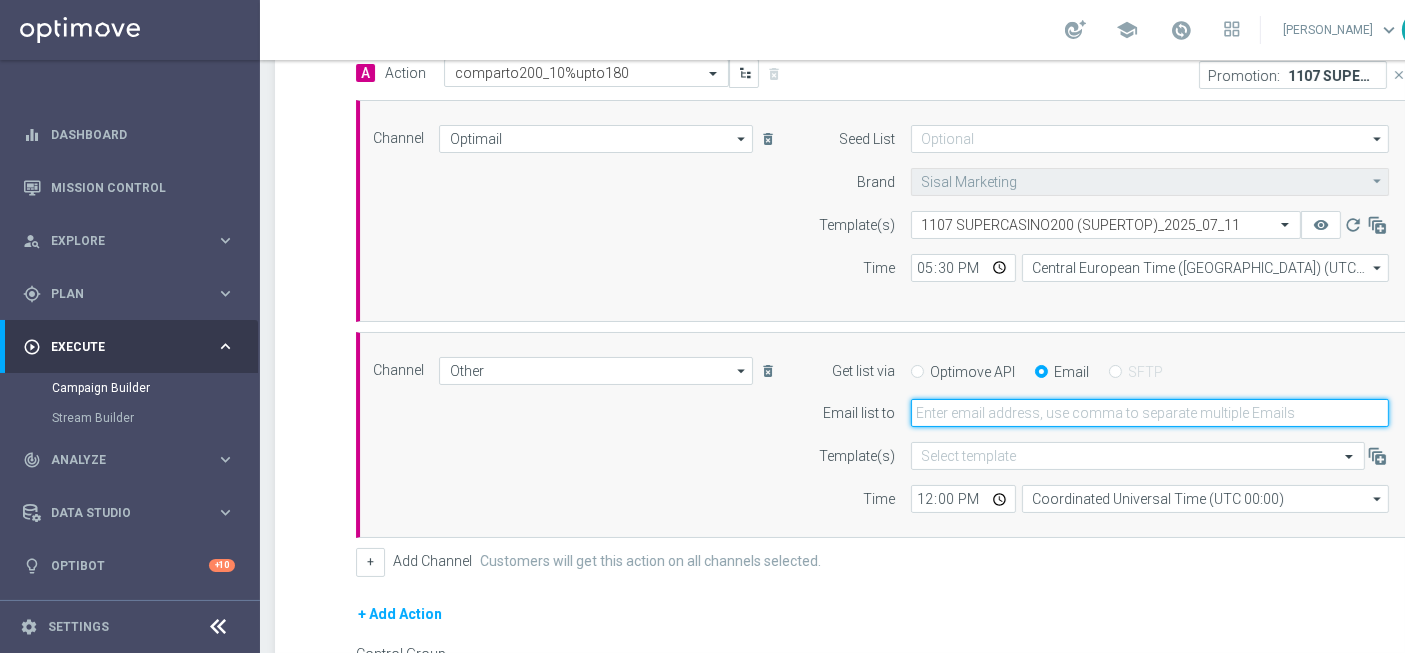 click 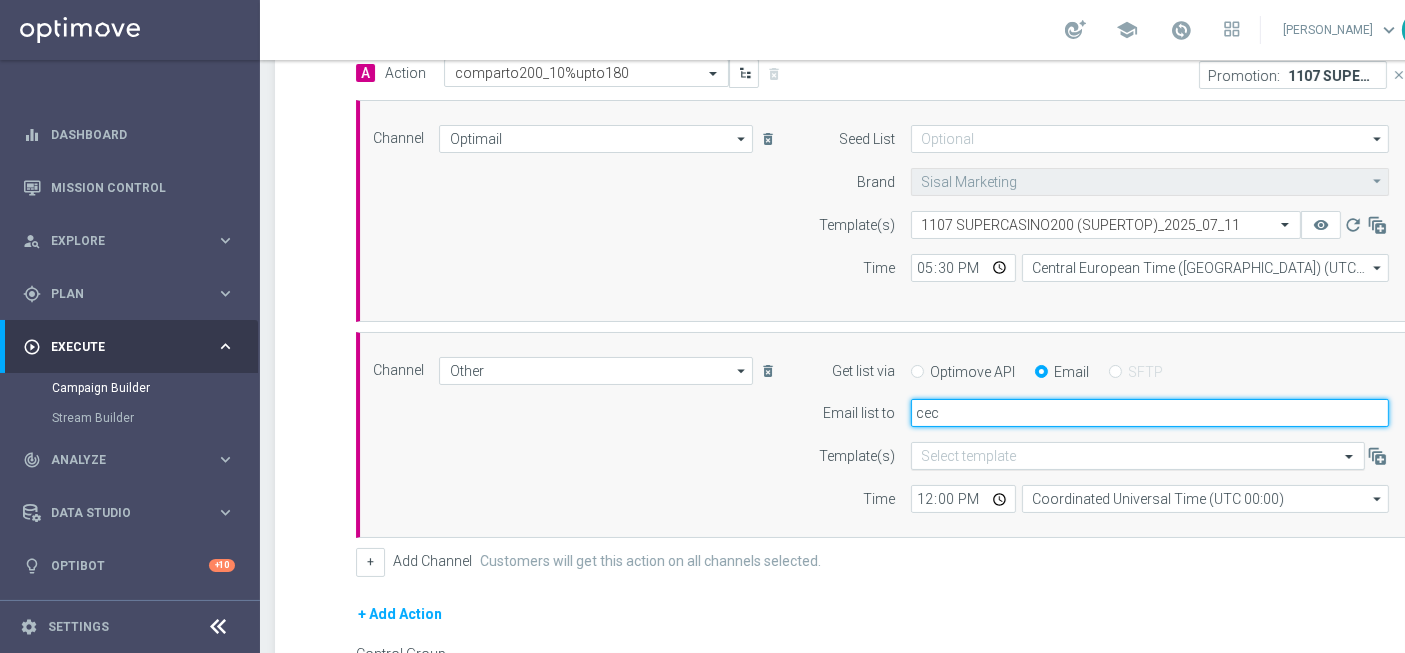 type on "cecilia.mascelli@sisal.it" 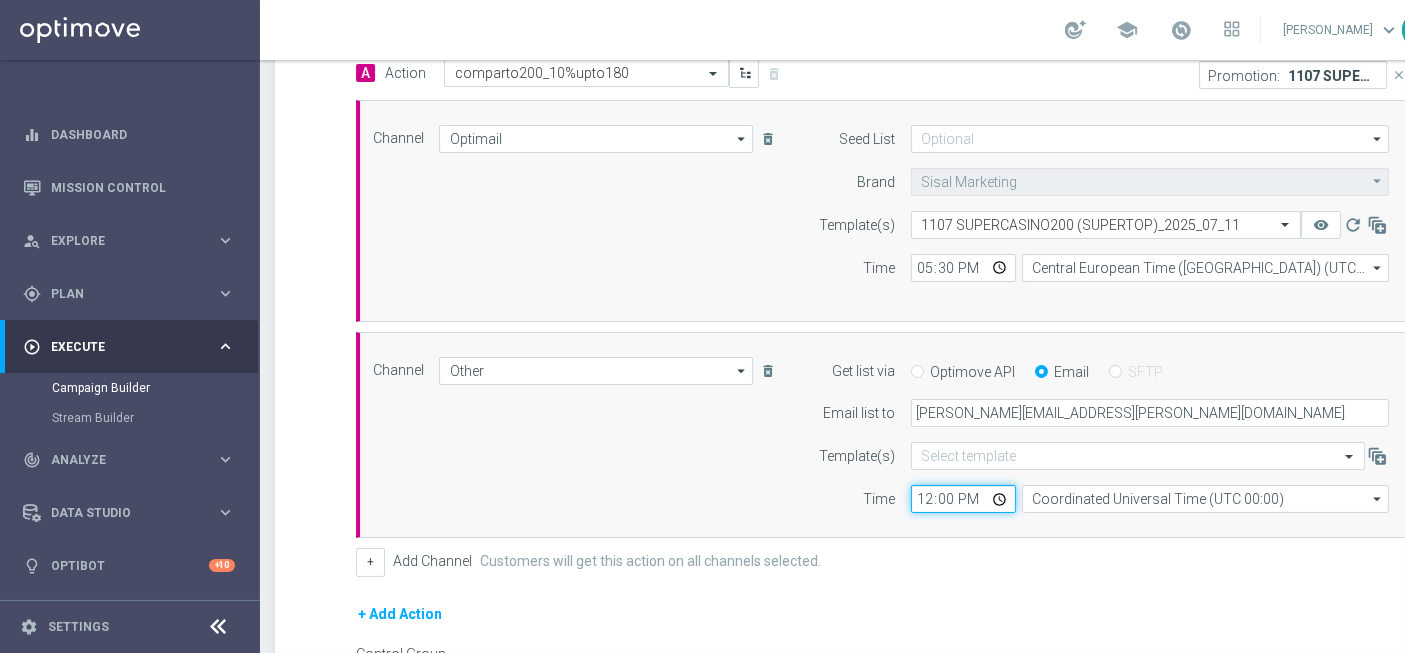 click on "12:00" 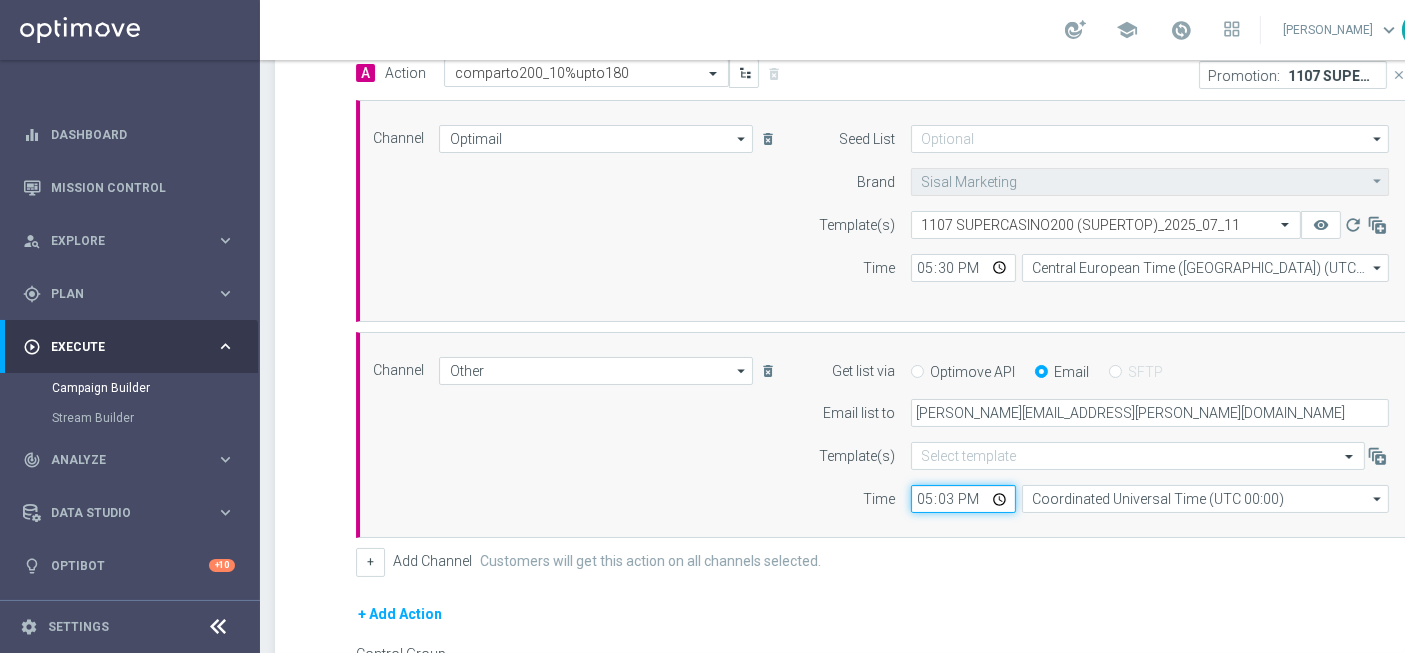 type on "17:30" 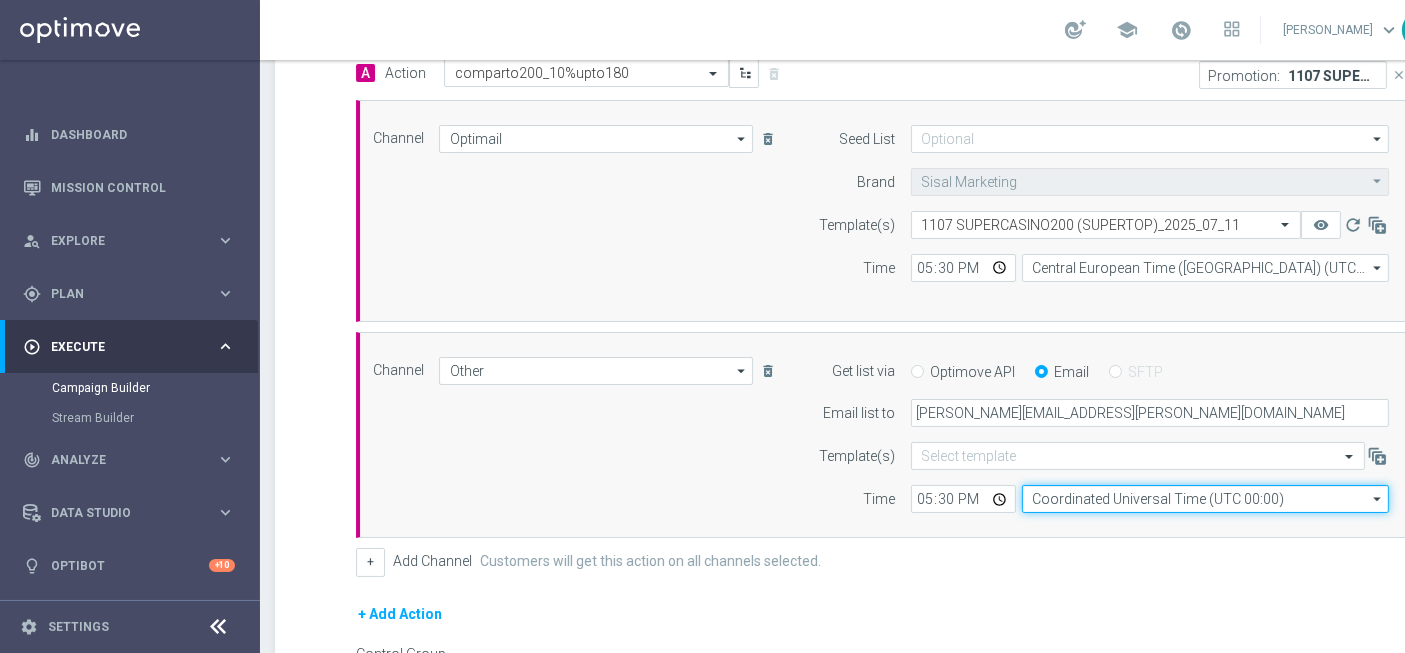 click on "Coordinated Universal Time (UTC 00:00)" 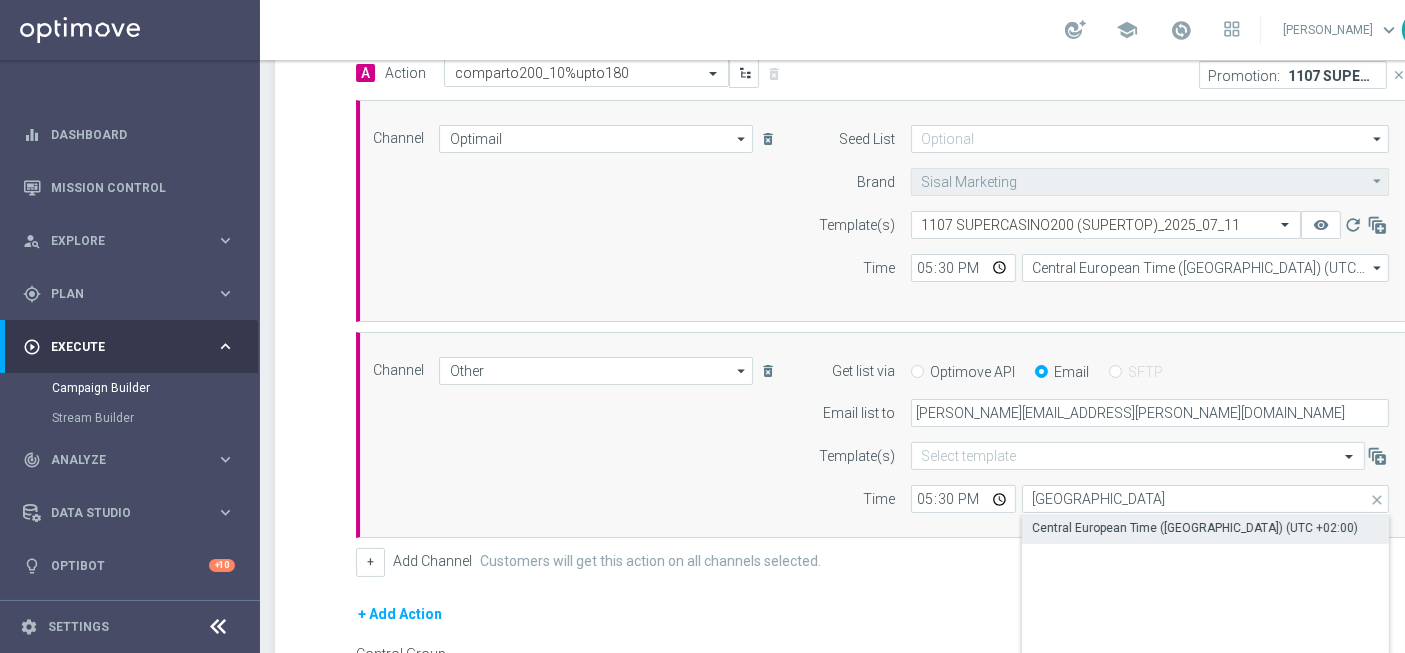 click on "Central European Time (Paris) (UTC +02:00)" 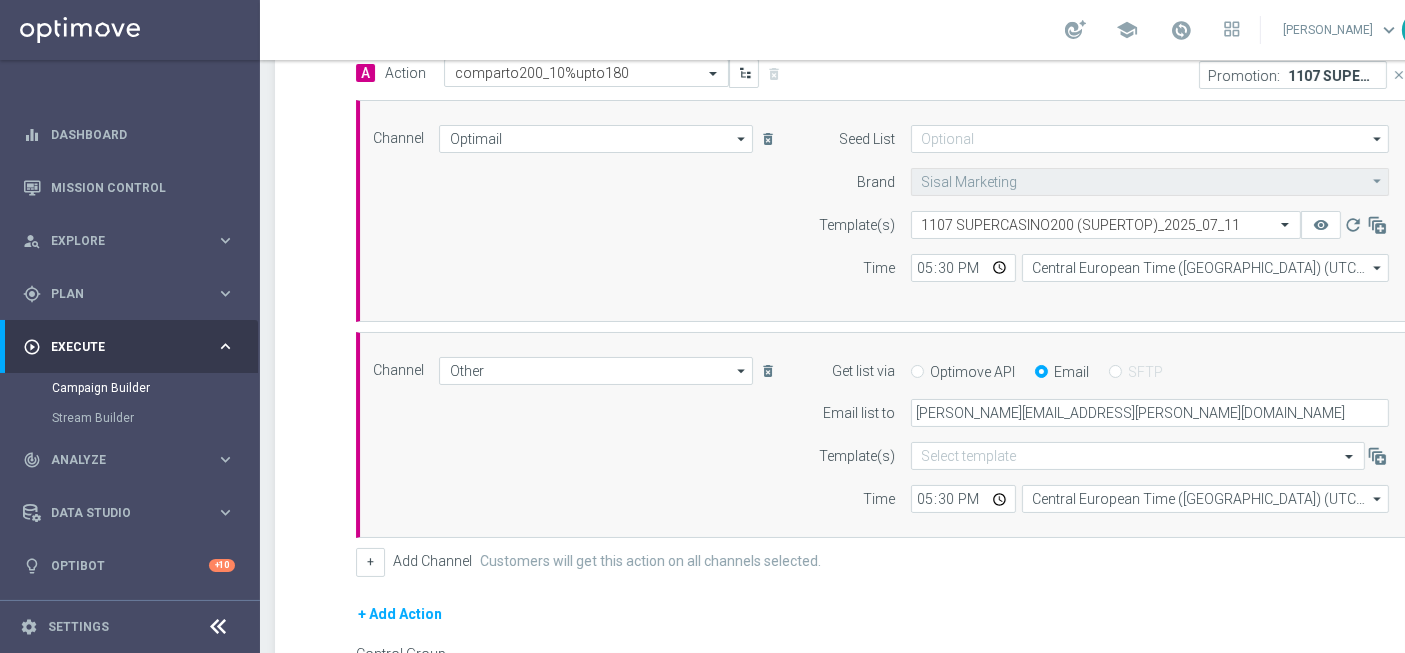 scroll, scrollTop: 720, scrollLeft: 0, axis: vertical 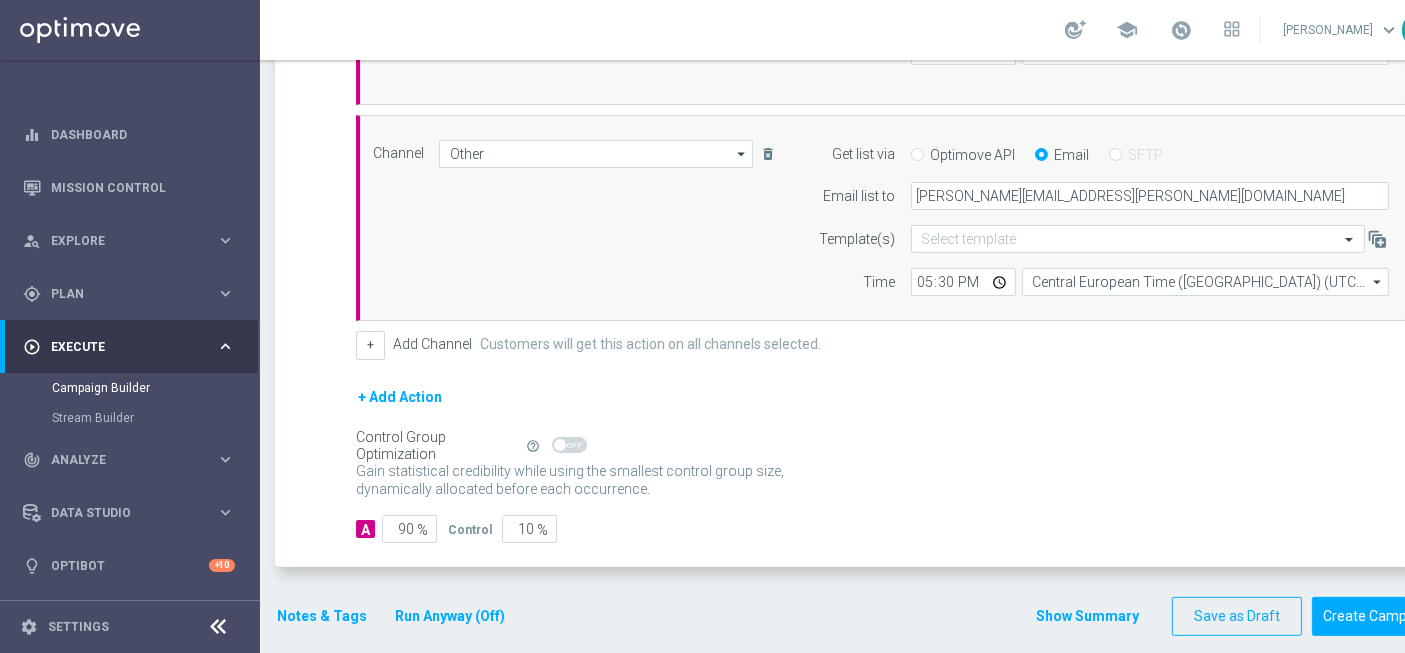click on "Show Summary" 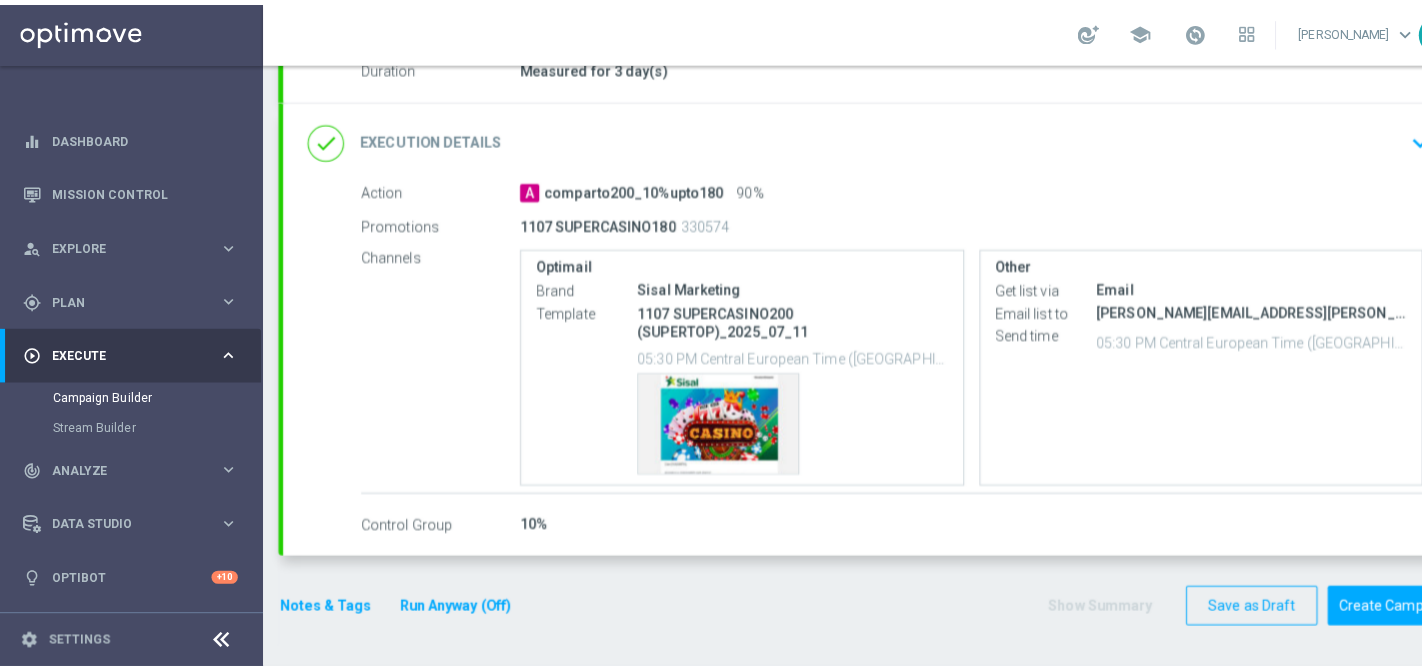 scroll, scrollTop: 357, scrollLeft: 0, axis: vertical 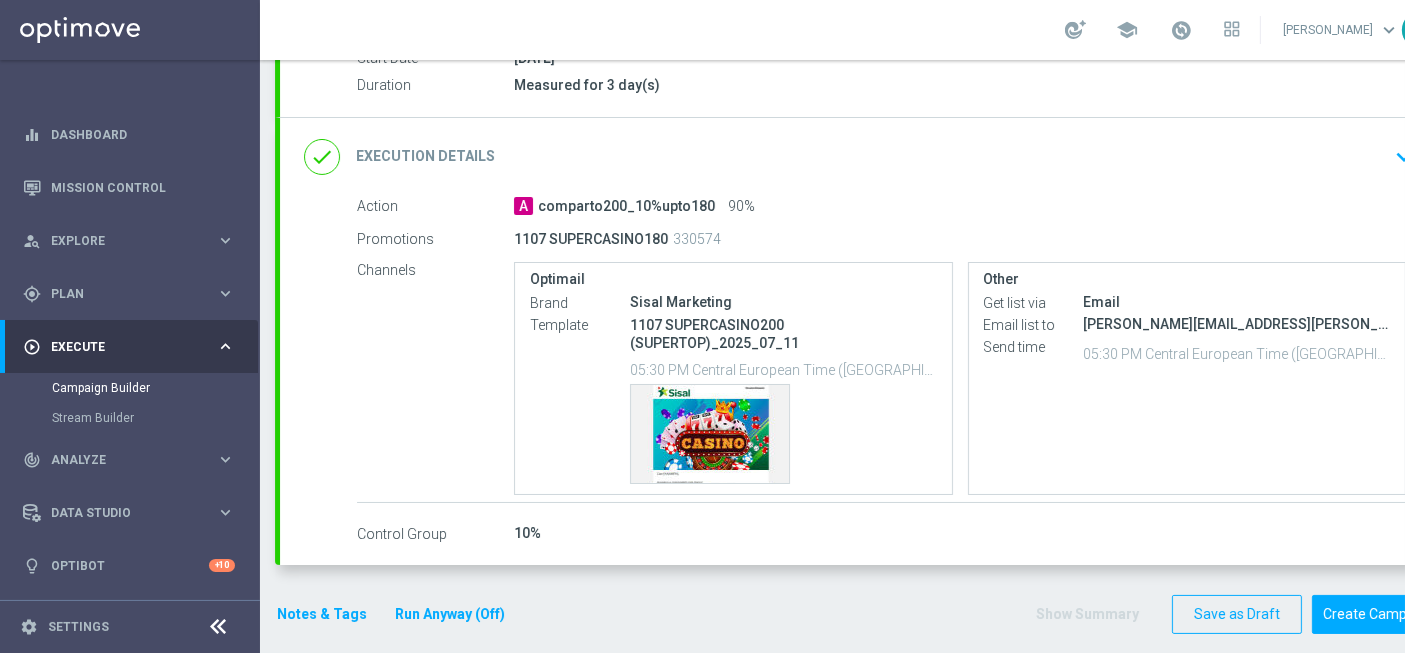 click on "Notes & Tags" 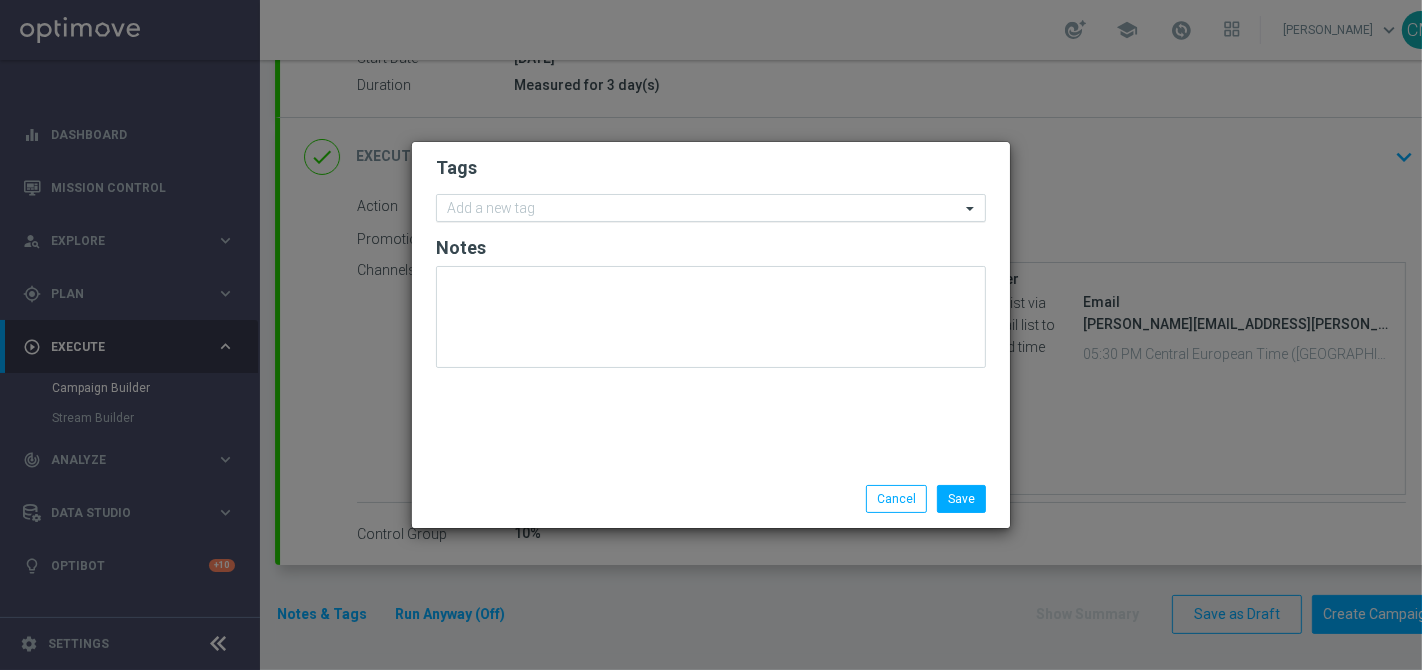 click 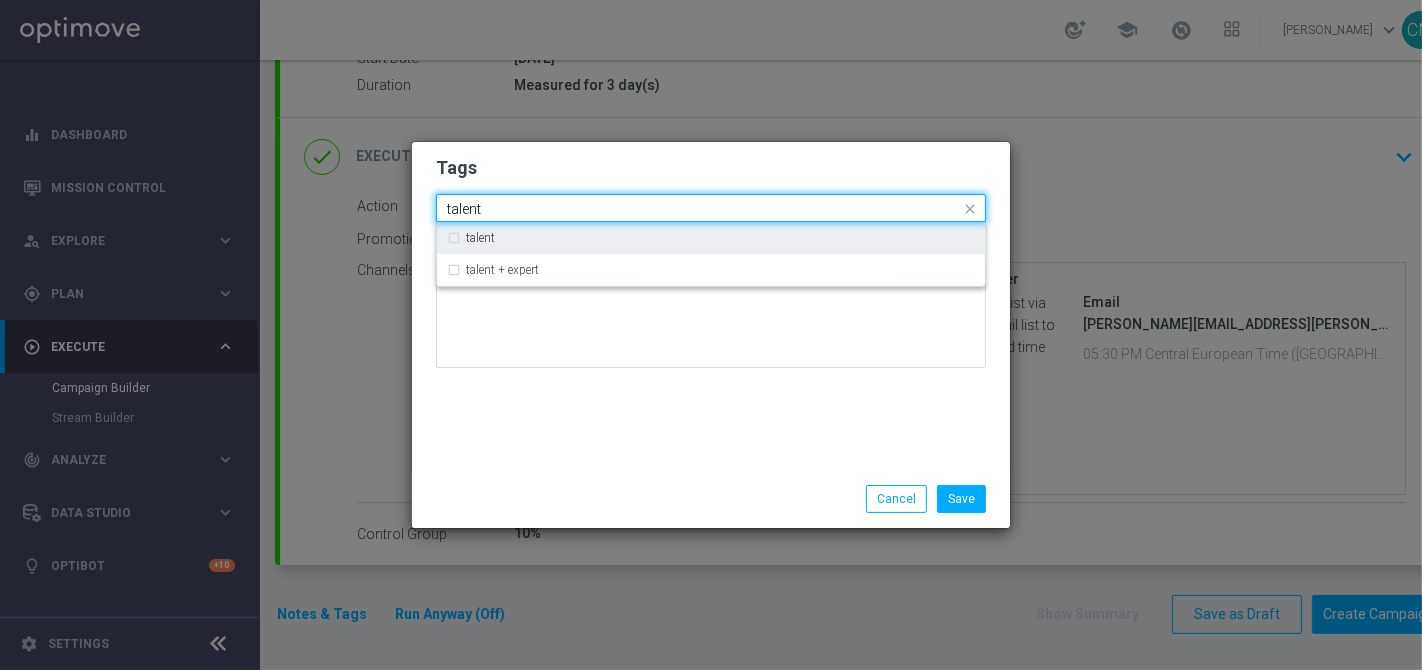 click on "talent" at bounding box center [711, 238] 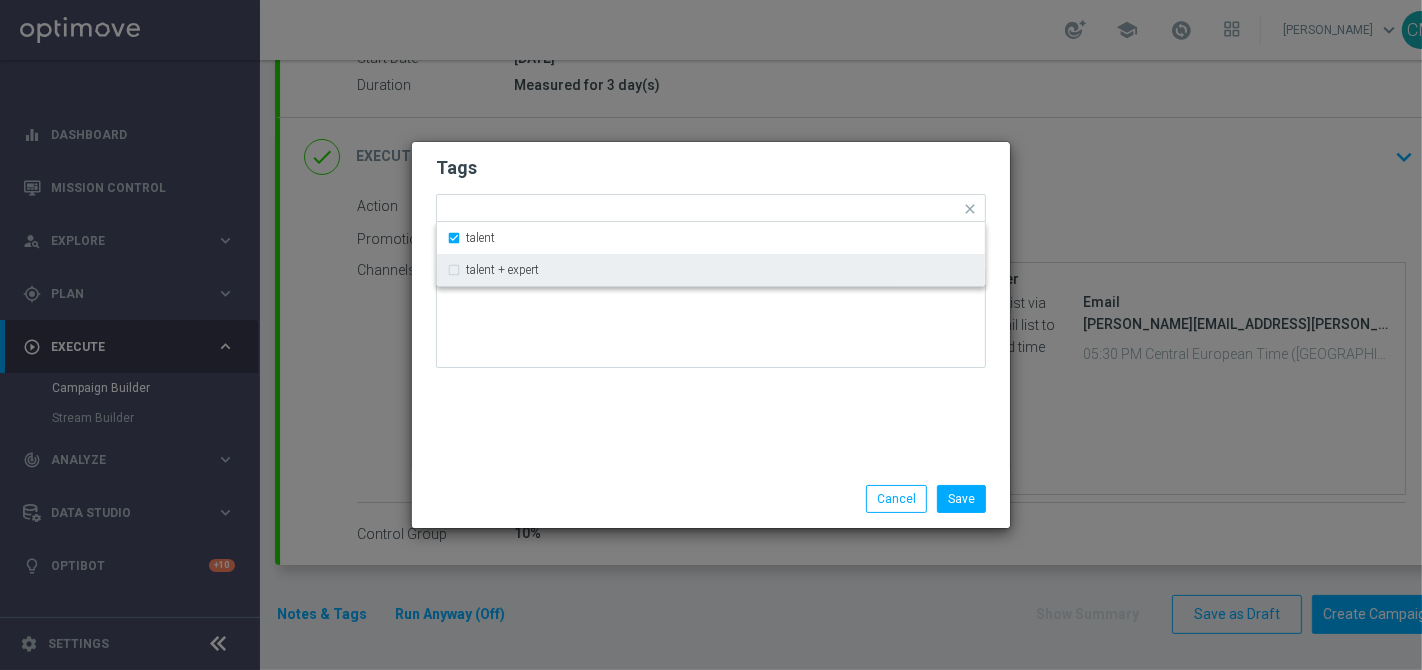 drag, startPoint x: 554, startPoint y: 467, endPoint x: 601, endPoint y: 283, distance: 189.90787 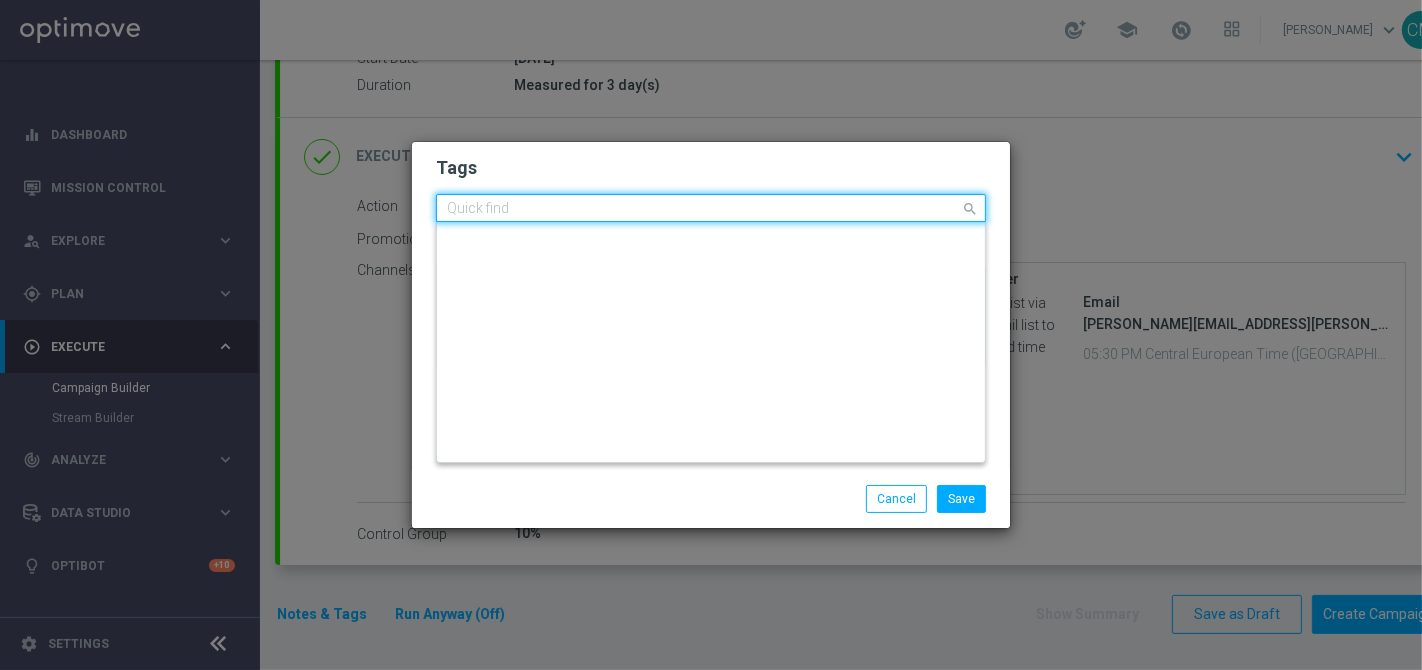 click 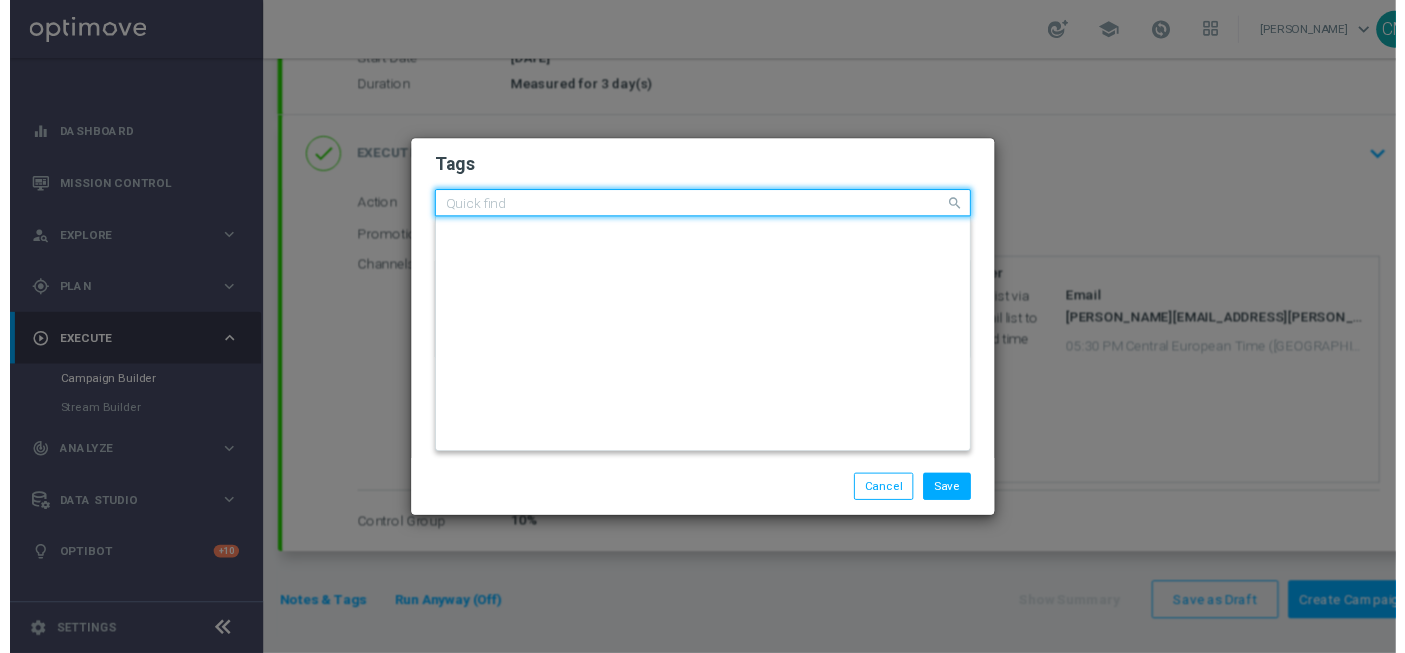 scroll, scrollTop: 0, scrollLeft: 0, axis: both 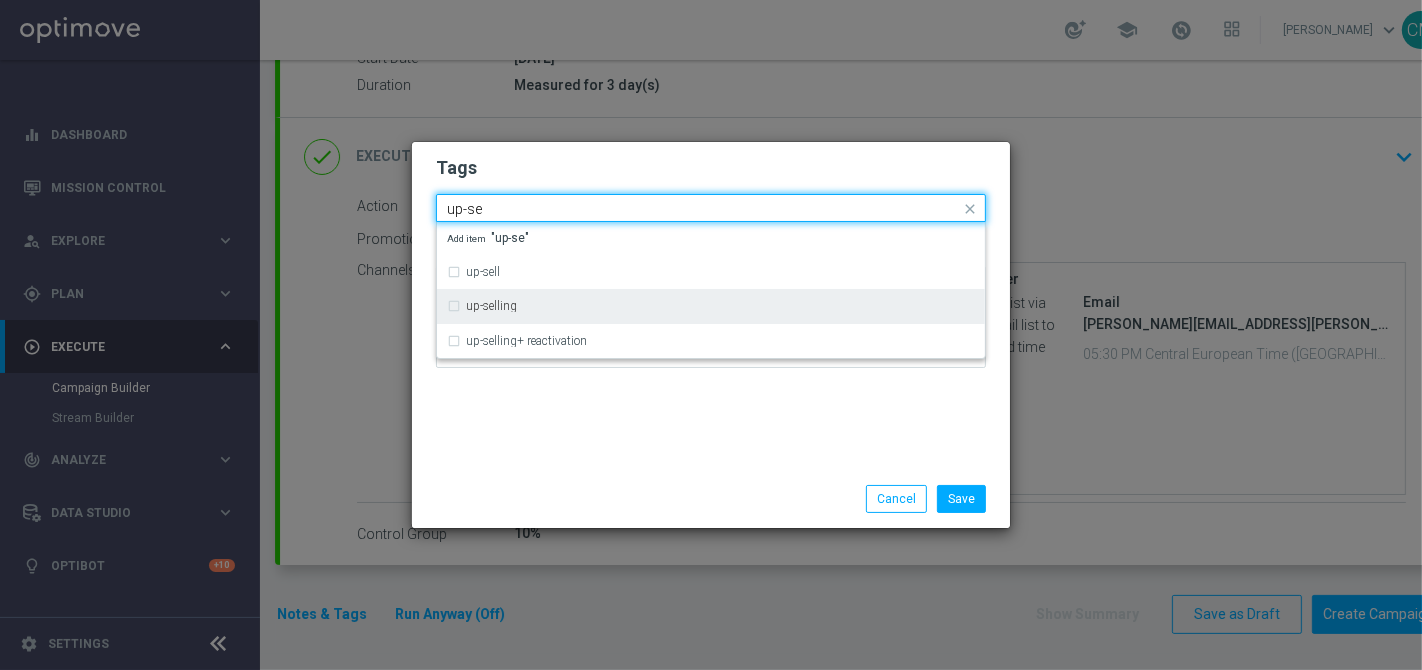 drag, startPoint x: 559, startPoint y: 310, endPoint x: 560, endPoint y: 321, distance: 11.045361 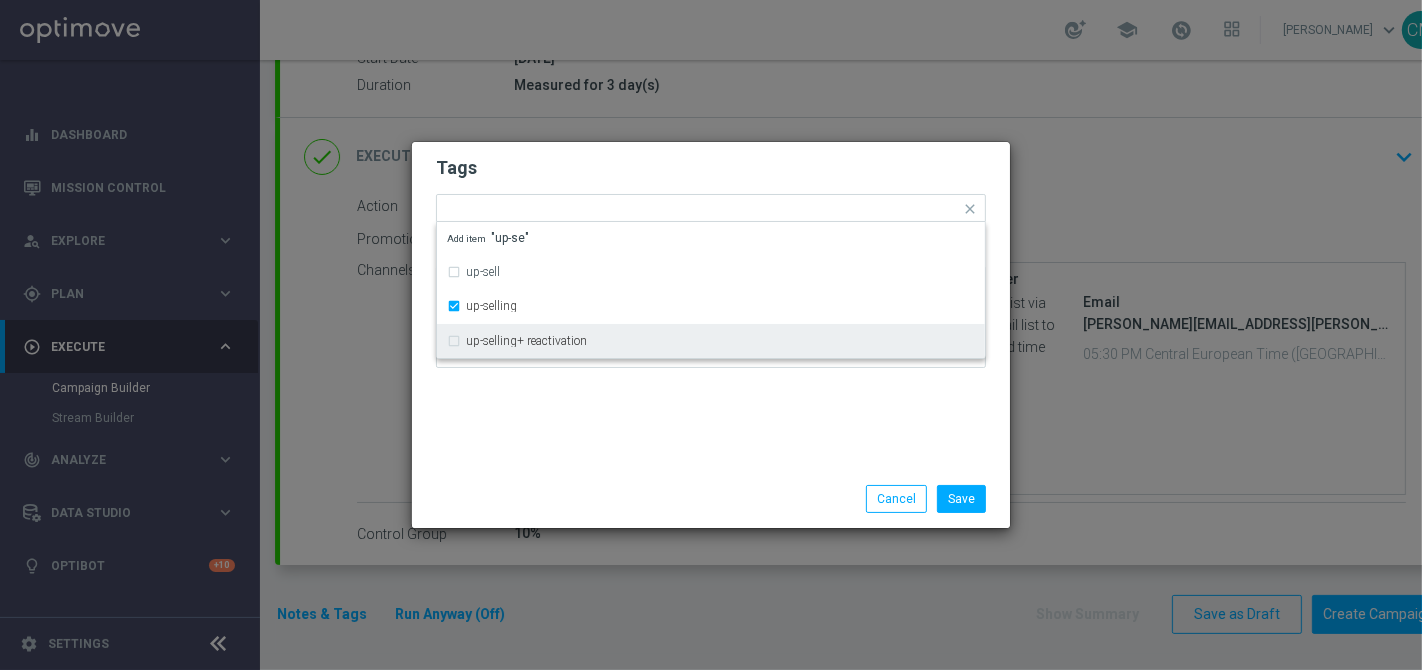 click on "Tags
Quick find × talent × up-selling up-sell up-selling up-selling+ reactivation Add item "up-se"
Notes" 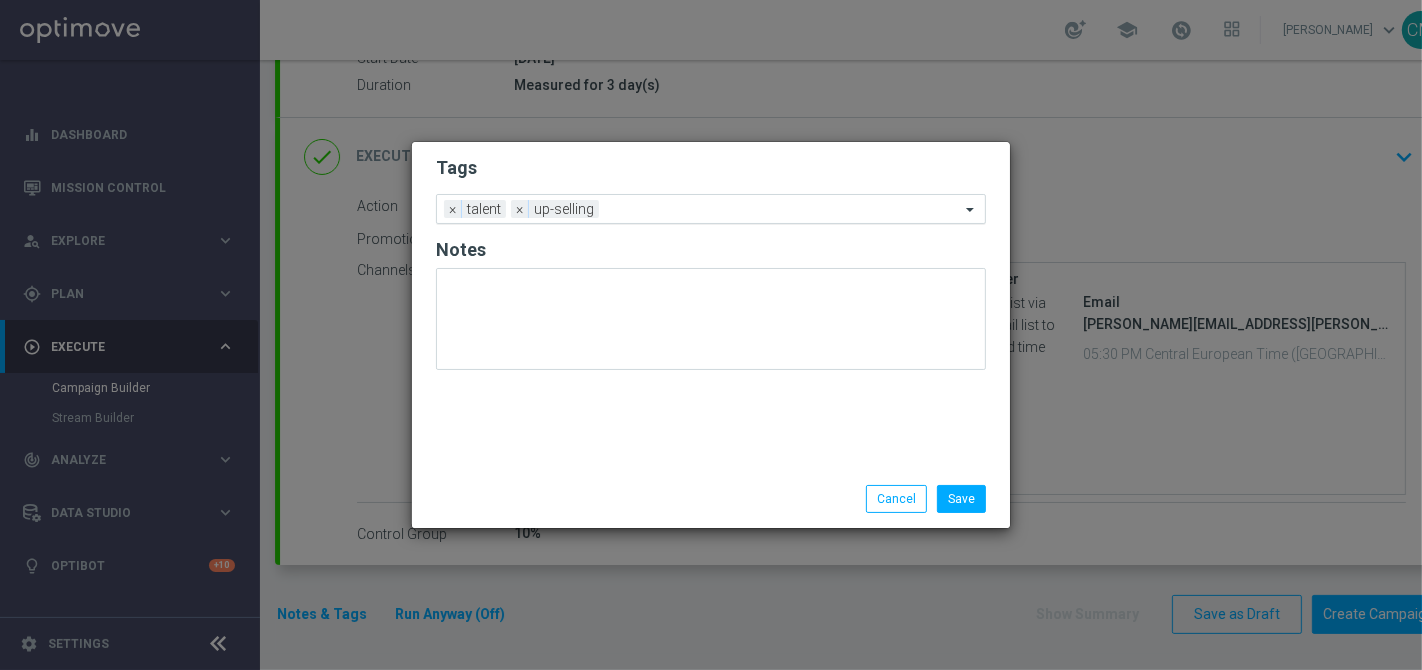 click 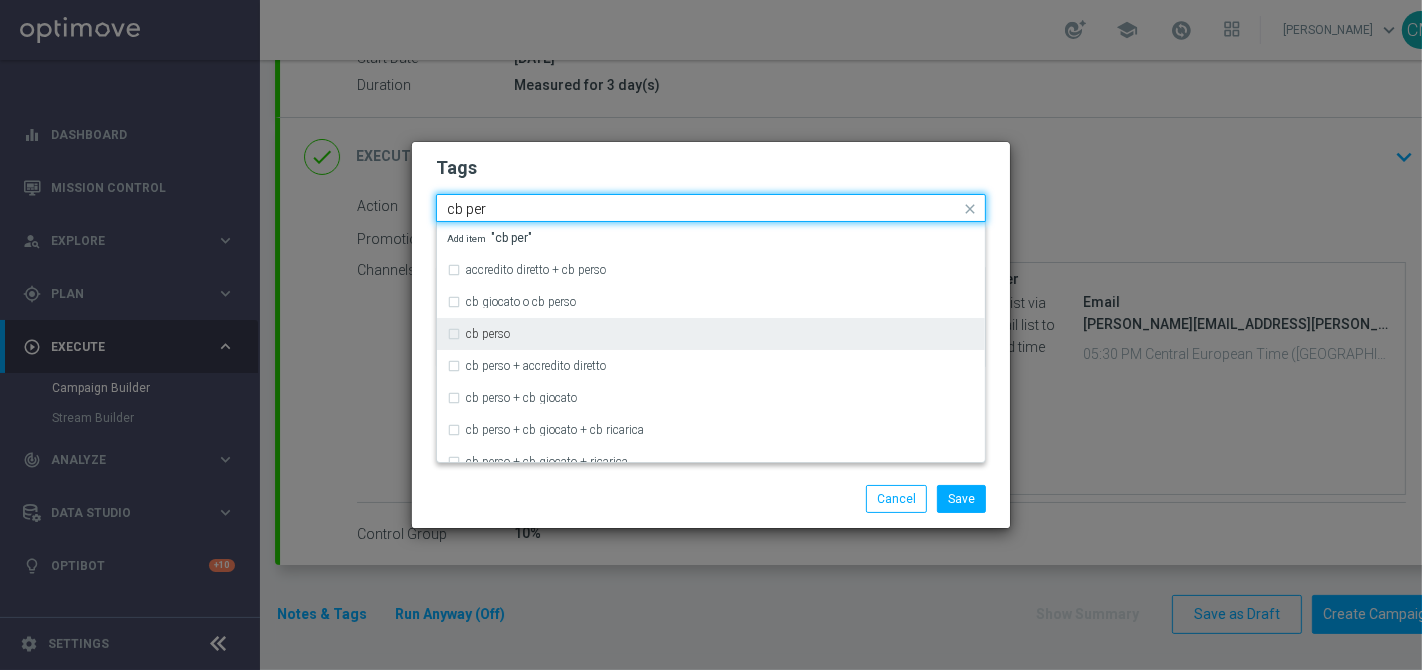 click on "cb perso" at bounding box center (711, 334) 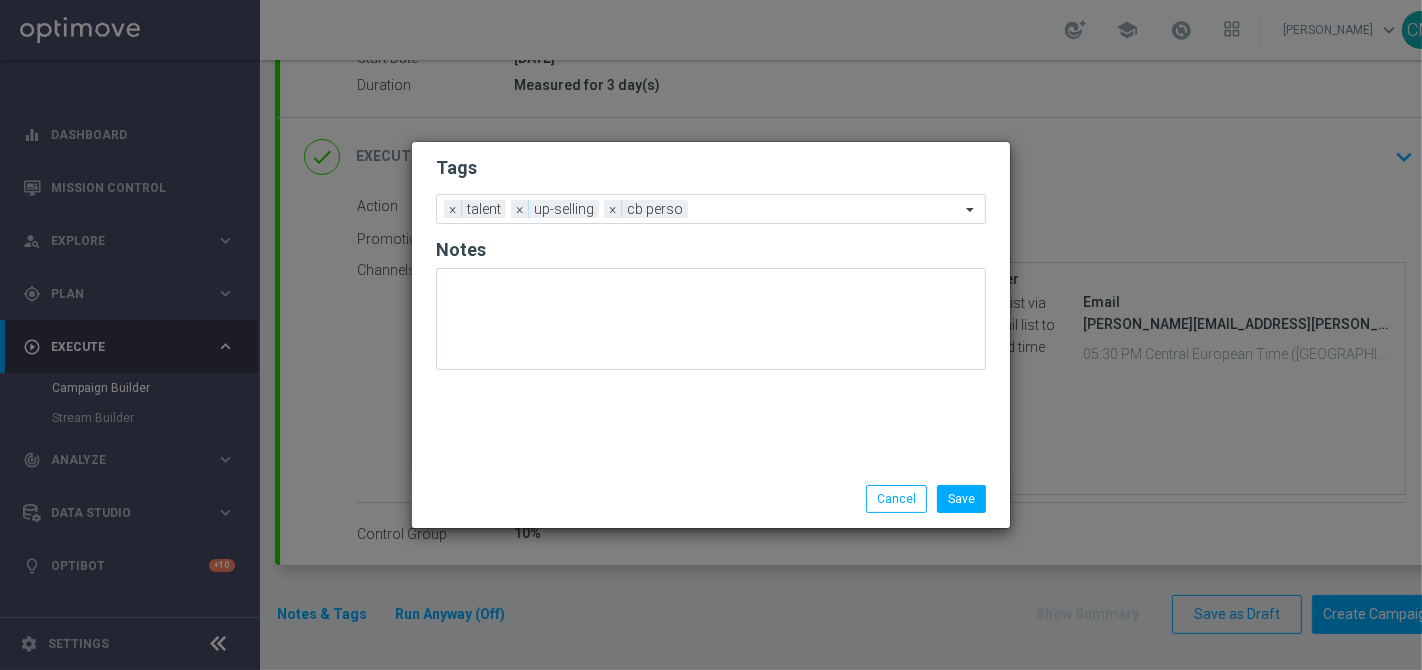 drag, startPoint x: 592, startPoint y: 484, endPoint x: 657, endPoint y: 259, distance: 234.20078 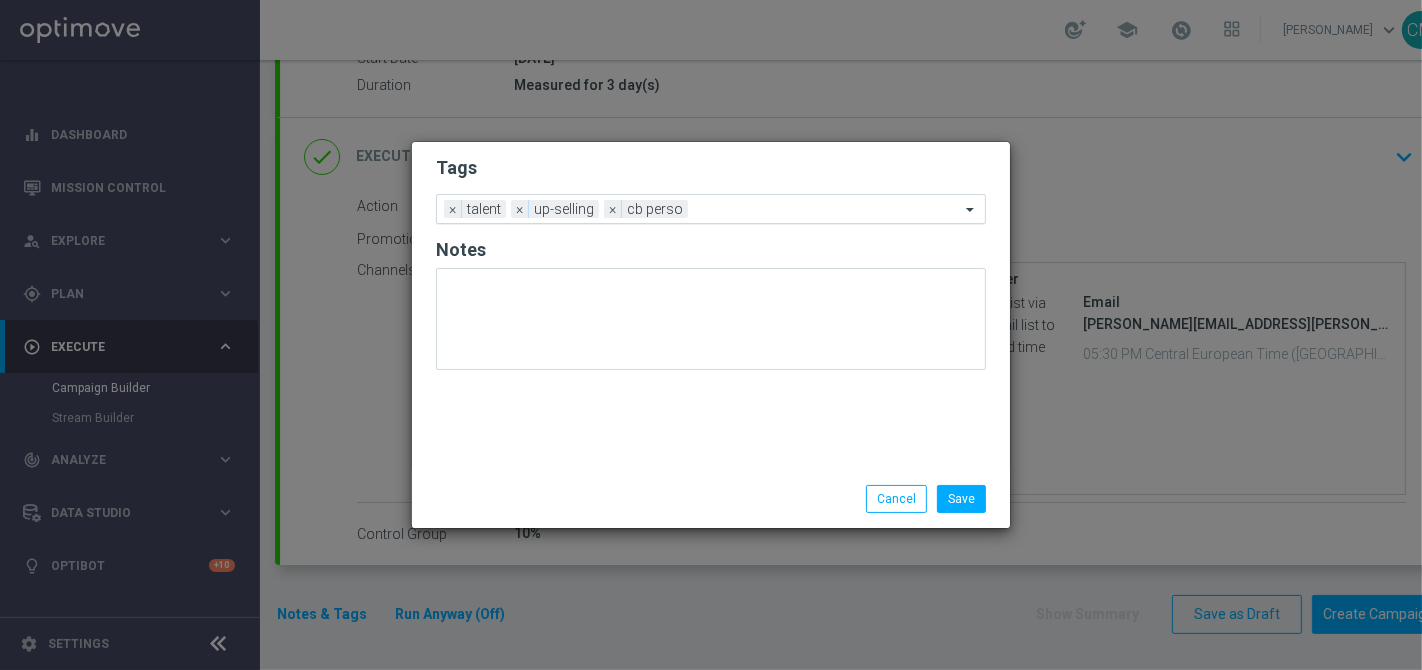 click 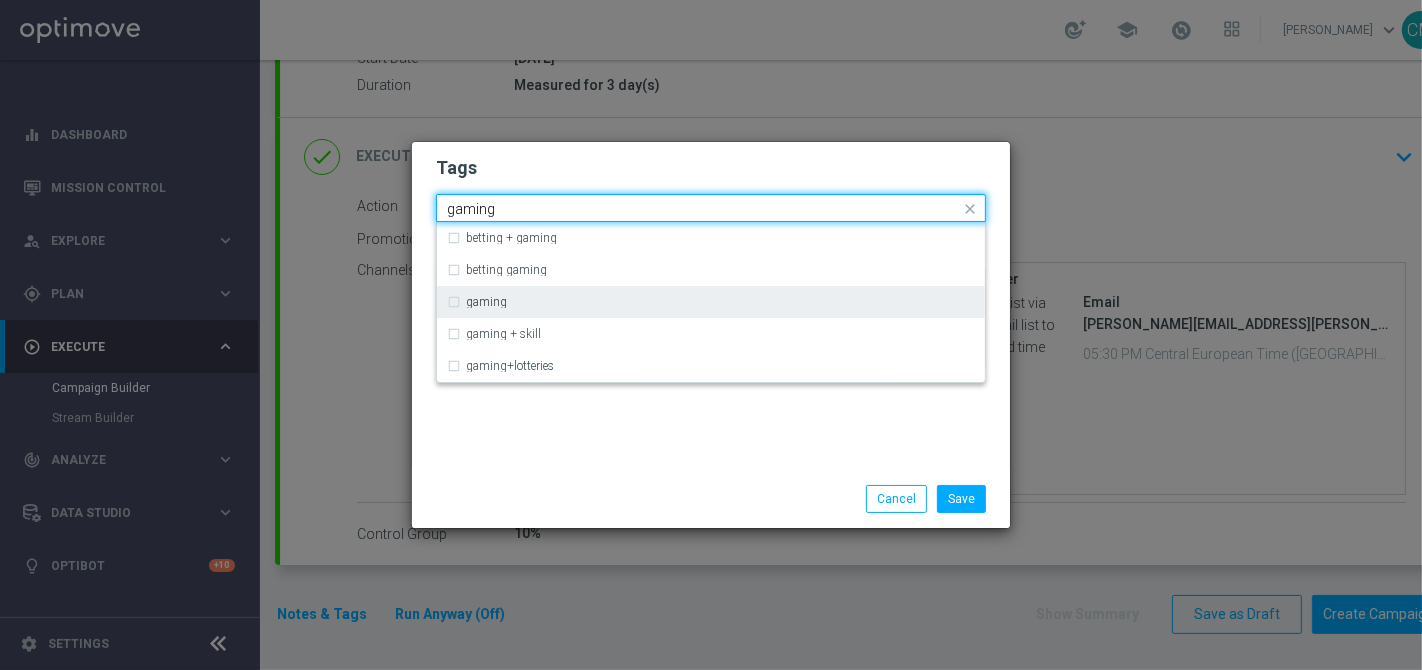 click on "gaming" at bounding box center (486, 302) 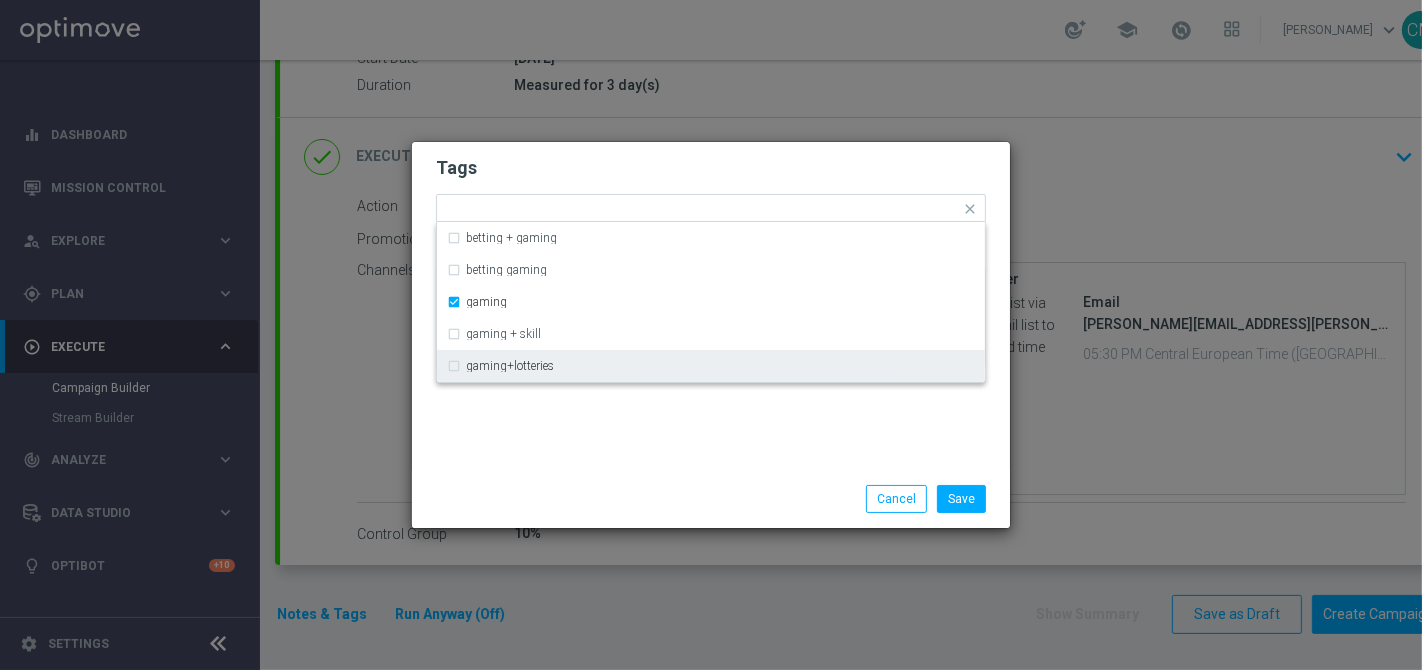 click on "Tags
Quick find × talent × up-selling × cb perso × gaming betting + gaming betting gaming gaming gaming + skill gaming+lotteries
Notes" 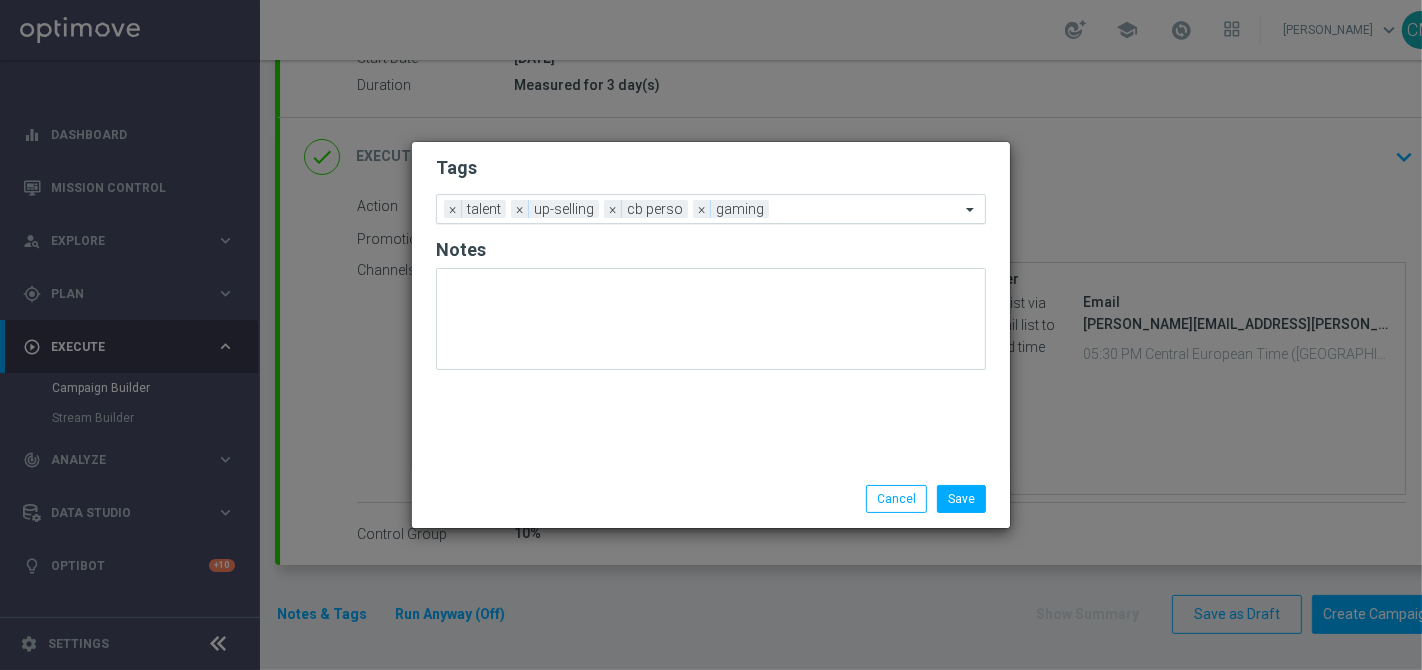 click 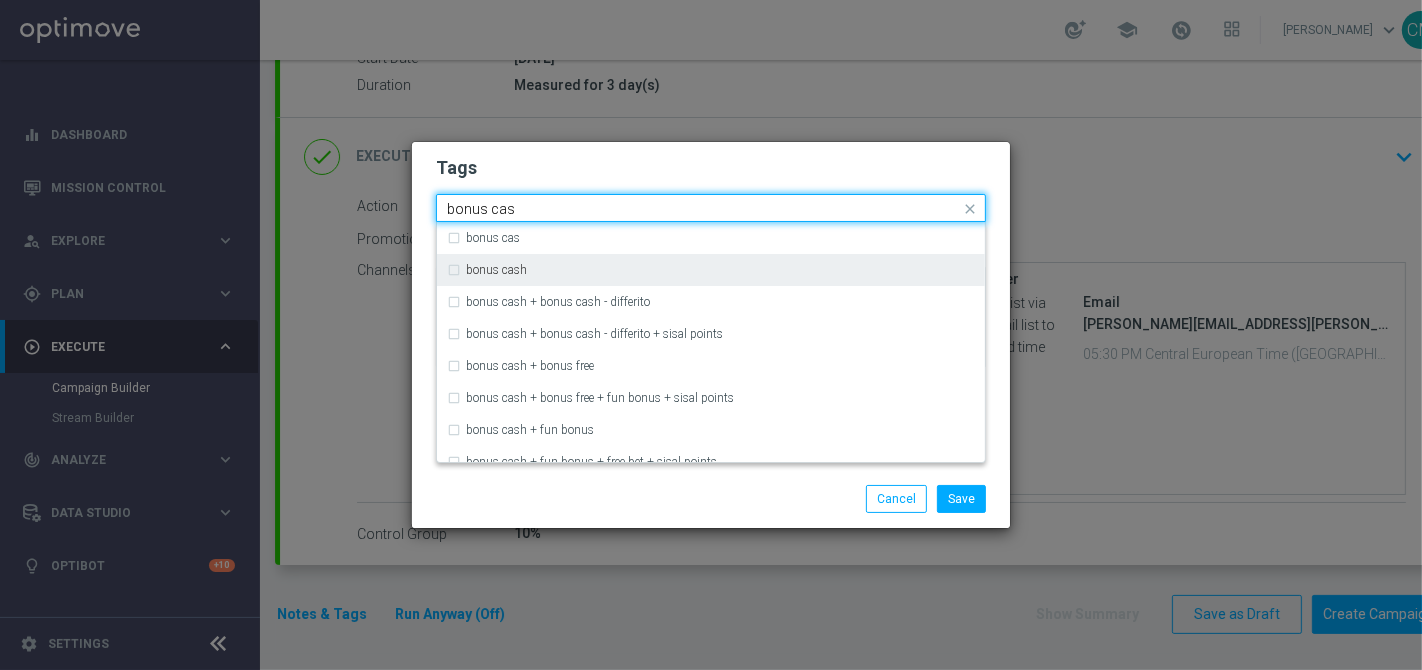 click on "bonus cash" at bounding box center [711, 270] 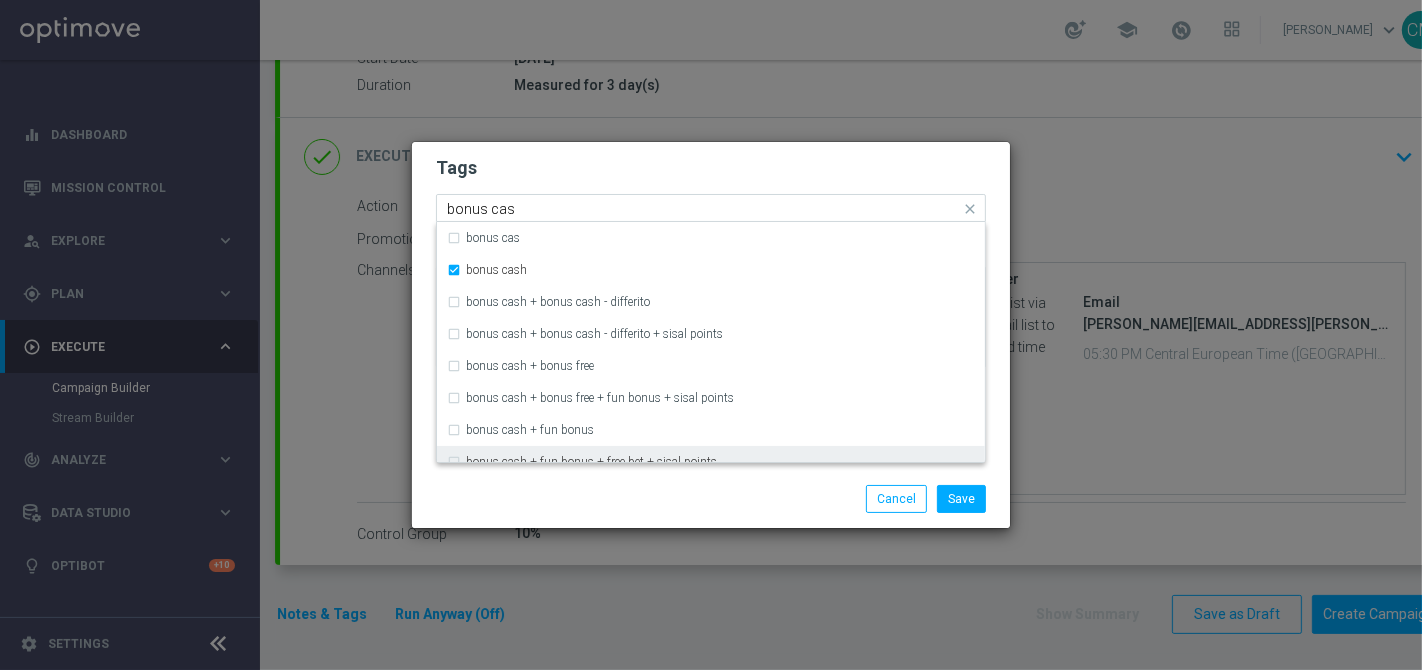 type 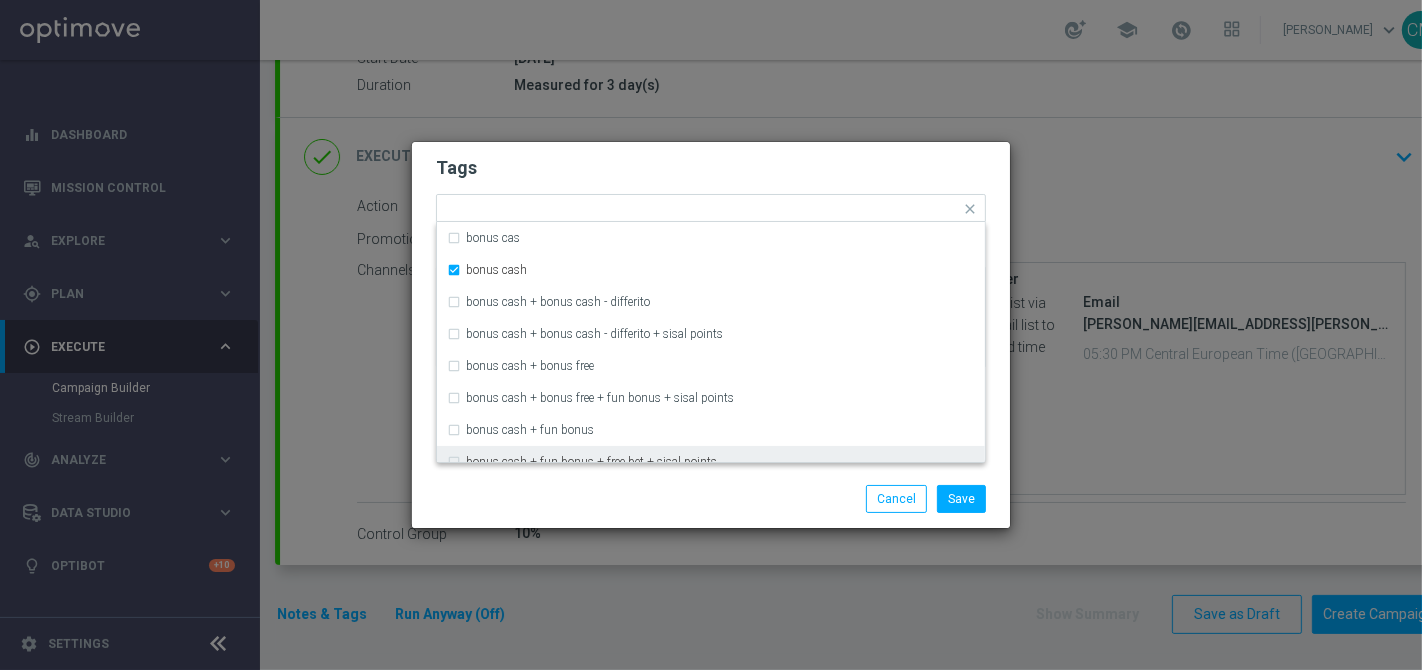 click on "Save
Cancel" 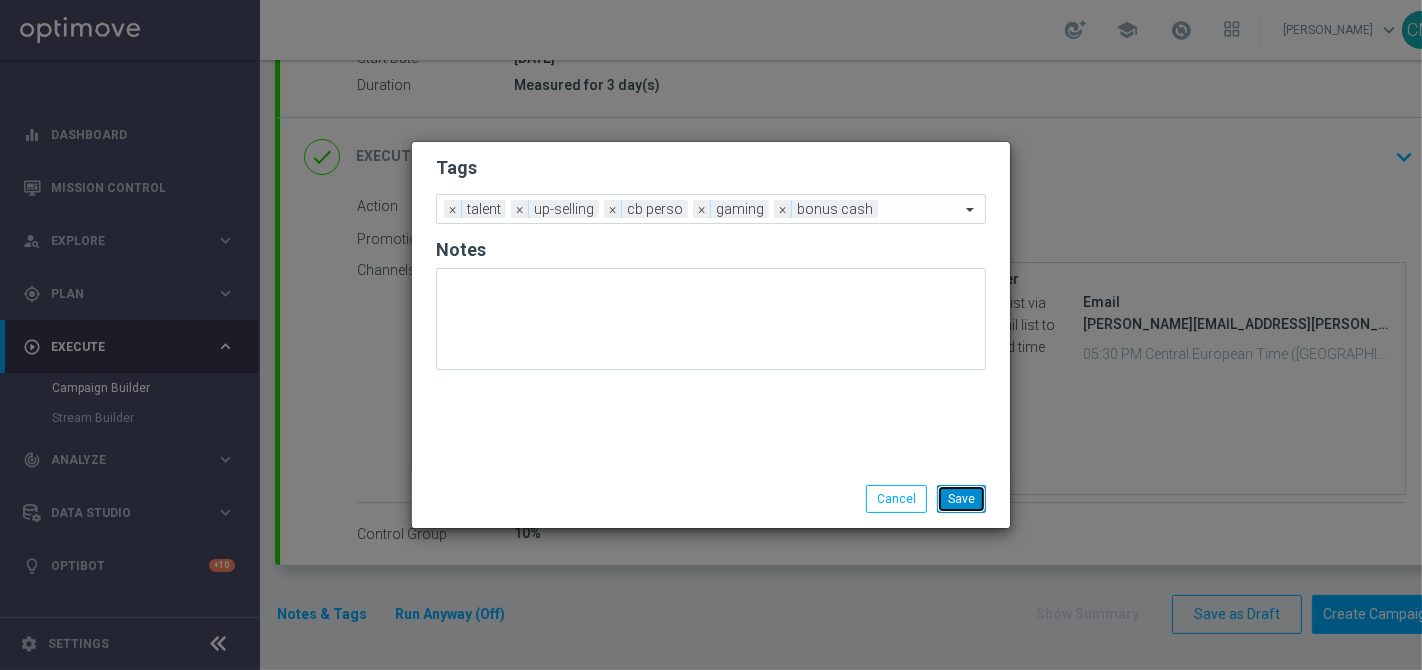 click on "Save" 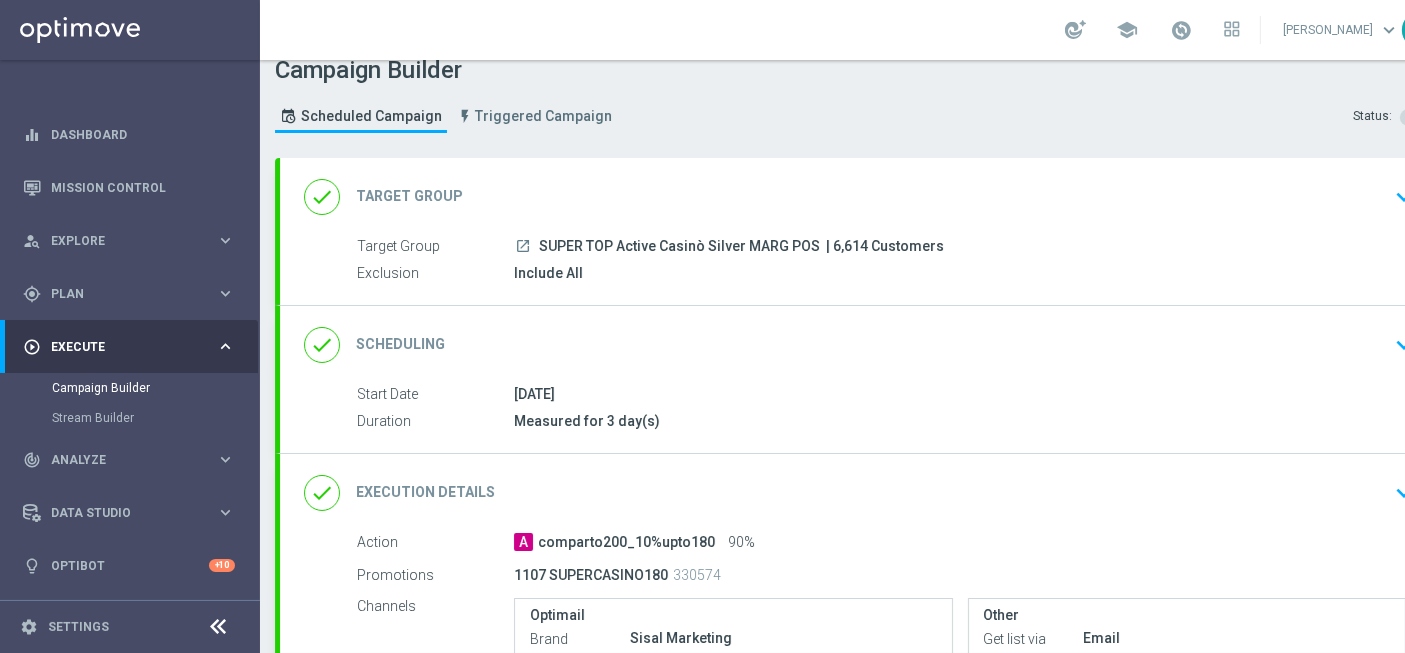 scroll, scrollTop: 20, scrollLeft: 0, axis: vertical 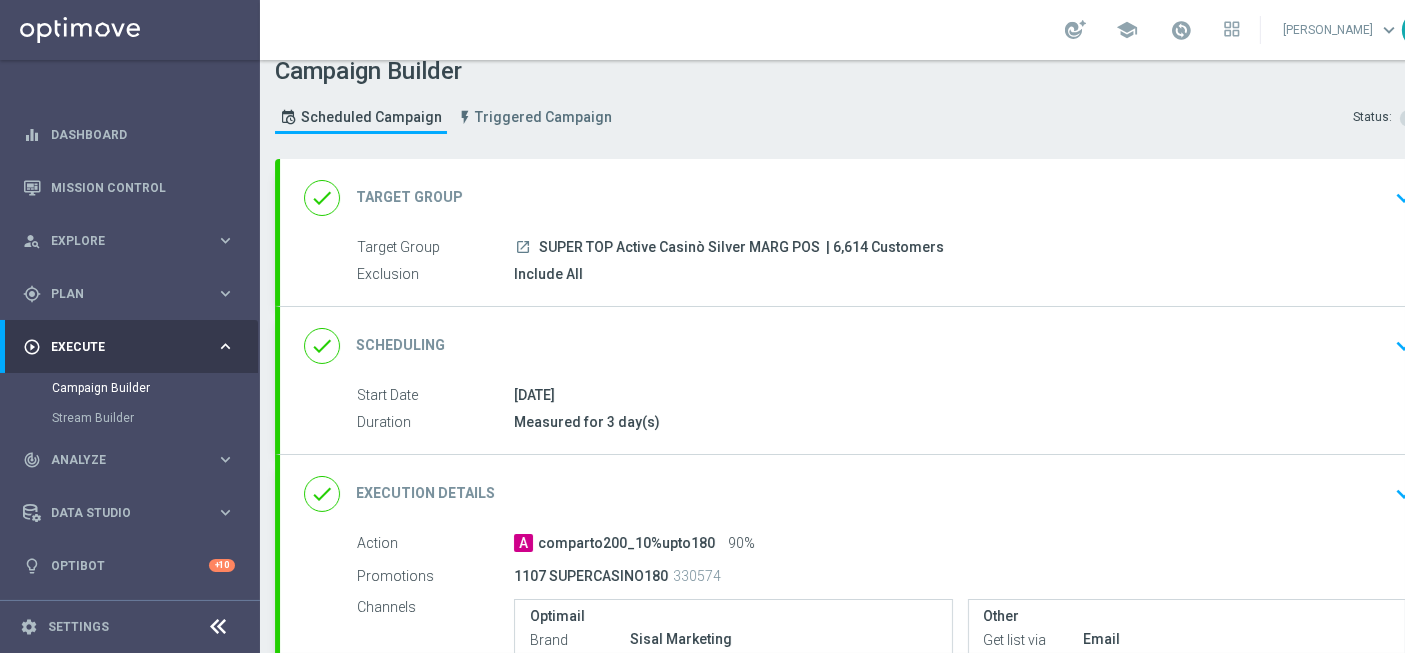 click on "done
Scheduling
keyboard_arrow_down" 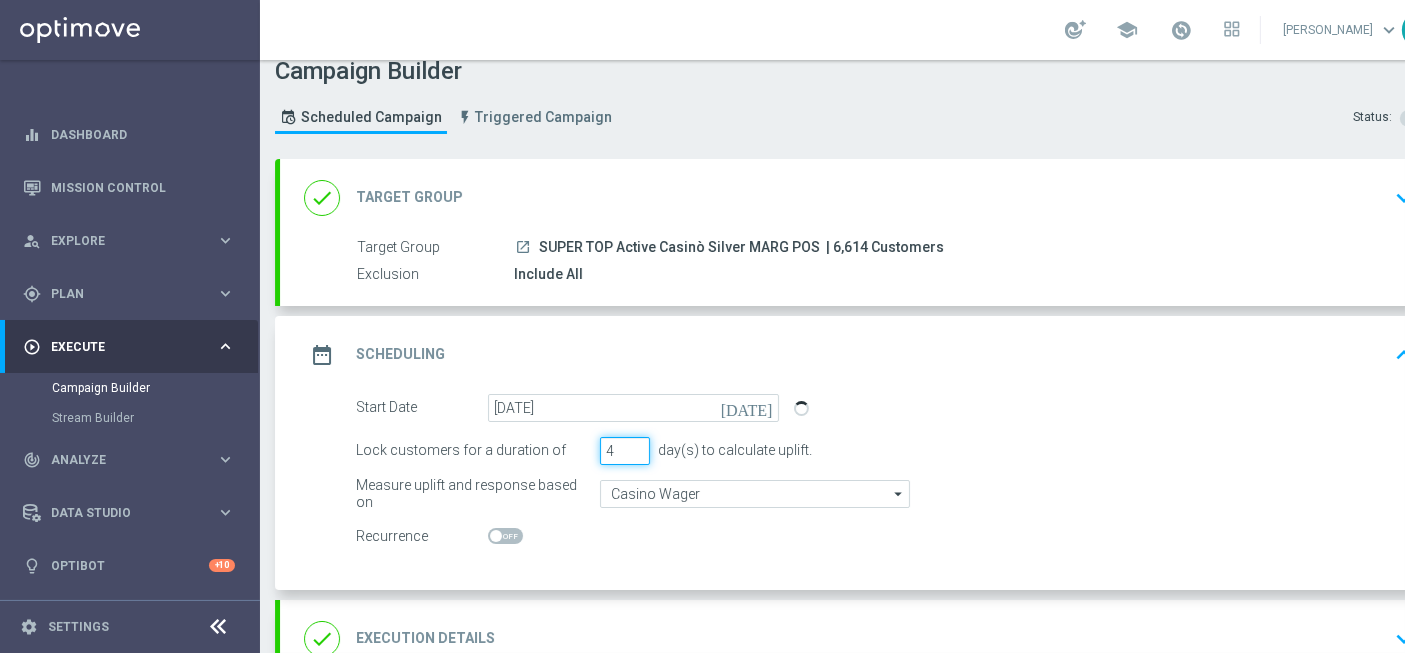 click on "4" 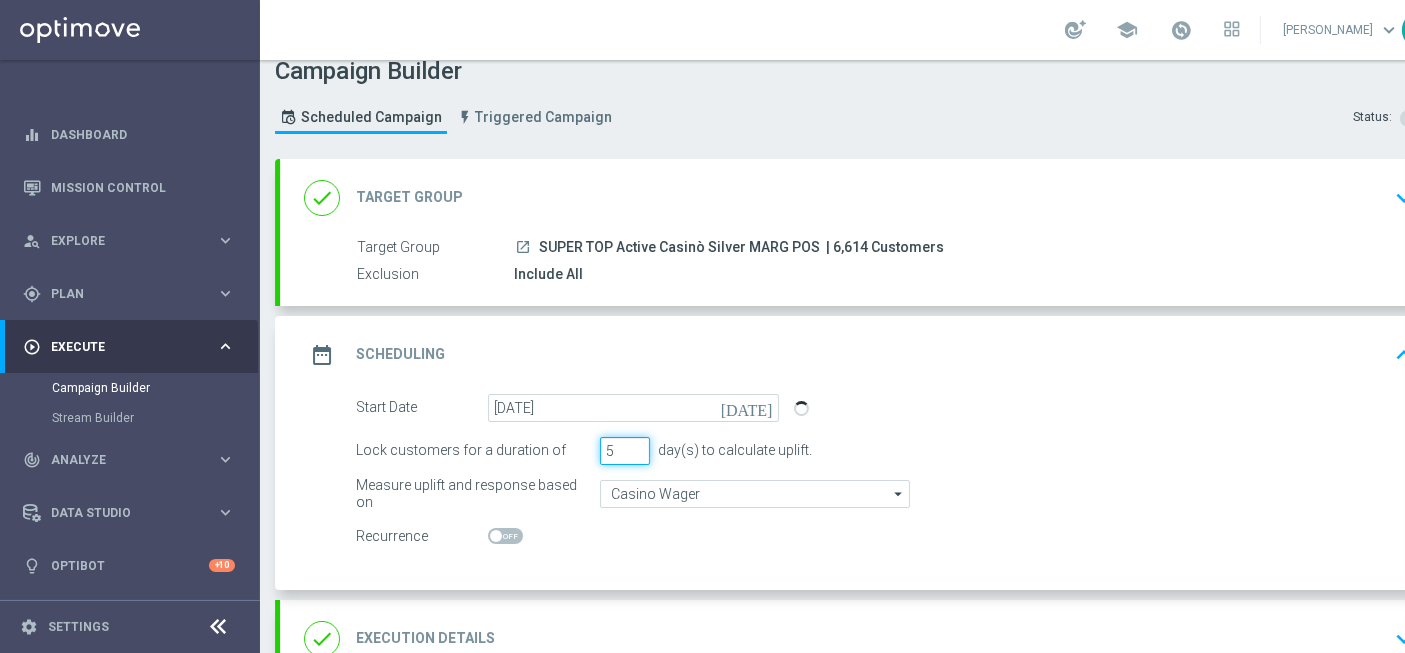 click on "5" 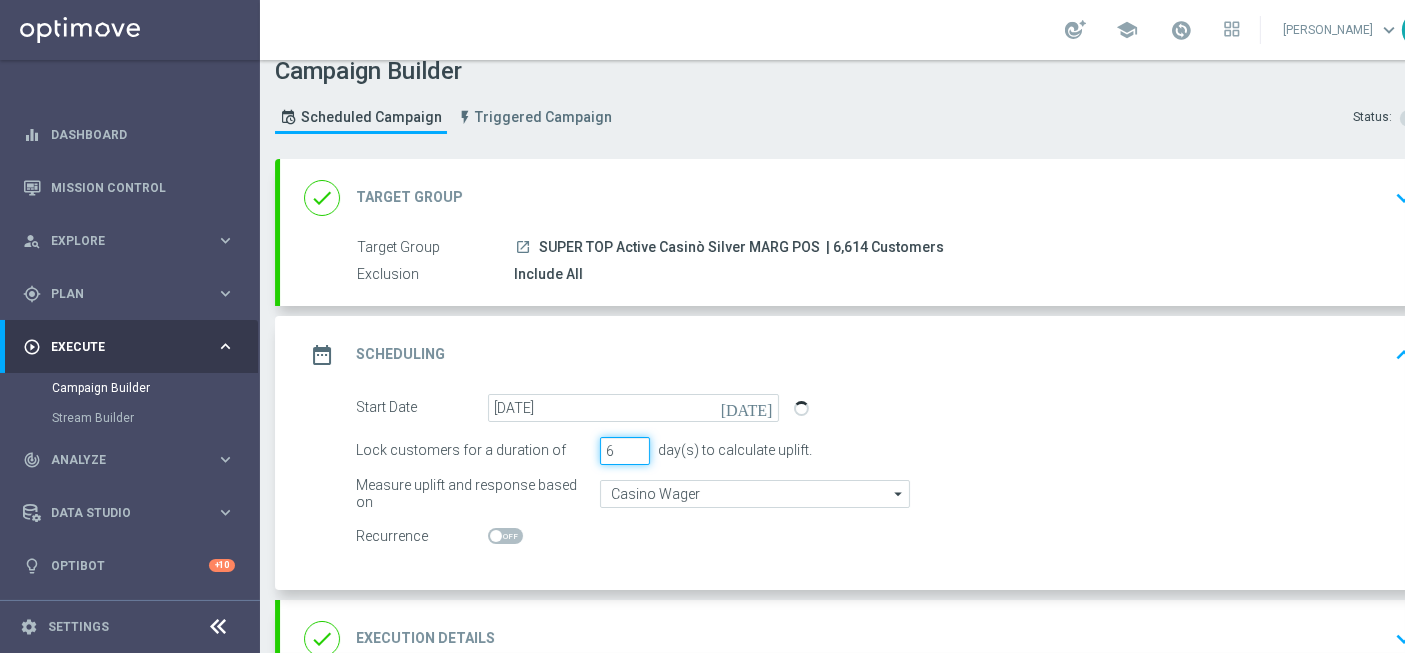 type on "6" 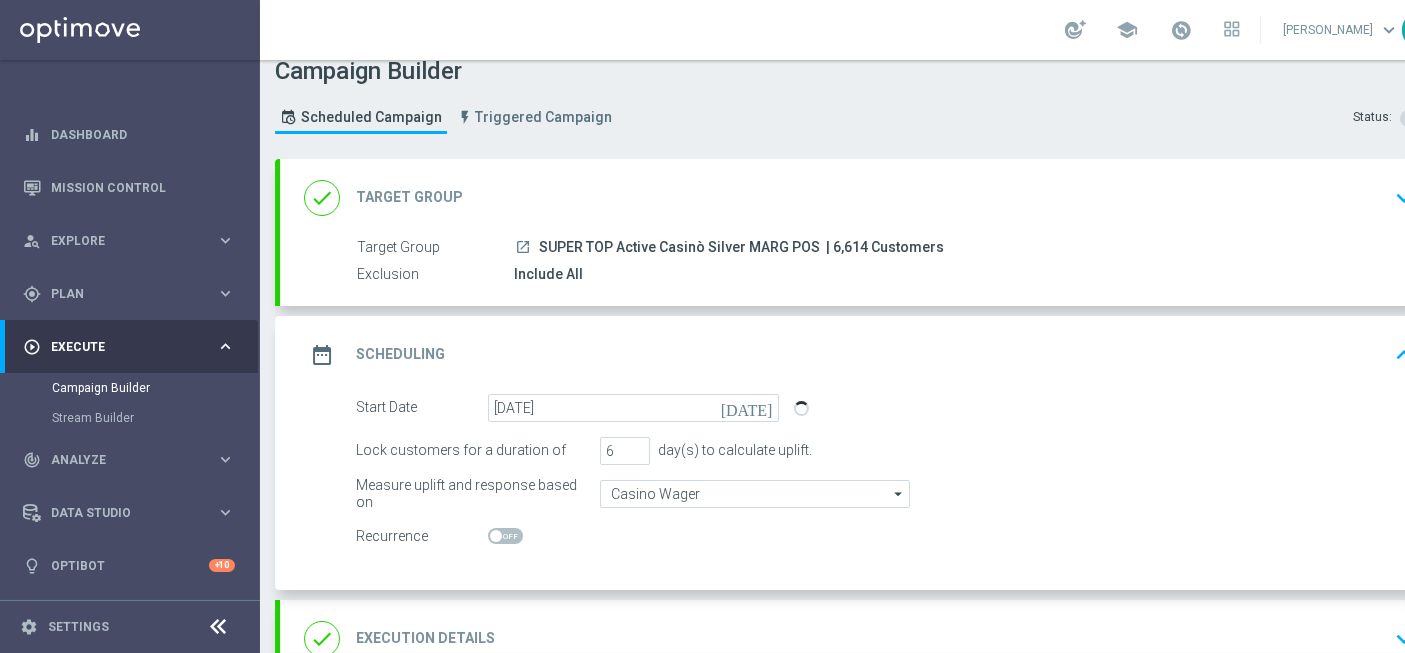 click on "date_range
Scheduling
keyboard_arrow_up" 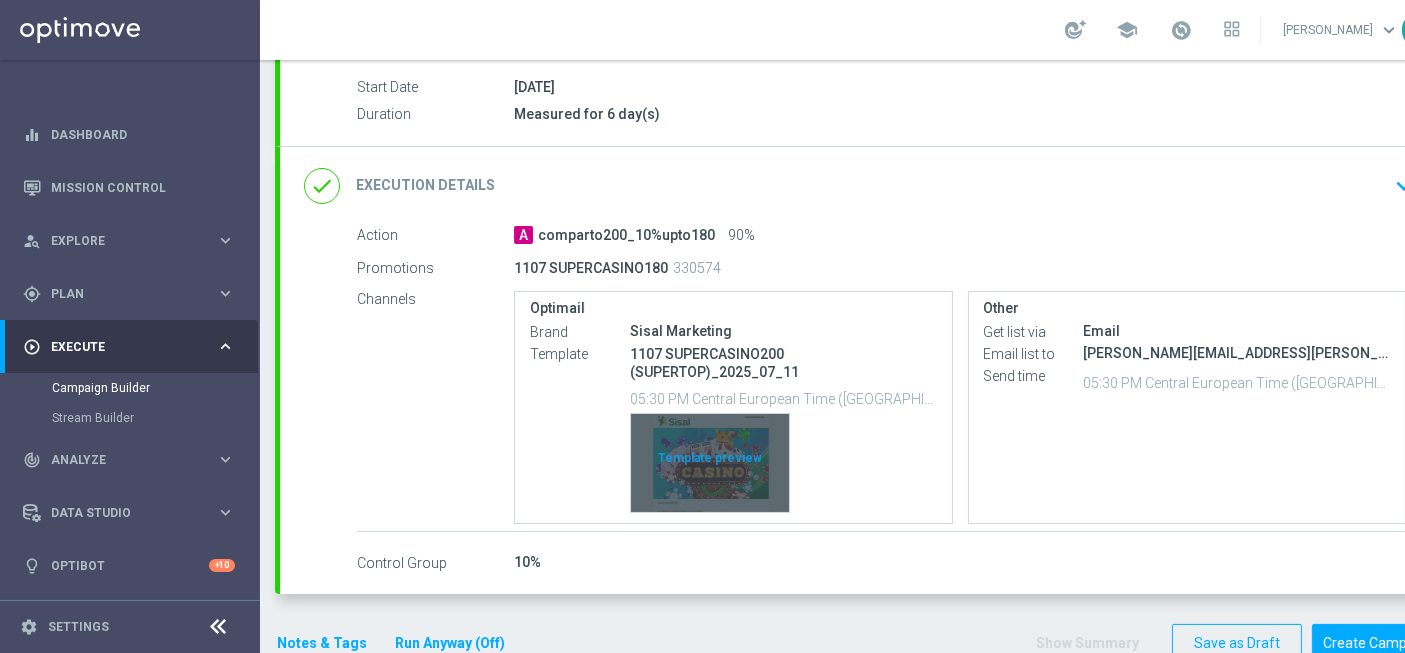 scroll, scrollTop: 328, scrollLeft: 0, axis: vertical 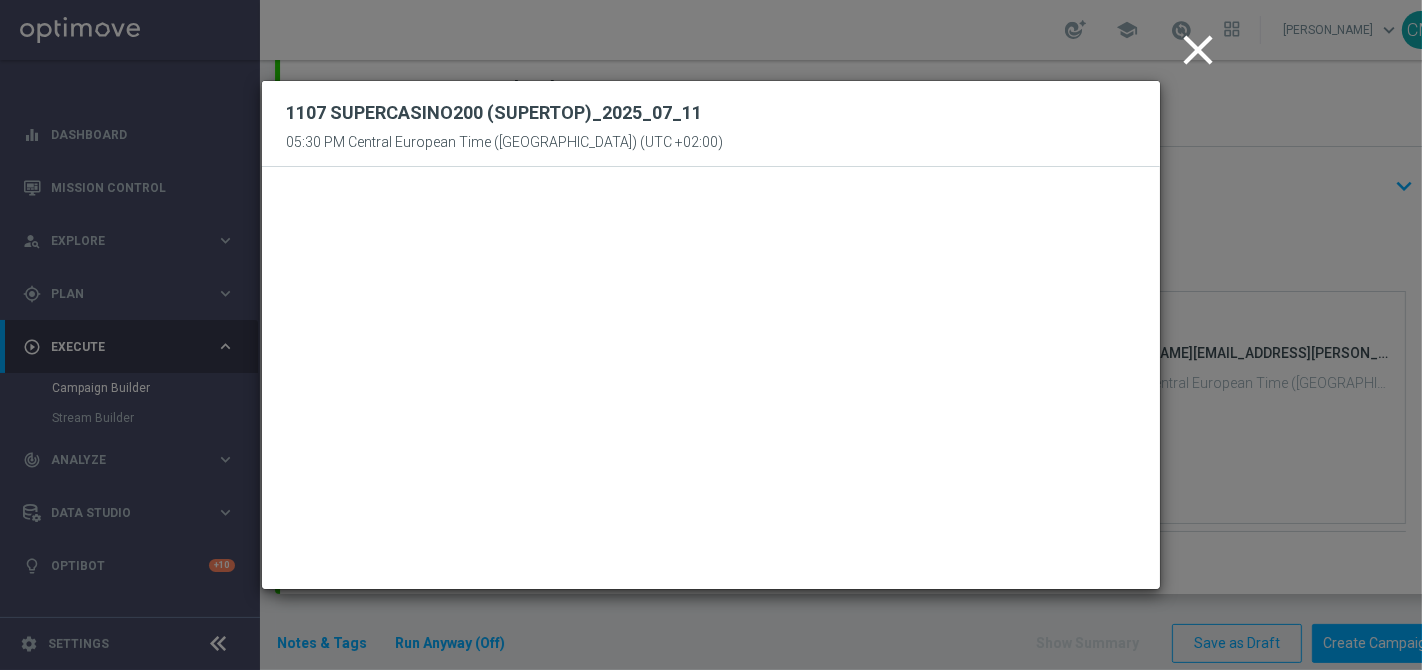 click on "close" 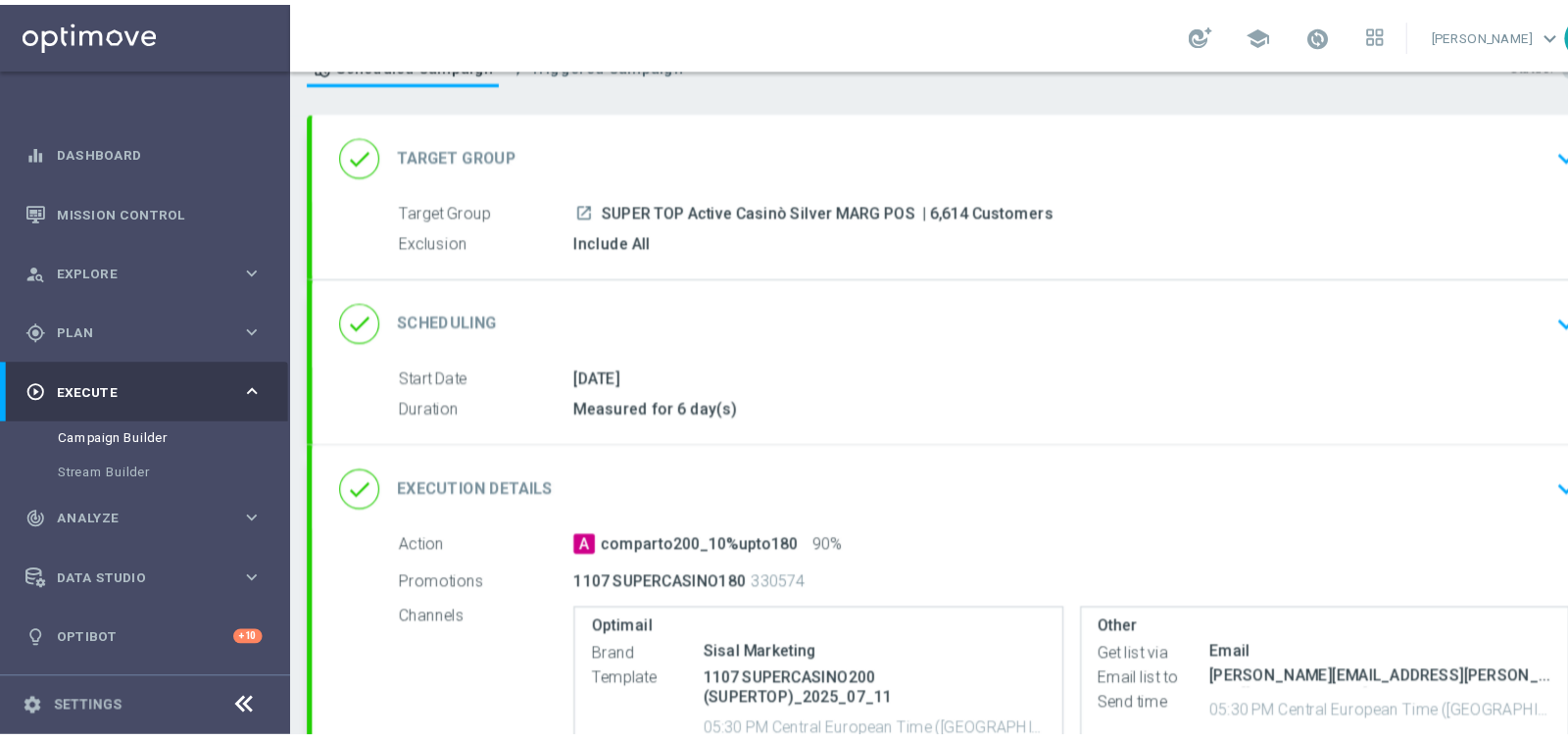 scroll, scrollTop: 350, scrollLeft: 0, axis: vertical 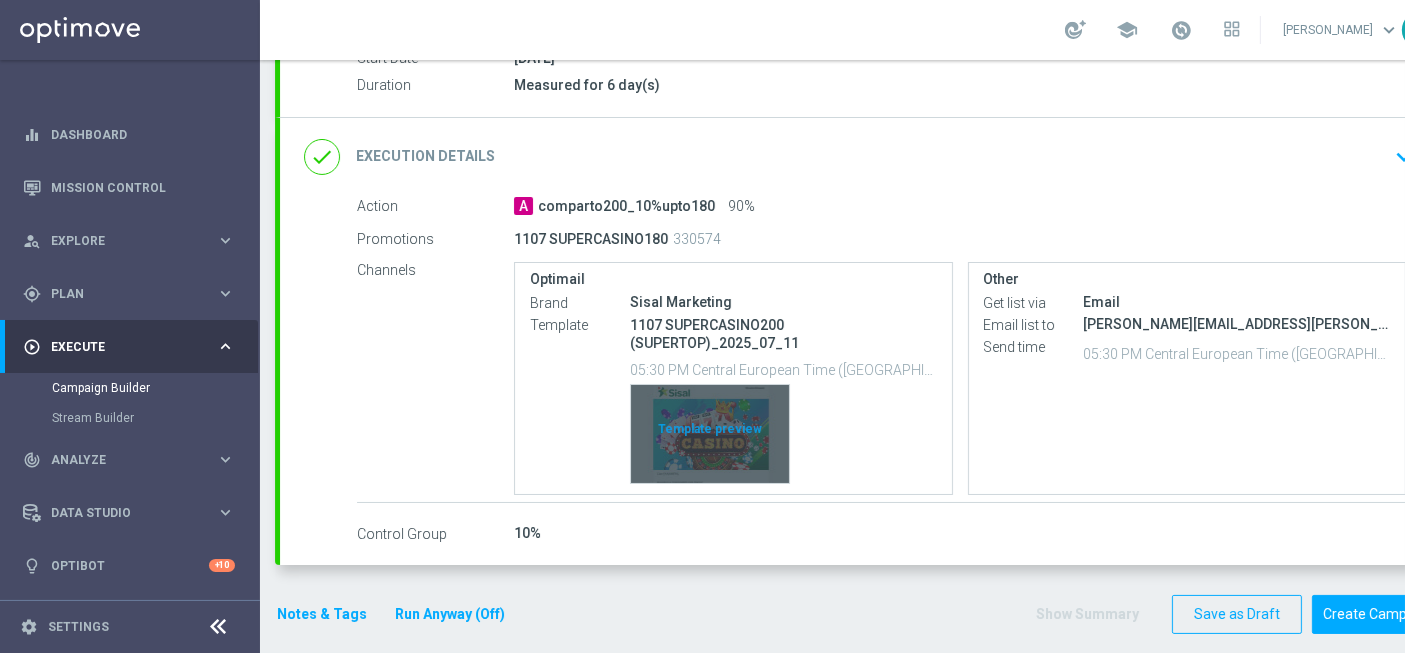 click on "Template preview" 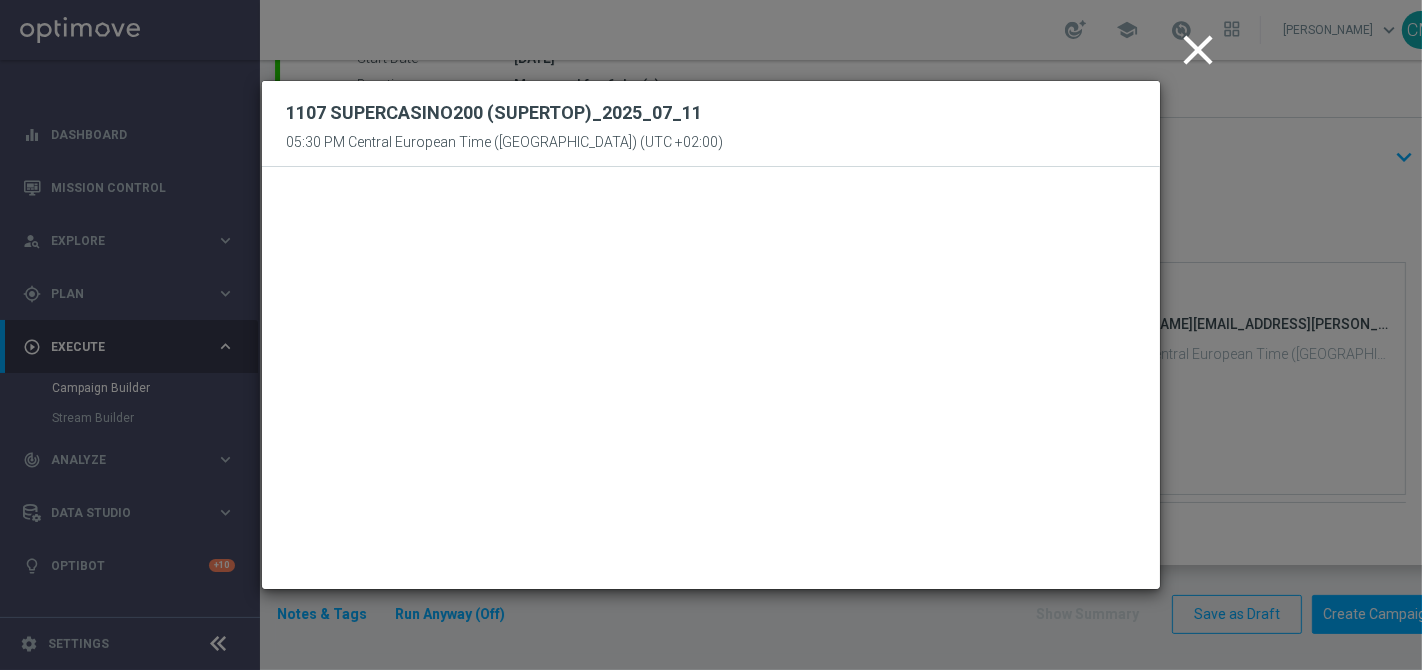 click on "close" 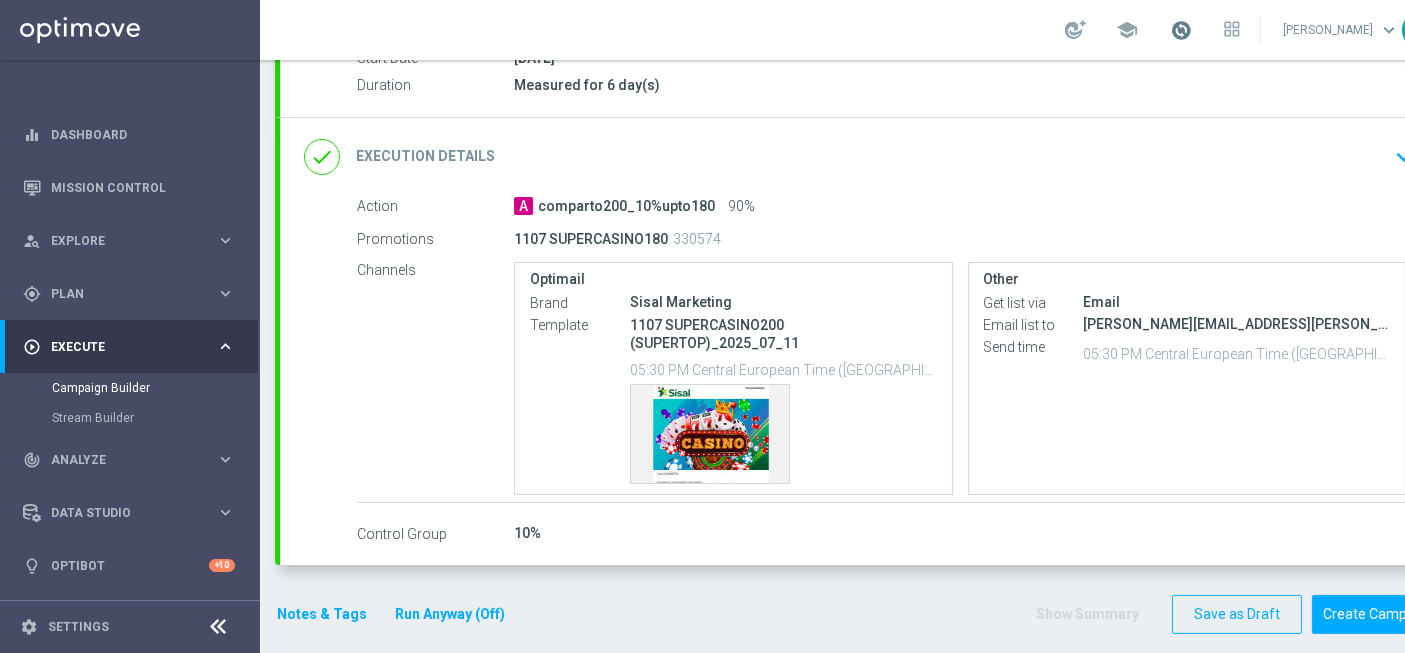 click at bounding box center [1181, 30] 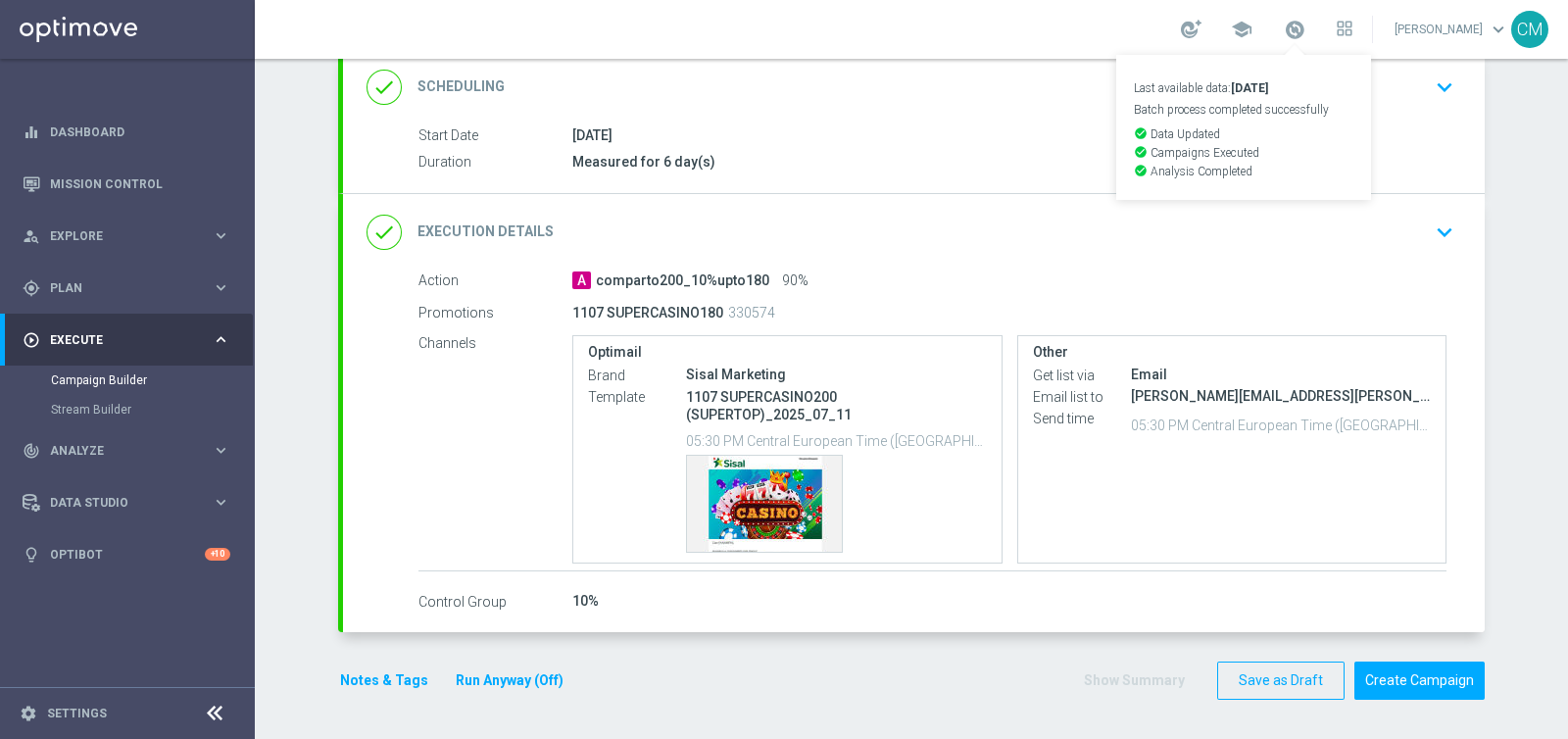 scroll, scrollTop: 268, scrollLeft: 0, axis: vertical 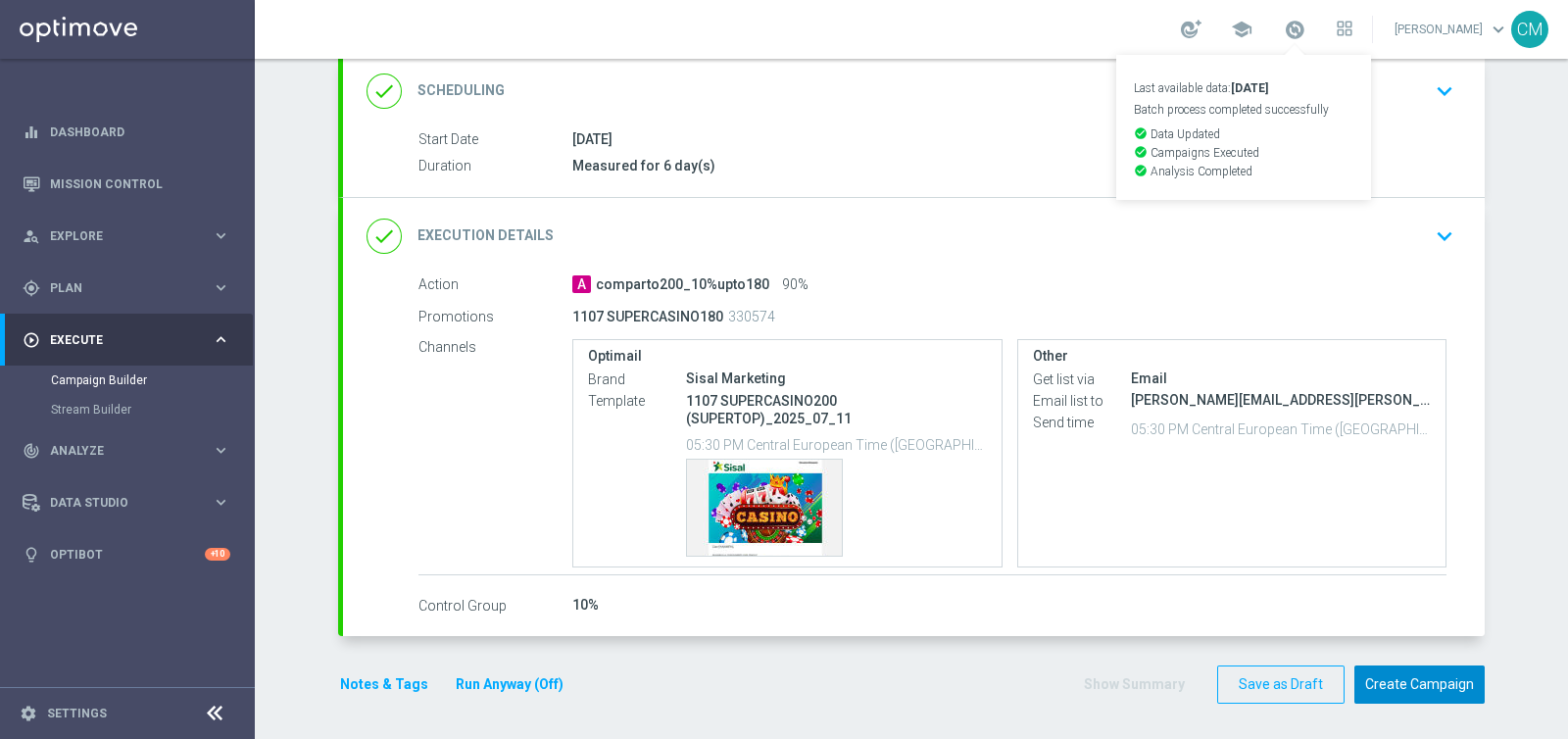 click on "Create Campaign" 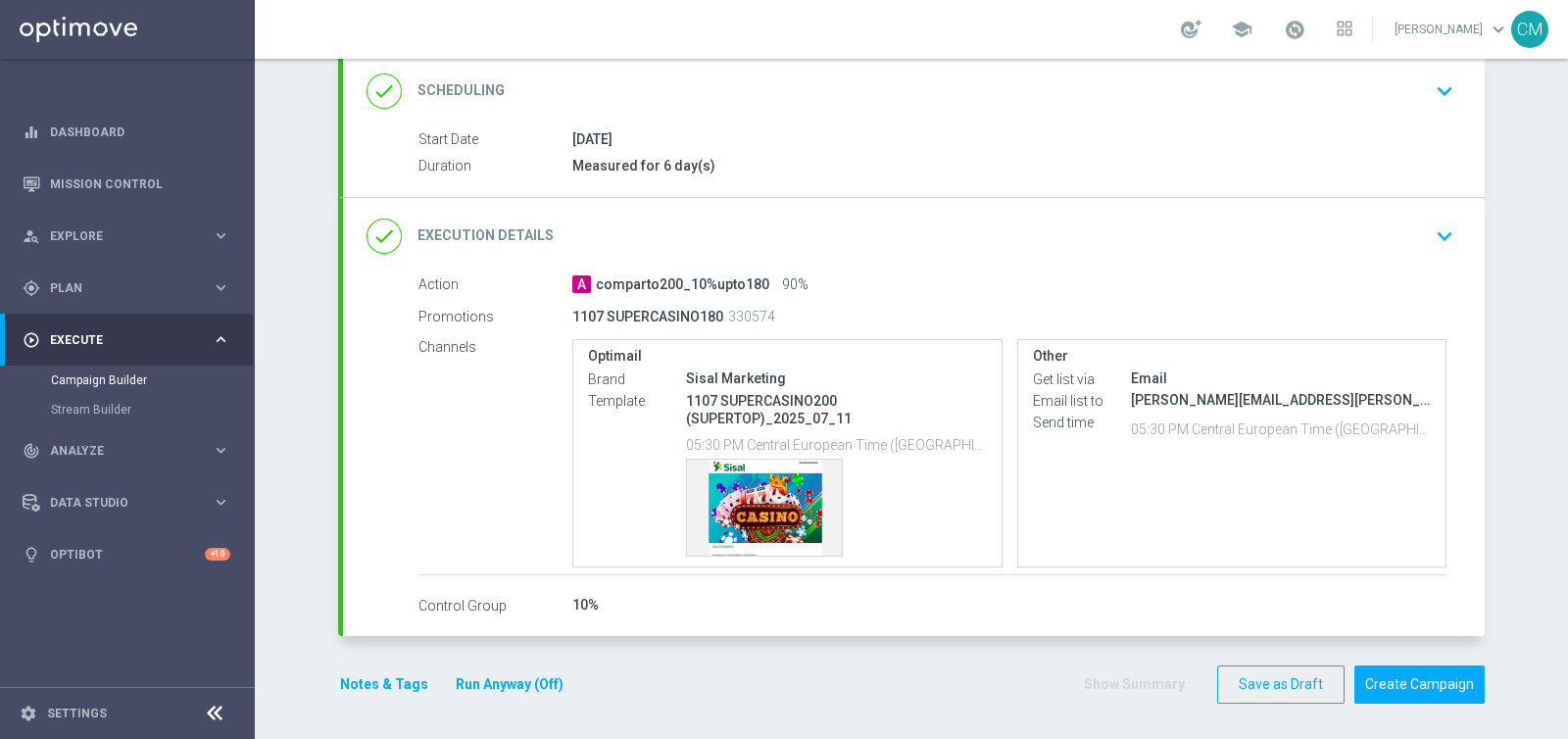 scroll, scrollTop: 0, scrollLeft: 0, axis: both 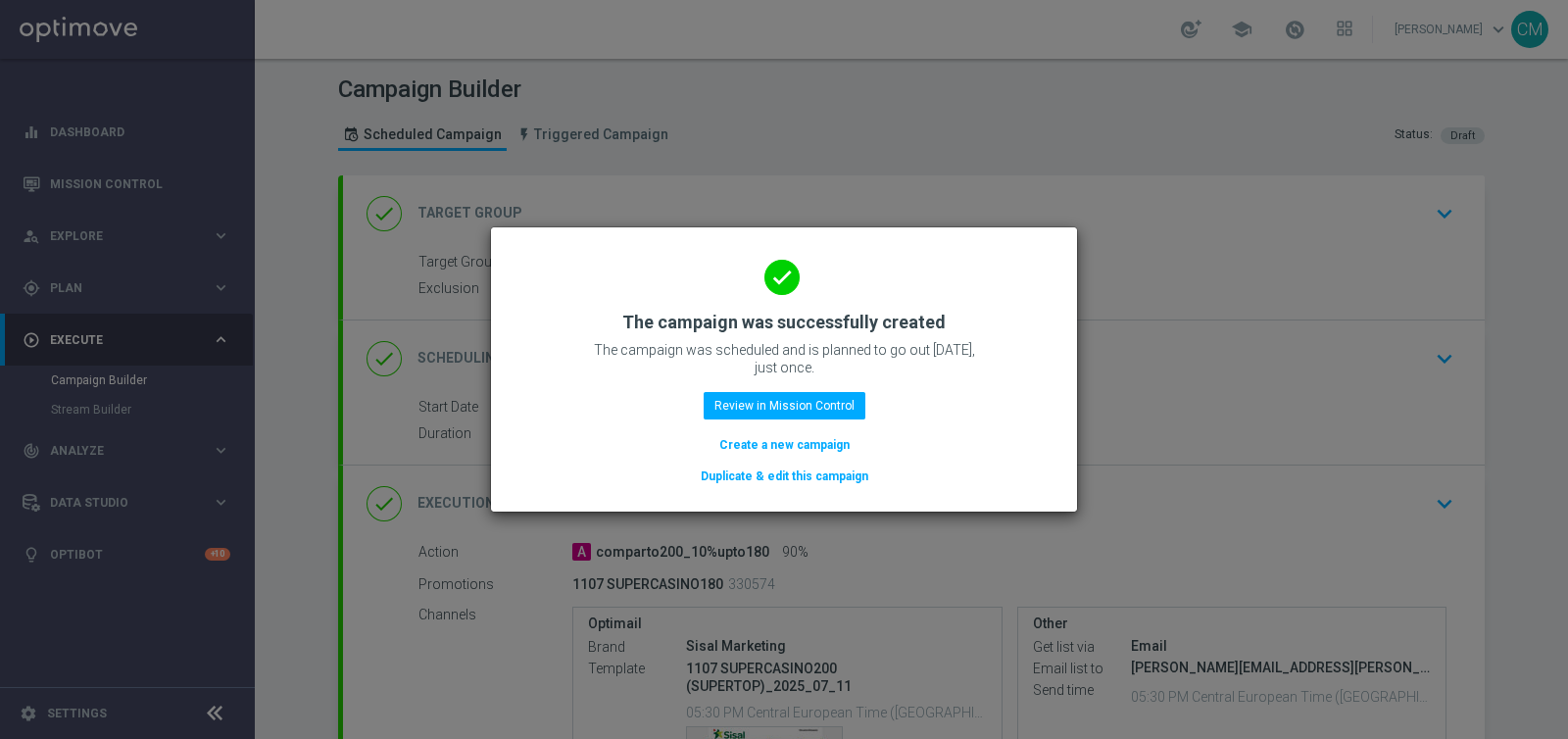 click on "Create a new campaign" 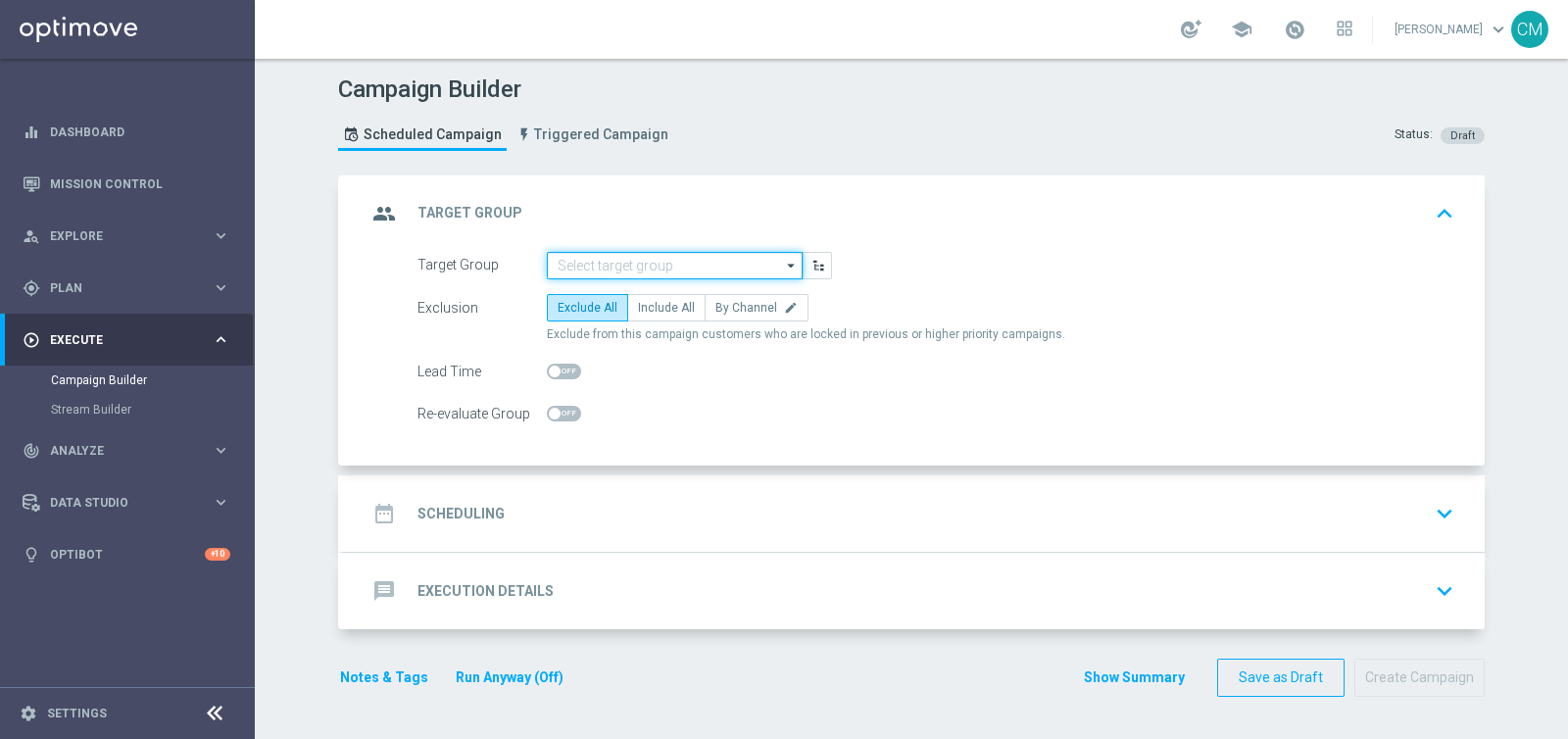 click 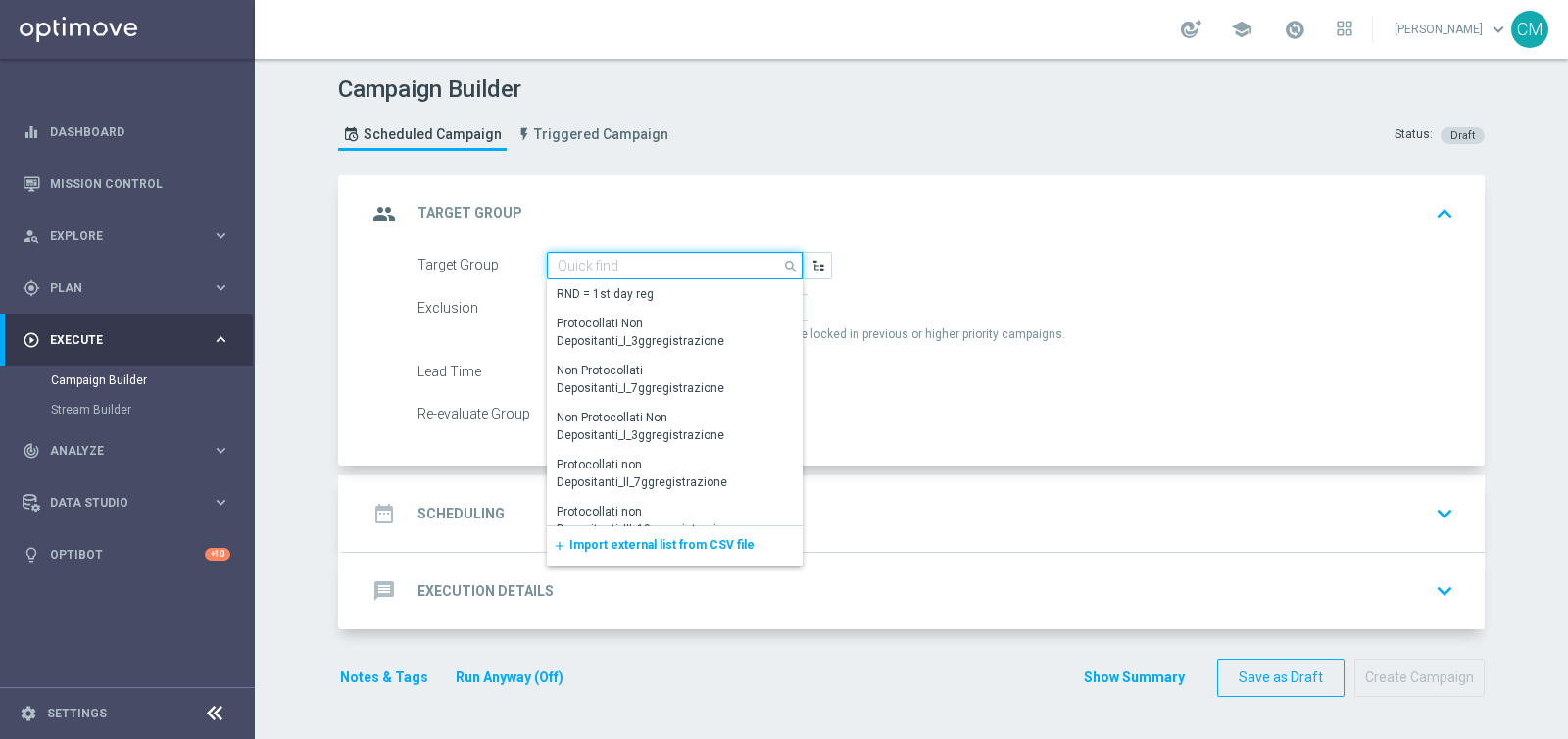 paste on "TOP Active Casinò Silver MARG POS" 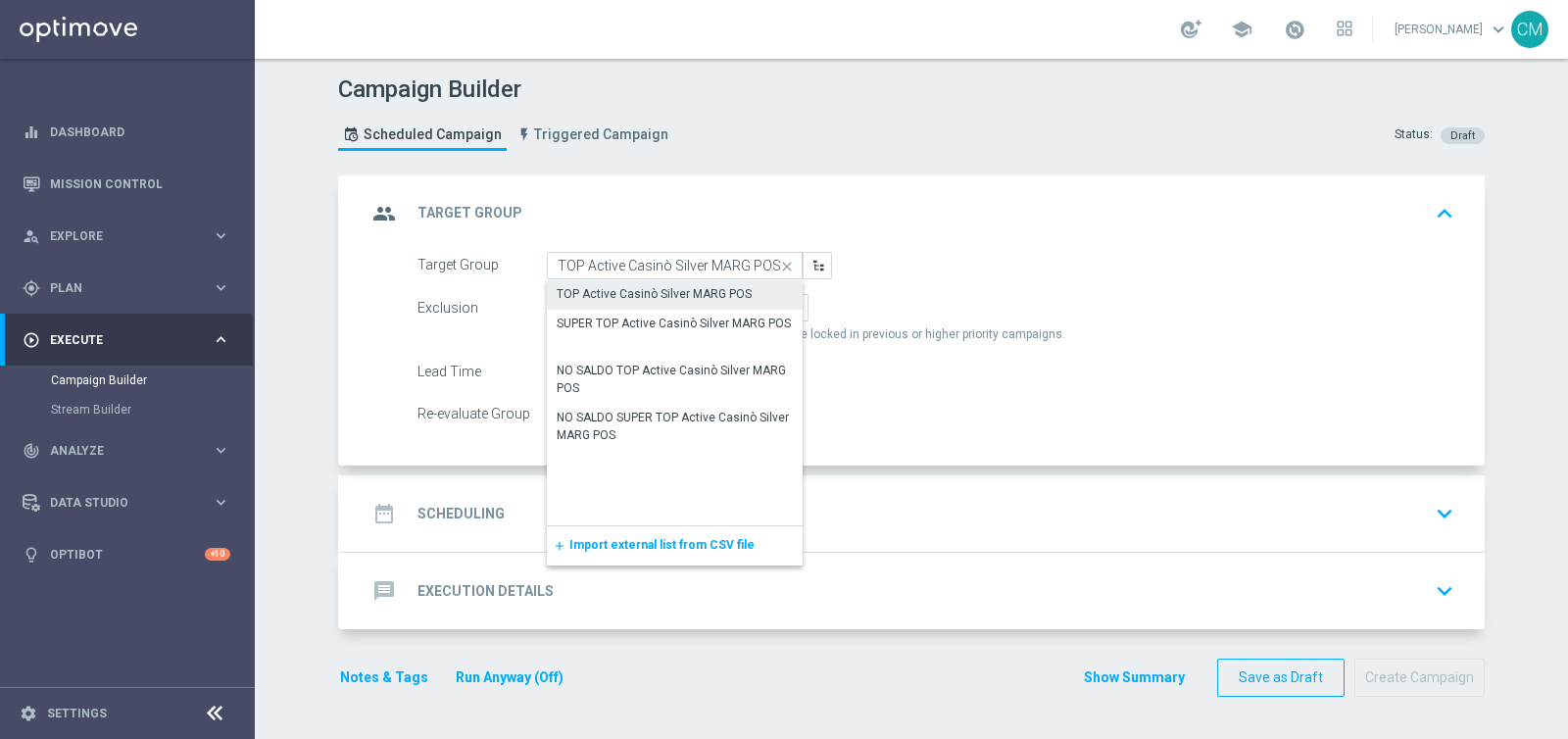 click on "TOP Active Casinò Silver MARG POS" 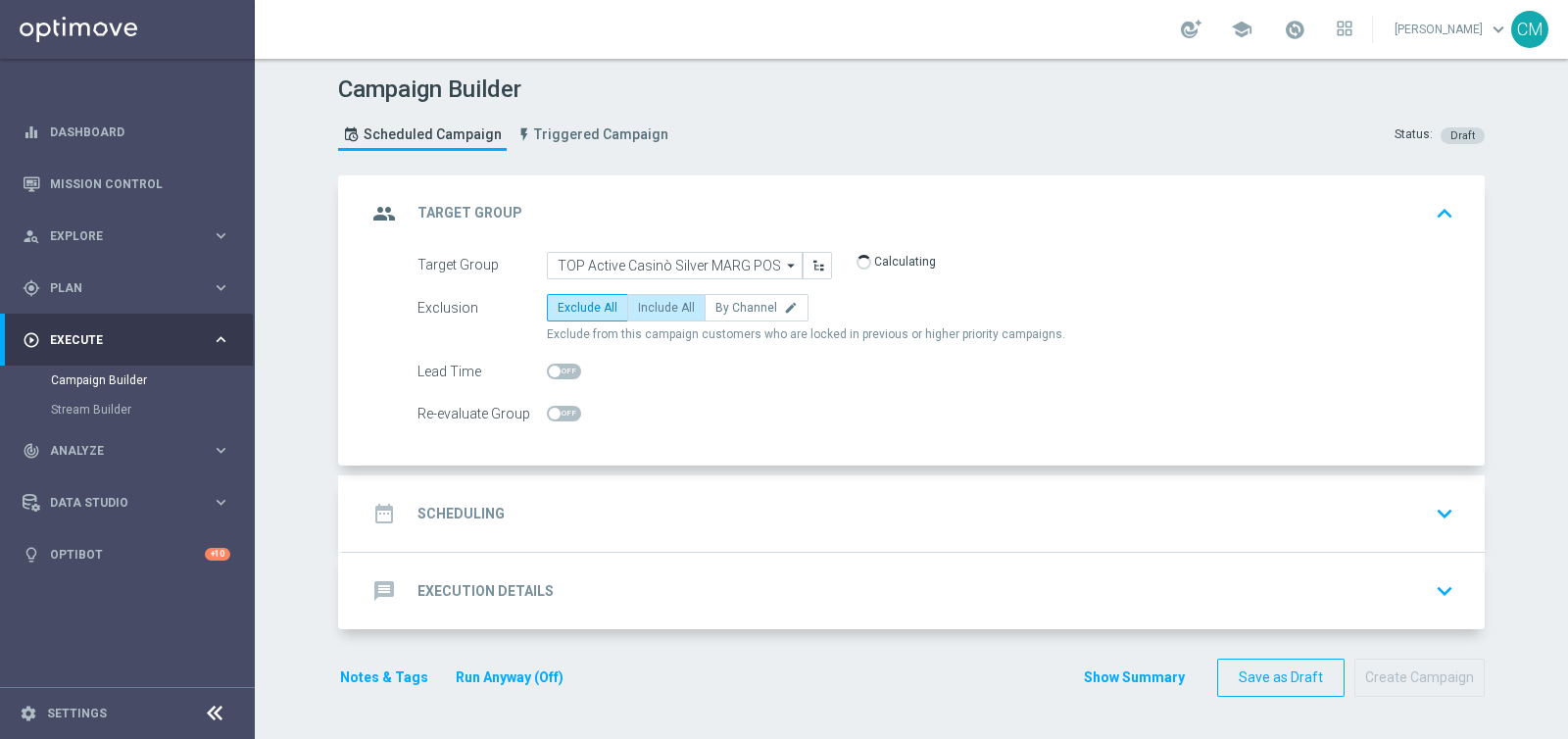 click on "Include All" 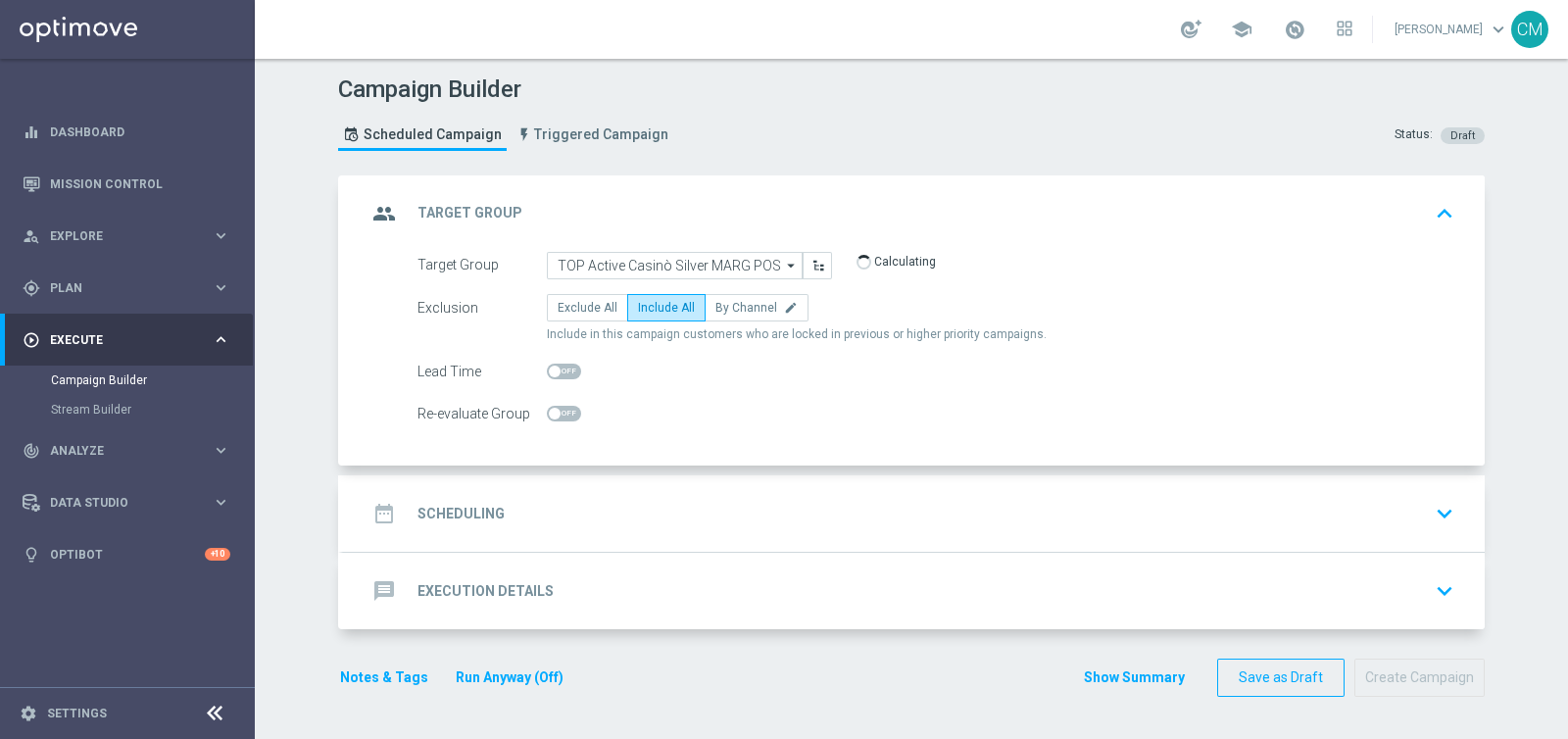 click on "date_range
Scheduling
keyboard_arrow_down" 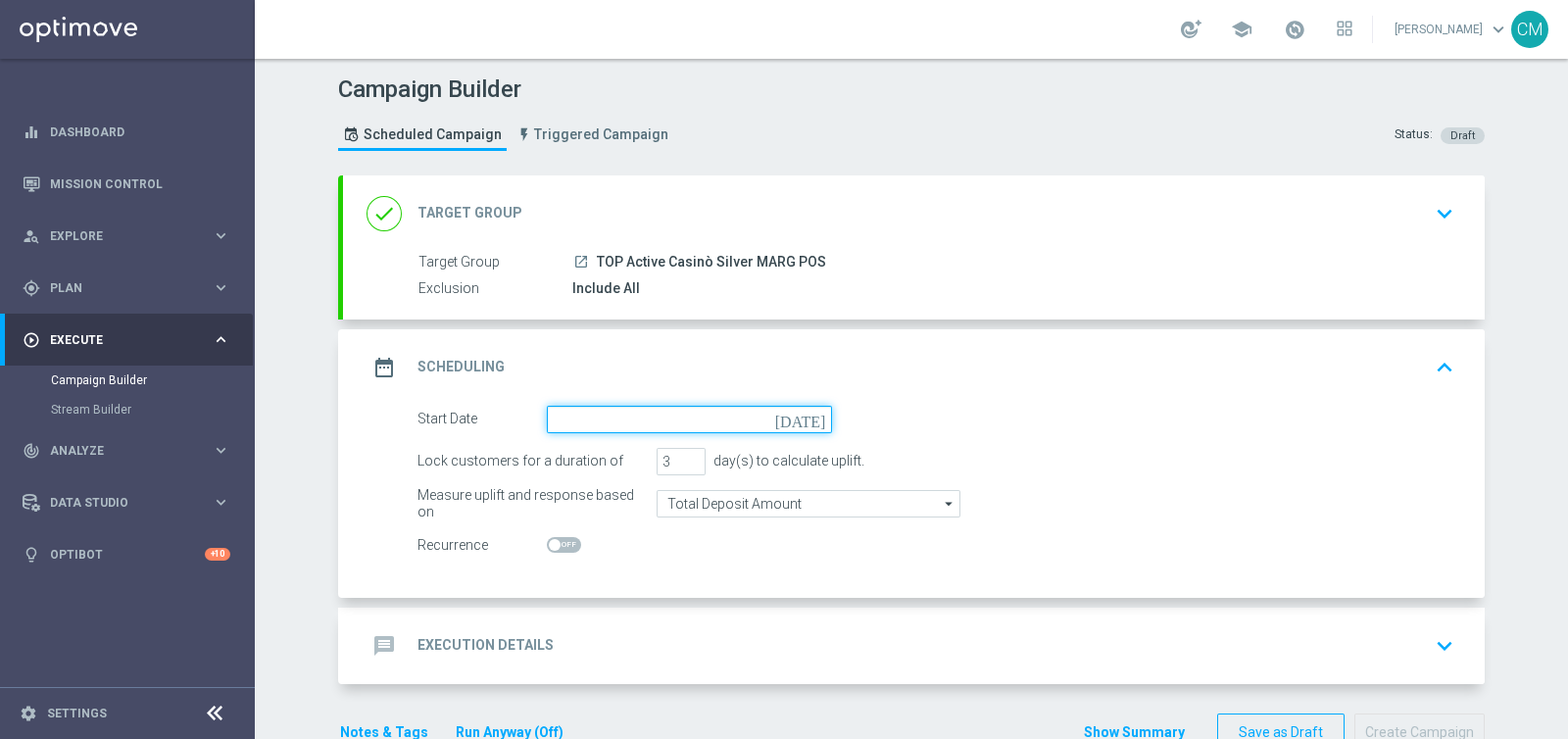 click 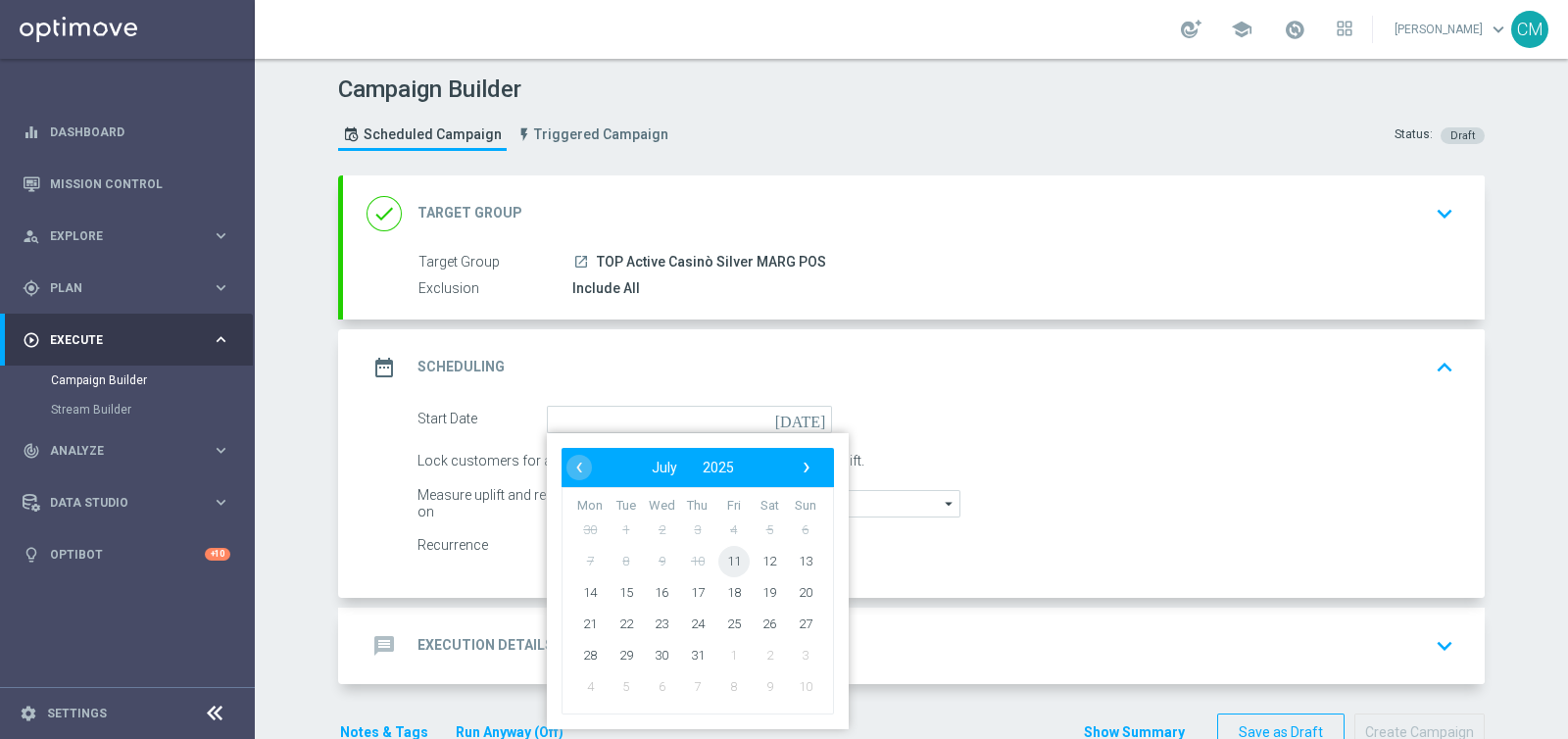 click on "11" 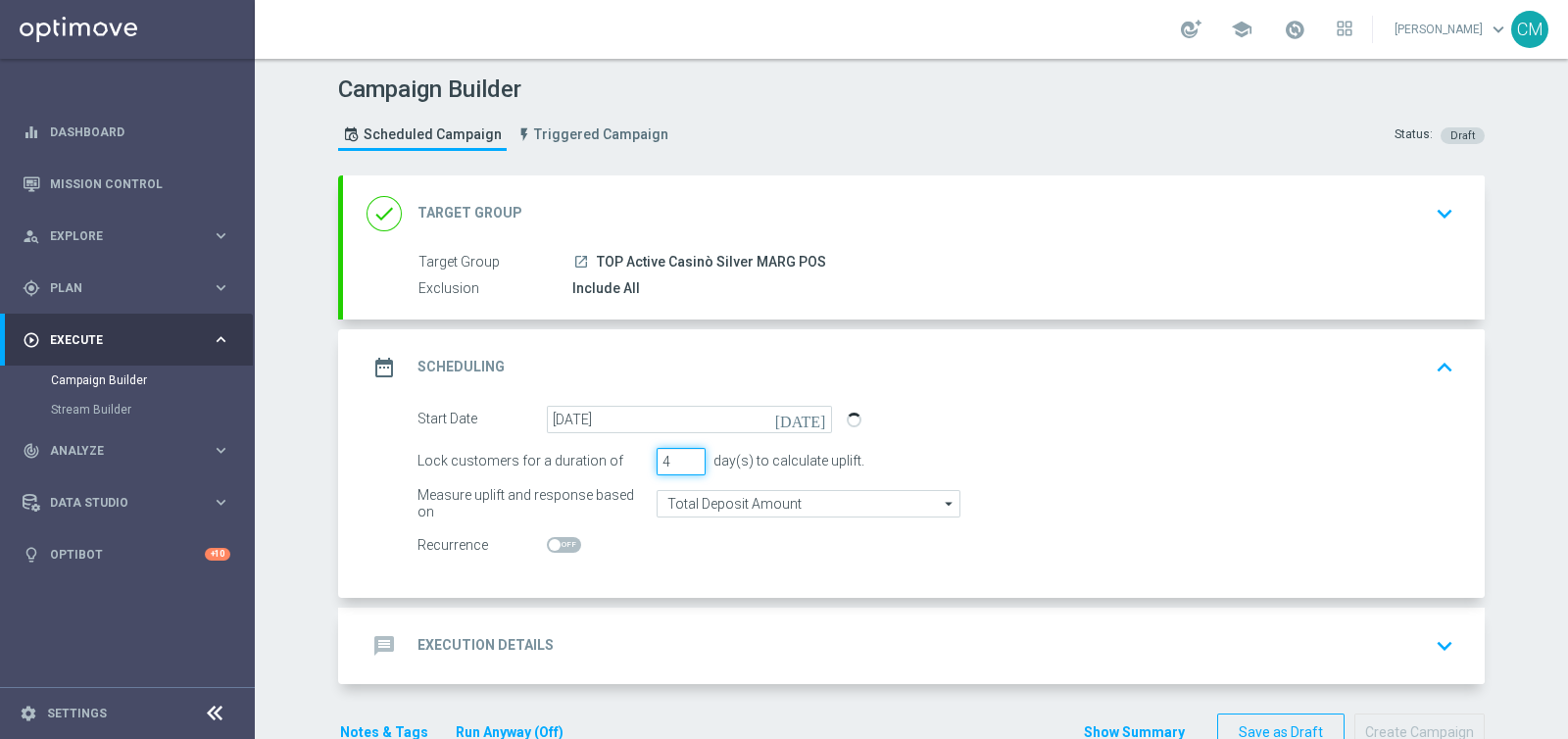 click on "4" 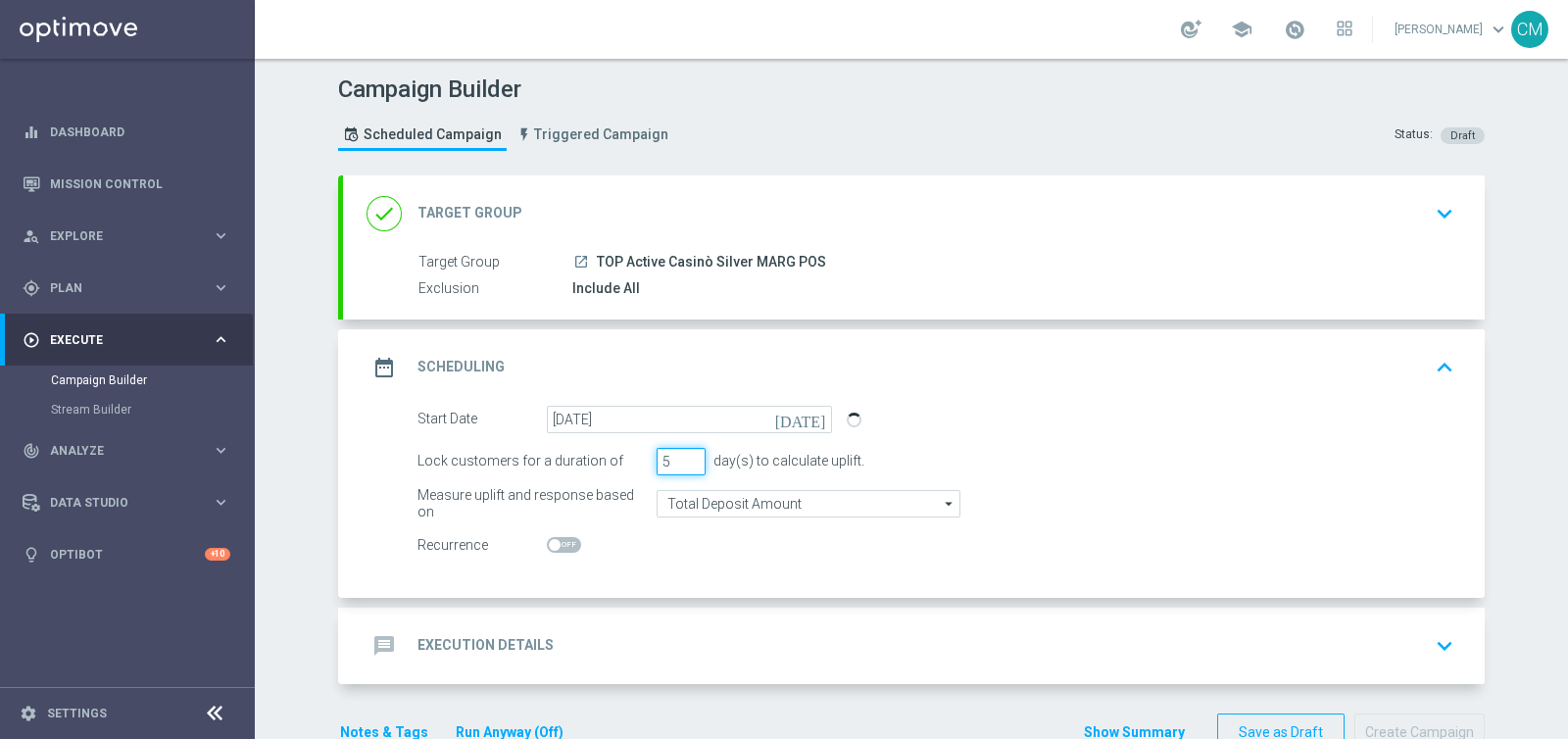 click on "5" 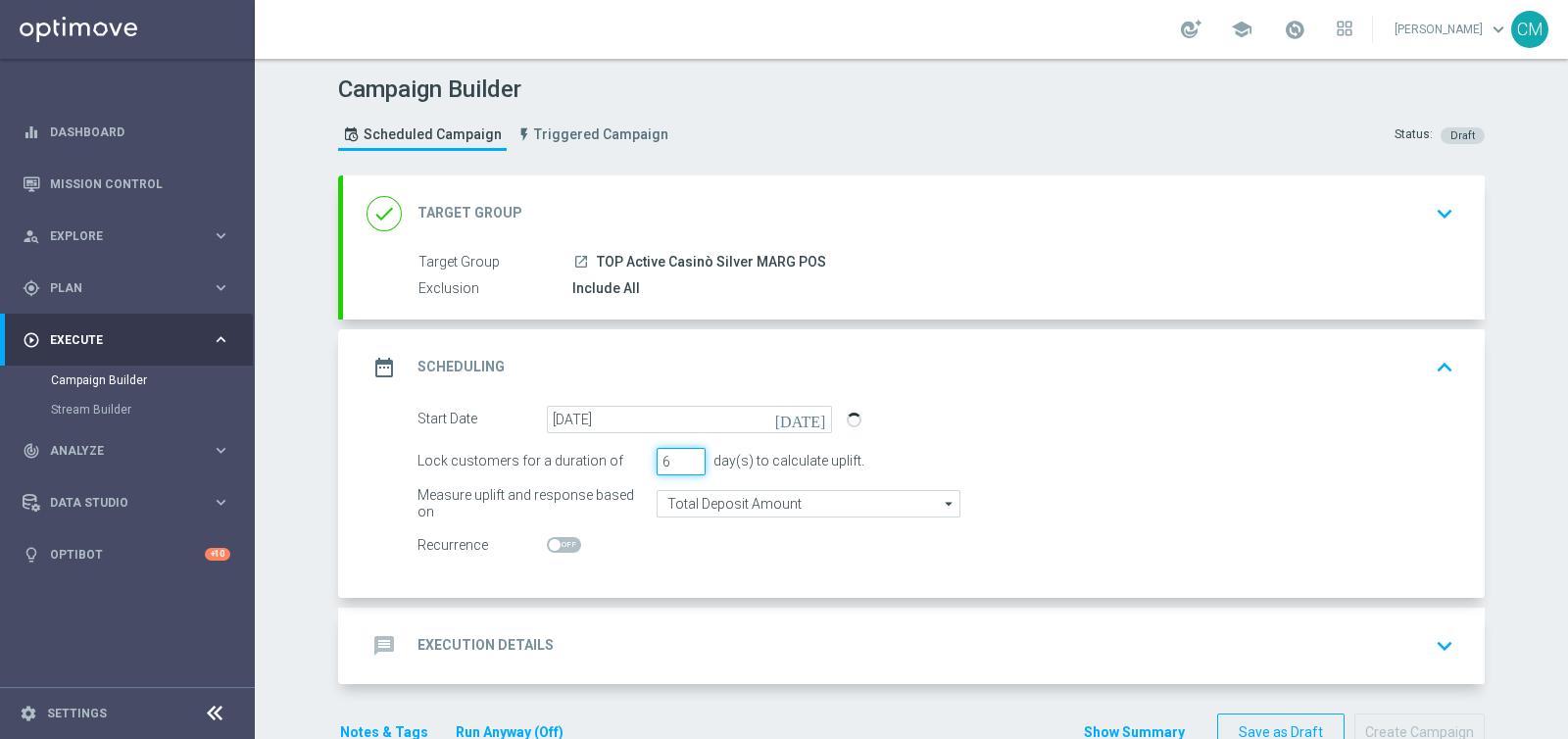 type on "6" 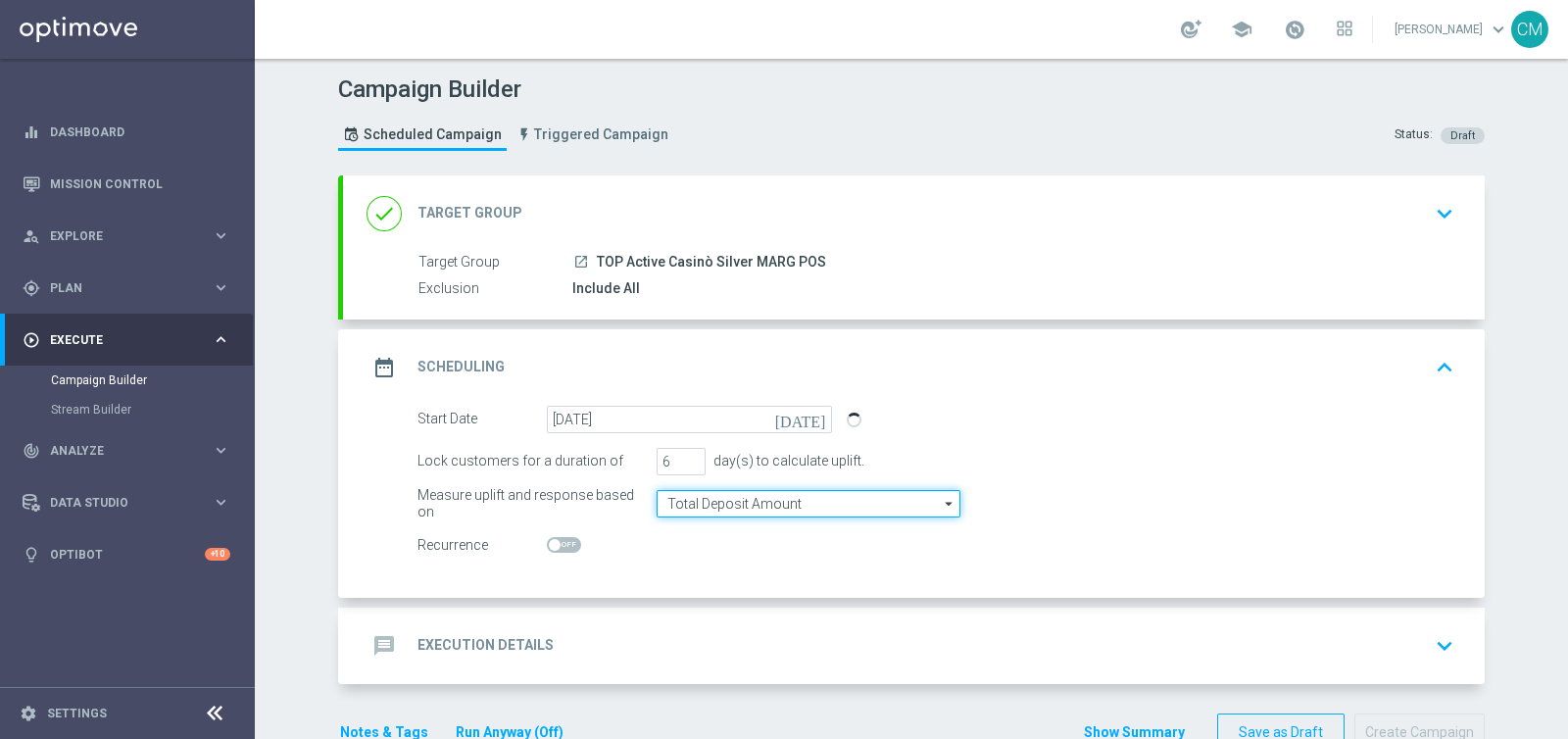 click on "Total Deposit Amount" 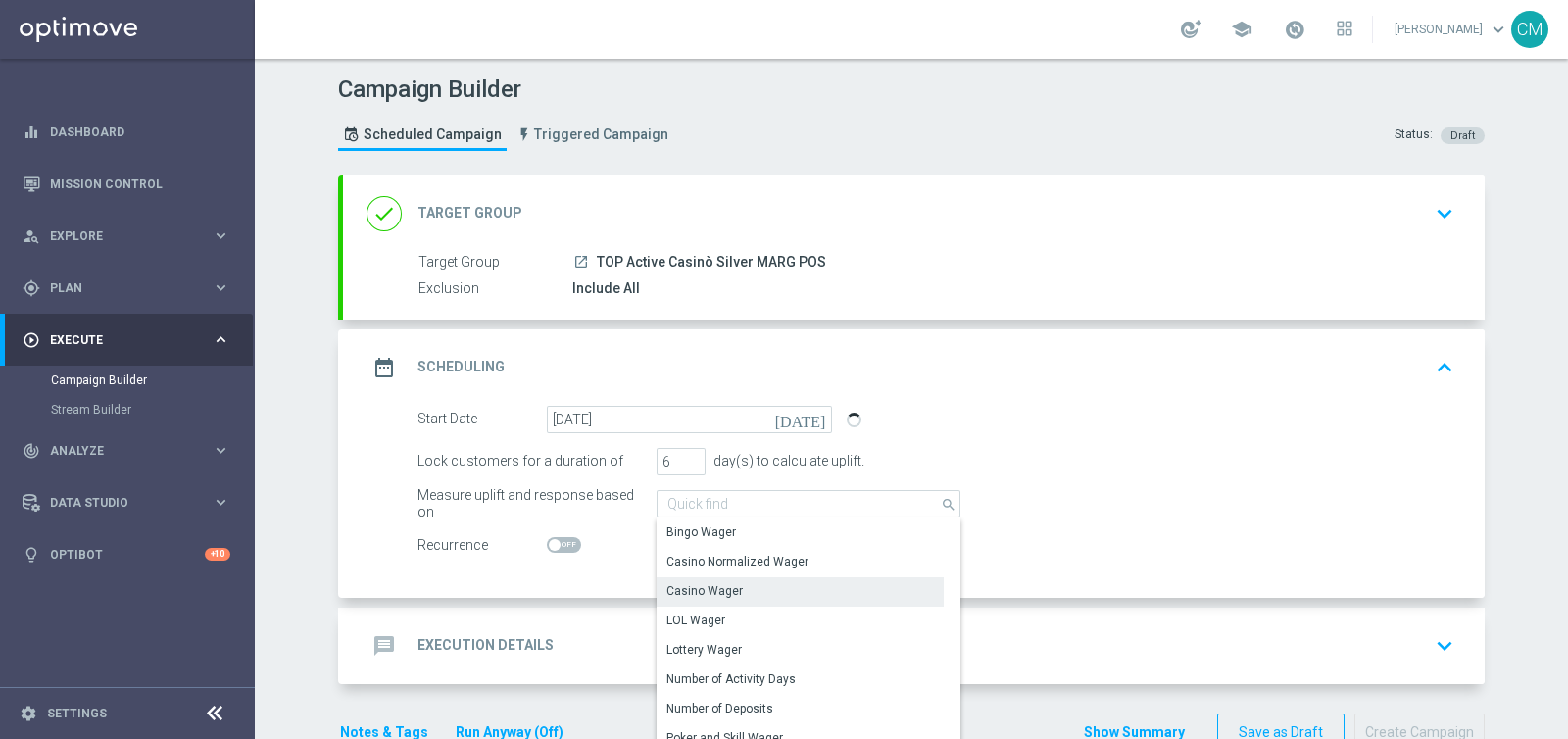 click on "Casino Wager" 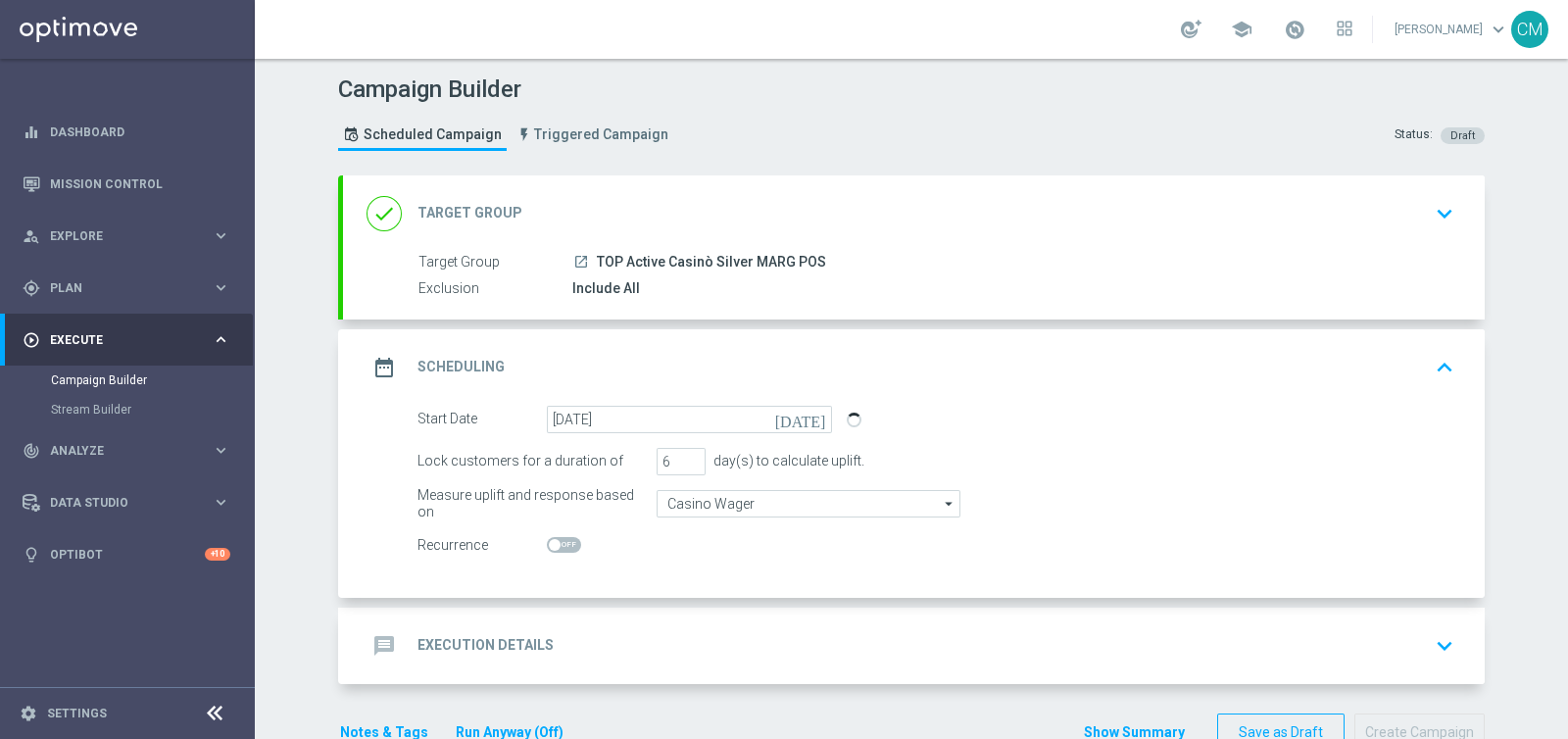 click on "message
Execution Details
keyboard_arrow_down" 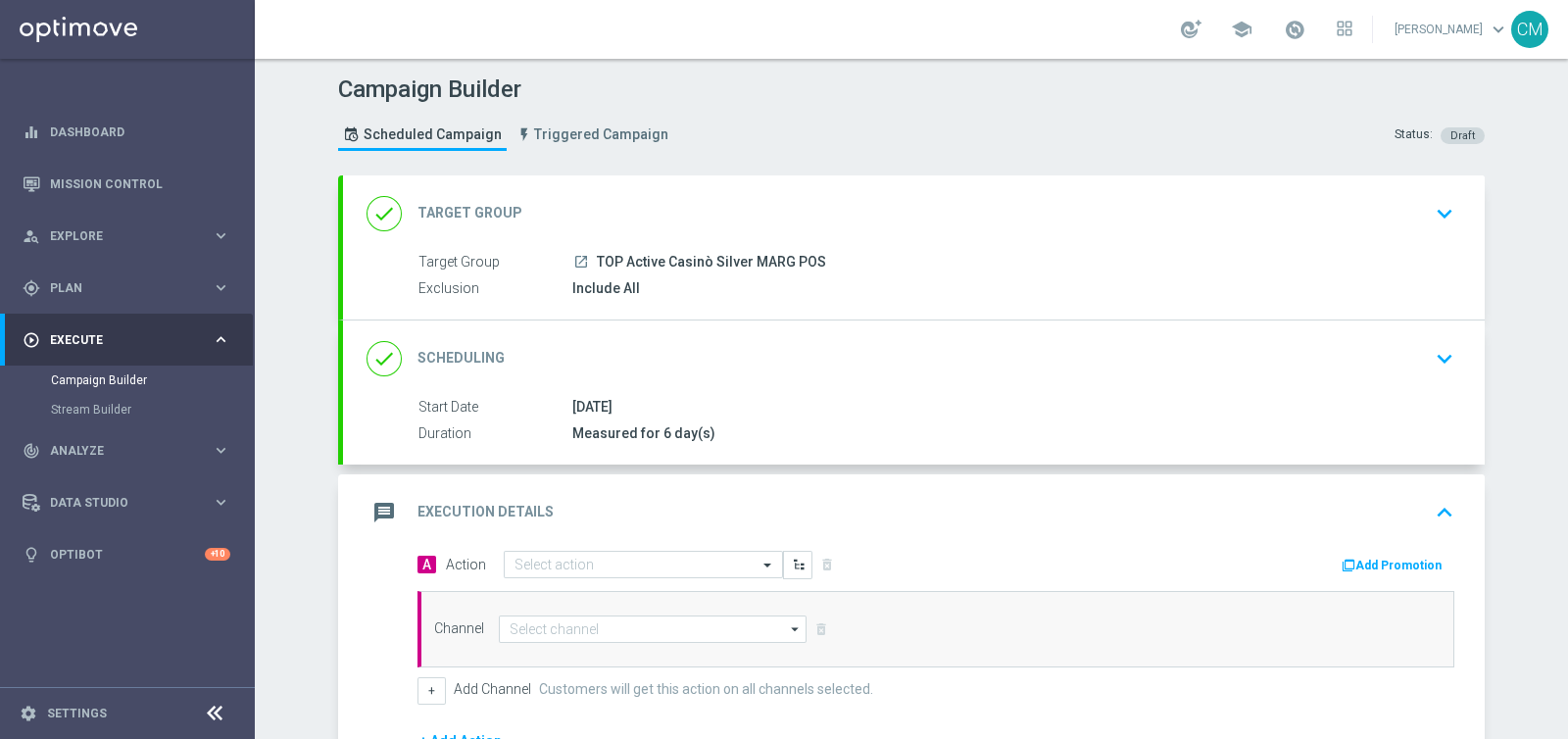 scroll, scrollTop: 224, scrollLeft: 0, axis: vertical 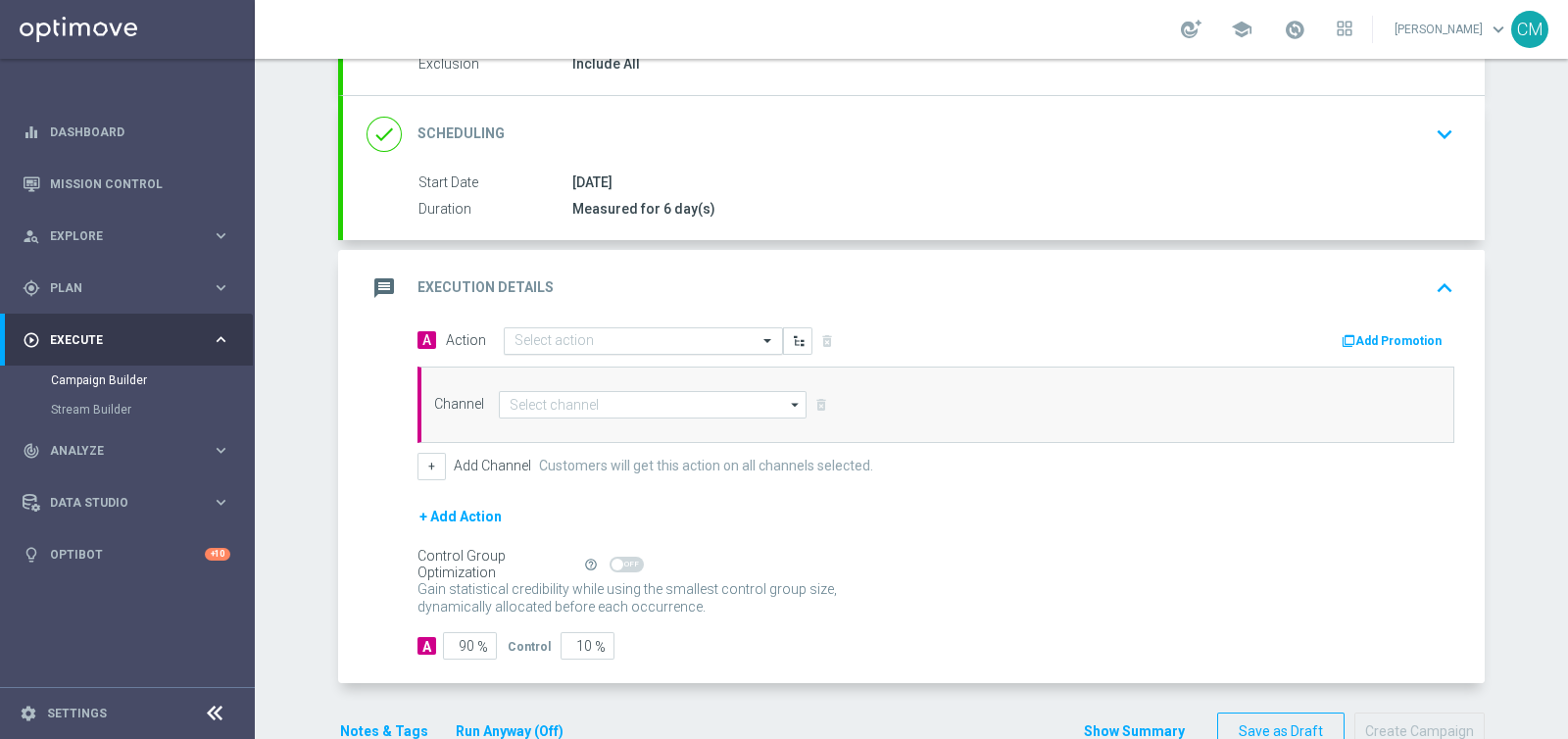 click 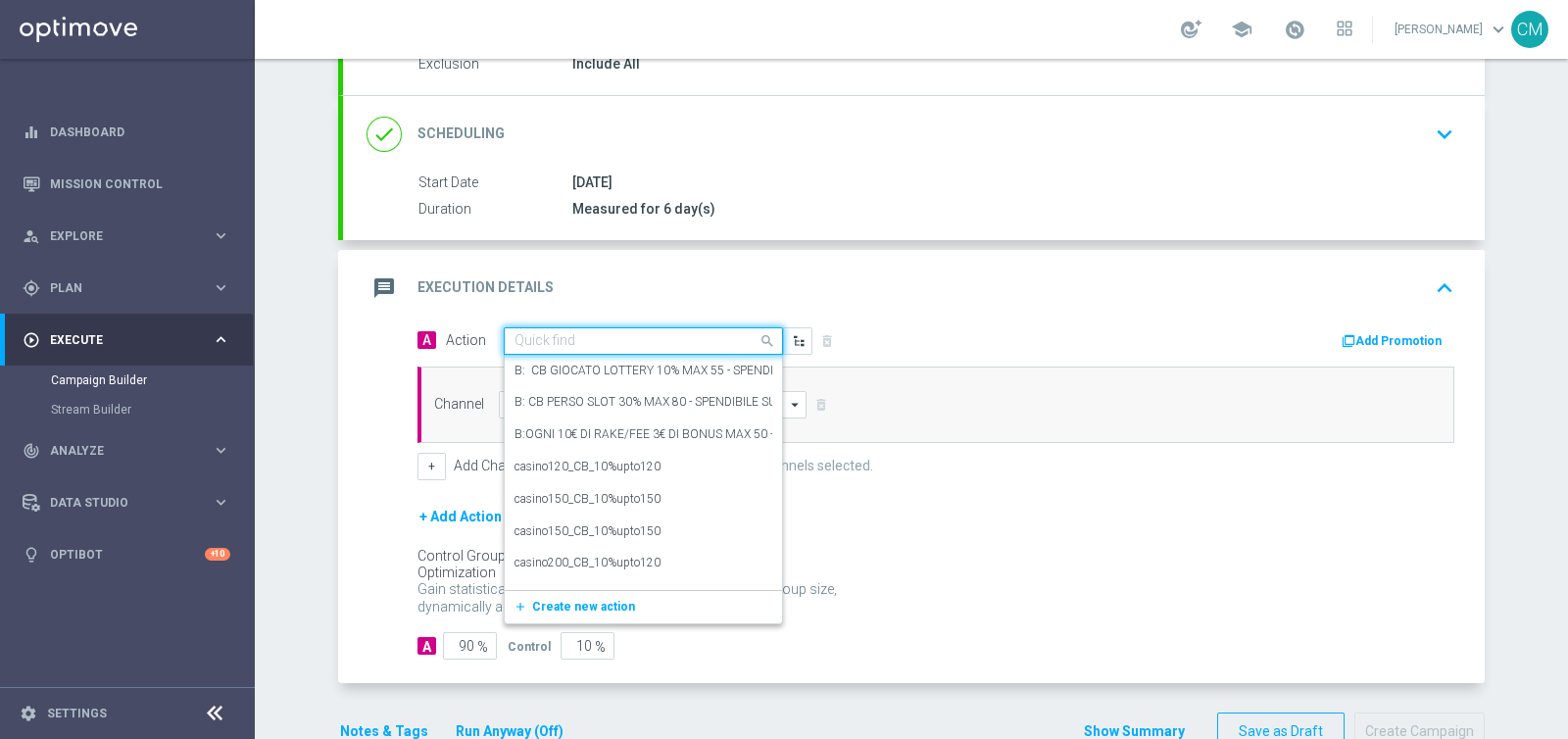 paste on "comparto50_20%upto220" 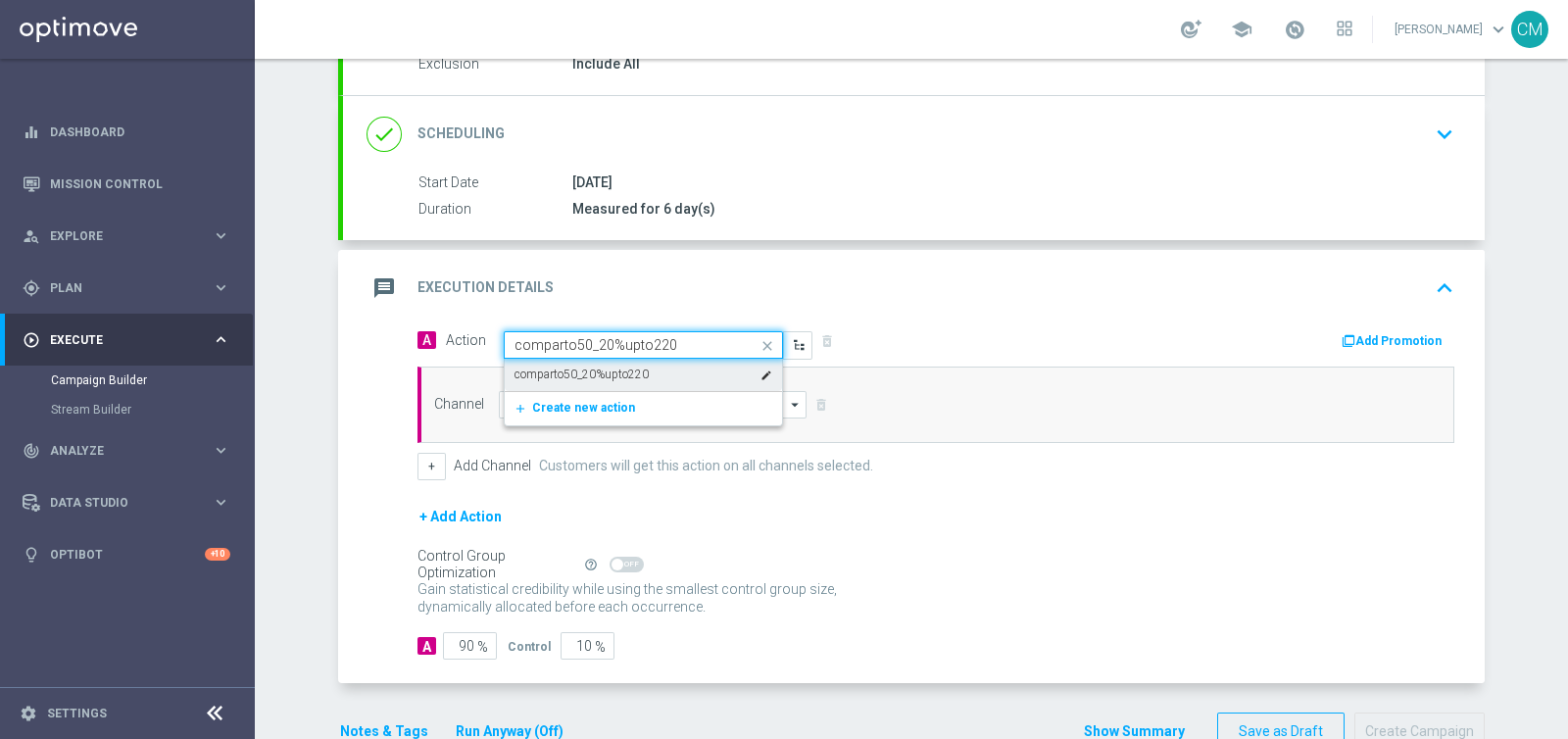 click on "comparto50_20%upto220 edit" at bounding box center [643, 374] 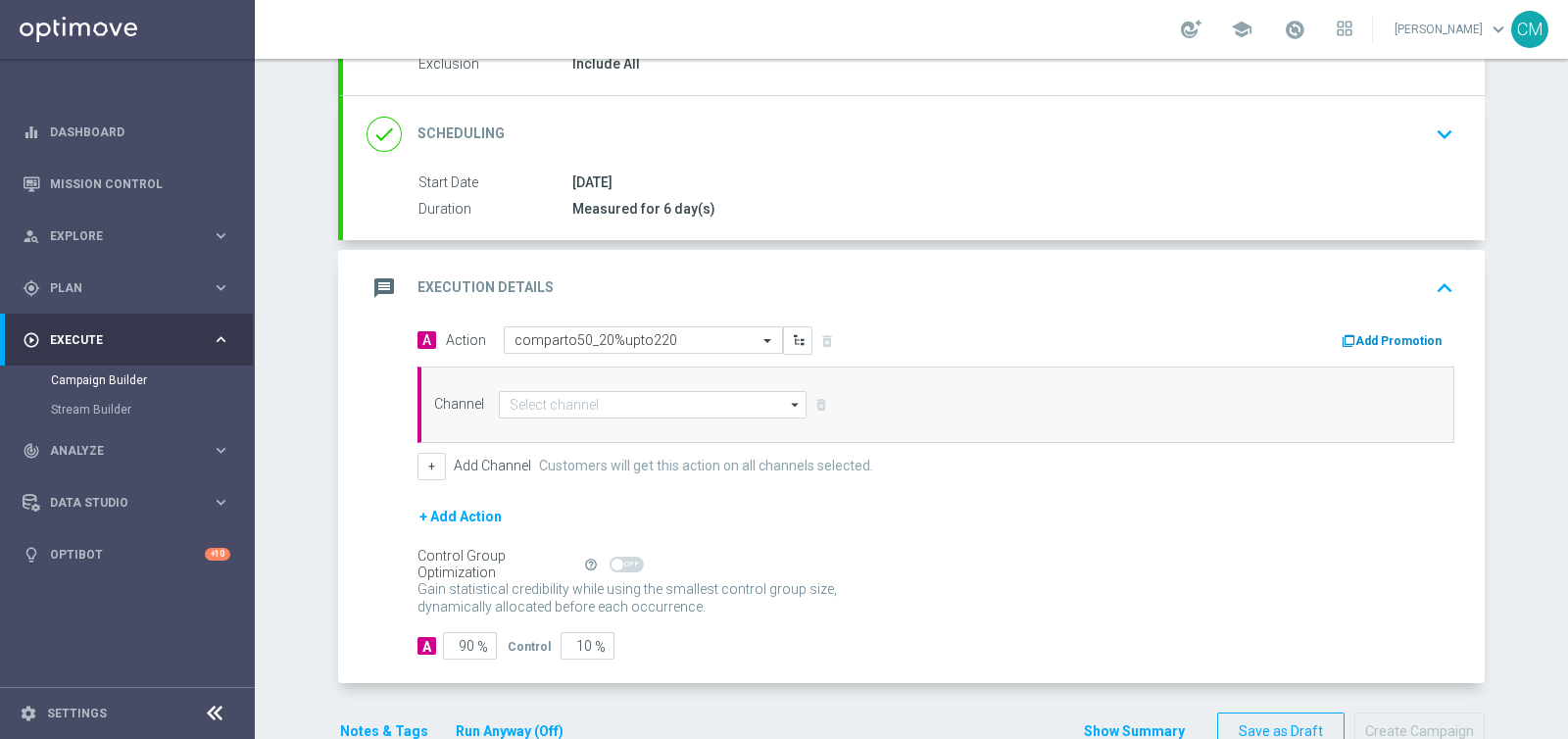 click on "Add Promotion" 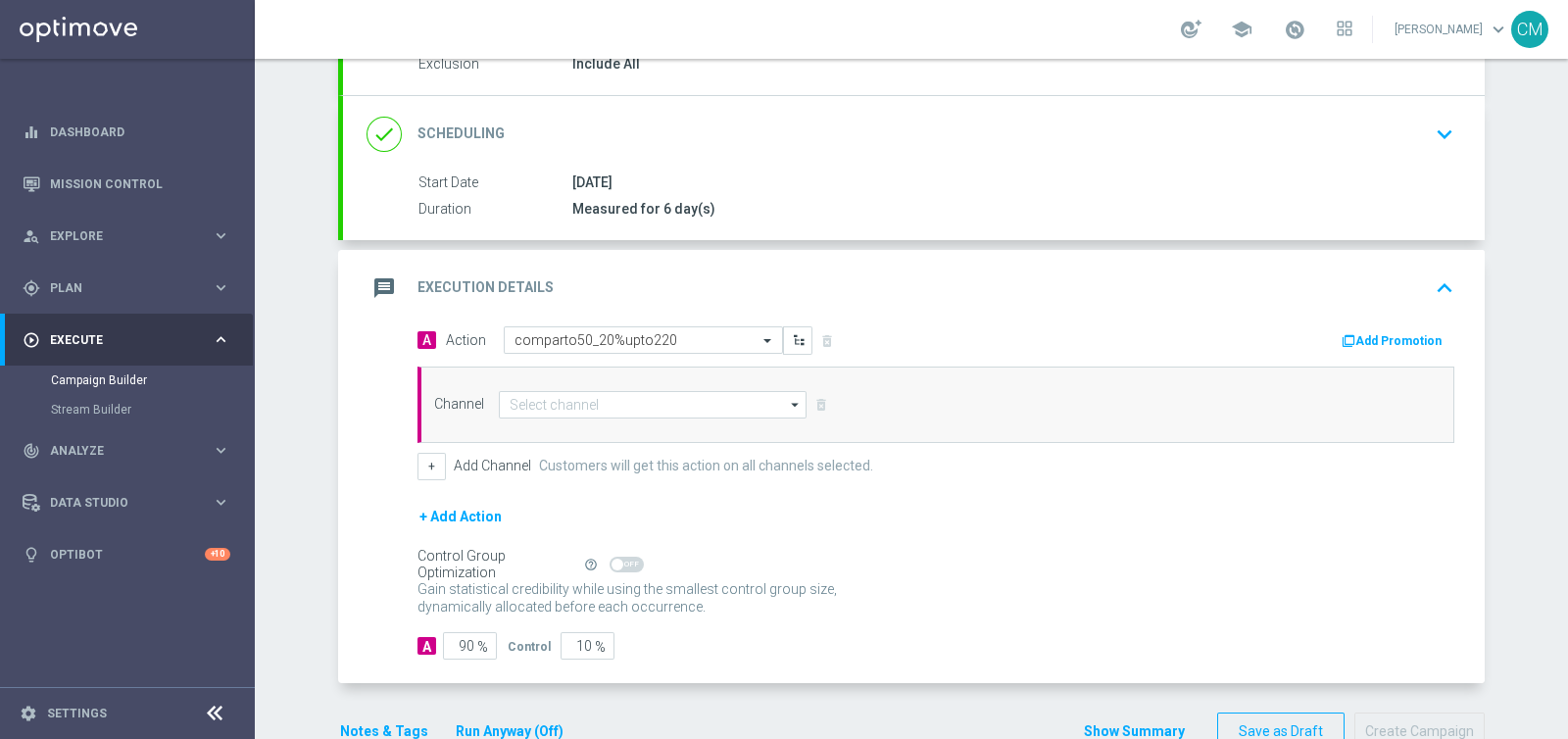 click on "Add Promotion" 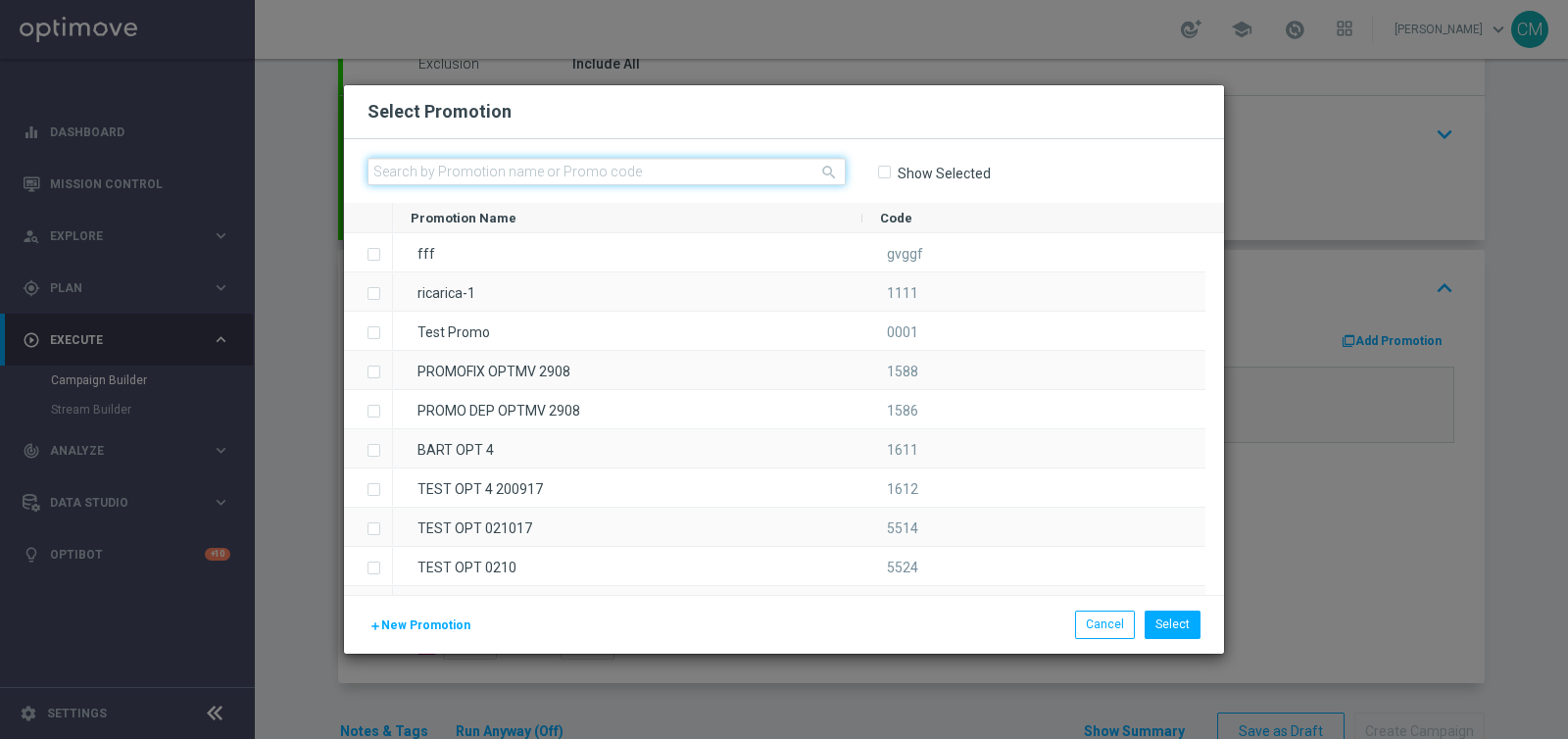 click 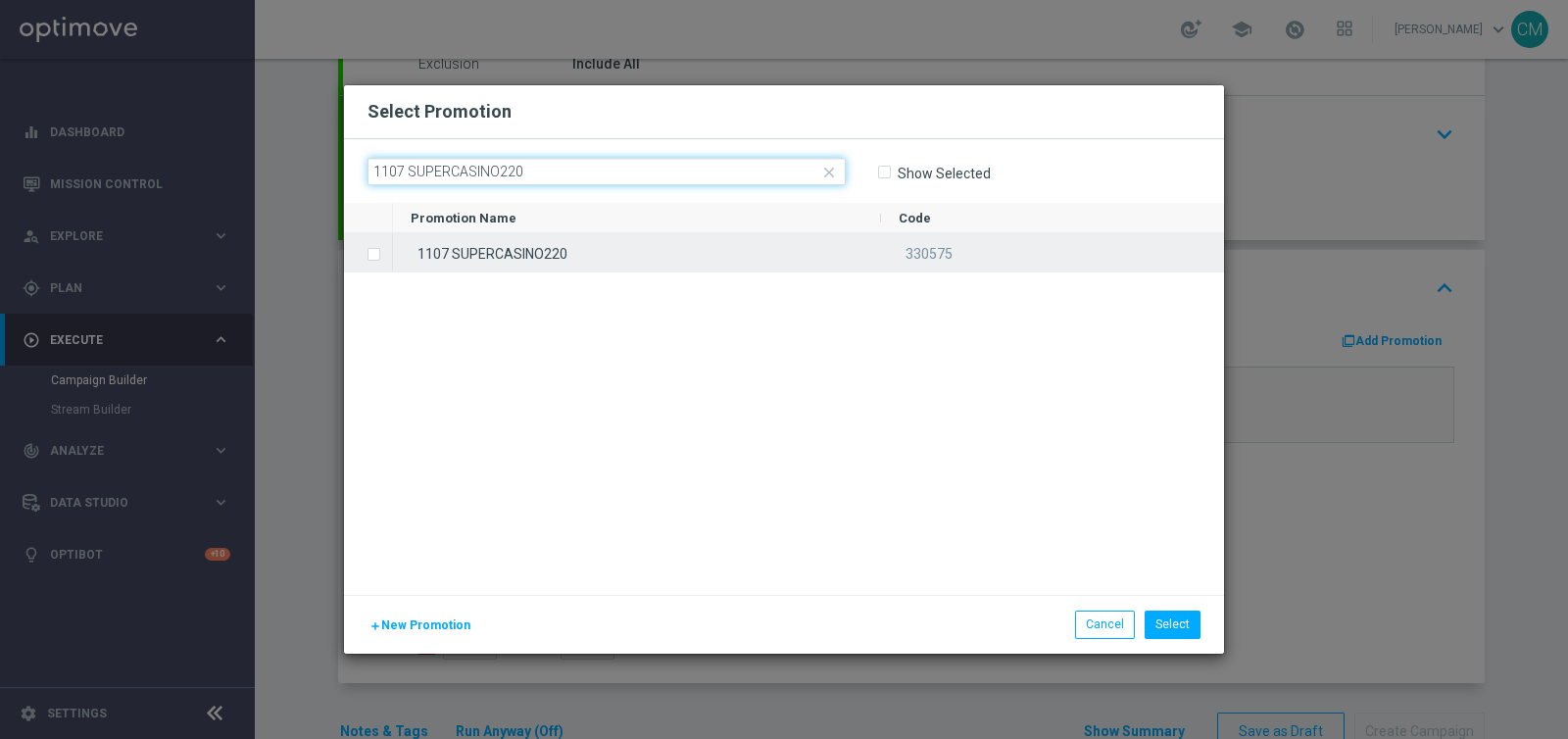 type on "1107 SUPERCASINO220" 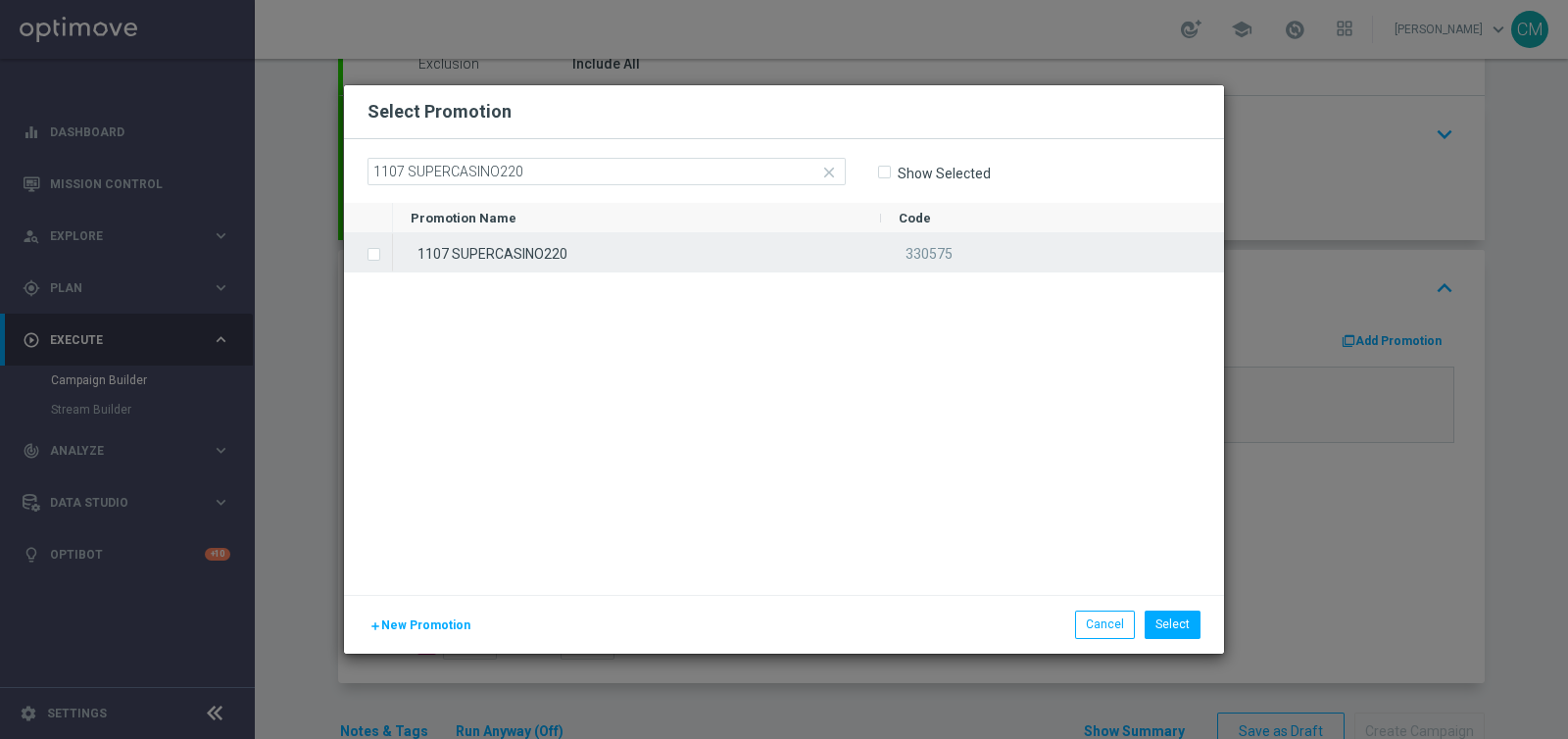 click on "1107 SUPERCASINO220" 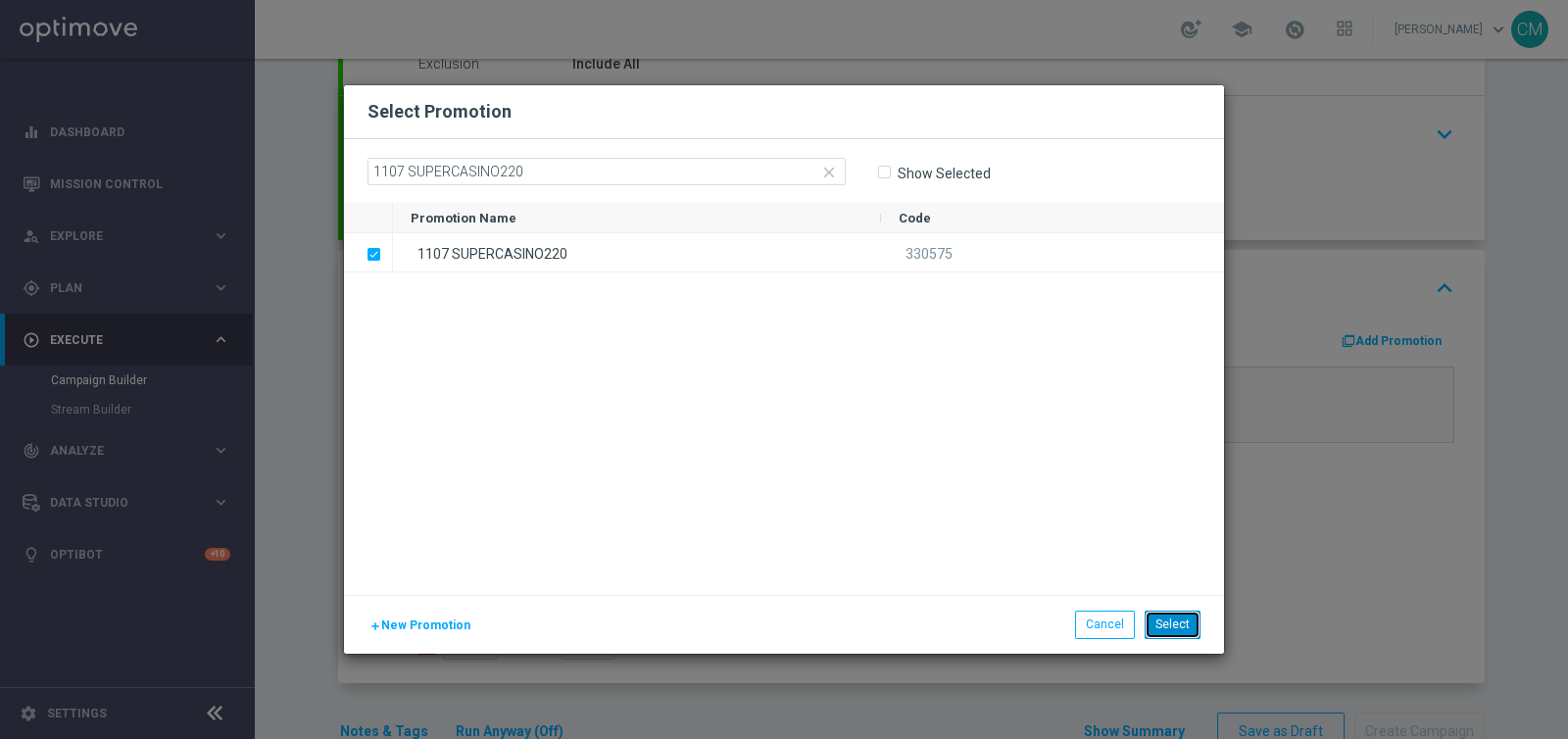 click on "Select" 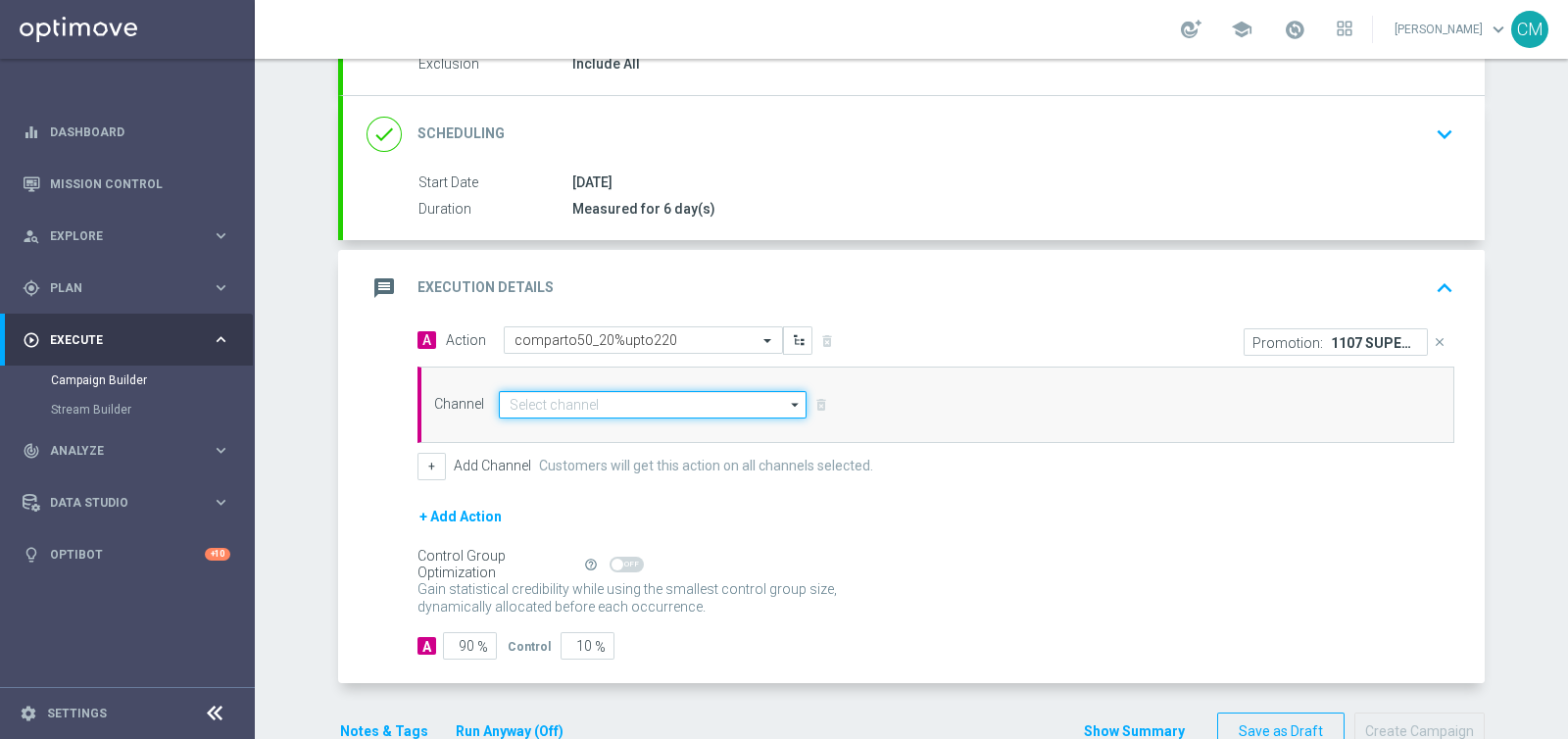 click 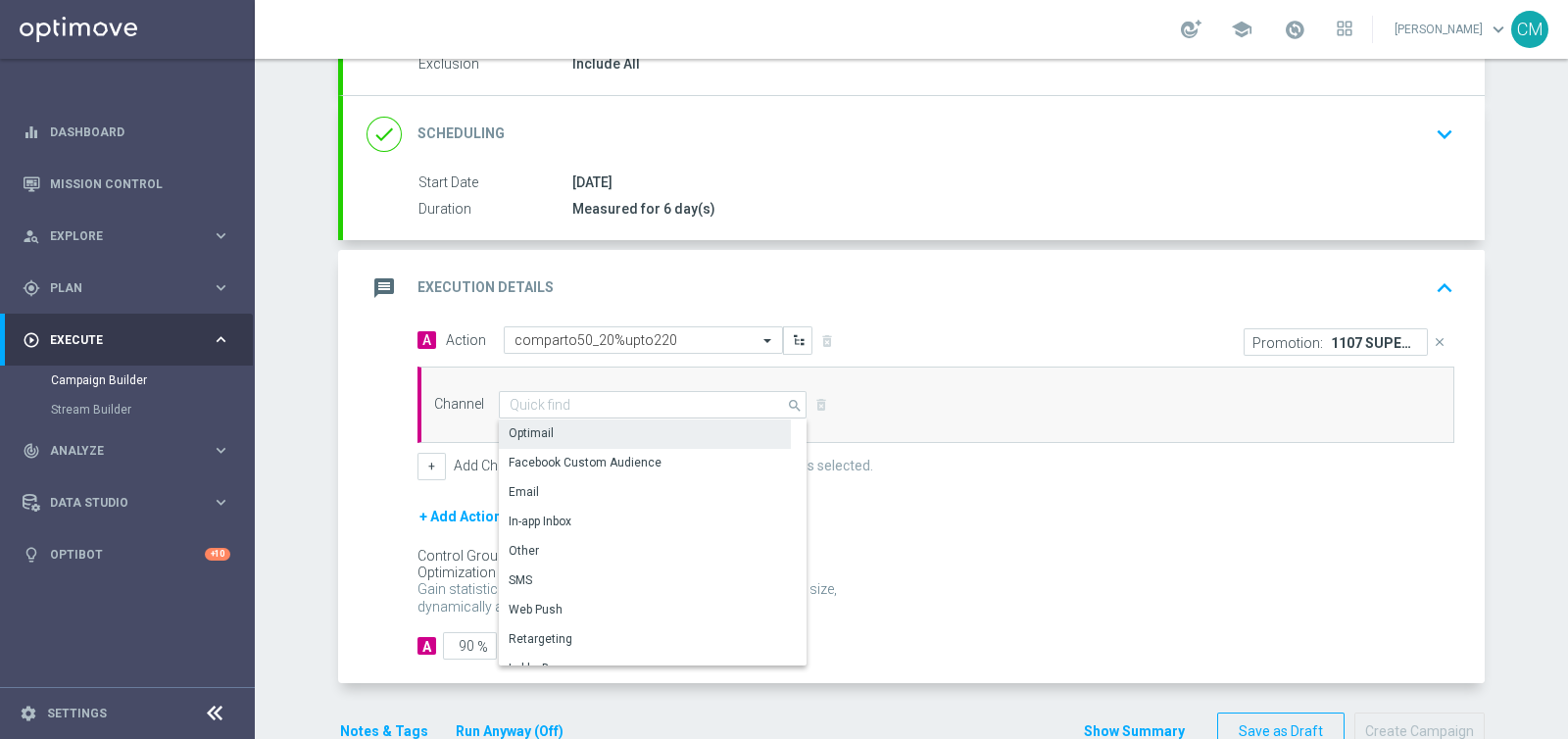 drag, startPoint x: 652, startPoint y: 432, endPoint x: 667, endPoint y: 435, distance: 15.29706 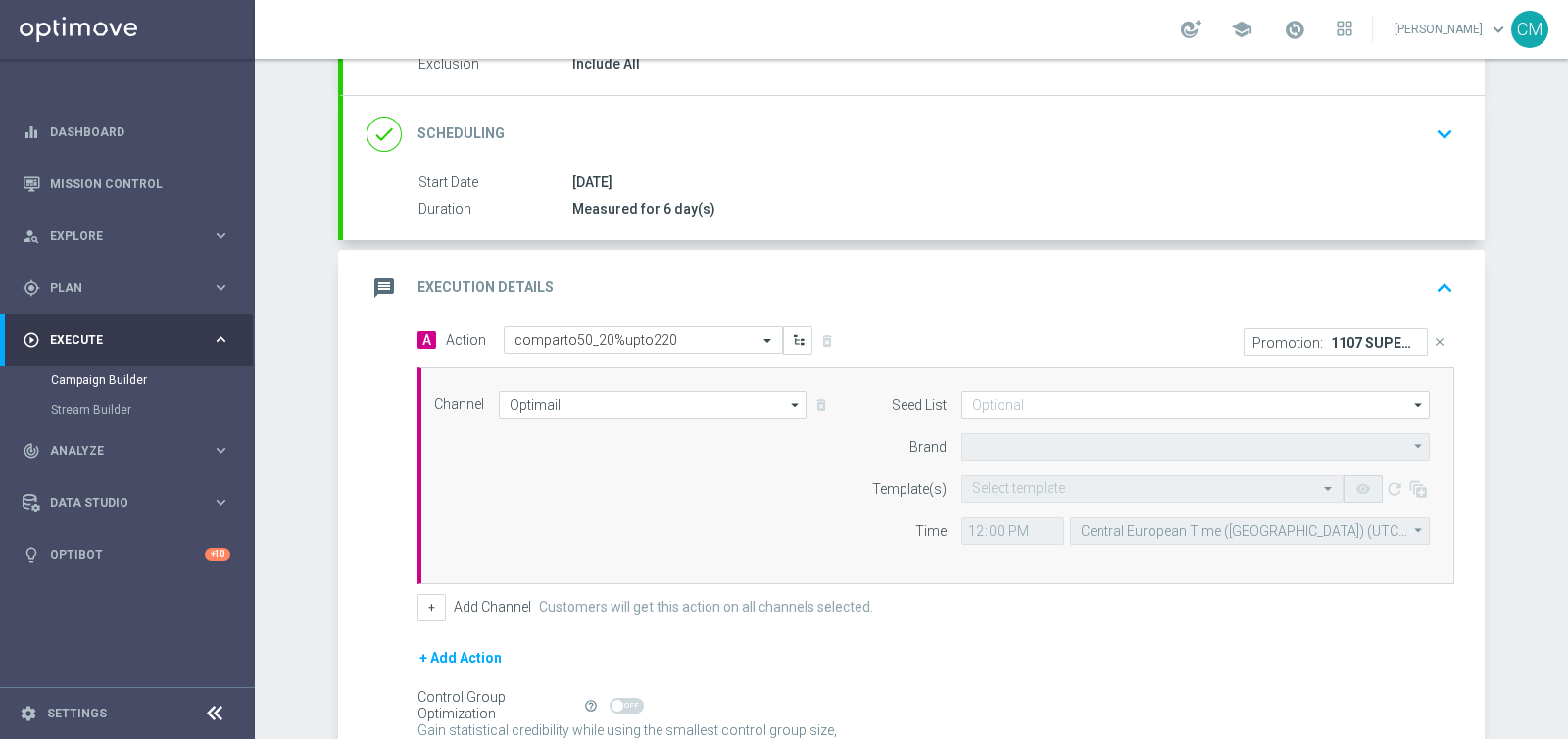 type on "Sisal Marketing" 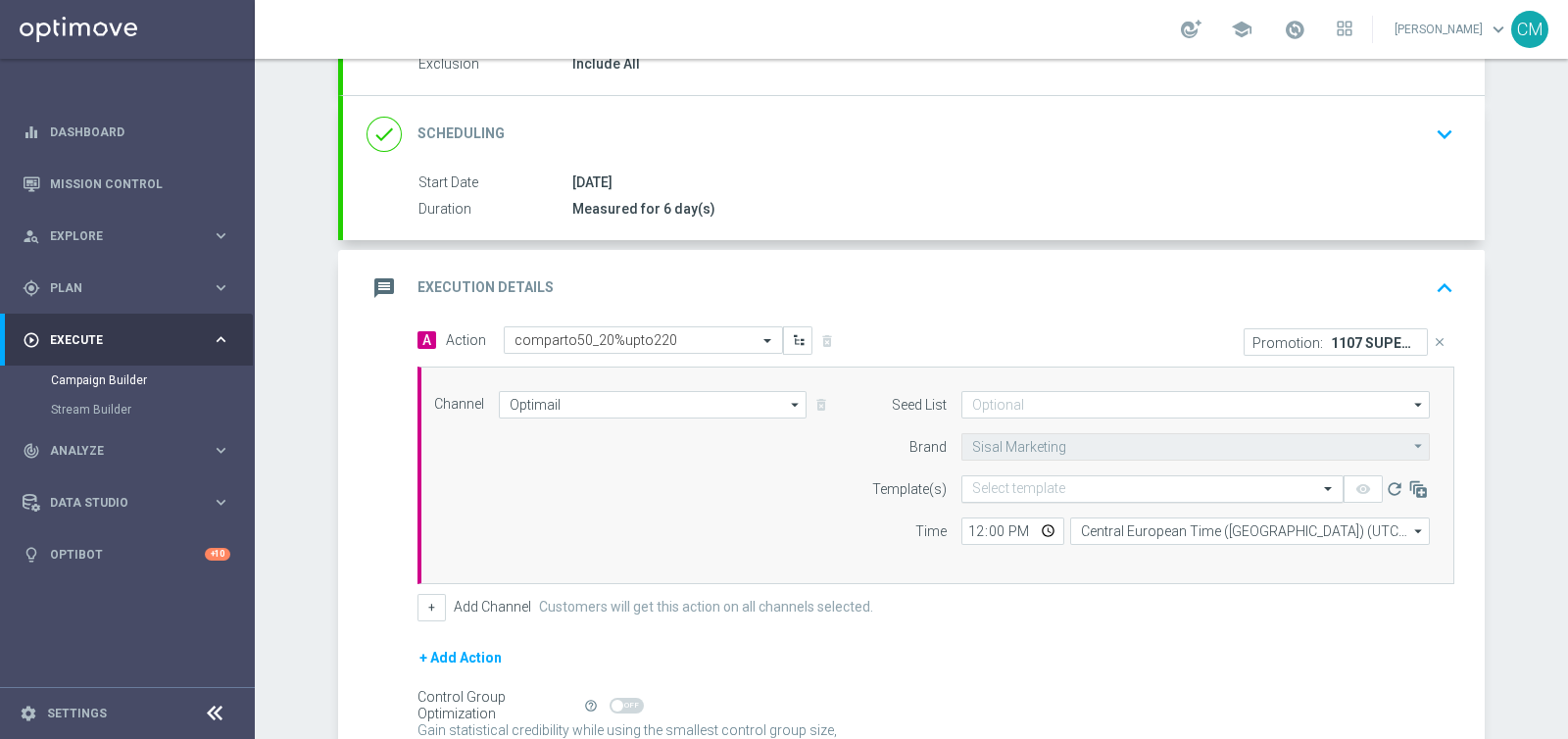 click 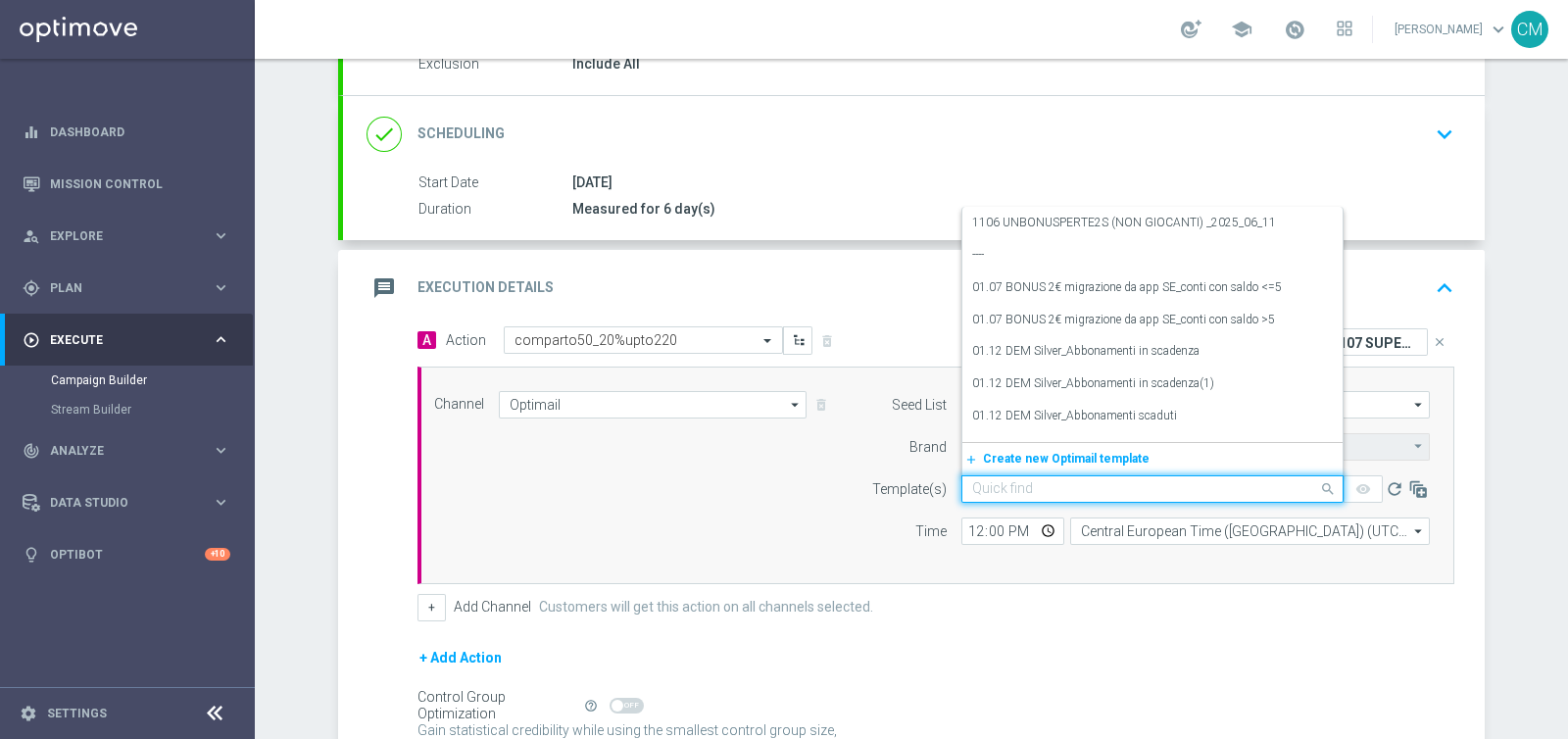 paste on "1107 SUPERCASINO220" 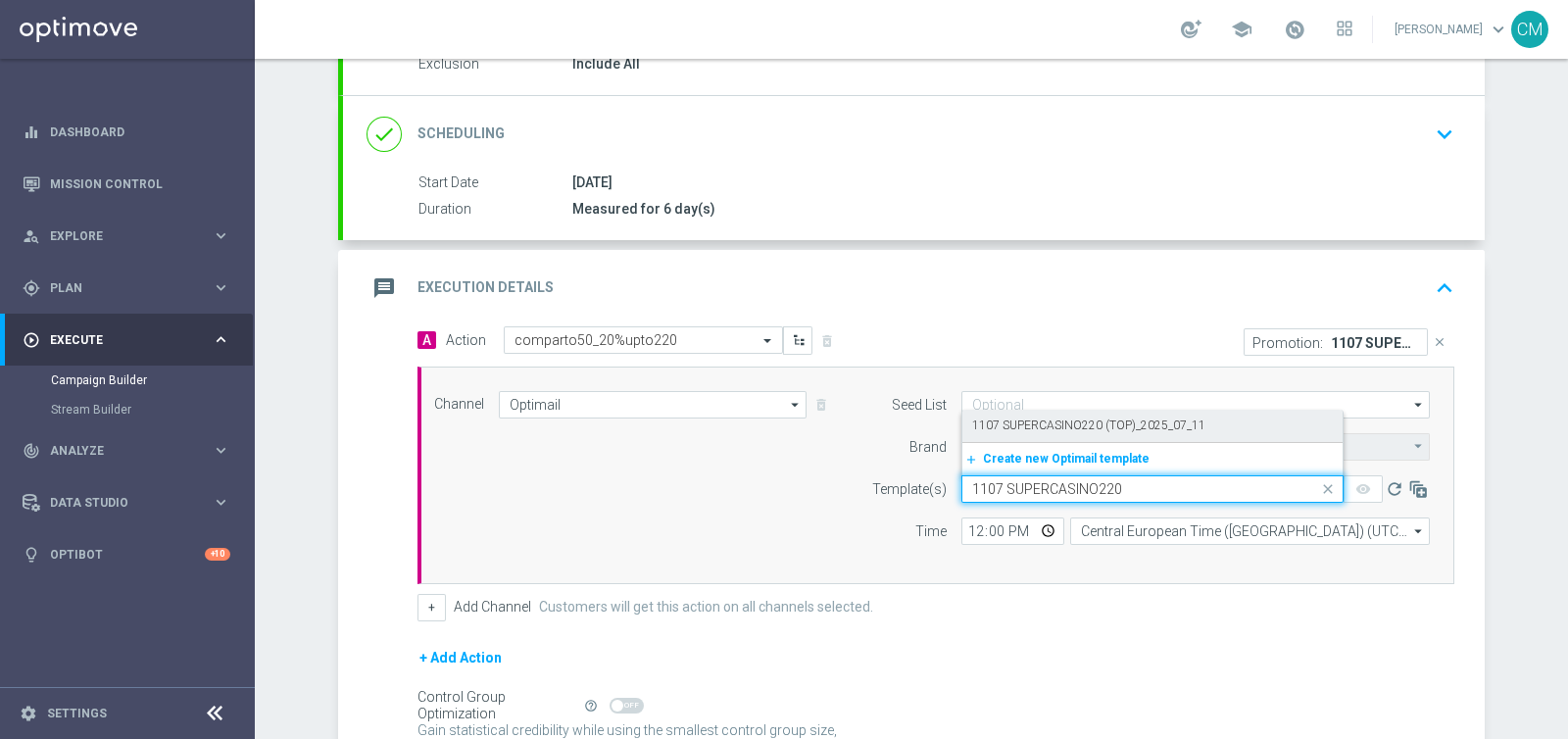click on "1107 SUPERCASINO220 (TOP)_2025_07_11" at bounding box center (1089, 425) 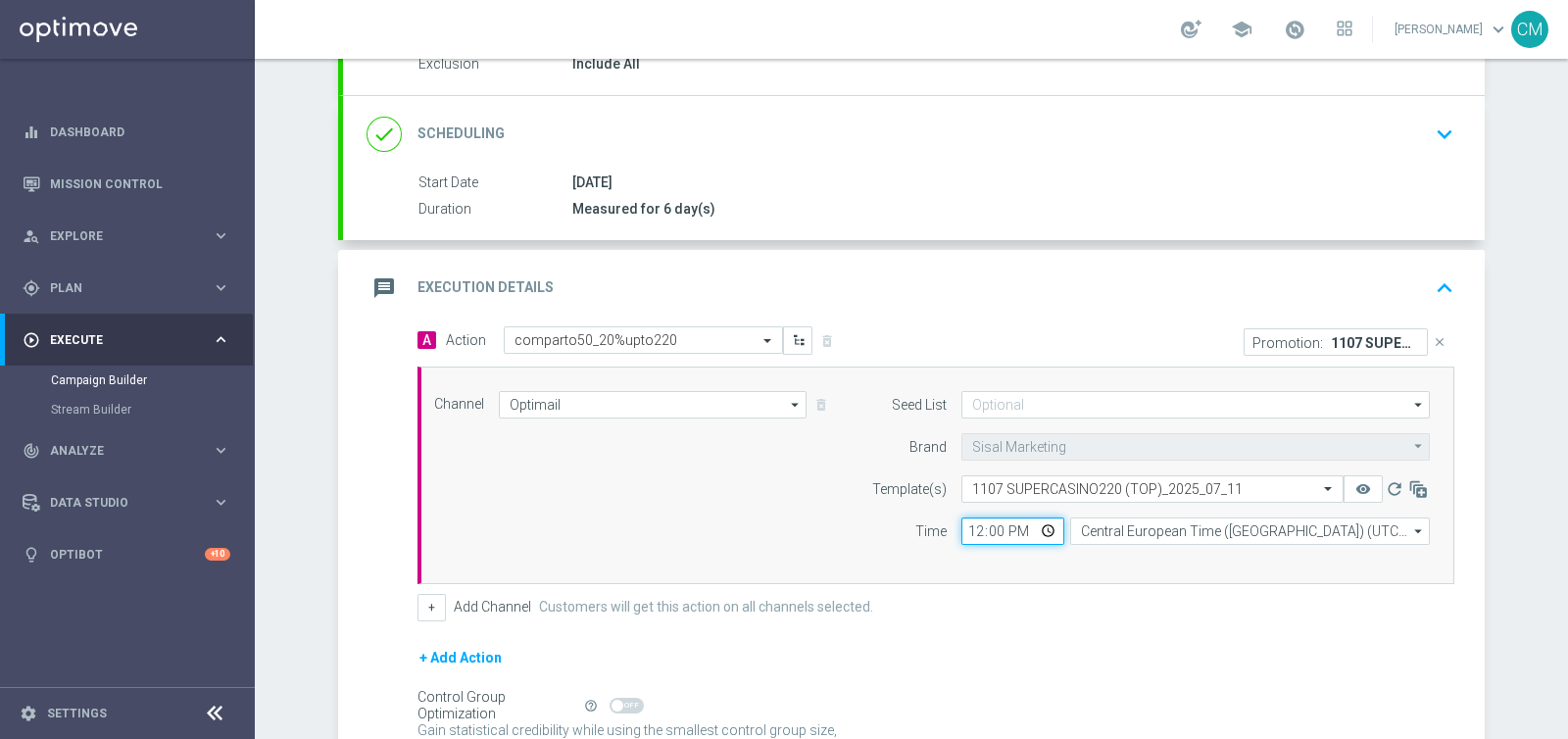 click on "12:00" 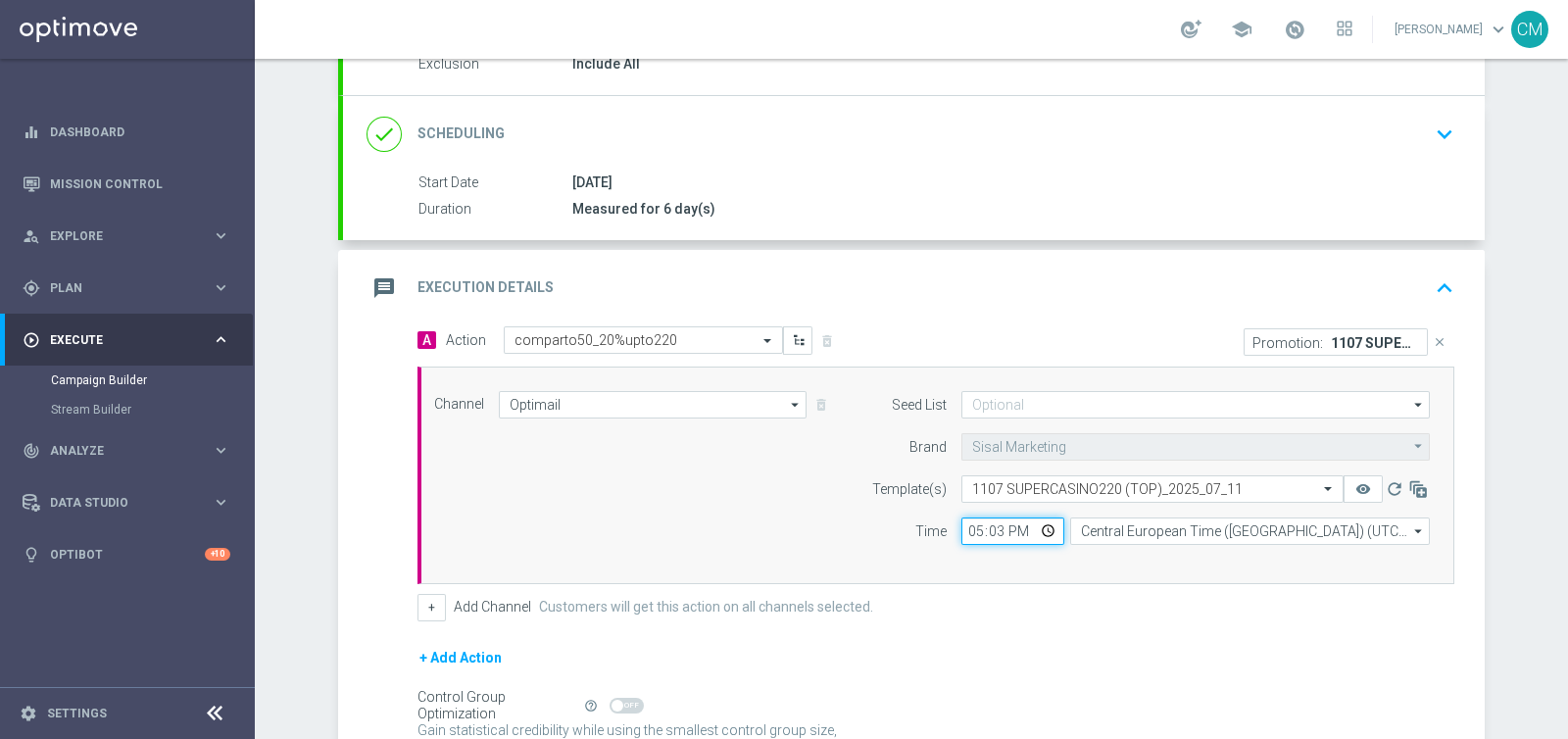 type on "17:30" 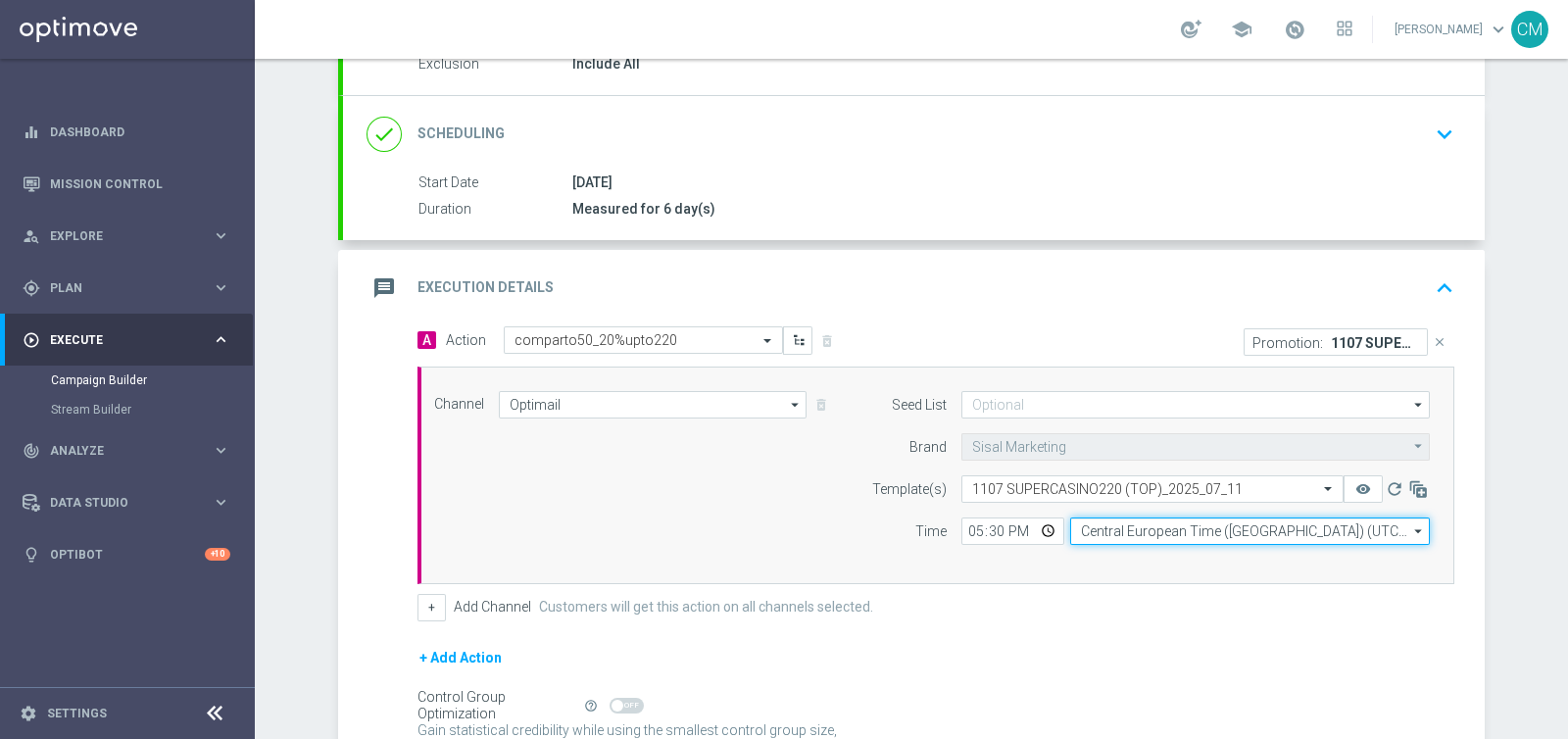 click on "Central European Time (Berlin) (UTC +02:00)" 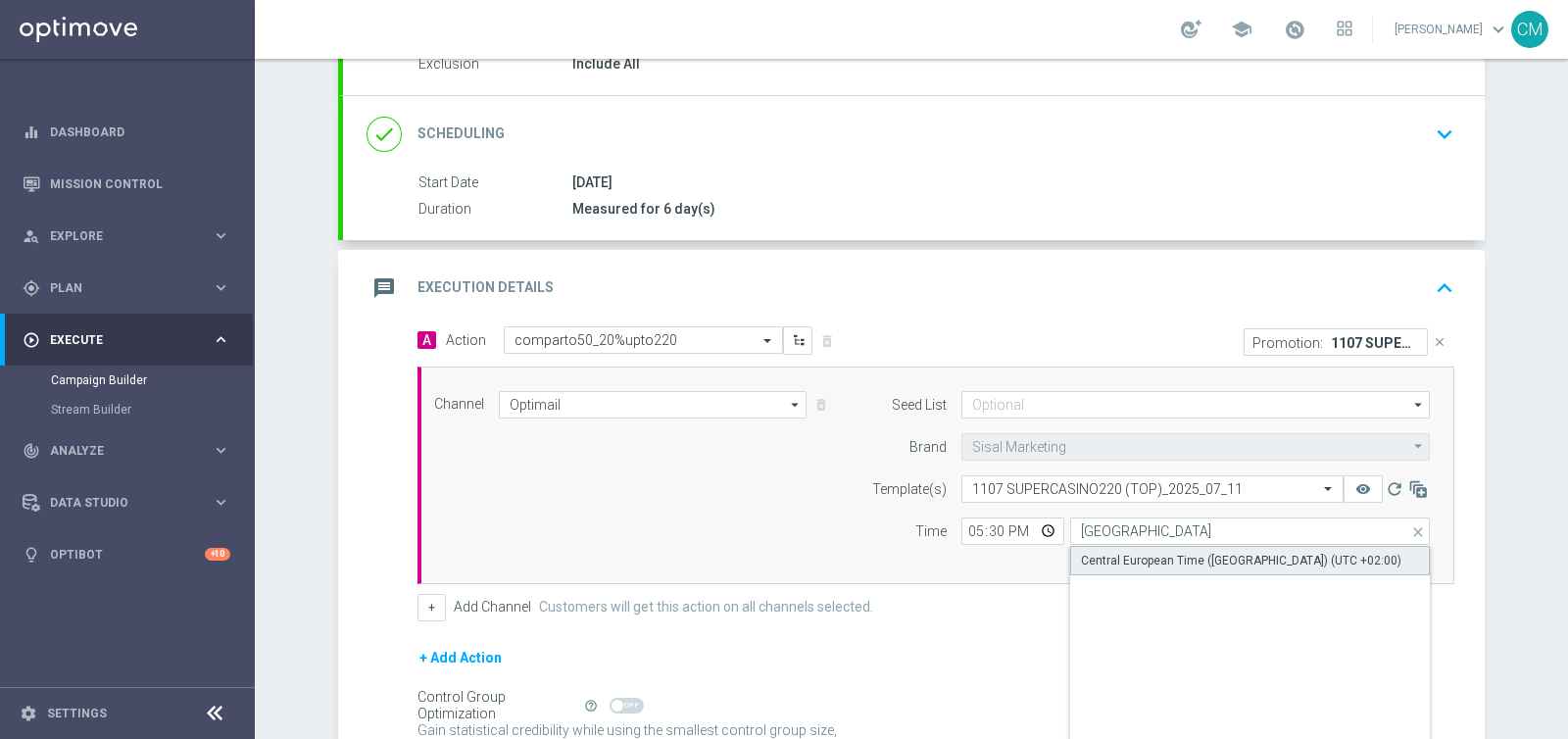 click on "Central European Time (Paris) (UTC +02:00)" 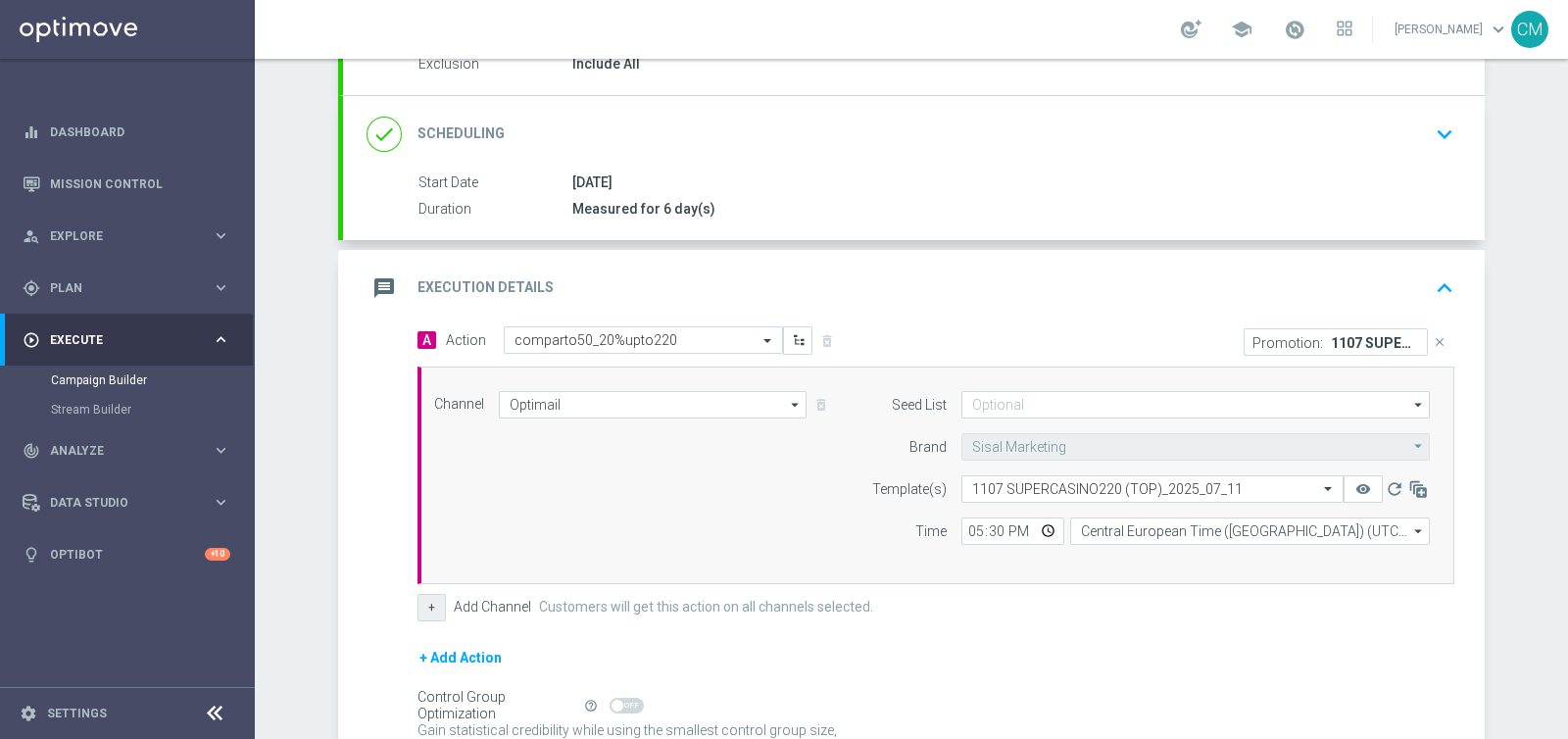 click on "+" 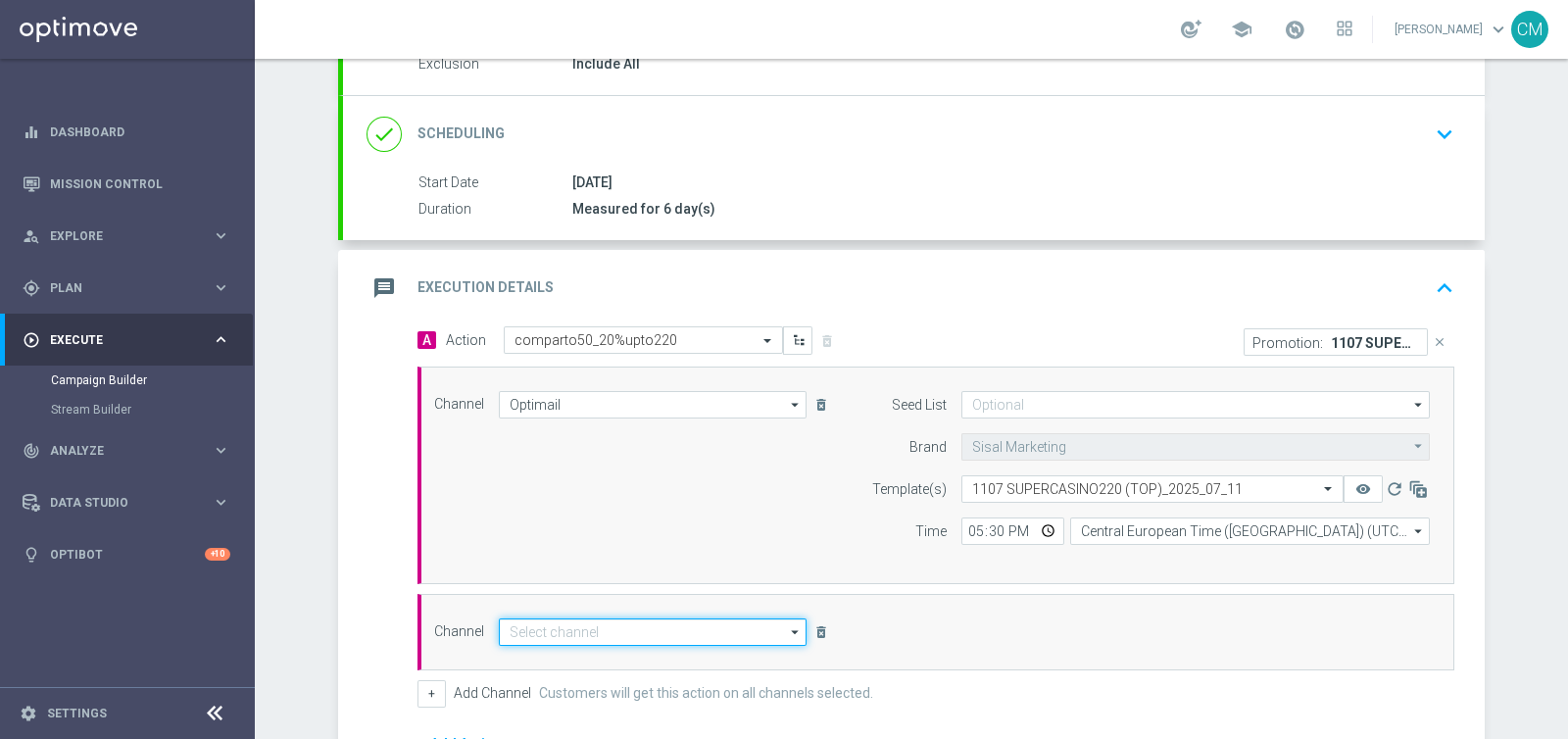 click 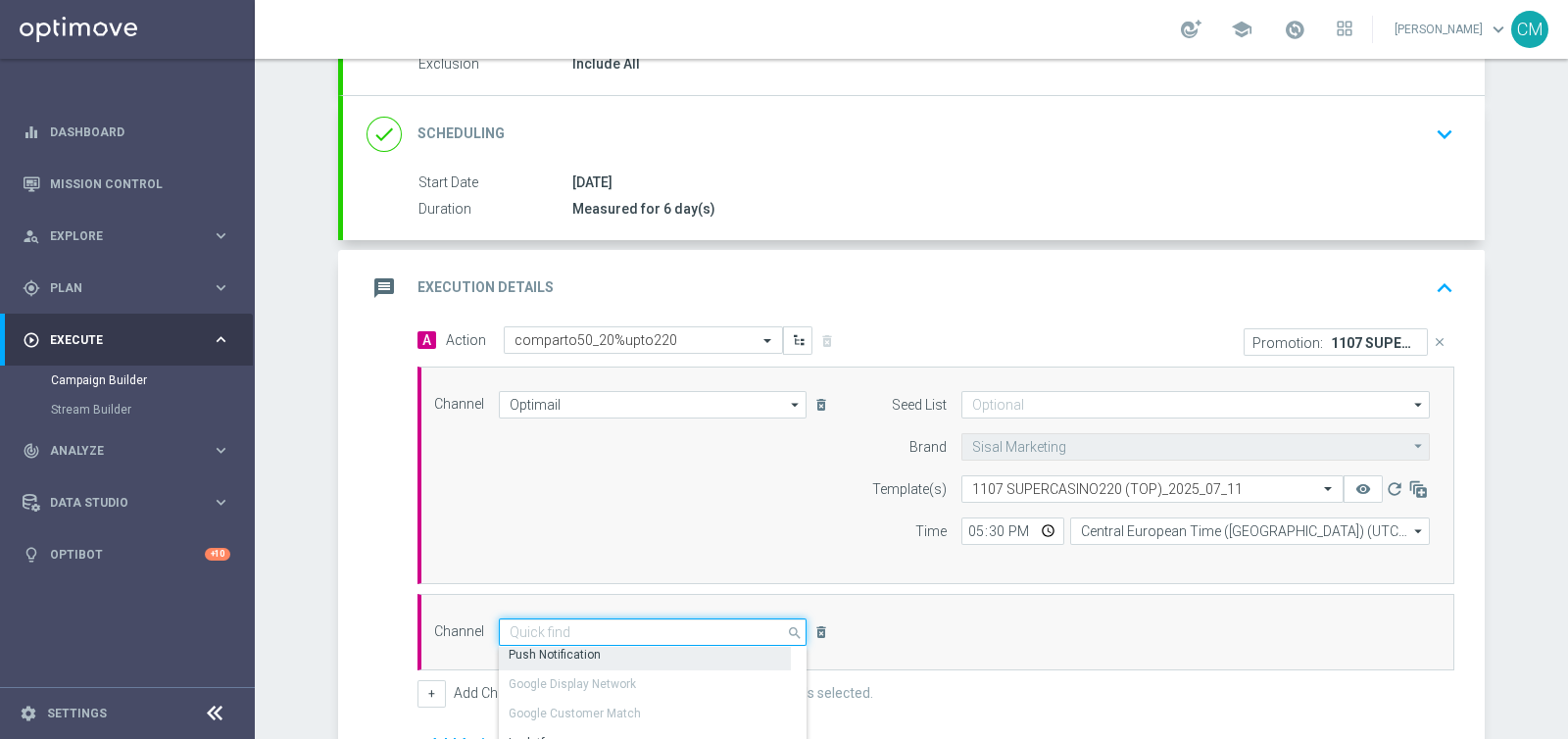 scroll, scrollTop: 332, scrollLeft: 0, axis: vertical 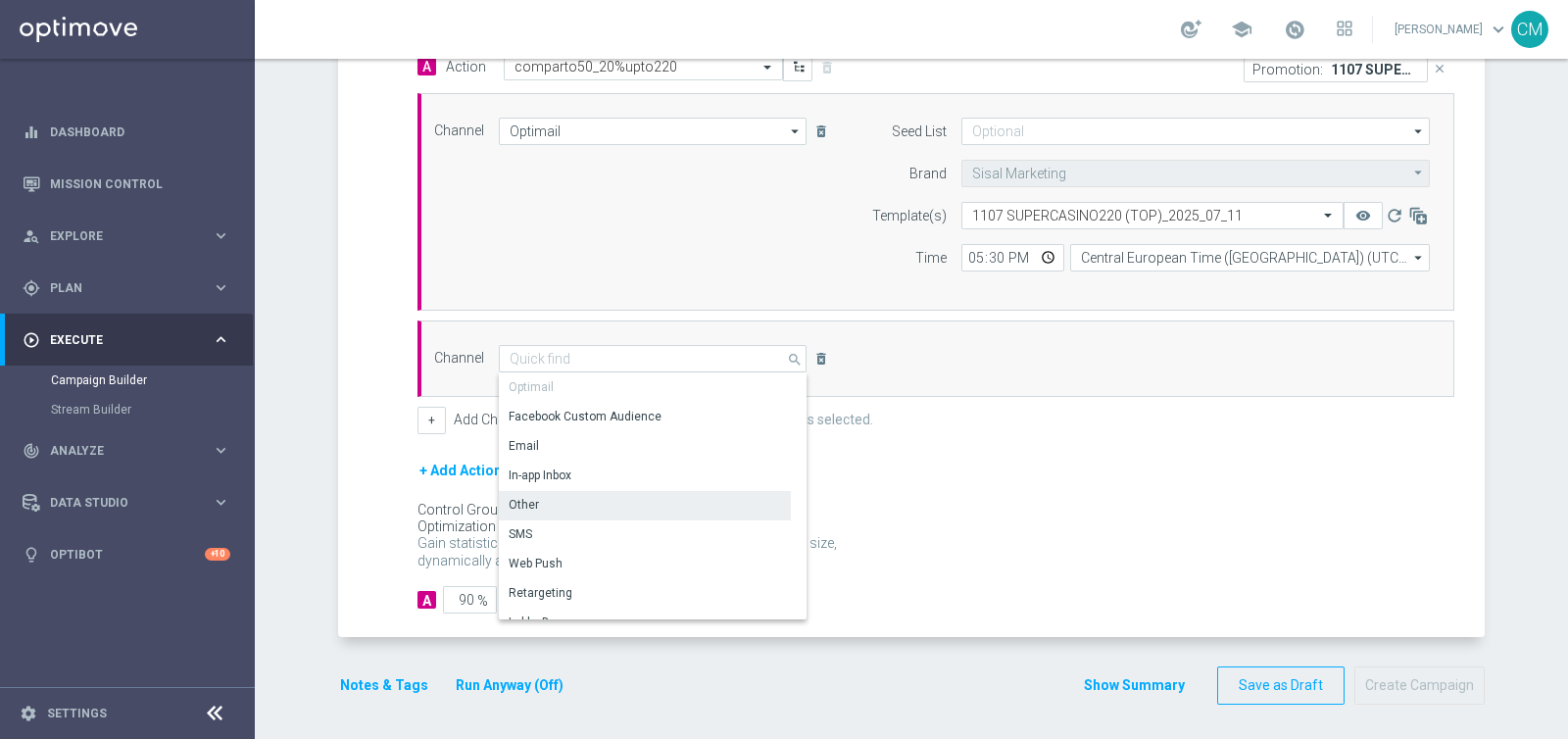 drag, startPoint x: 541, startPoint y: 491, endPoint x: 631, endPoint y: 443, distance: 102 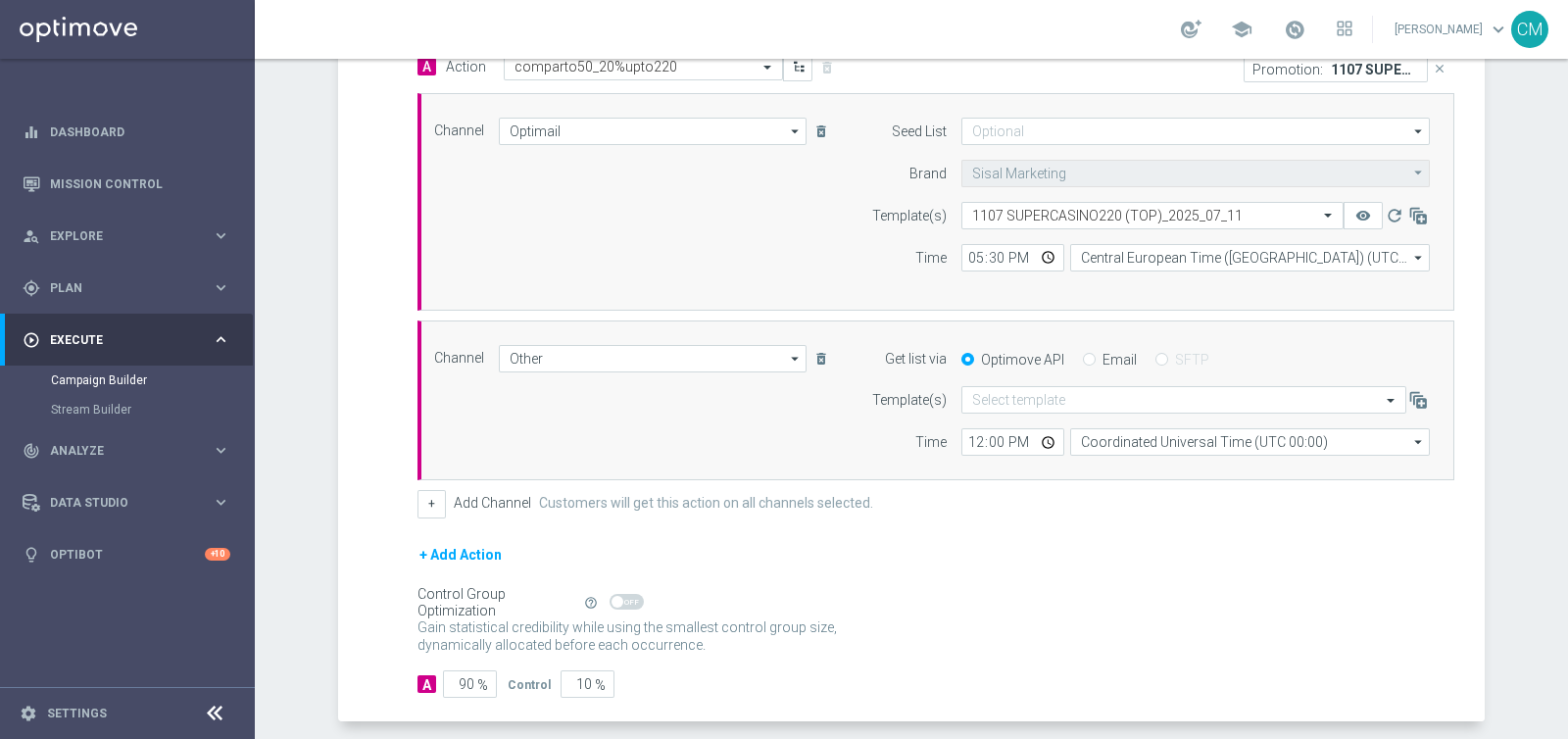 click on "Email" 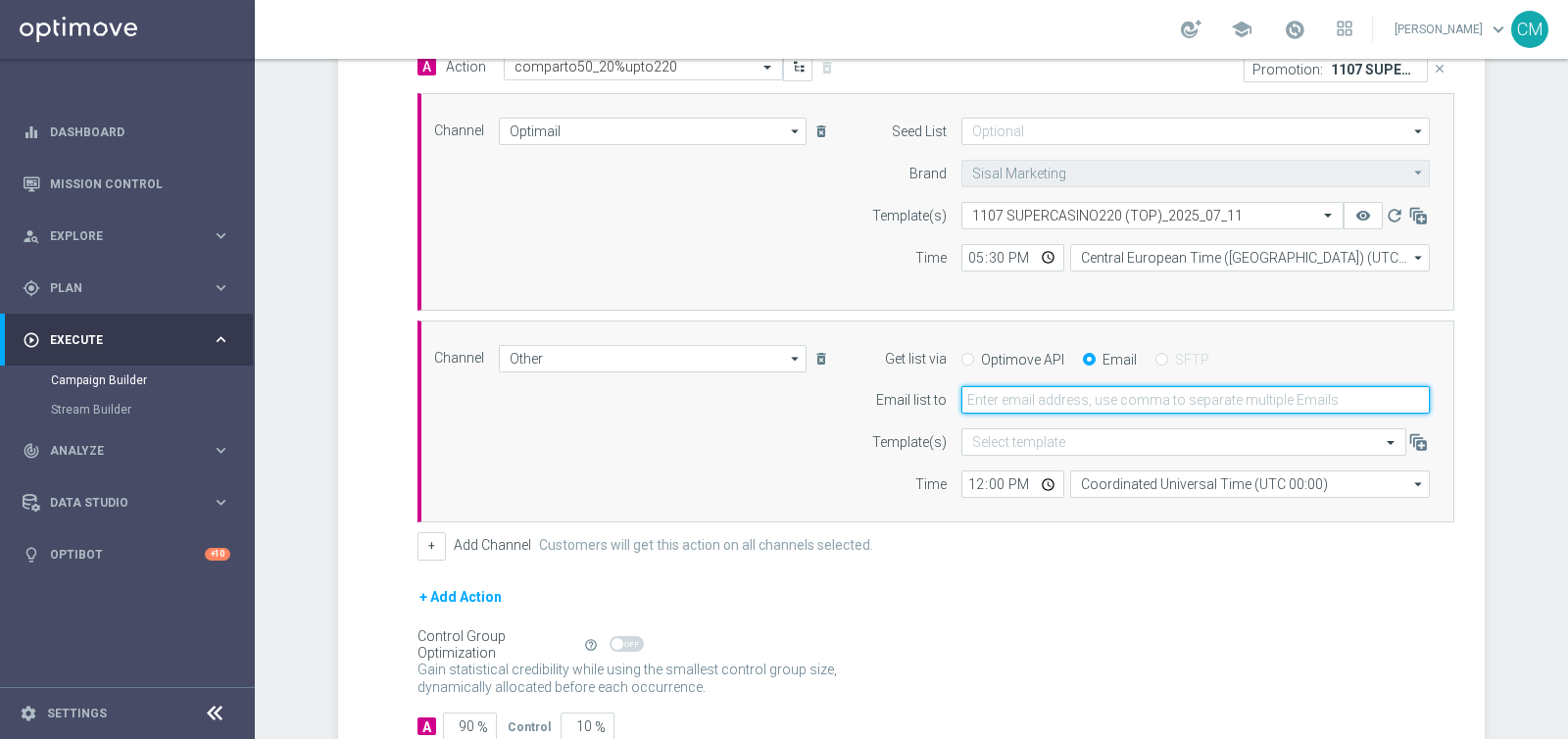 click 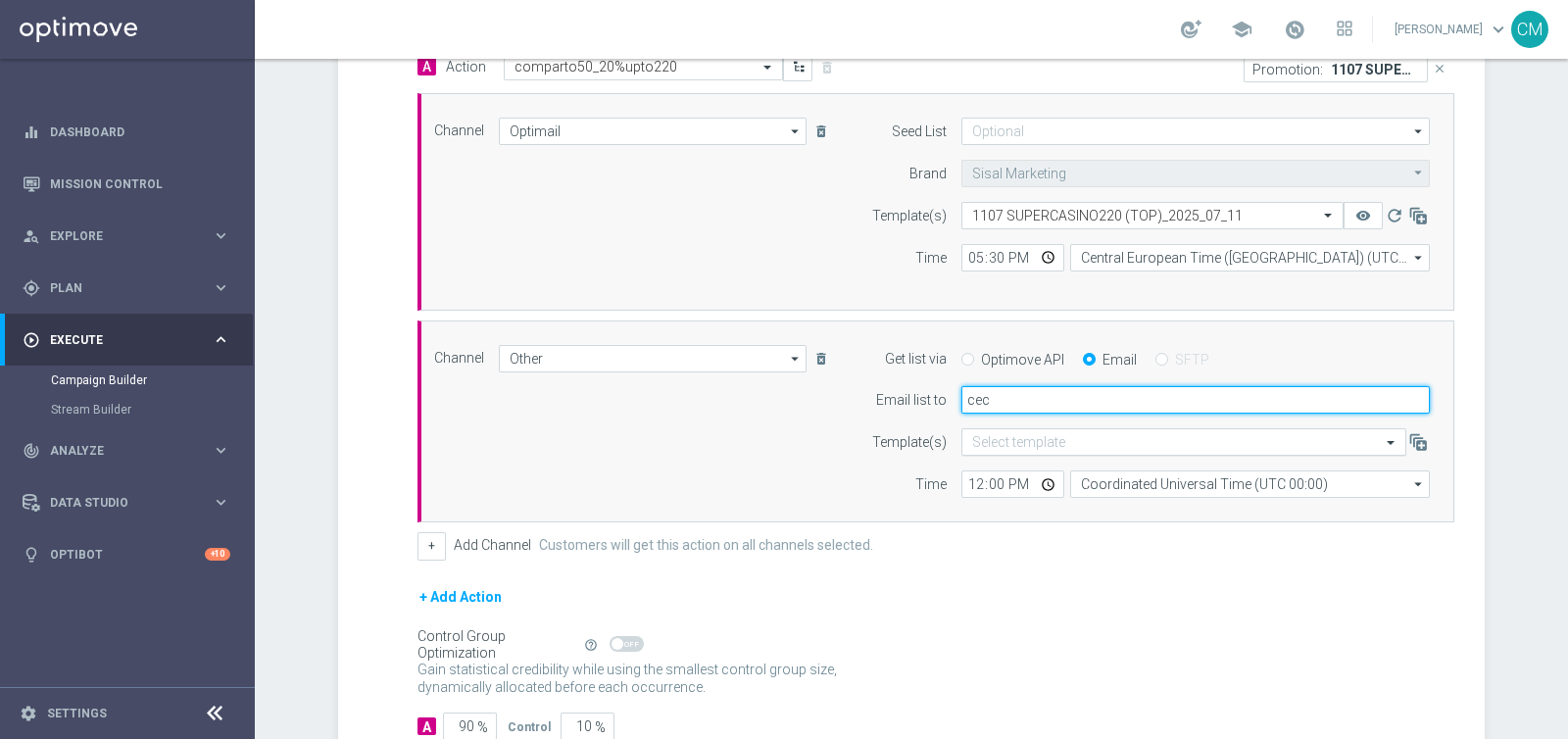type on "cecilia.mascelli@sisal.it" 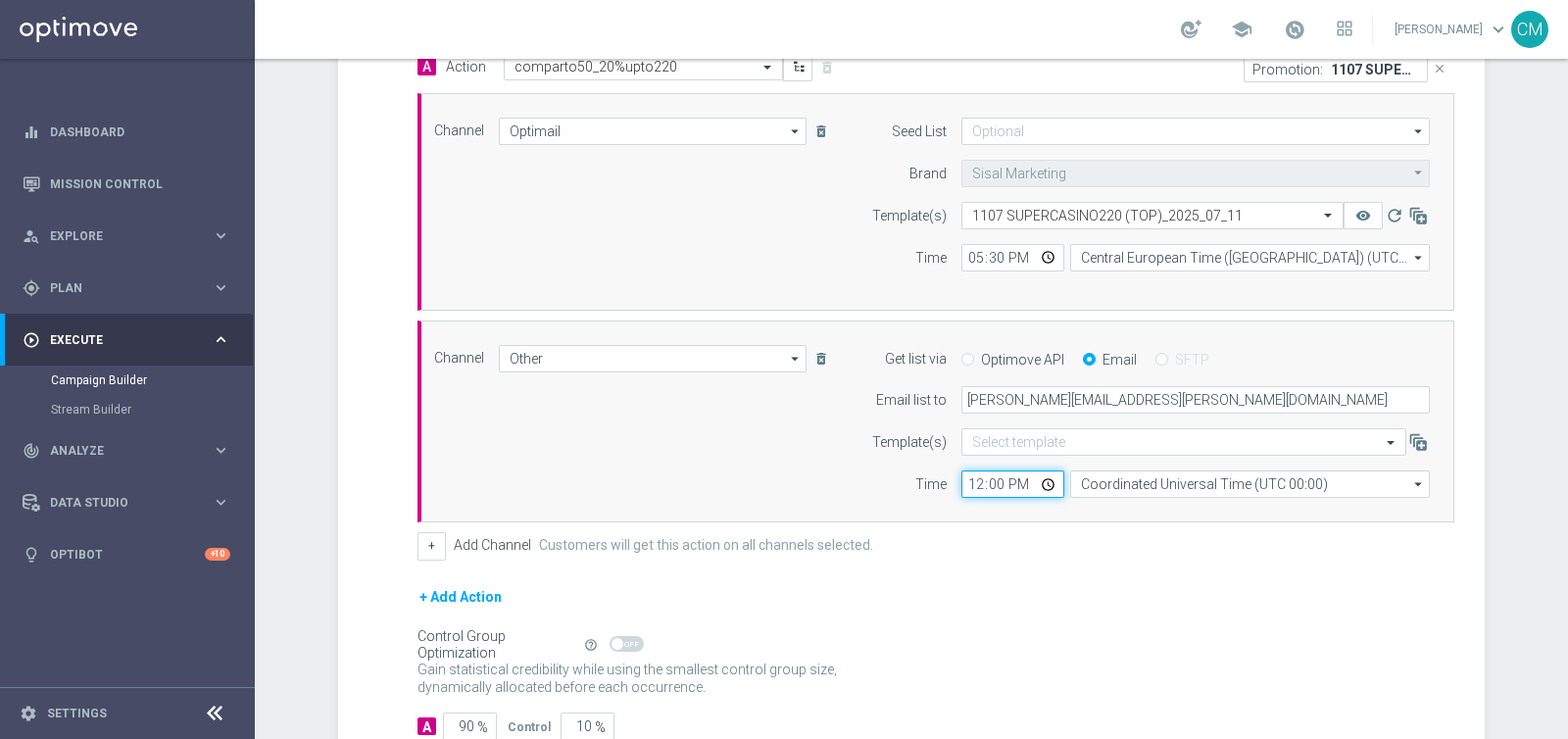 click on "12:00" 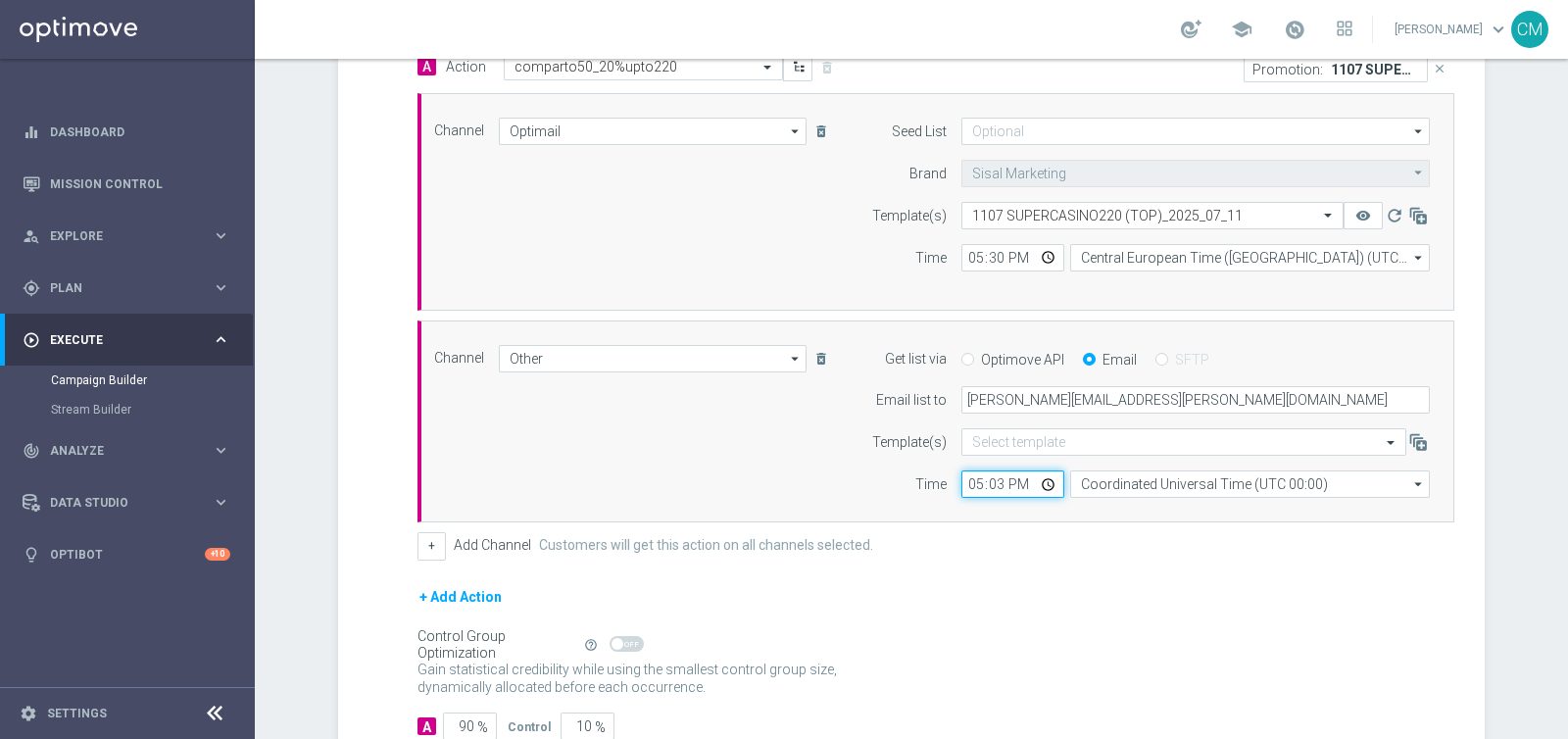 type on "17:30" 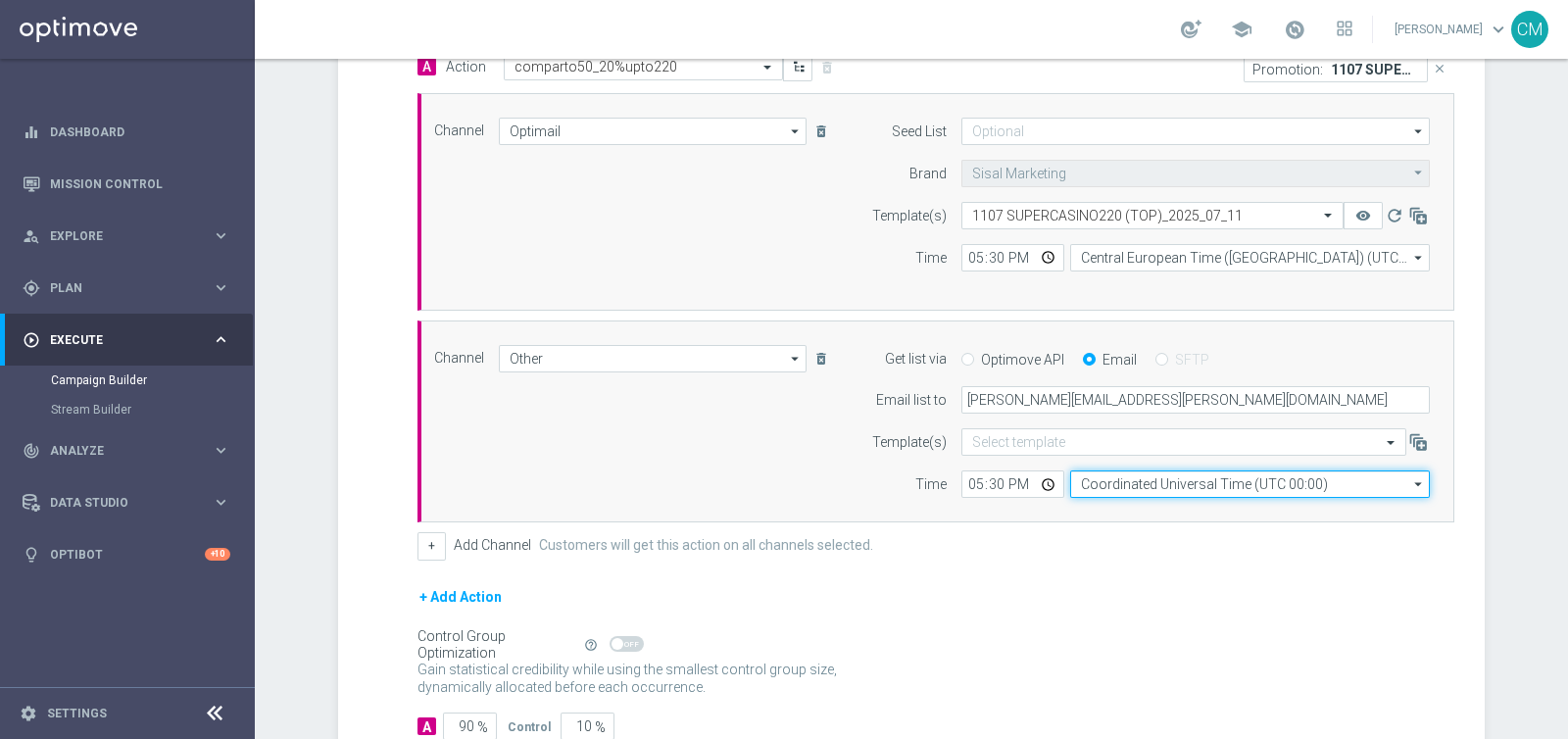 click on "Coordinated Universal Time (UTC 00:00)" 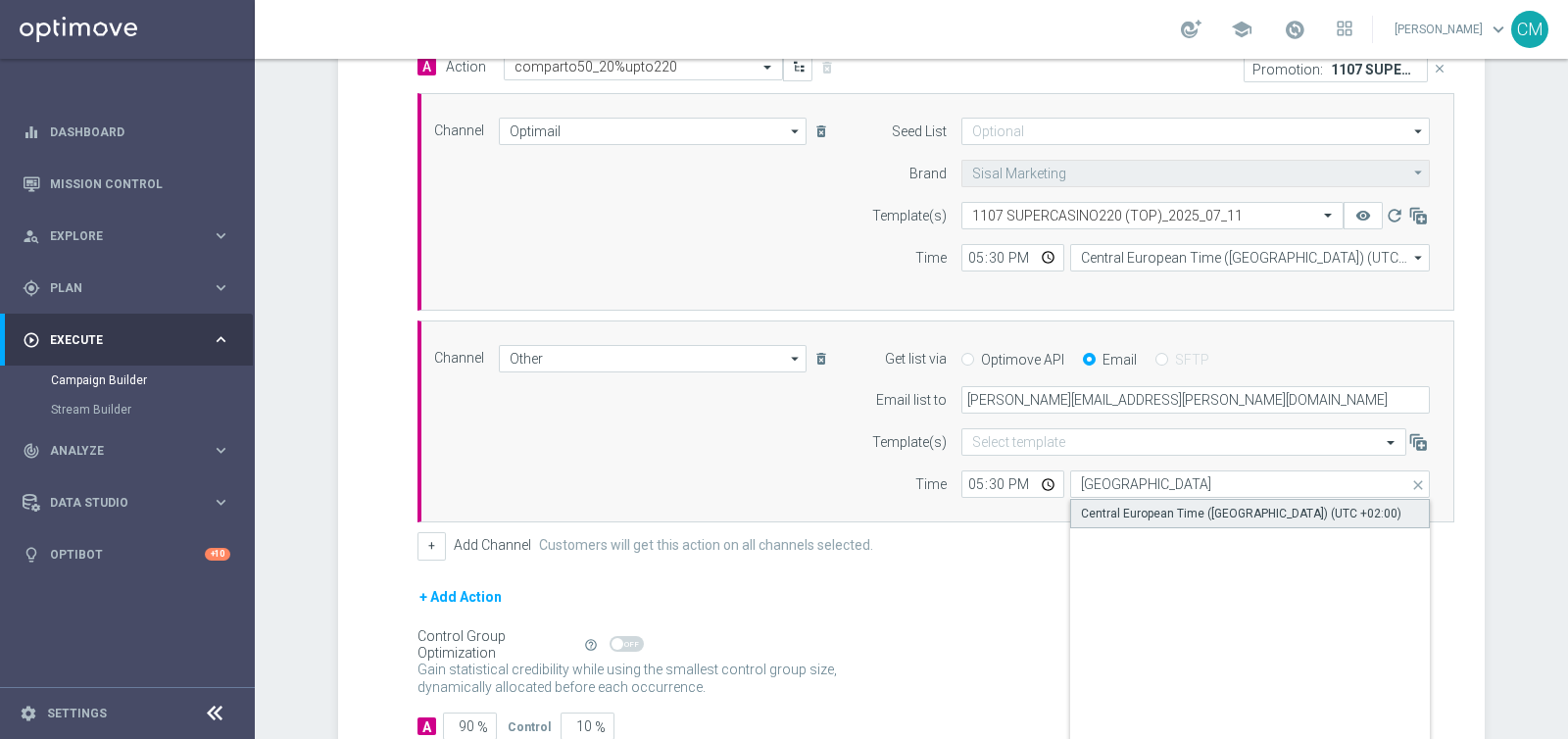 click on "Central European Time (Paris) (UTC +02:00)" 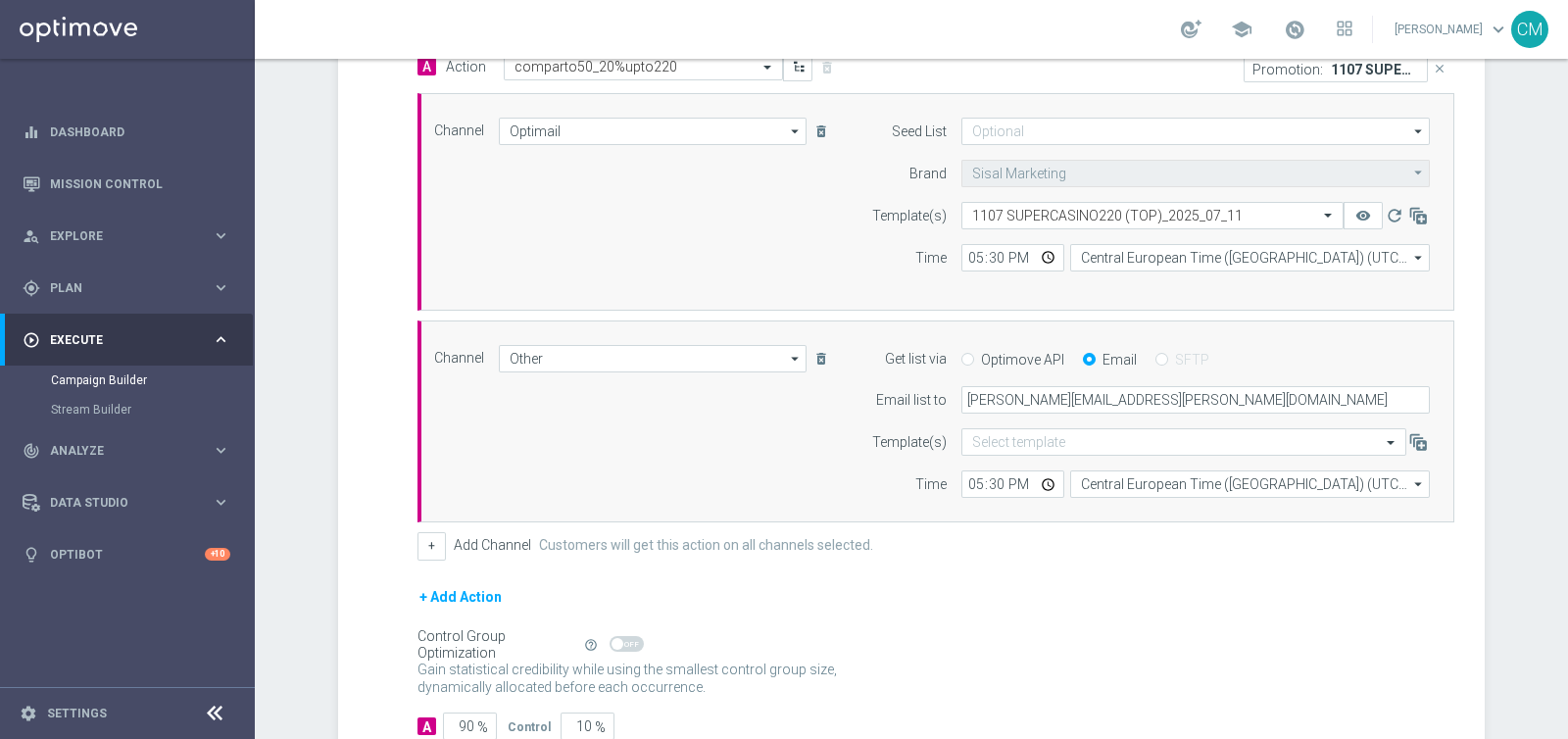 scroll, scrollTop: 624, scrollLeft: 0, axis: vertical 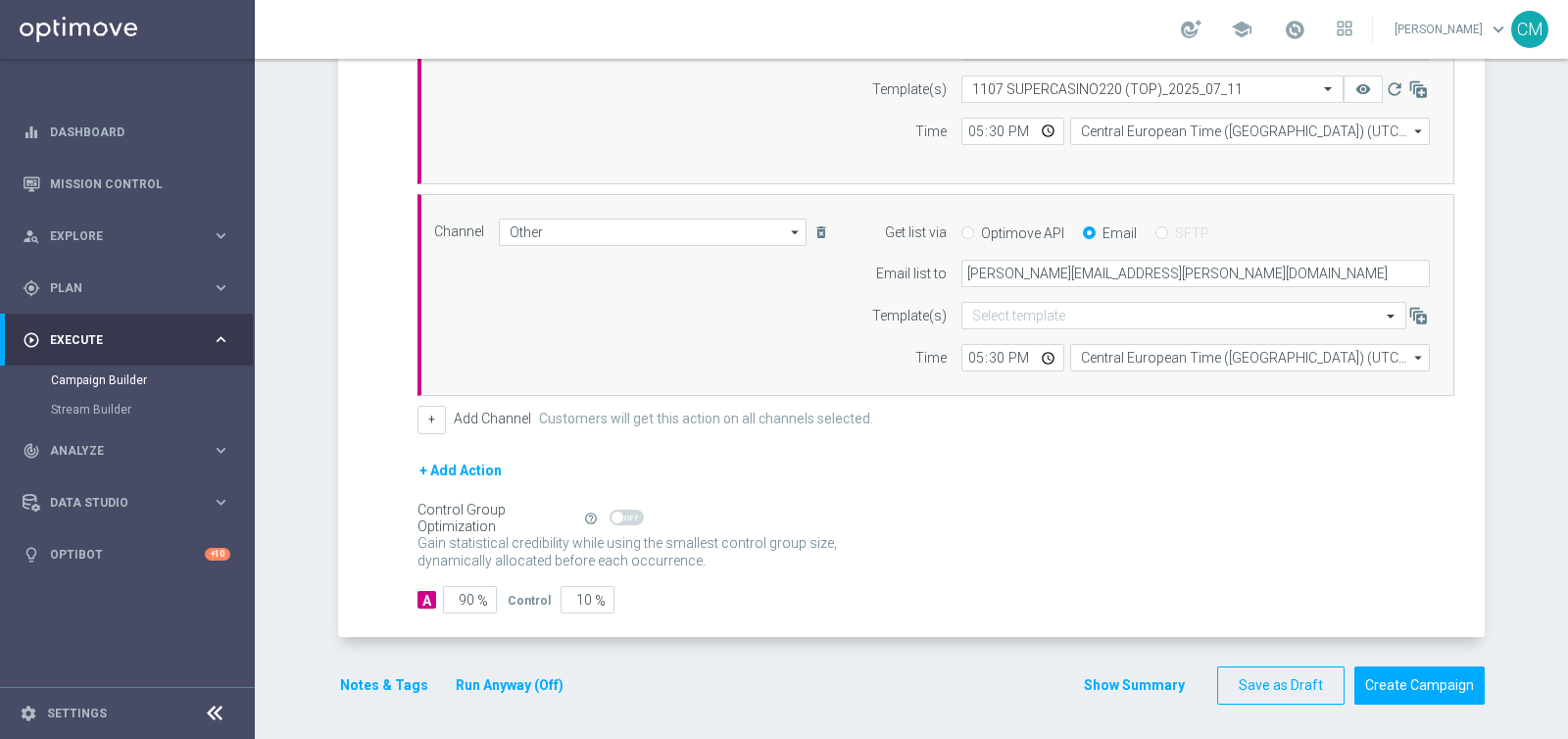 drag, startPoint x: 1120, startPoint y: 677, endPoint x: 1107, endPoint y: 676, distance: 13.038405 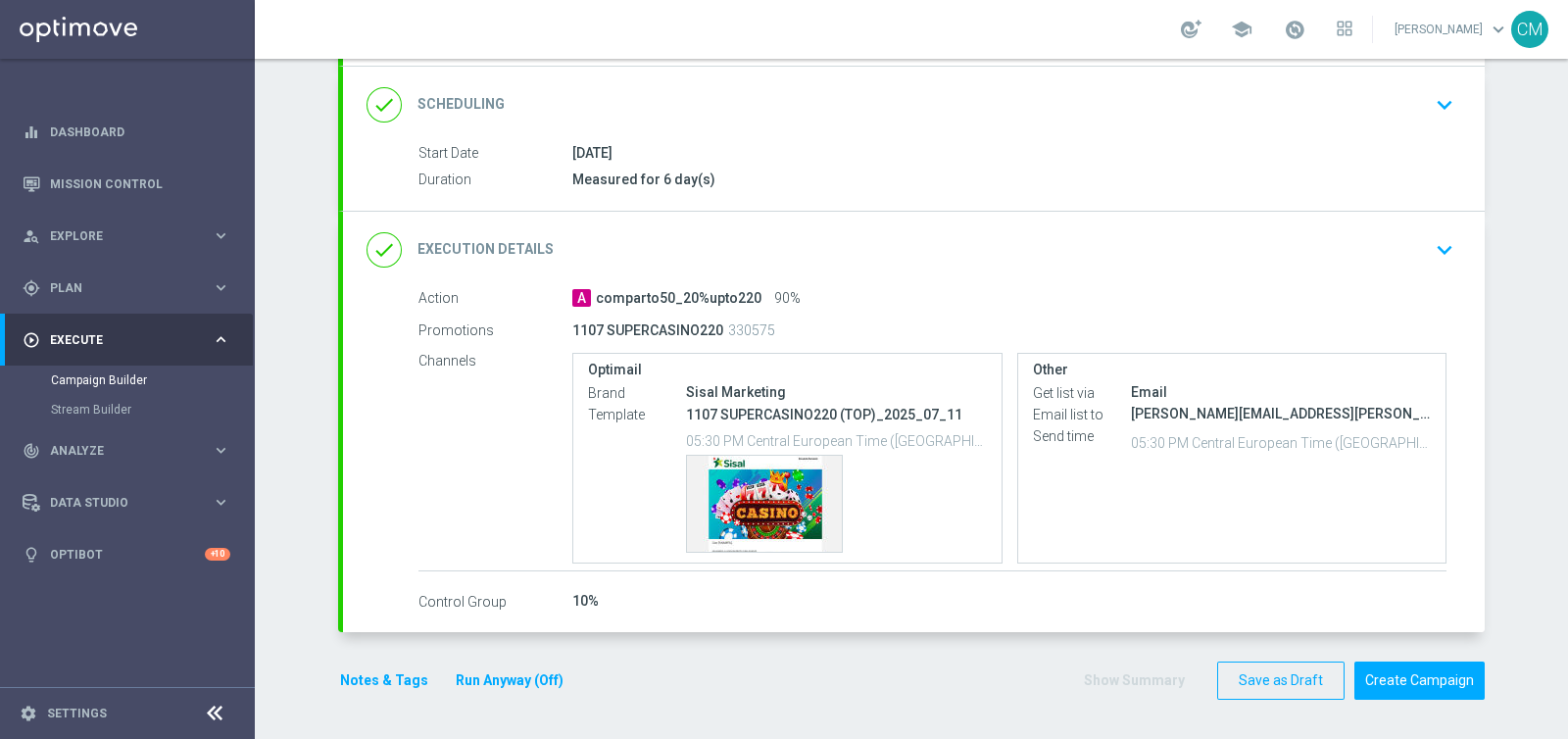 scroll, scrollTop: 250, scrollLeft: 0, axis: vertical 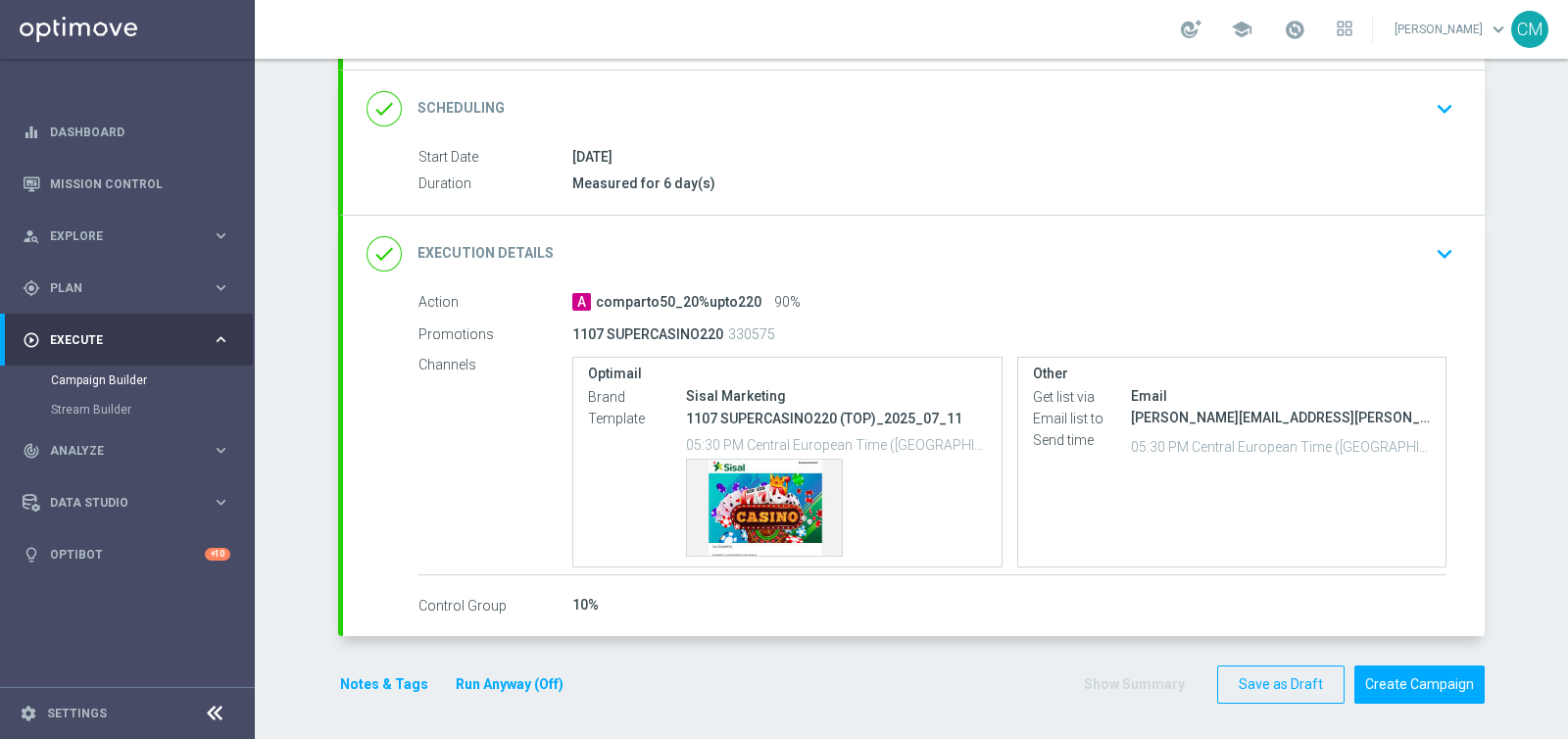 click on "Notes & Tags" 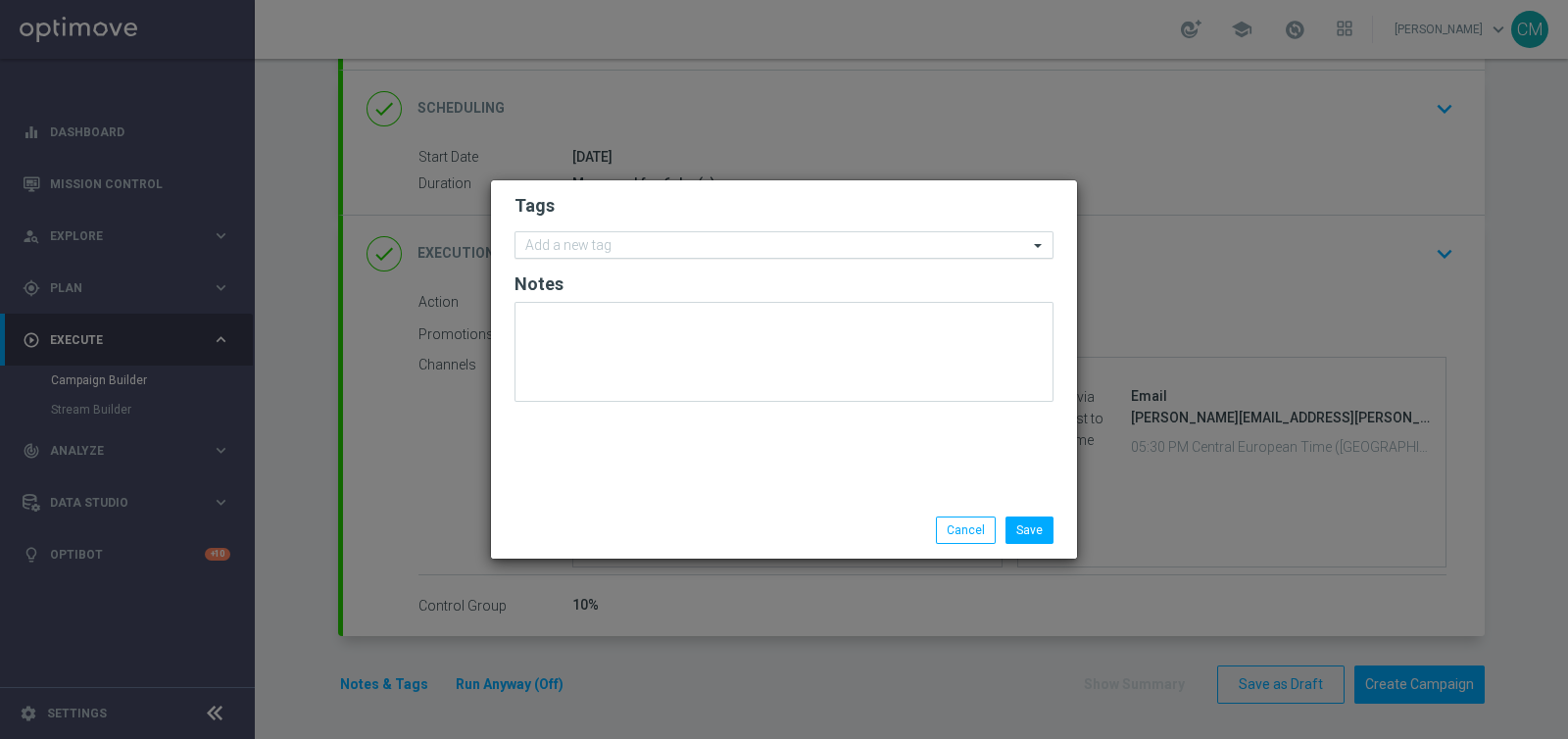 click 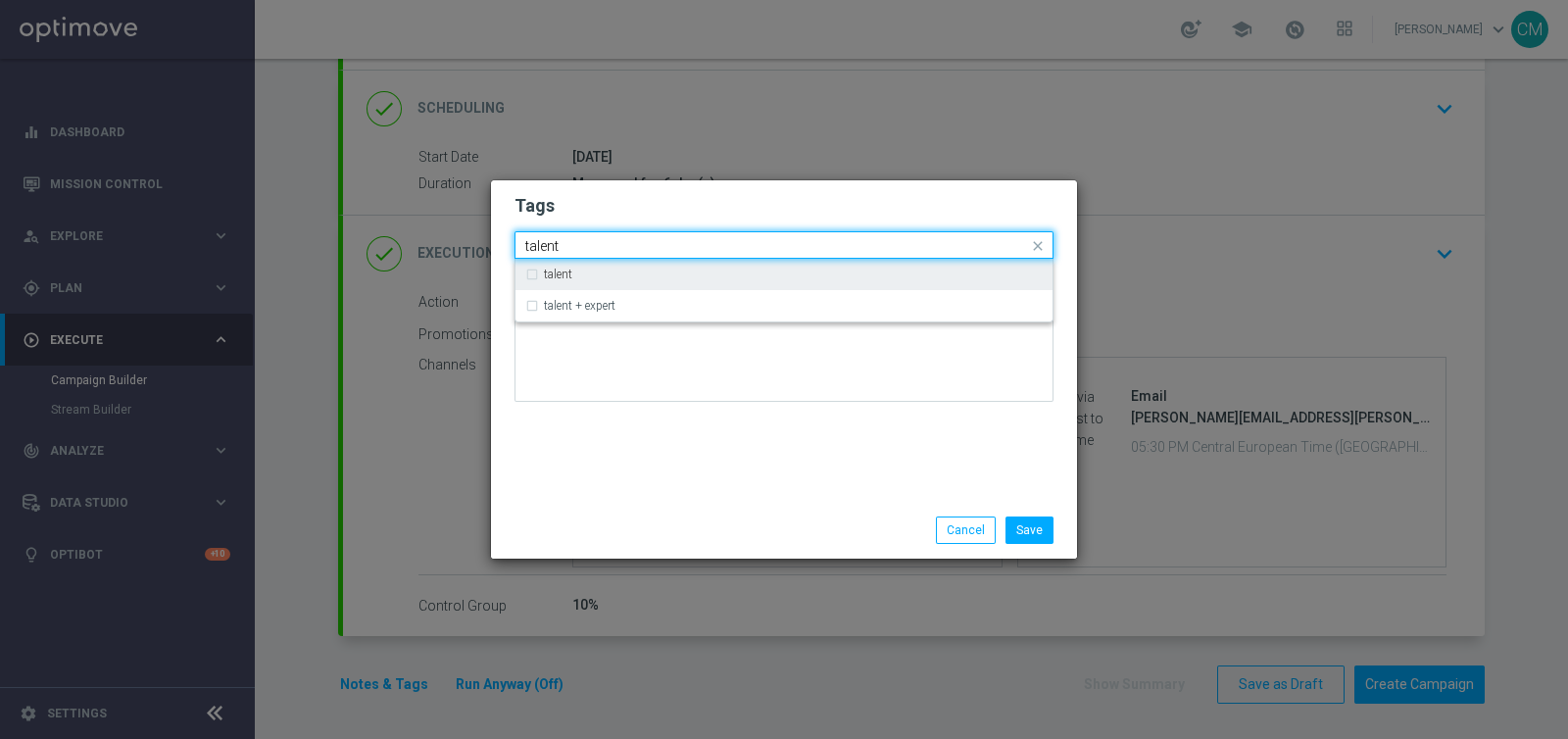 click on "talent" at bounding box center [784, 274] 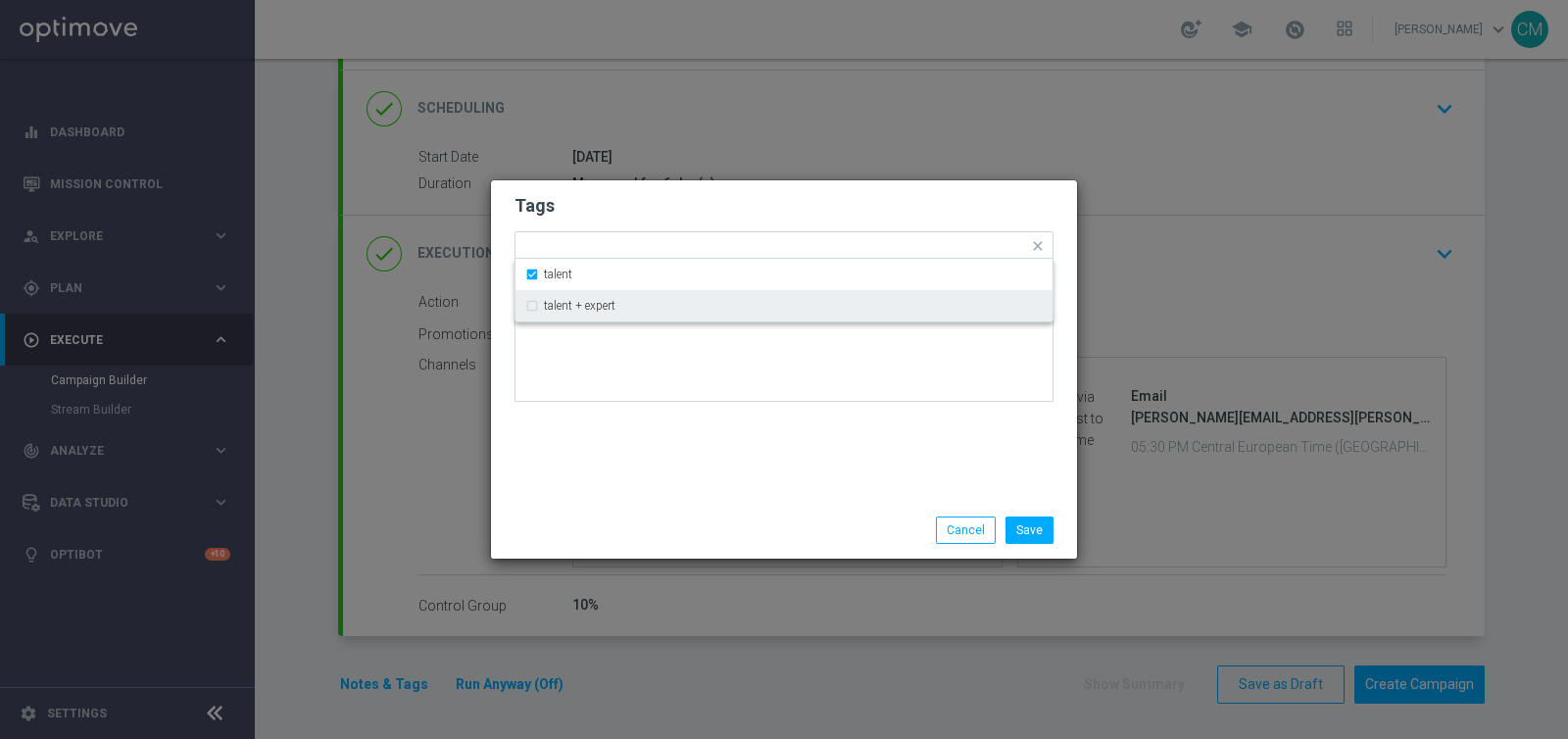 drag, startPoint x: 595, startPoint y: 478, endPoint x: 666, endPoint y: 232, distance: 256.041 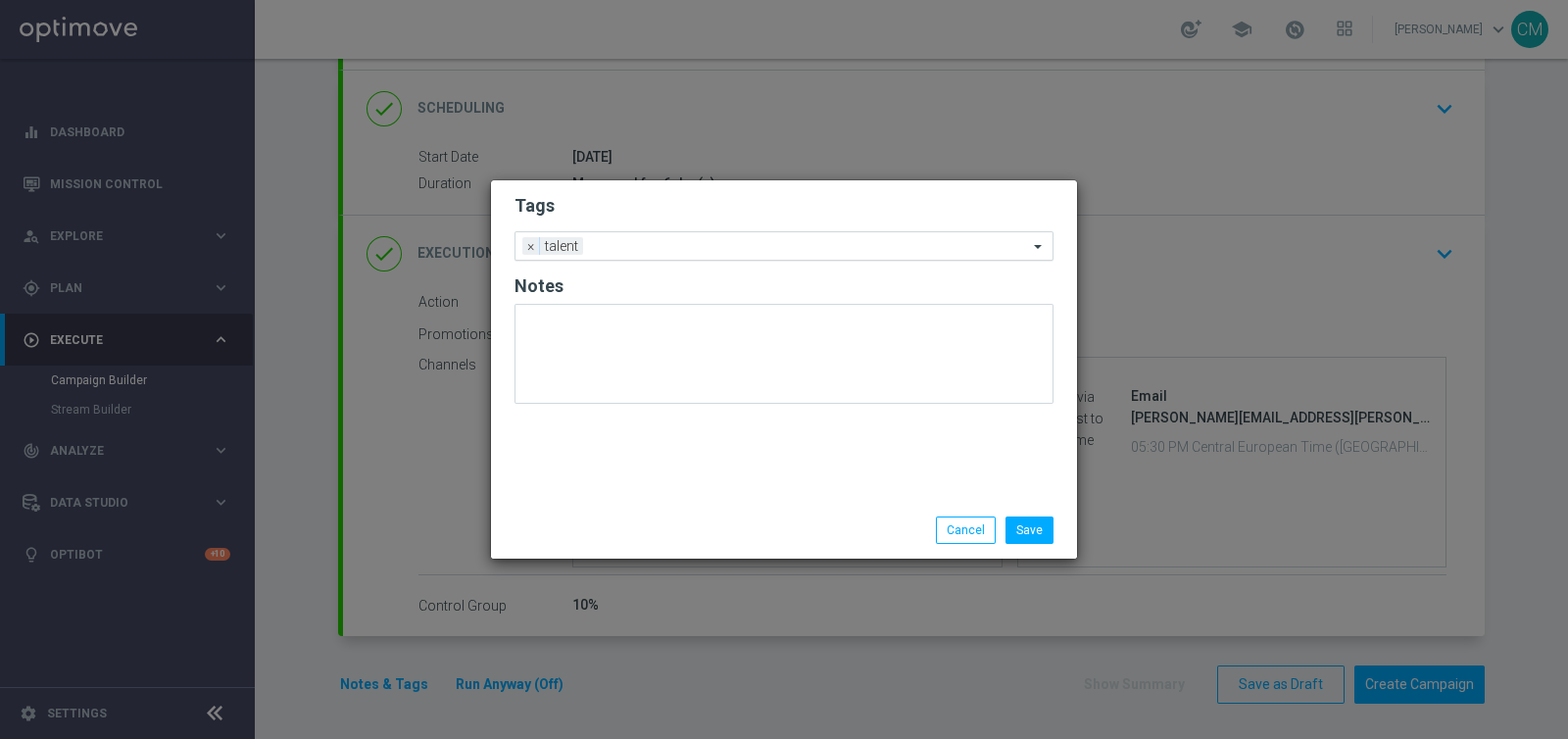 click on "Add a new tag × talent" 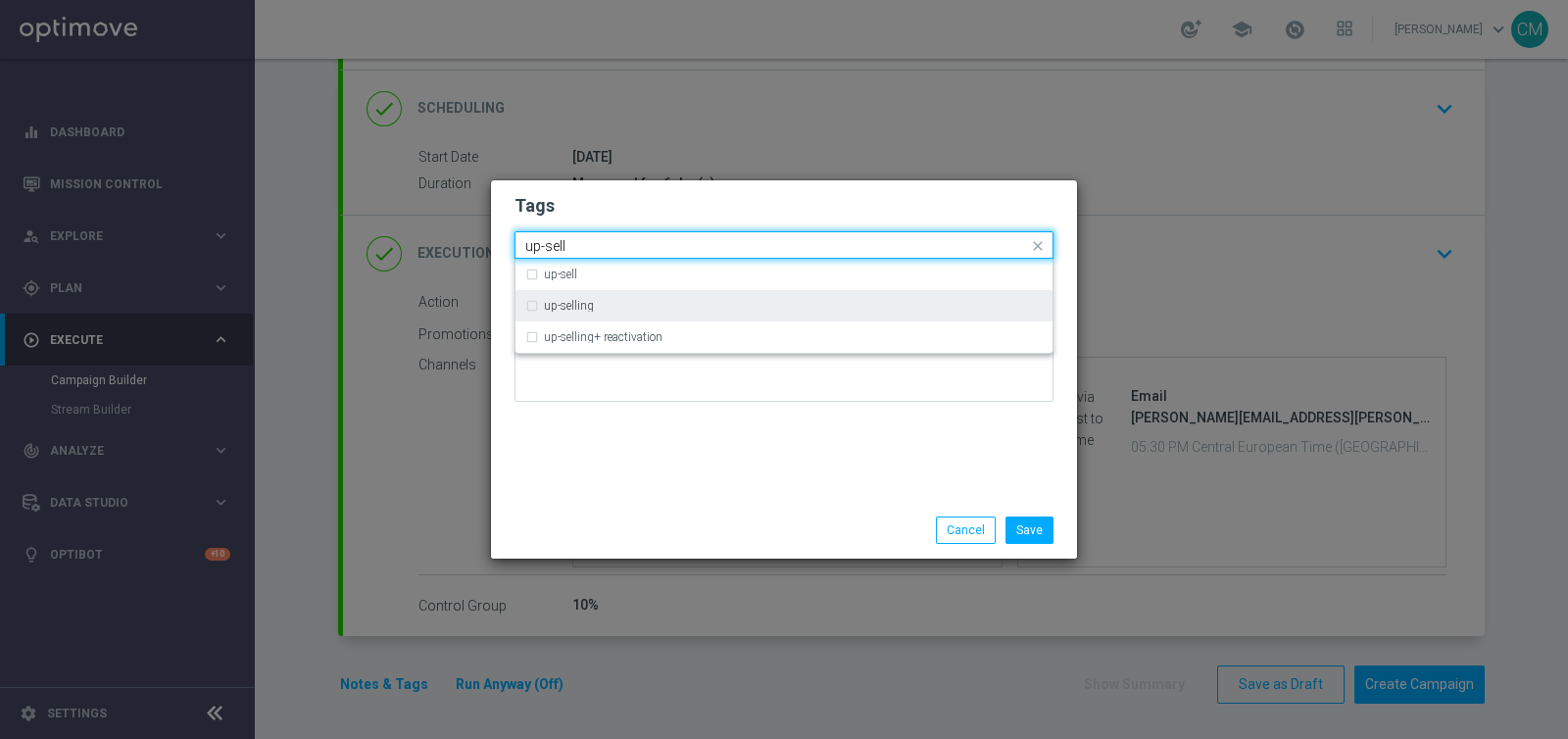 click on "up-selling" at bounding box center (784, 306) 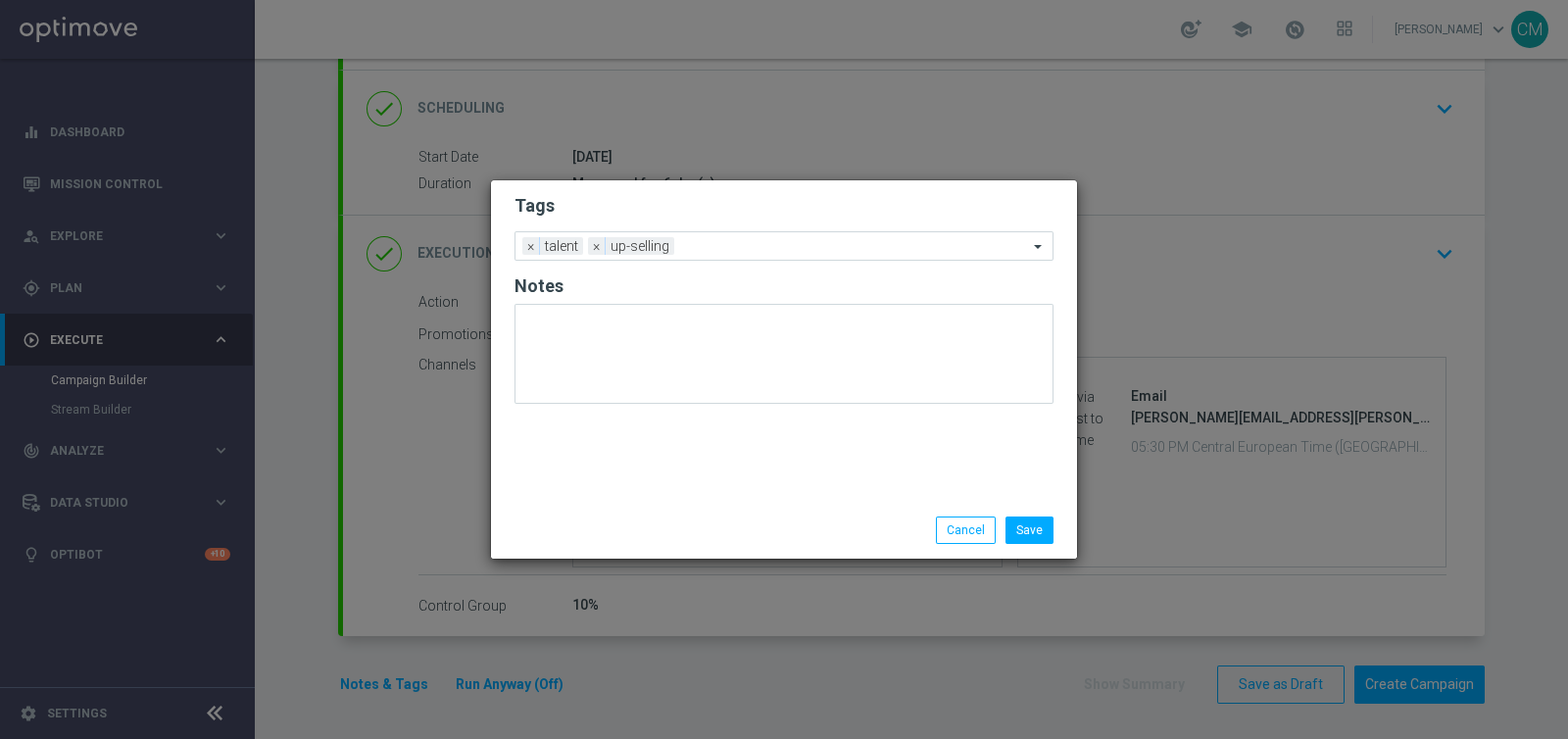 drag, startPoint x: 720, startPoint y: 492, endPoint x: 732, endPoint y: 416, distance: 76.94154 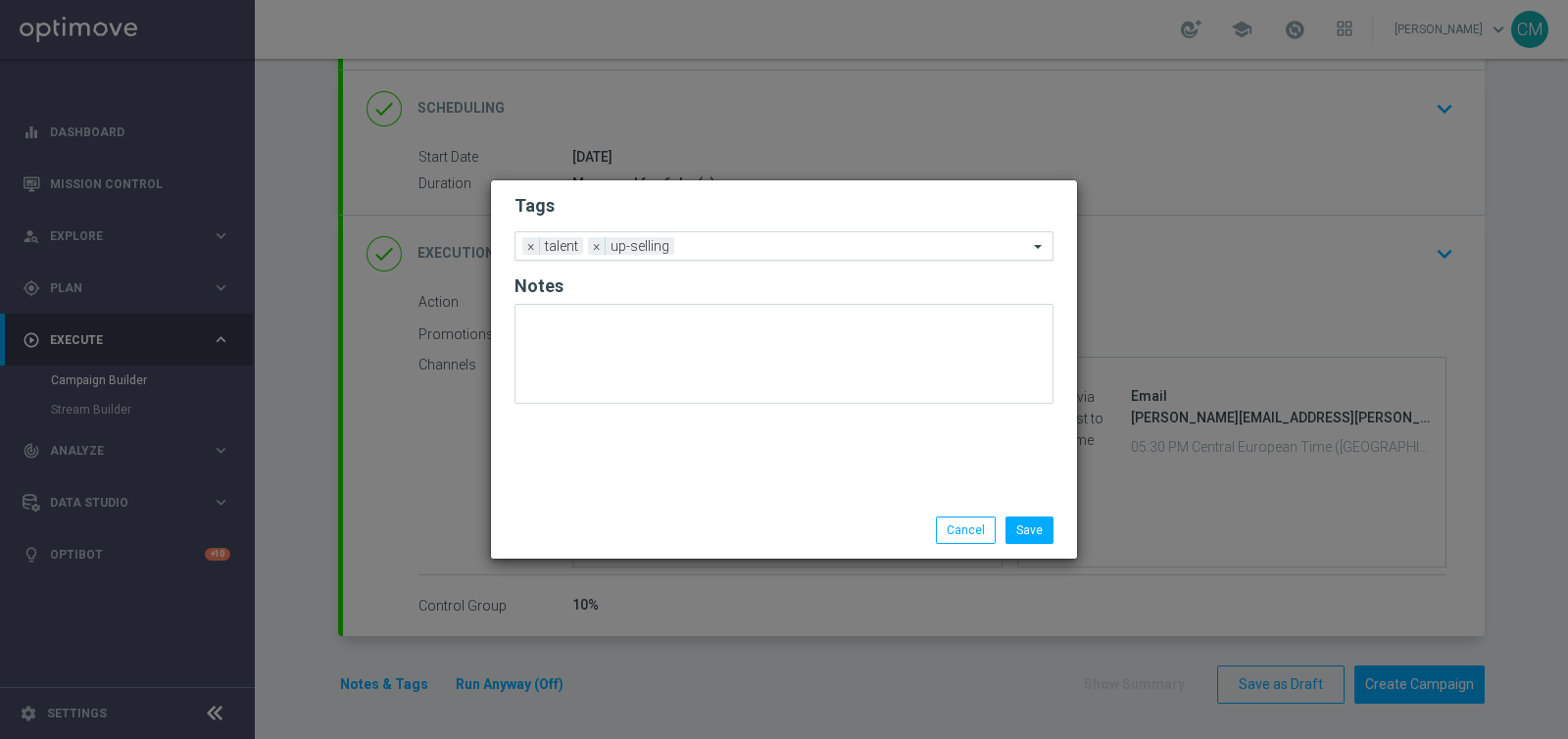 click on "Add a new tag × talent × up-selling" 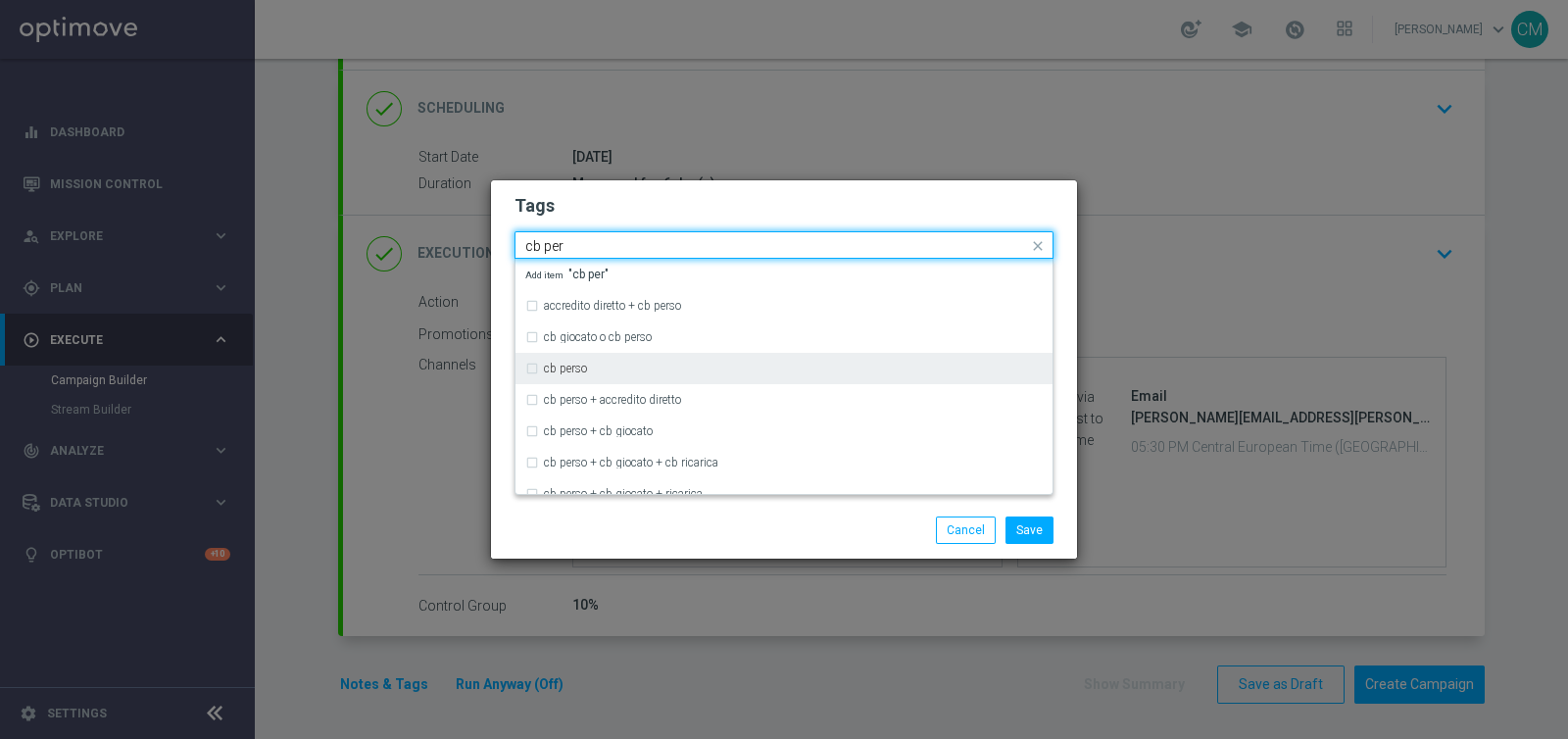 click on "cb perso" at bounding box center [784, 369] 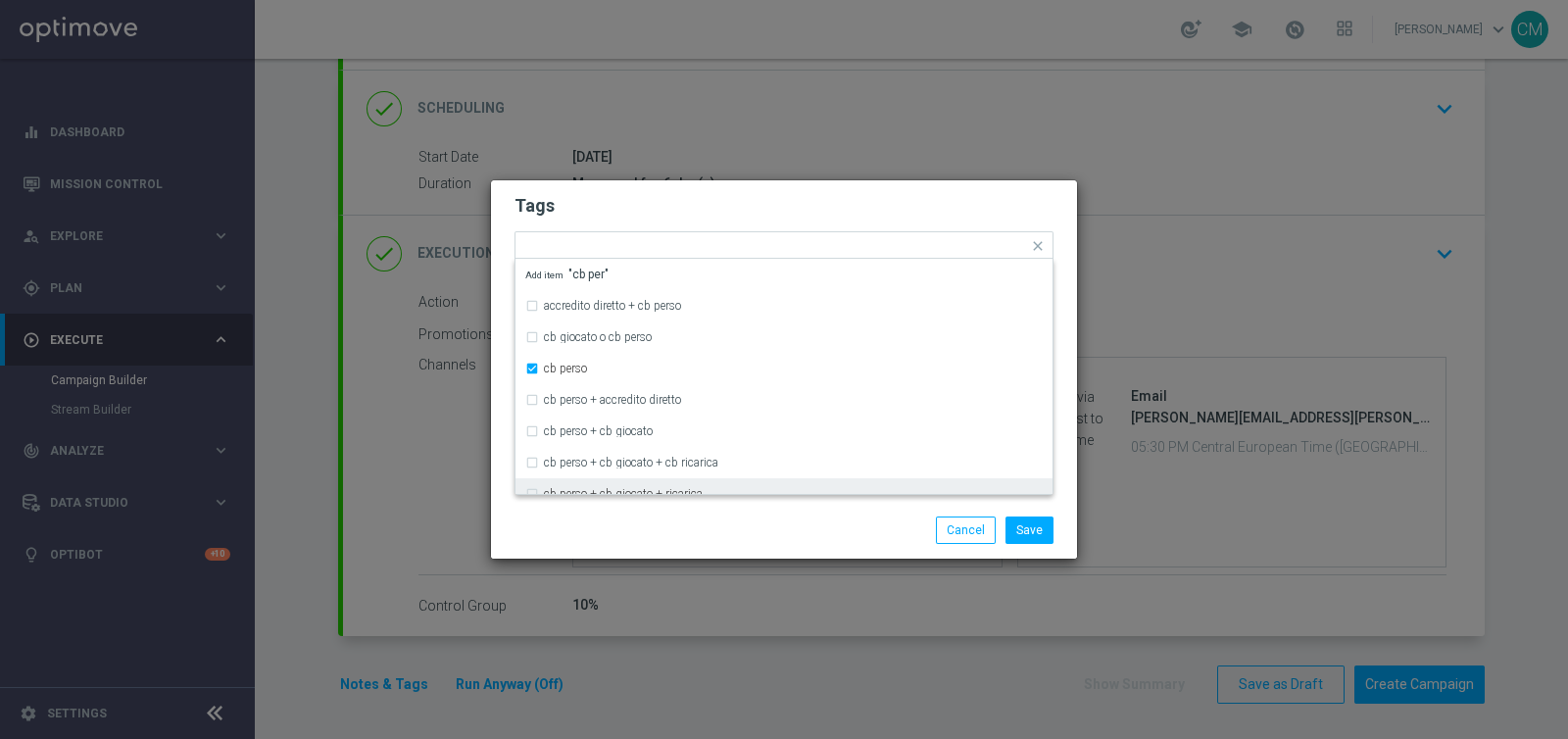click on "Save
Cancel" 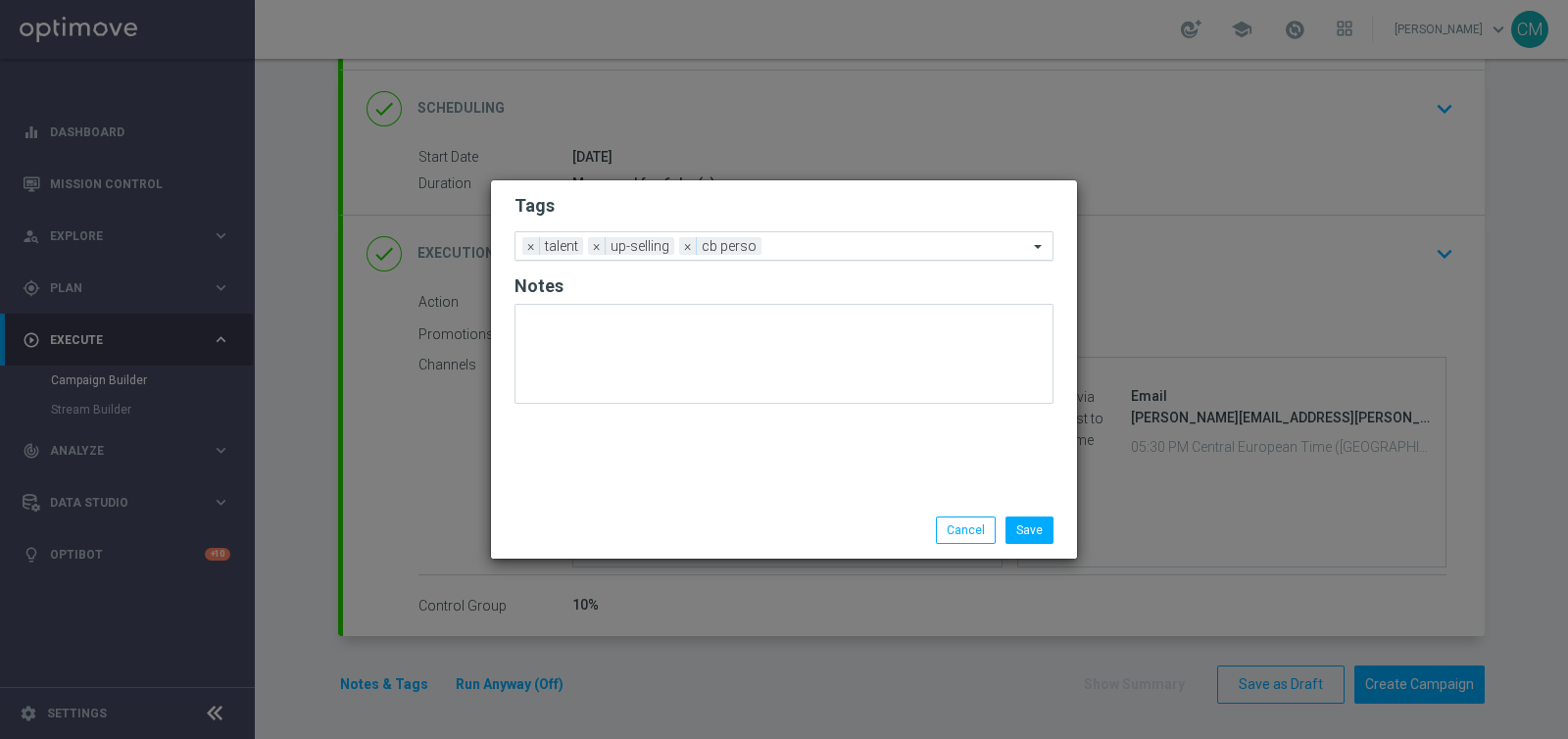click 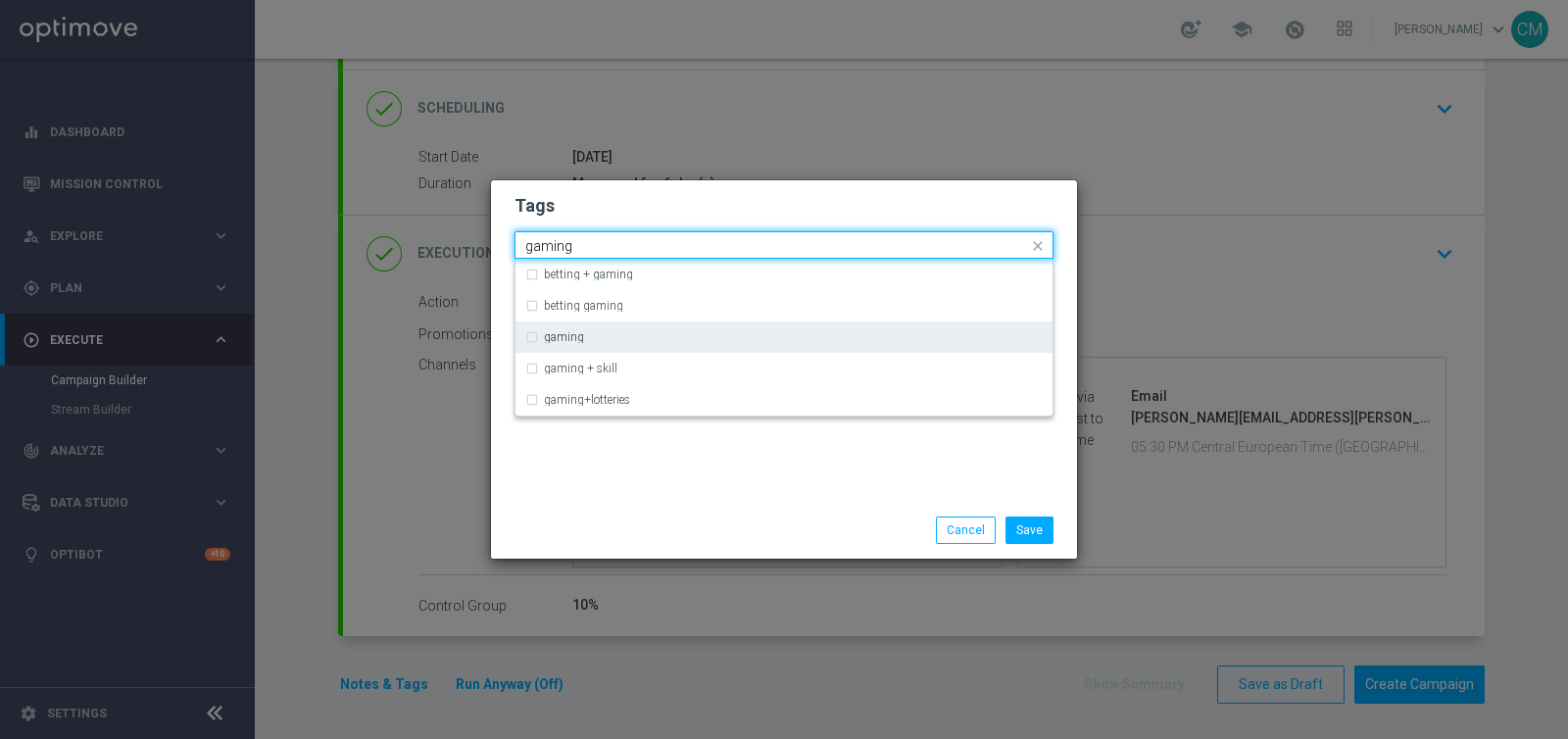 click on "gaming" at bounding box center [784, 337] 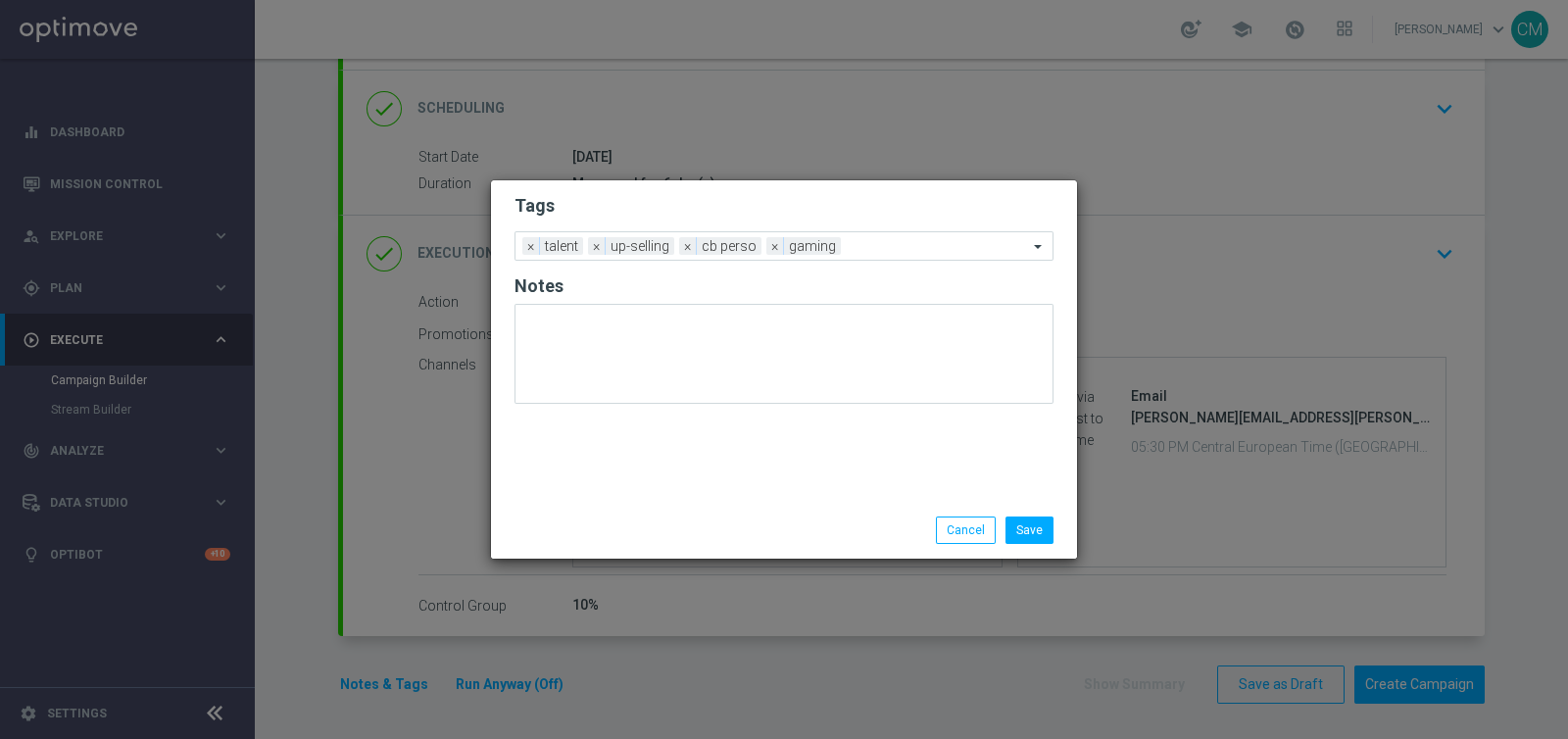 click on "Tags
Add a new tag × talent × up-selling × cb perso × gaming
Notes" 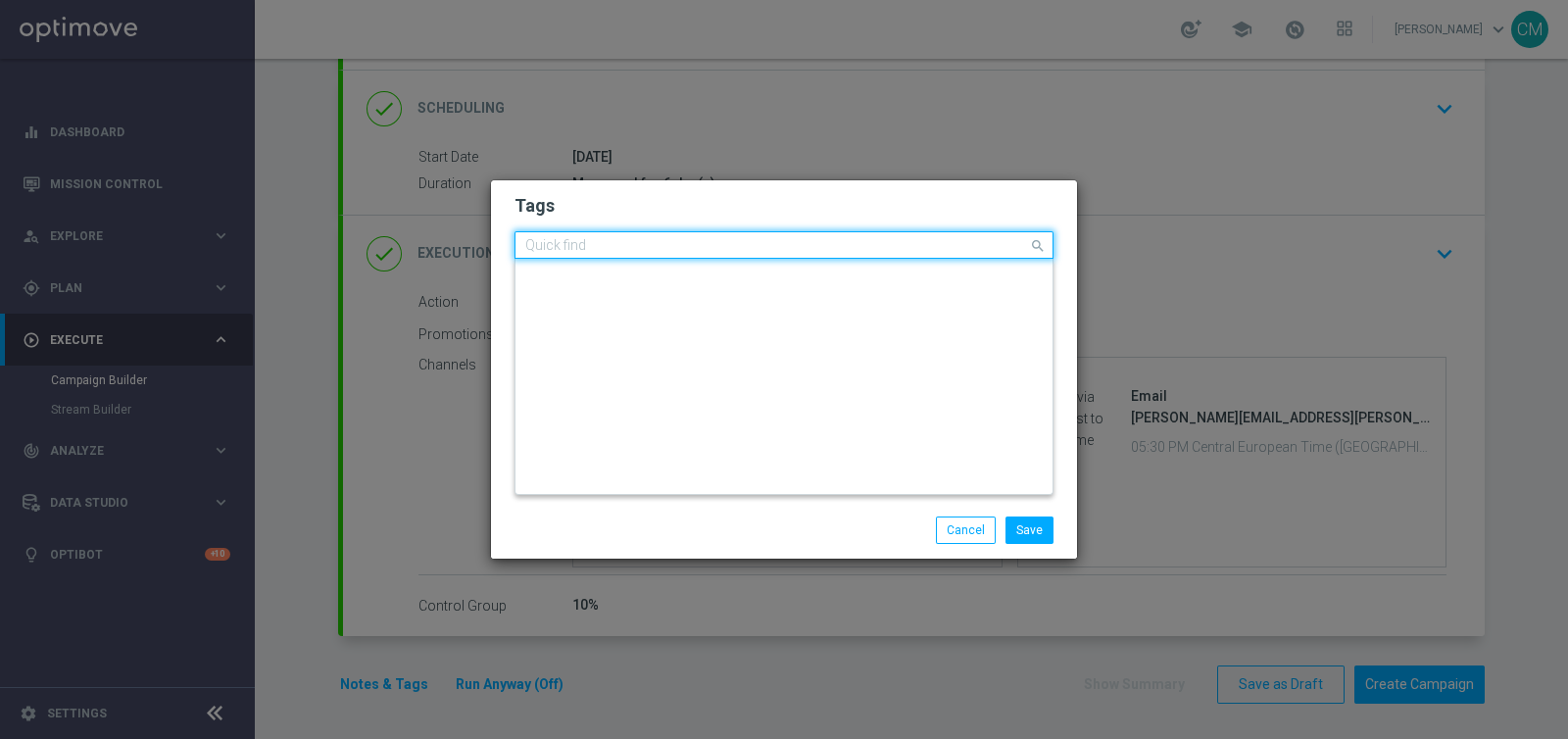 click on "Quick find × talent × up-selling × cb perso × gaming" 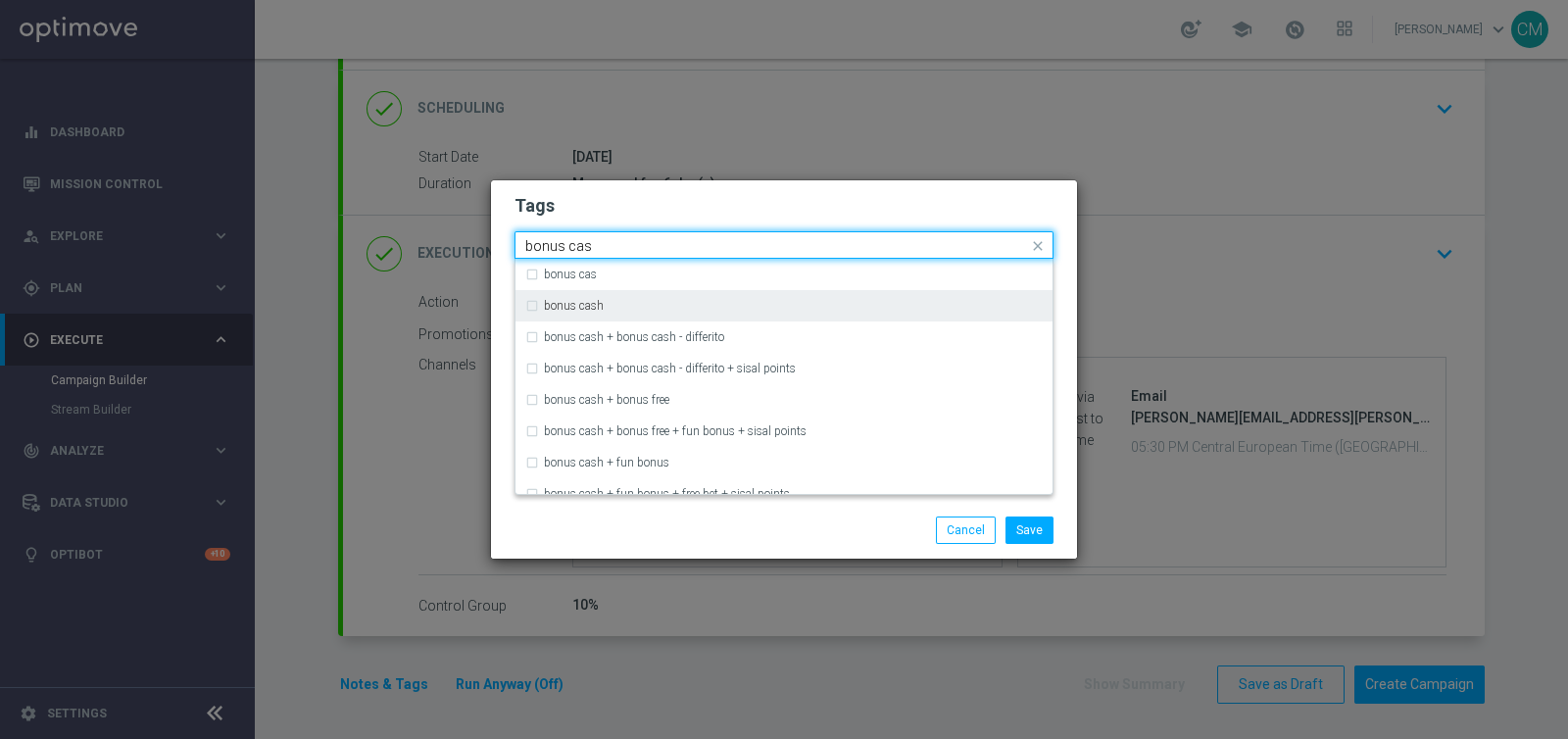 click on "bonus cash" at bounding box center [784, 306] 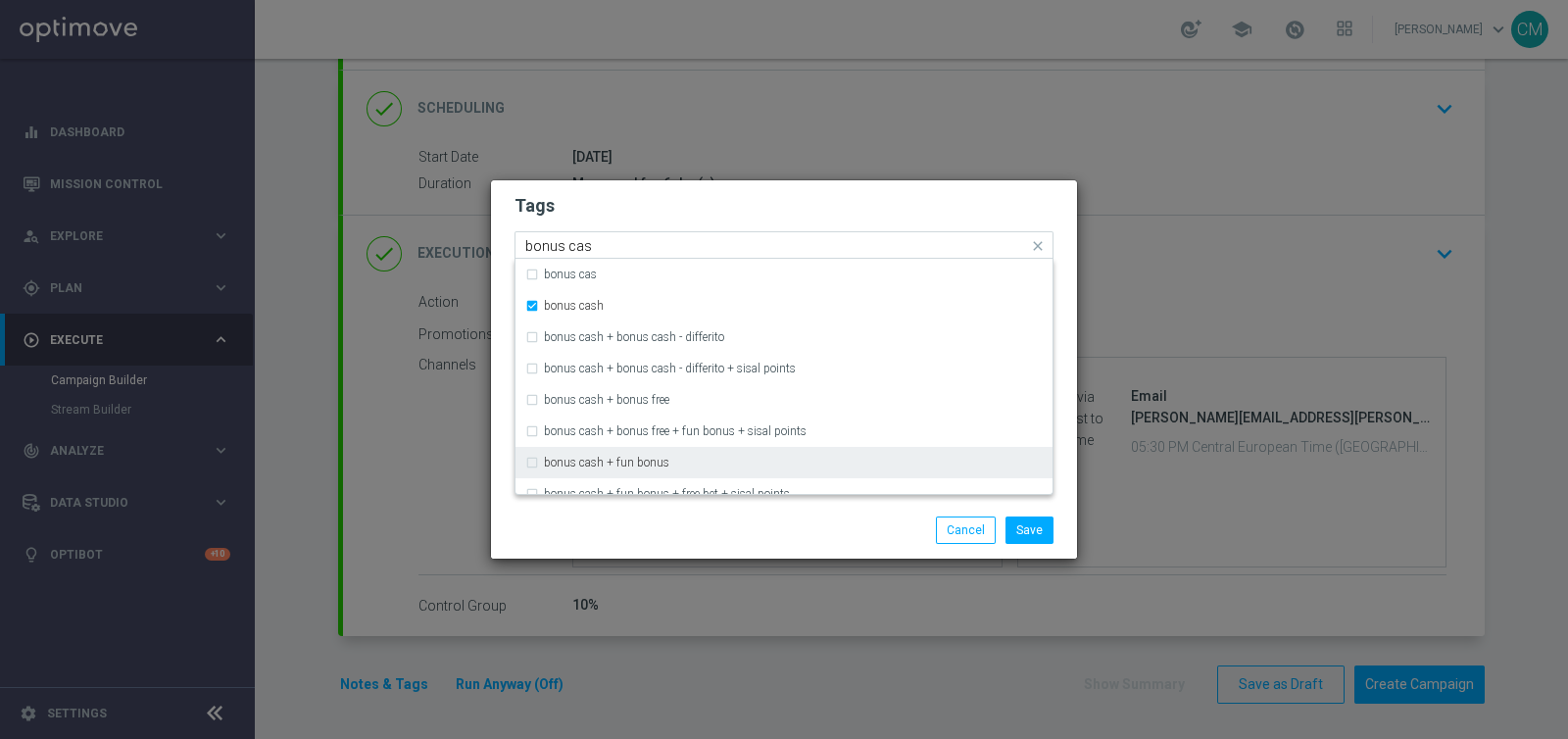 type 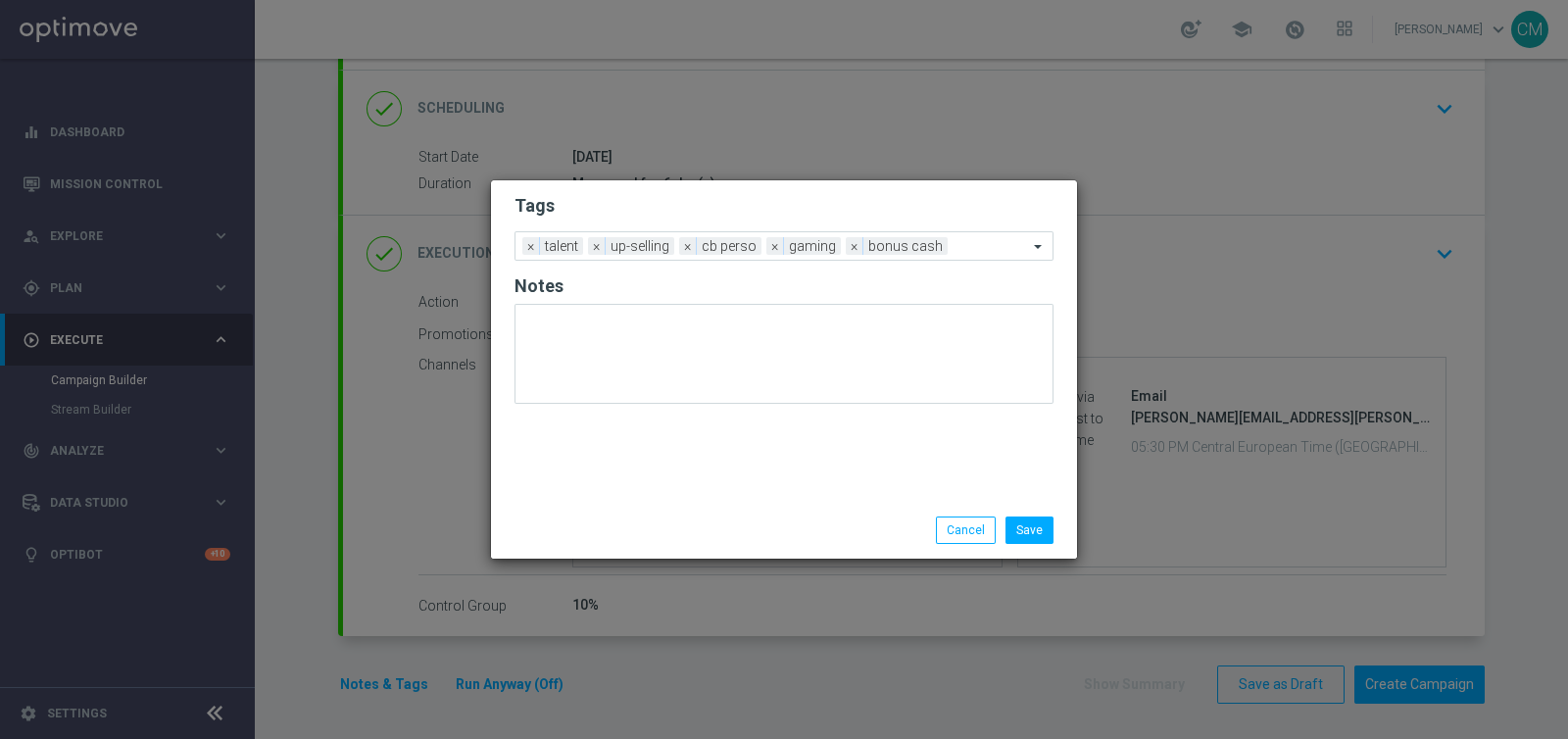 click on "Save
Cancel" 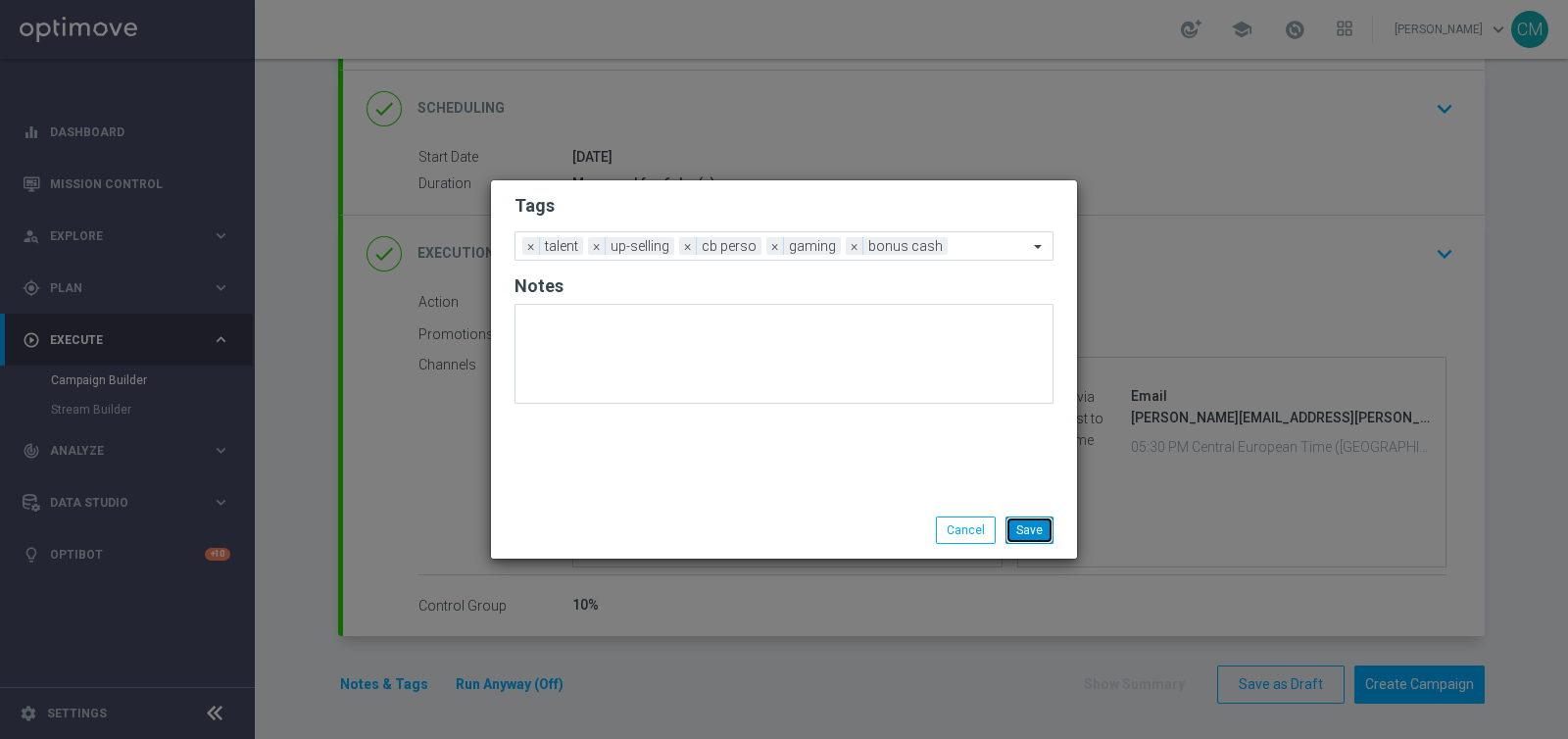 click on "Save" 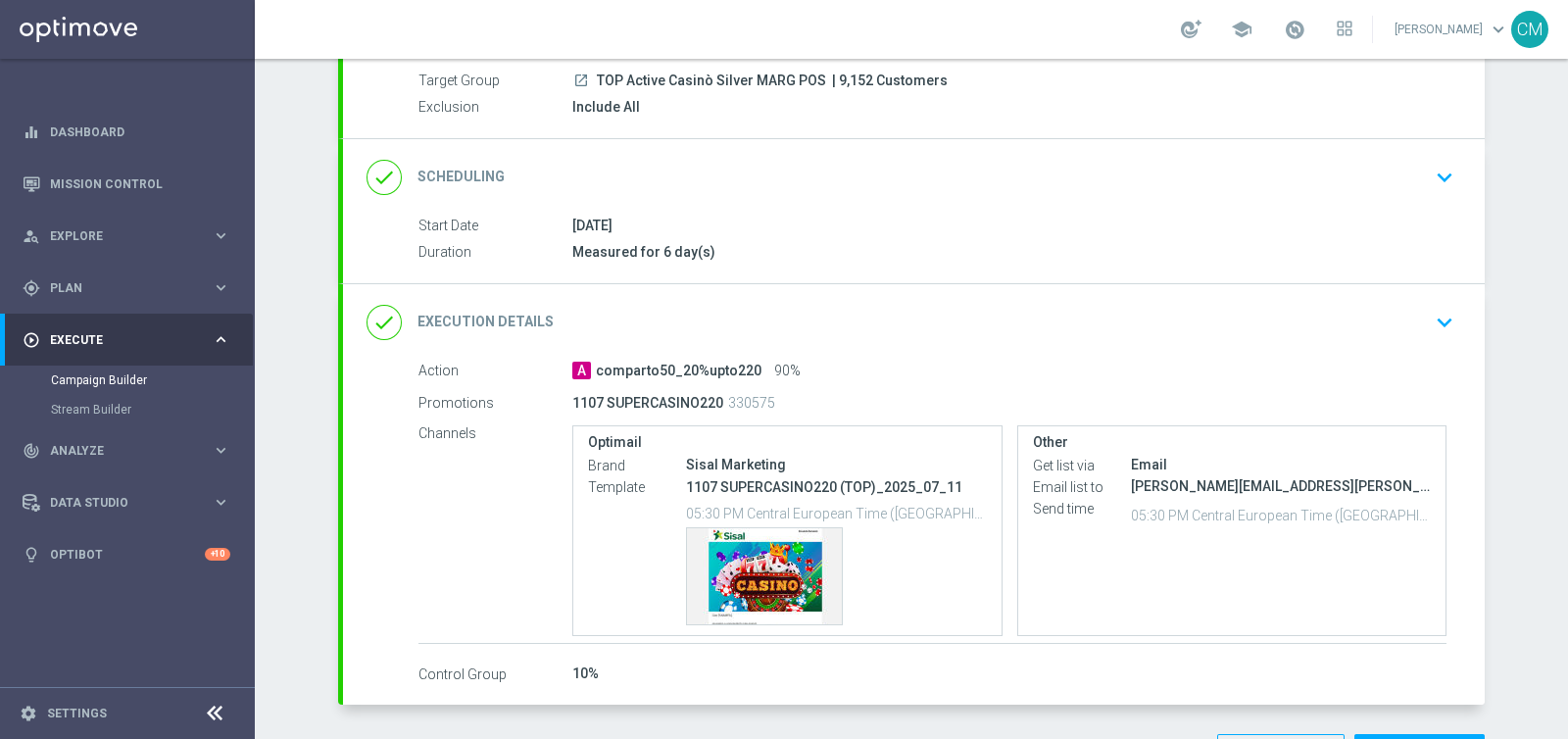 scroll, scrollTop: 250, scrollLeft: 0, axis: vertical 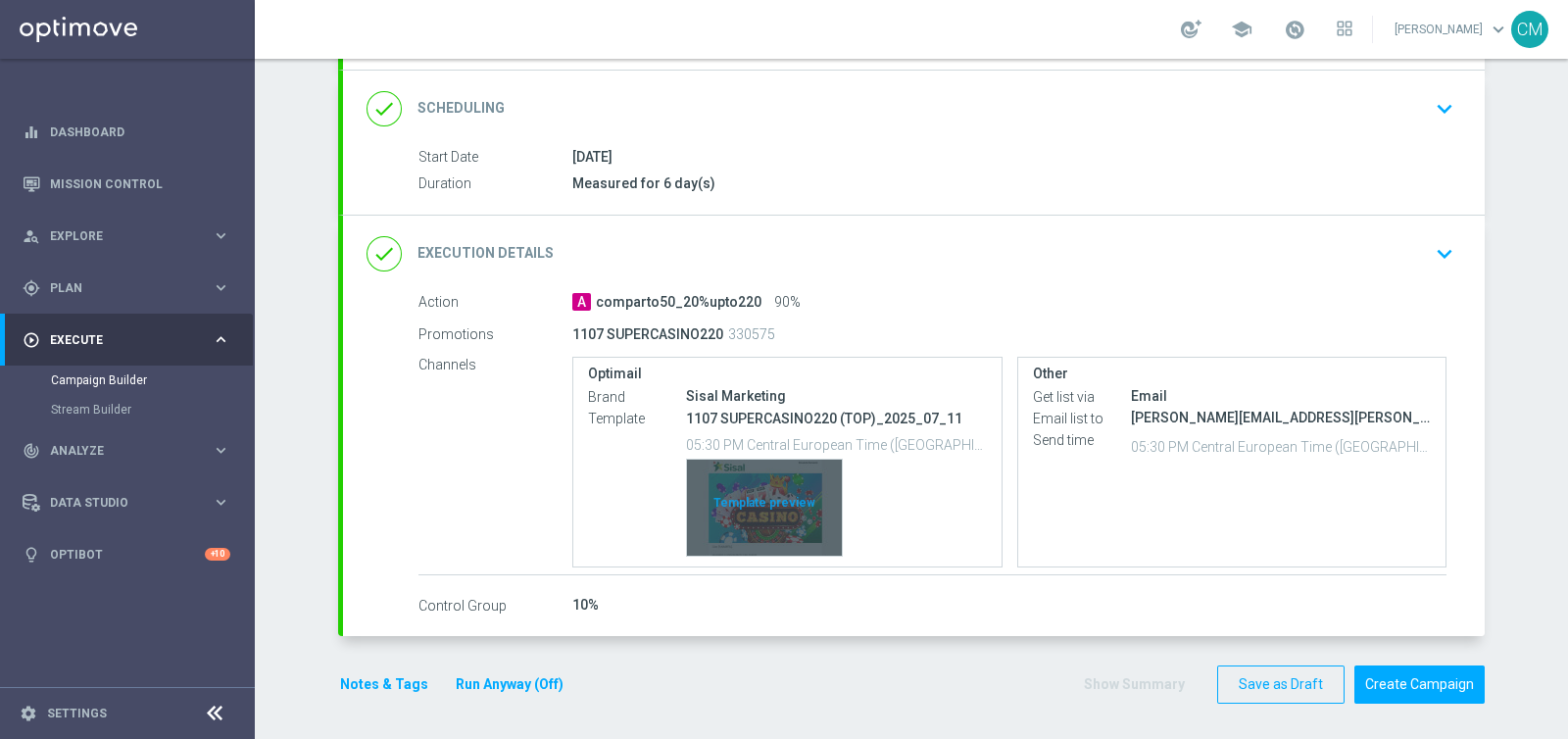 click on "Template preview" 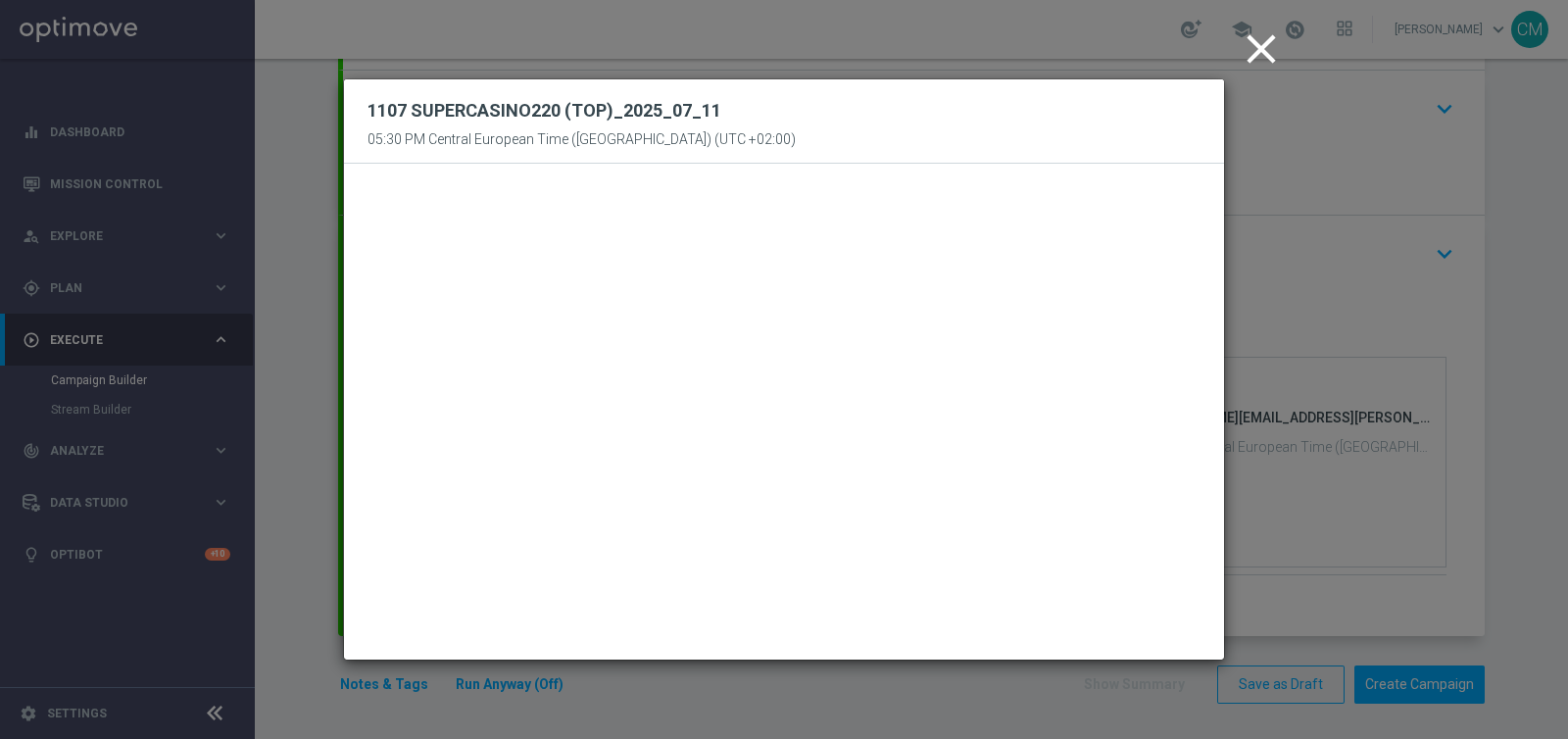 click on "close" 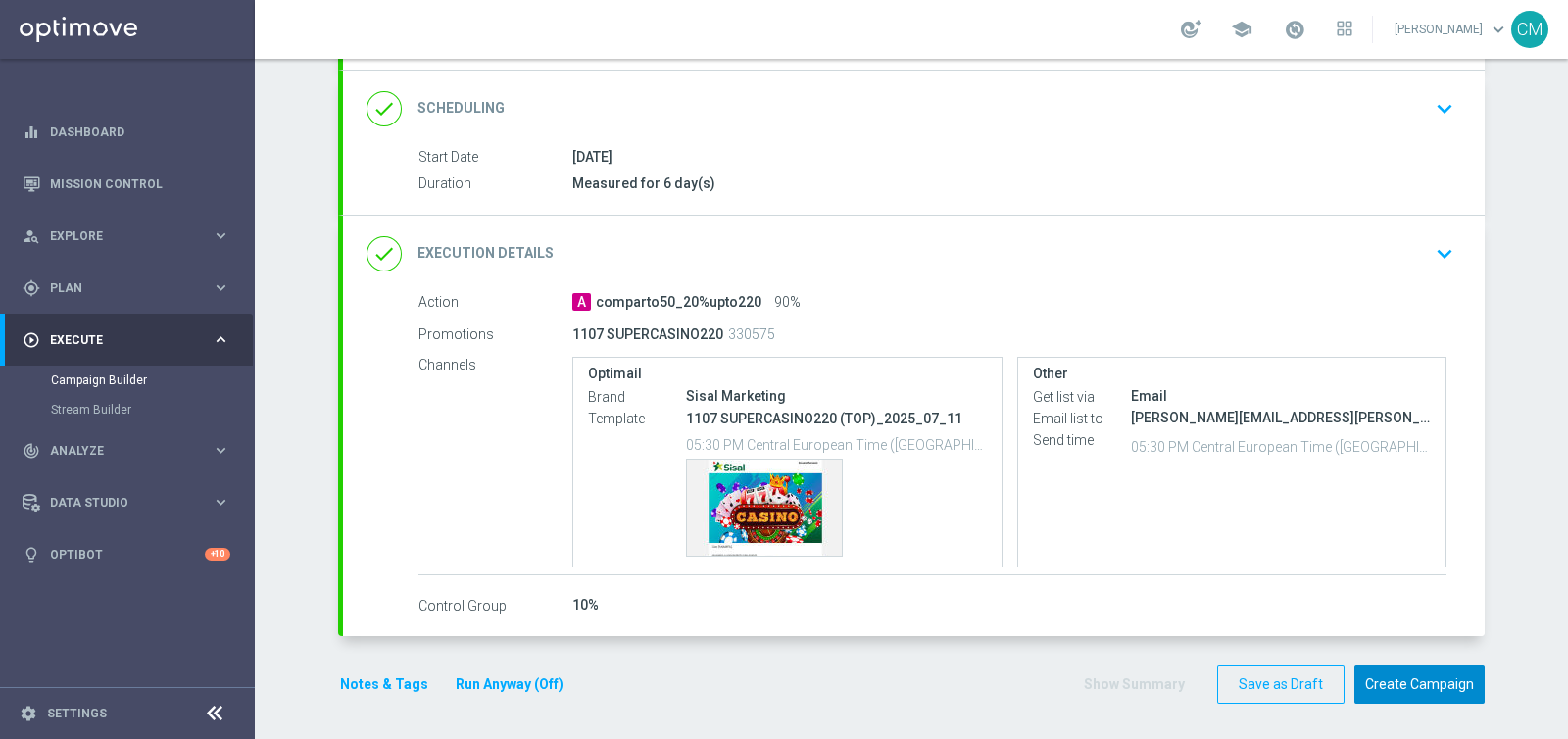 click on "Create Campaign" 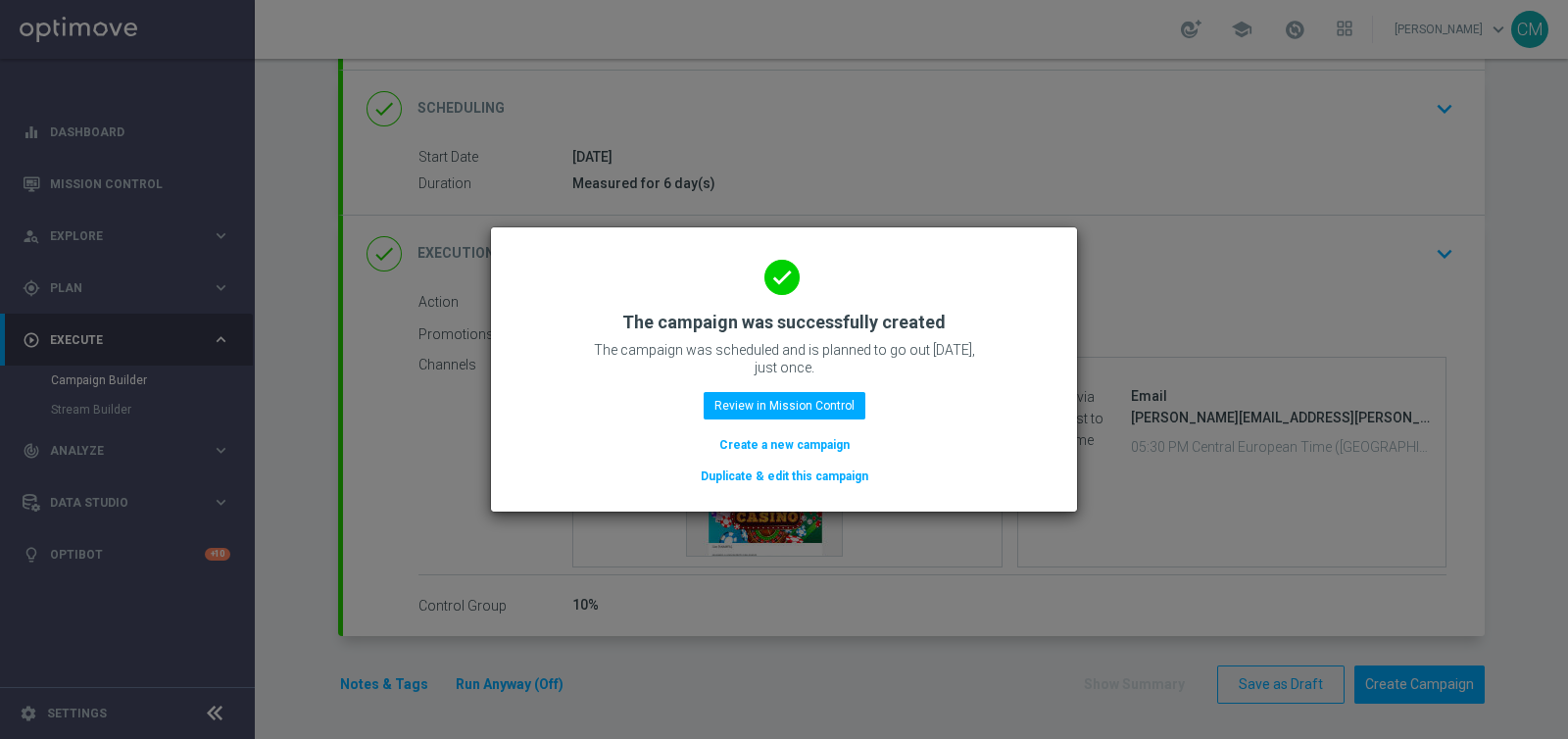 drag, startPoint x: 787, startPoint y: 443, endPoint x: 969, endPoint y: 732, distance: 341.53331 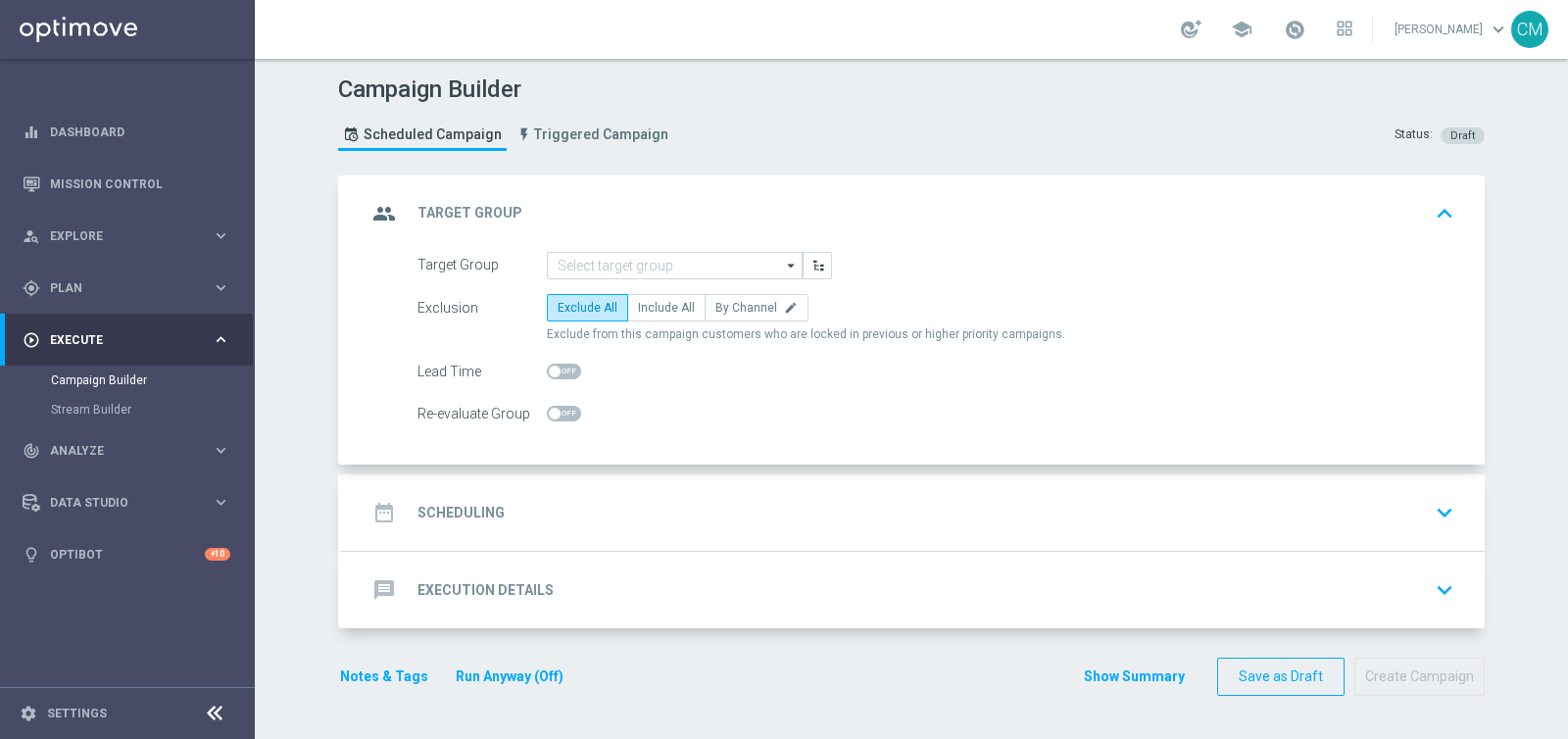 scroll, scrollTop: 0, scrollLeft: 0, axis: both 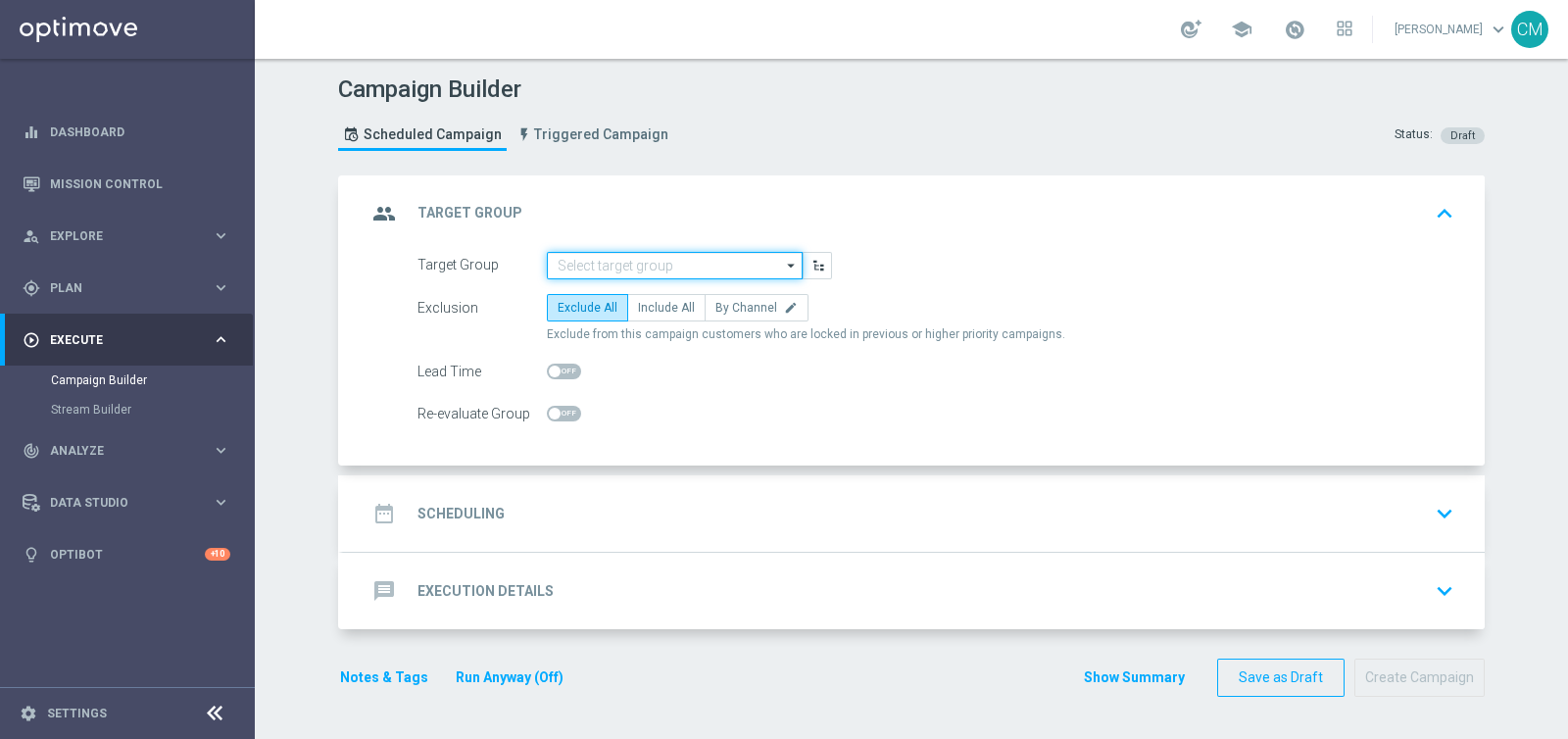 click 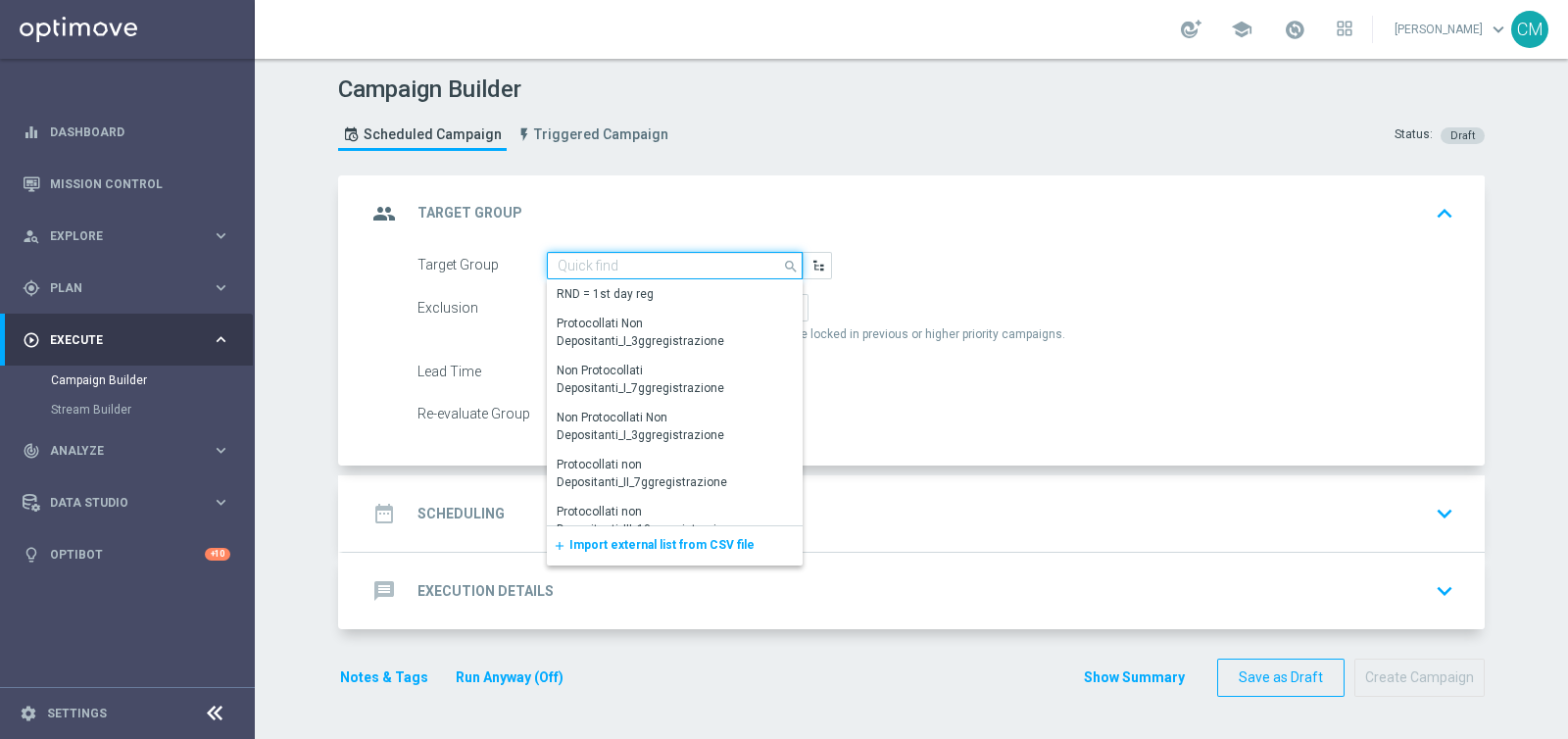 paste on "LOW Active Casinò Silver MARG POS" 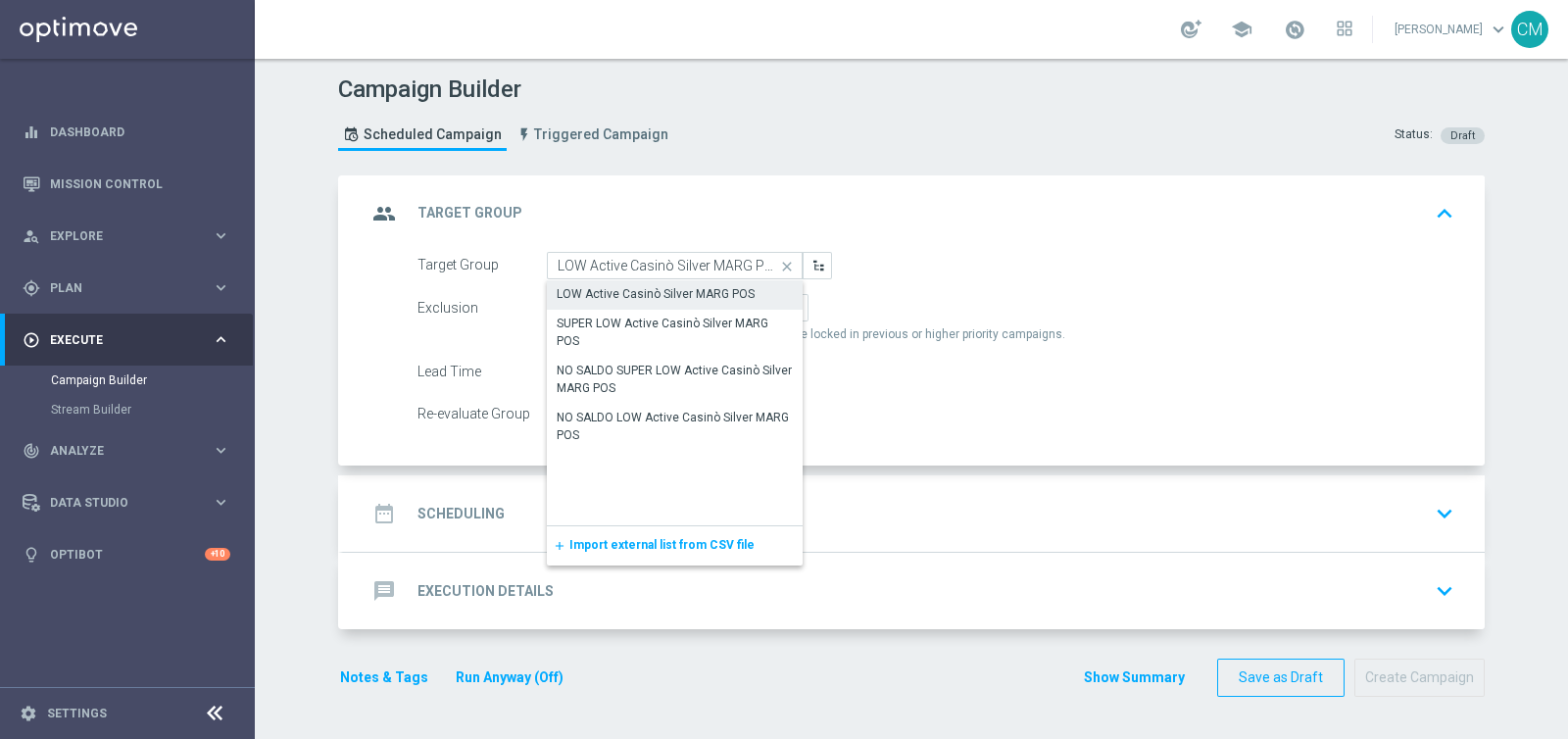 click on "LOW Active Casinò Silver MARG POS" 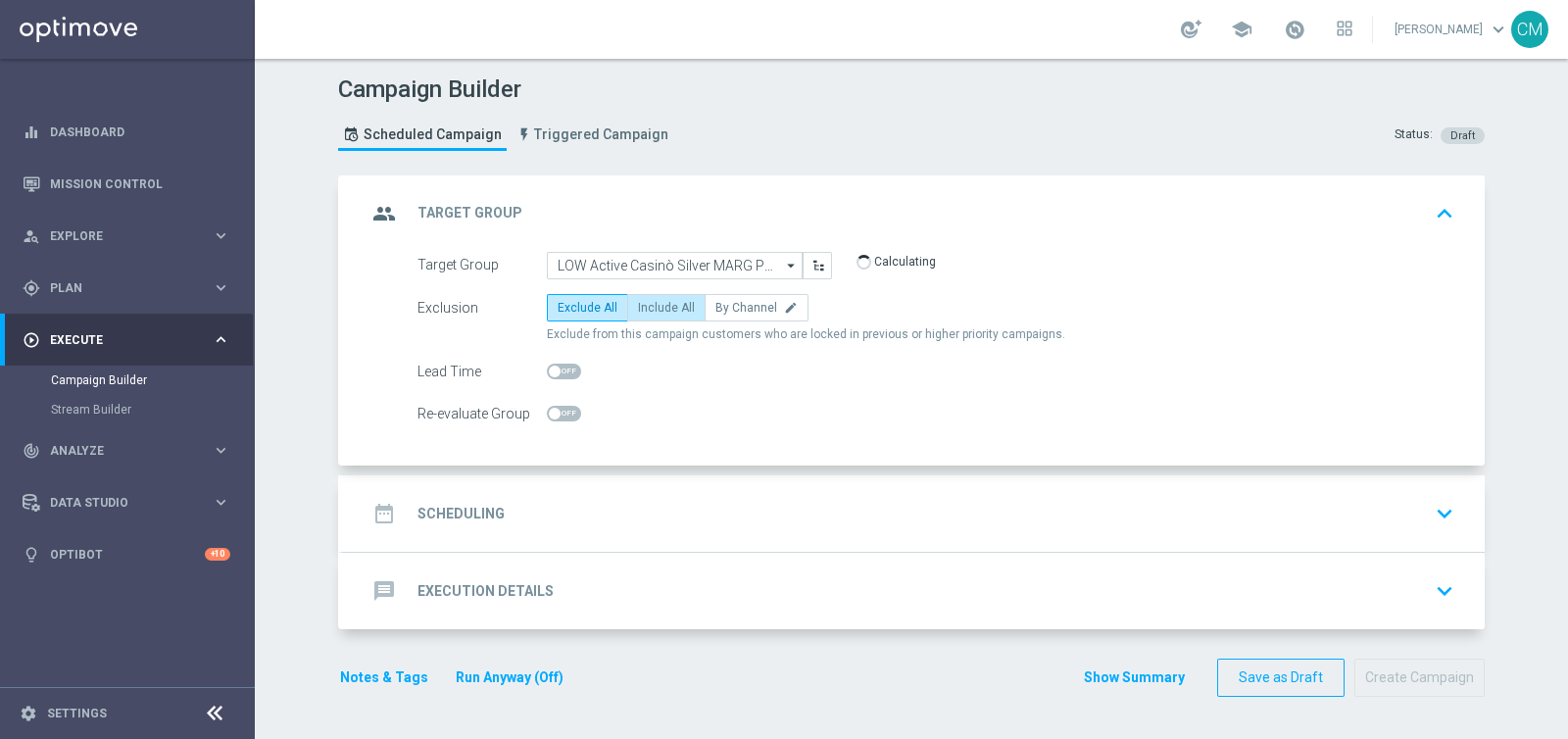 click on "Include All" 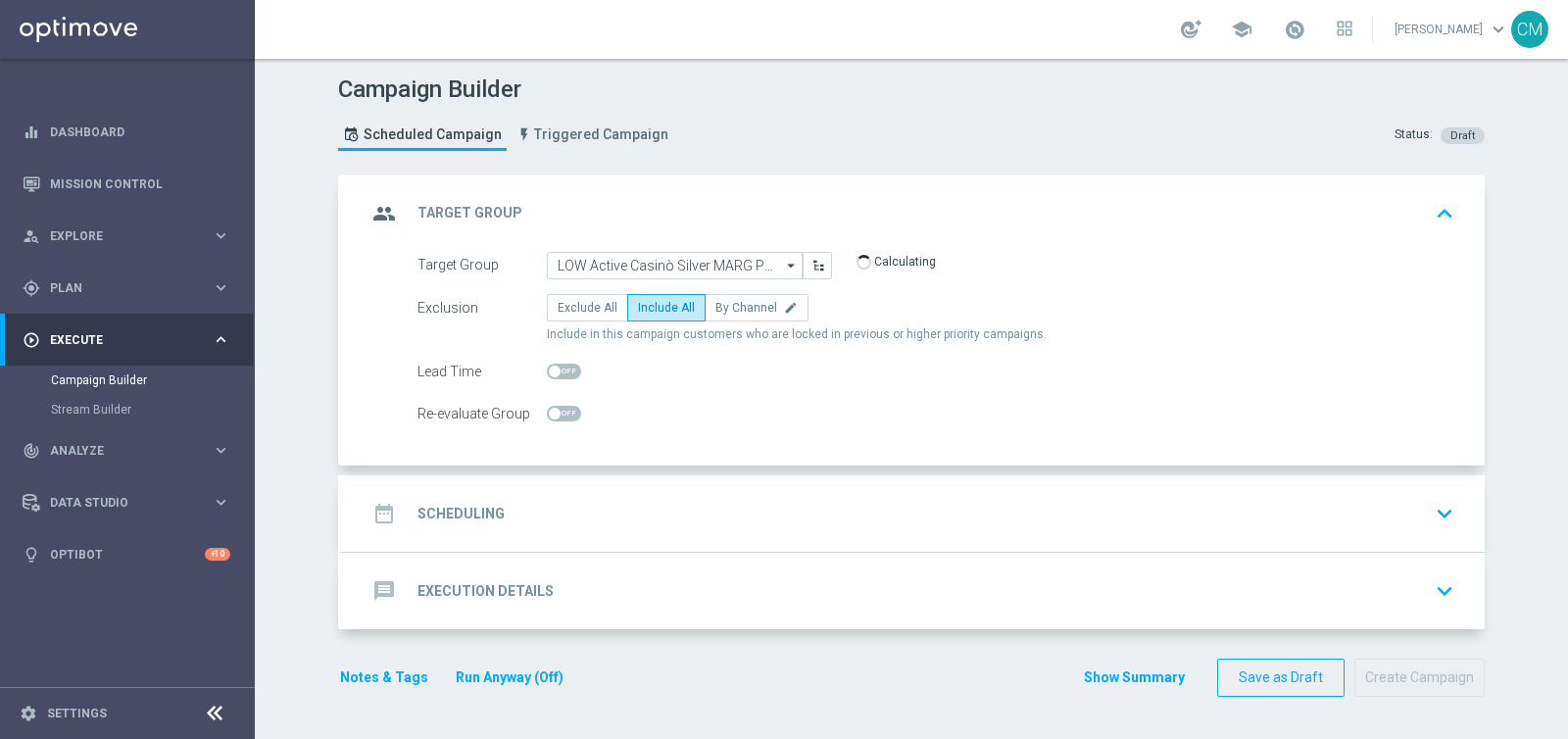 click on "date_range
Scheduling
keyboard_arrow_down" 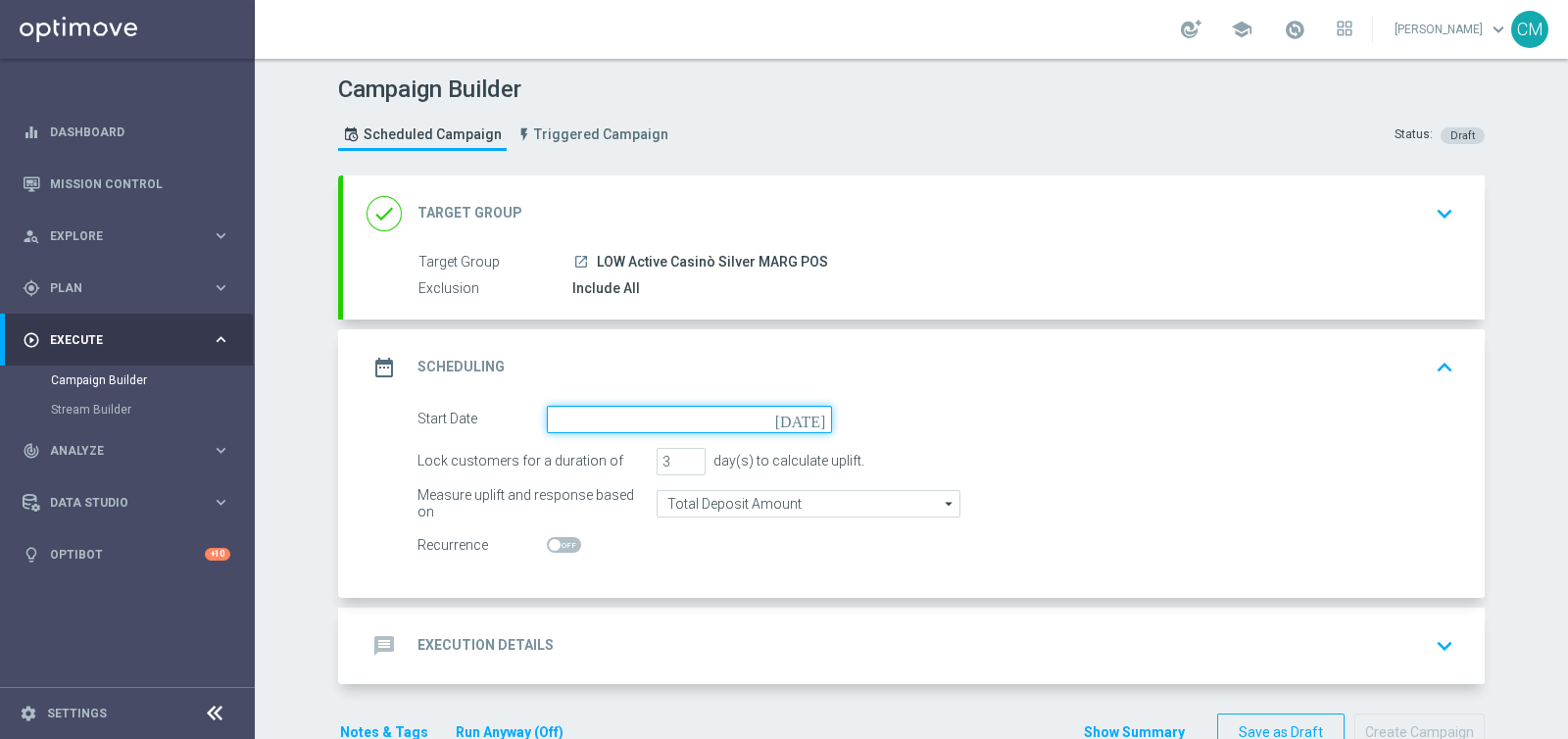 click 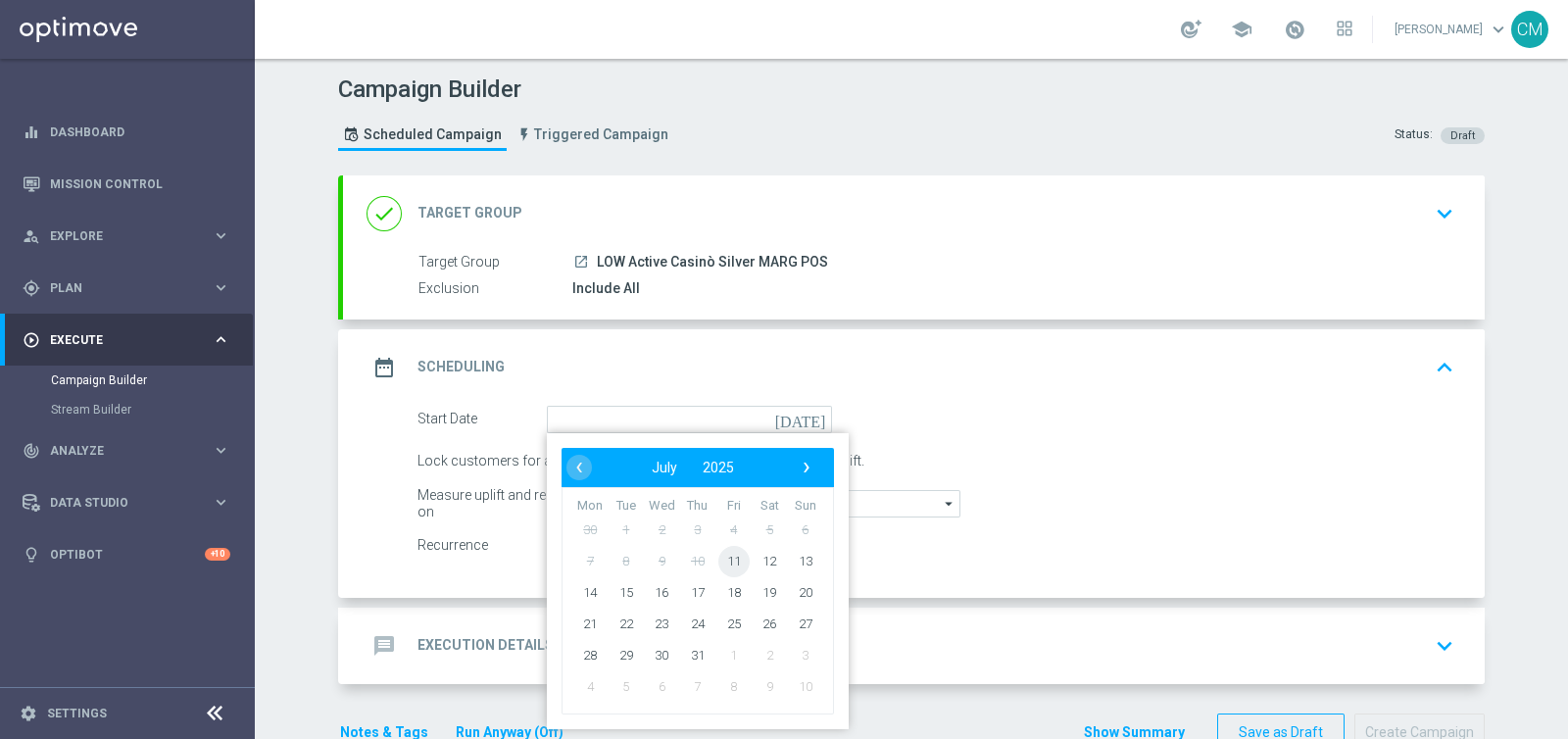 click on "11" 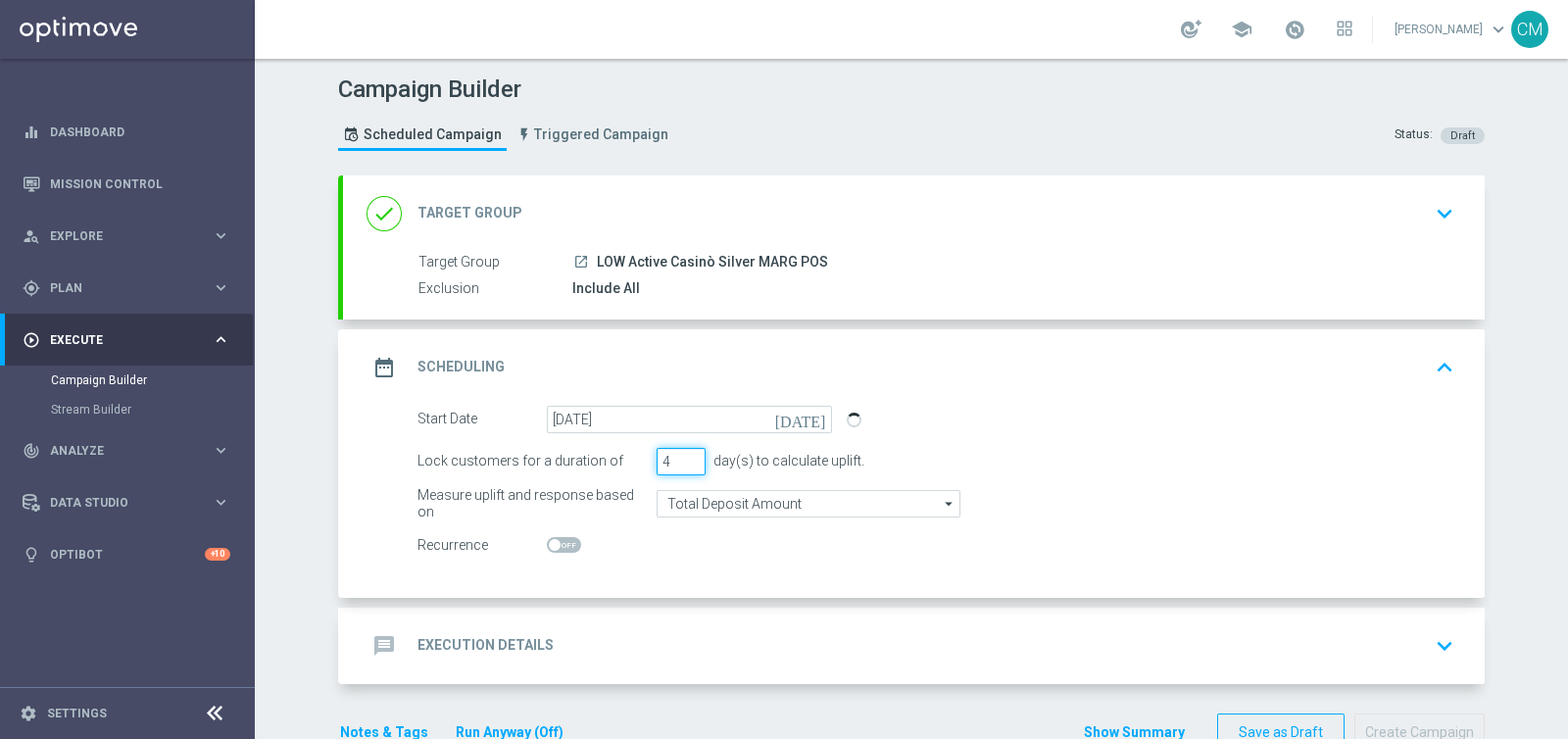 click on "4" 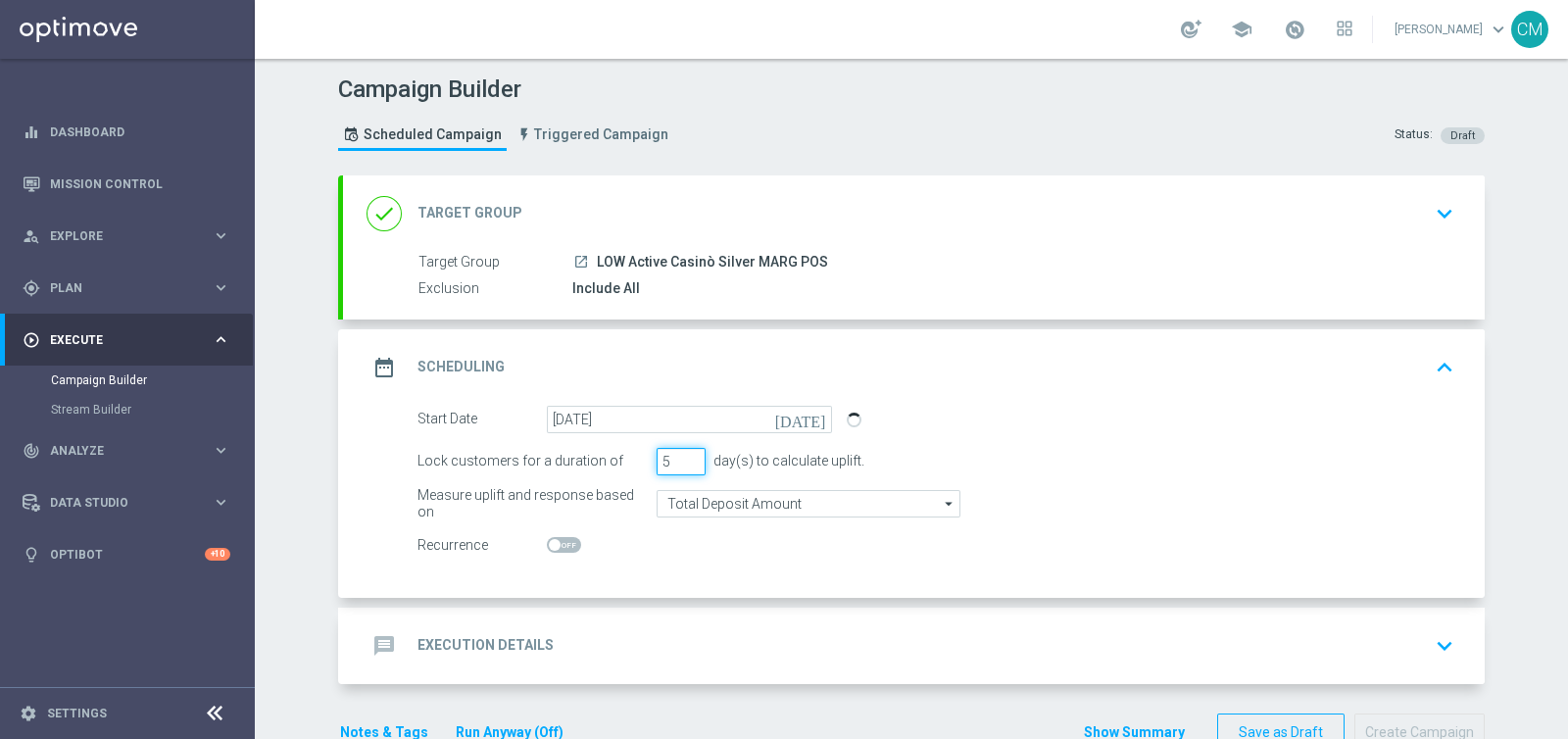 click on "5" 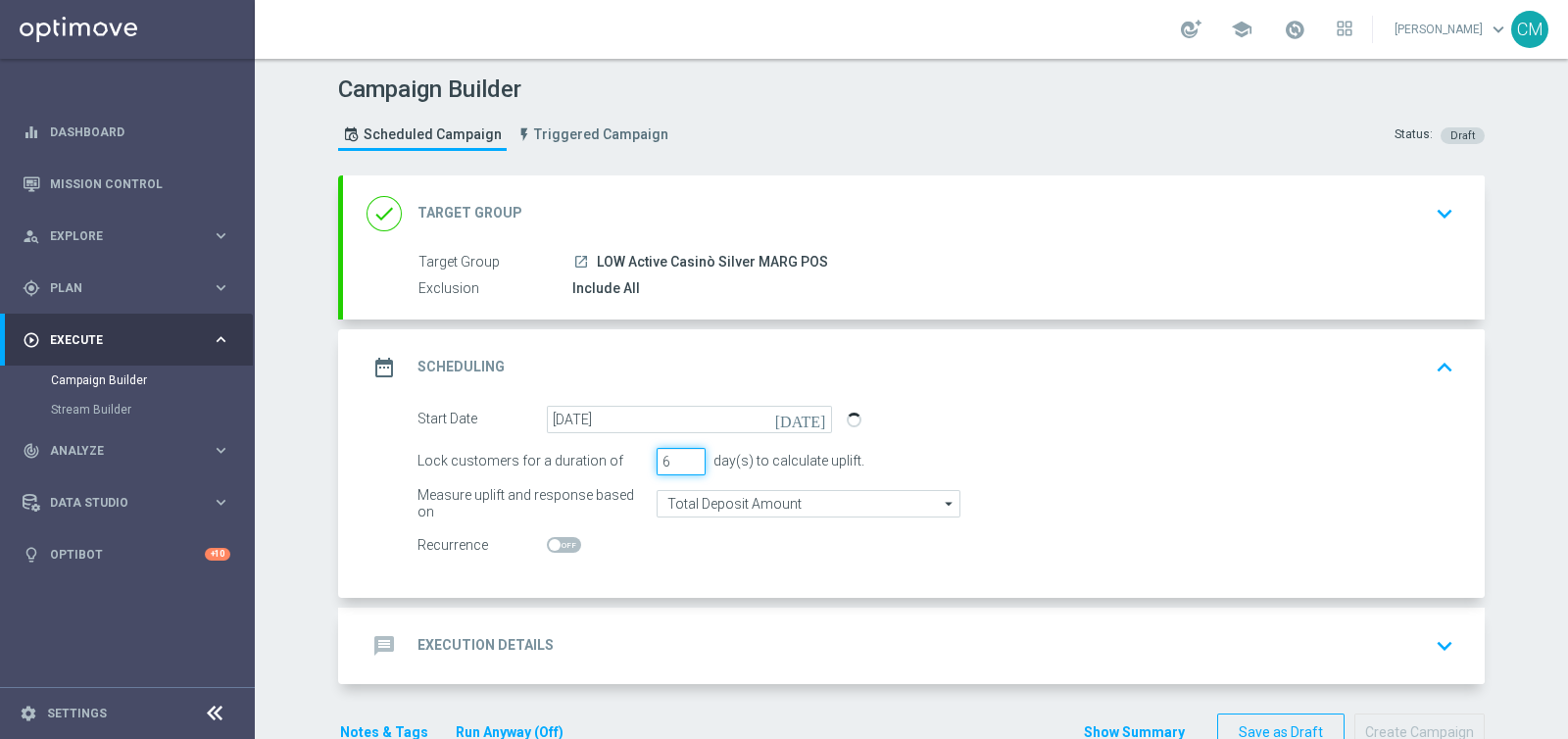 type on "6" 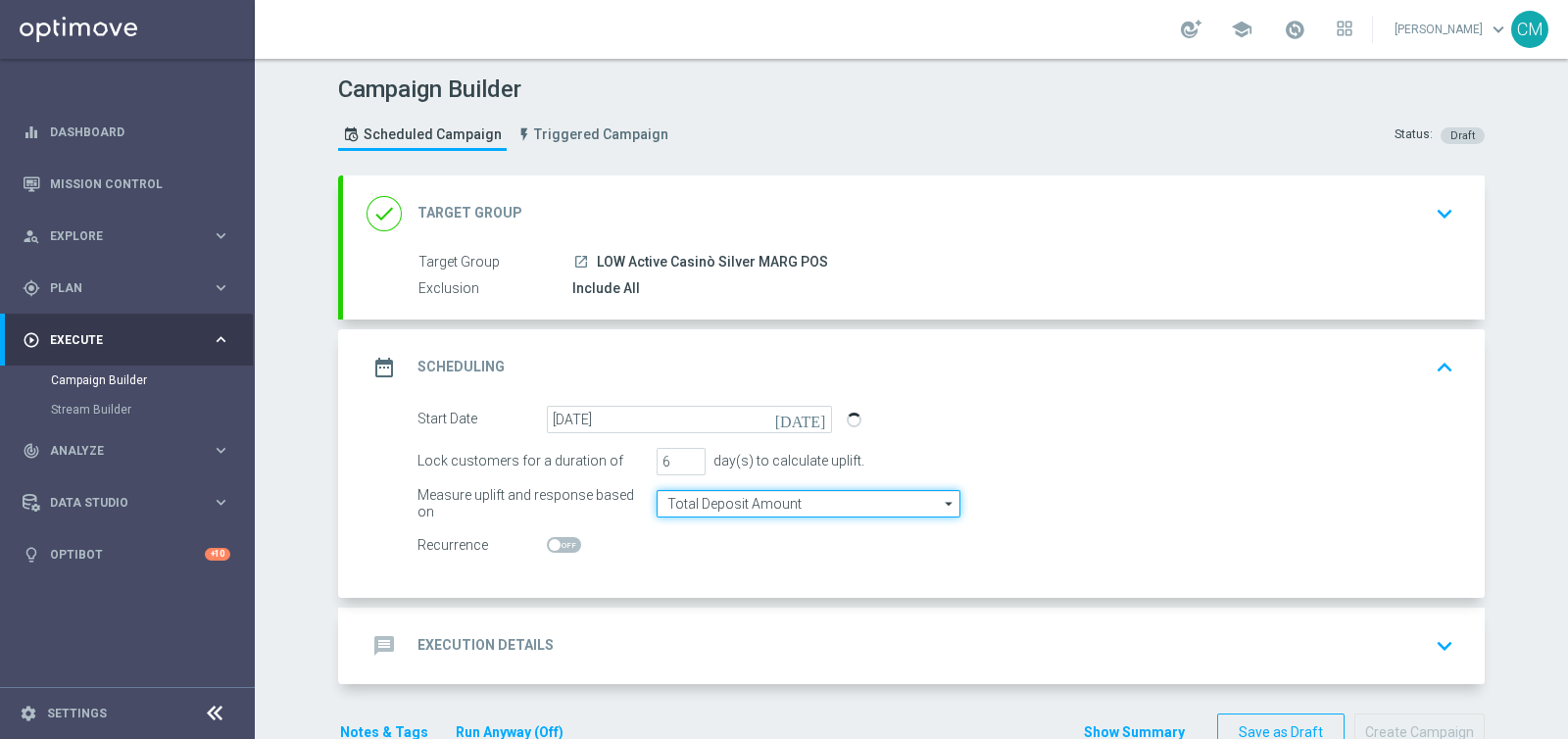 click on "Total Deposit Amount" 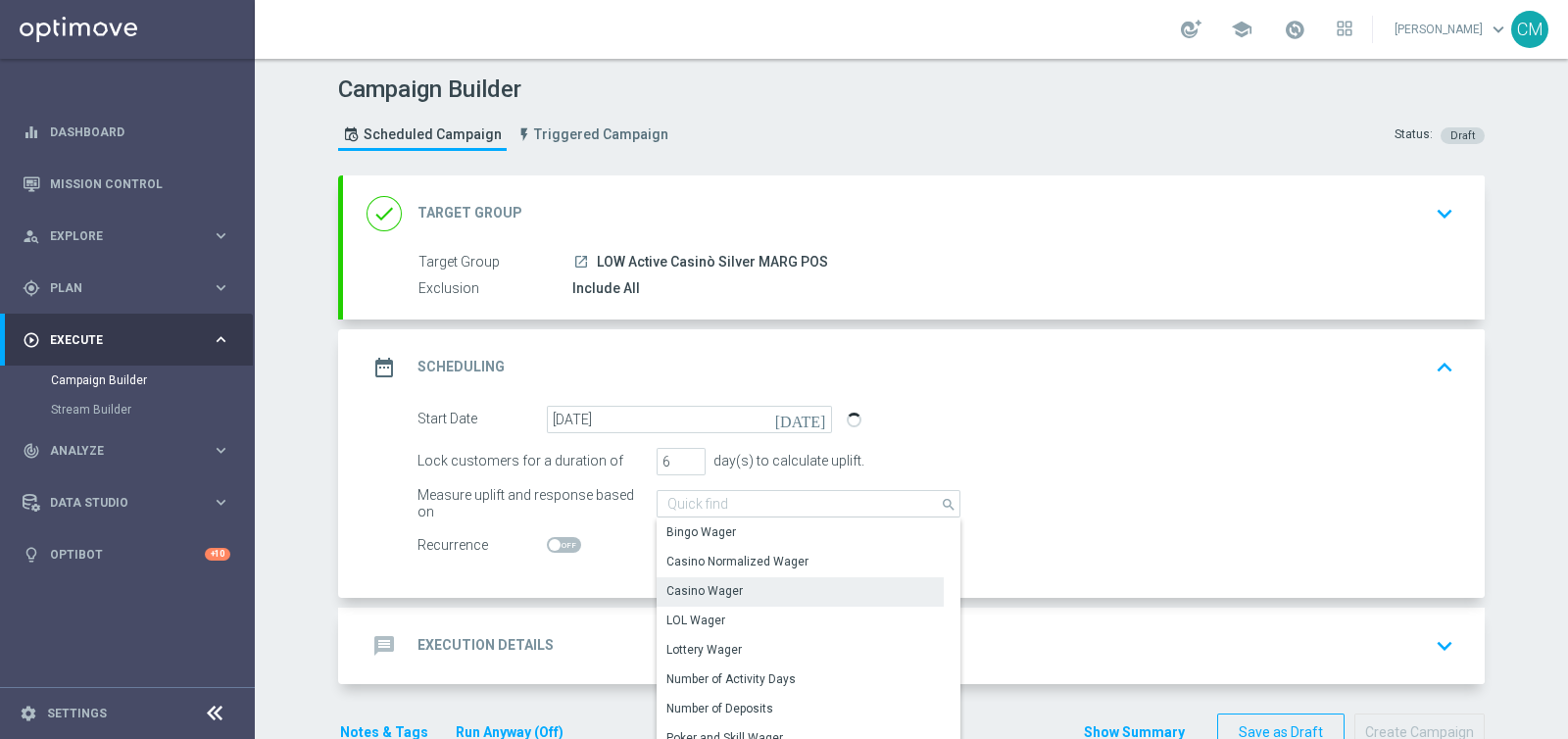 click on "Casino Wager" 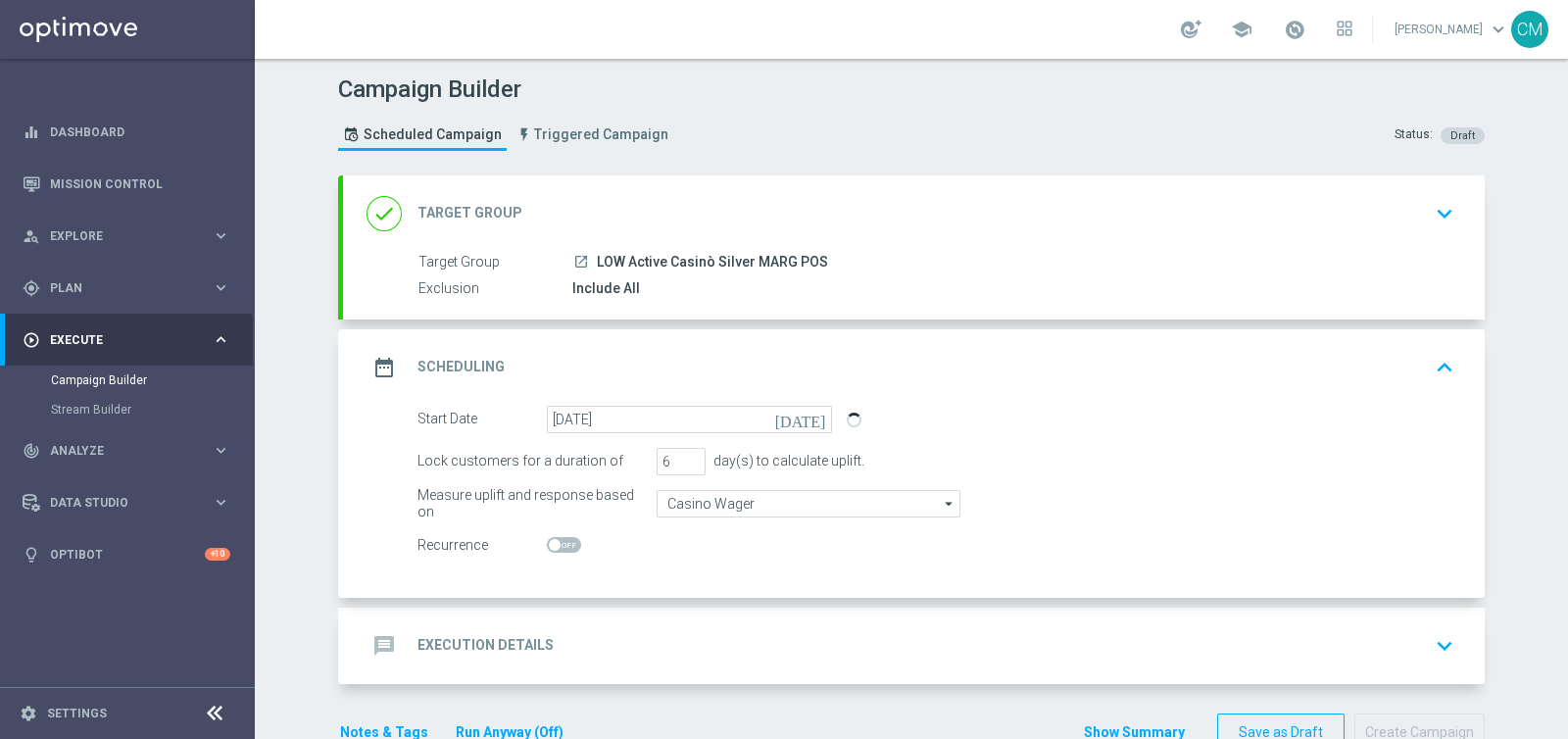 click on "done
Target Group
keyboard_arrow_down
Target Group
launch
LOW Active Casinò Silver MARG POS
Exclusion
Include All
Target Group
LOW Active Casinò Silver MARG POS
LOW Active Casinò Silver MARG POS
arrow_drop_down" 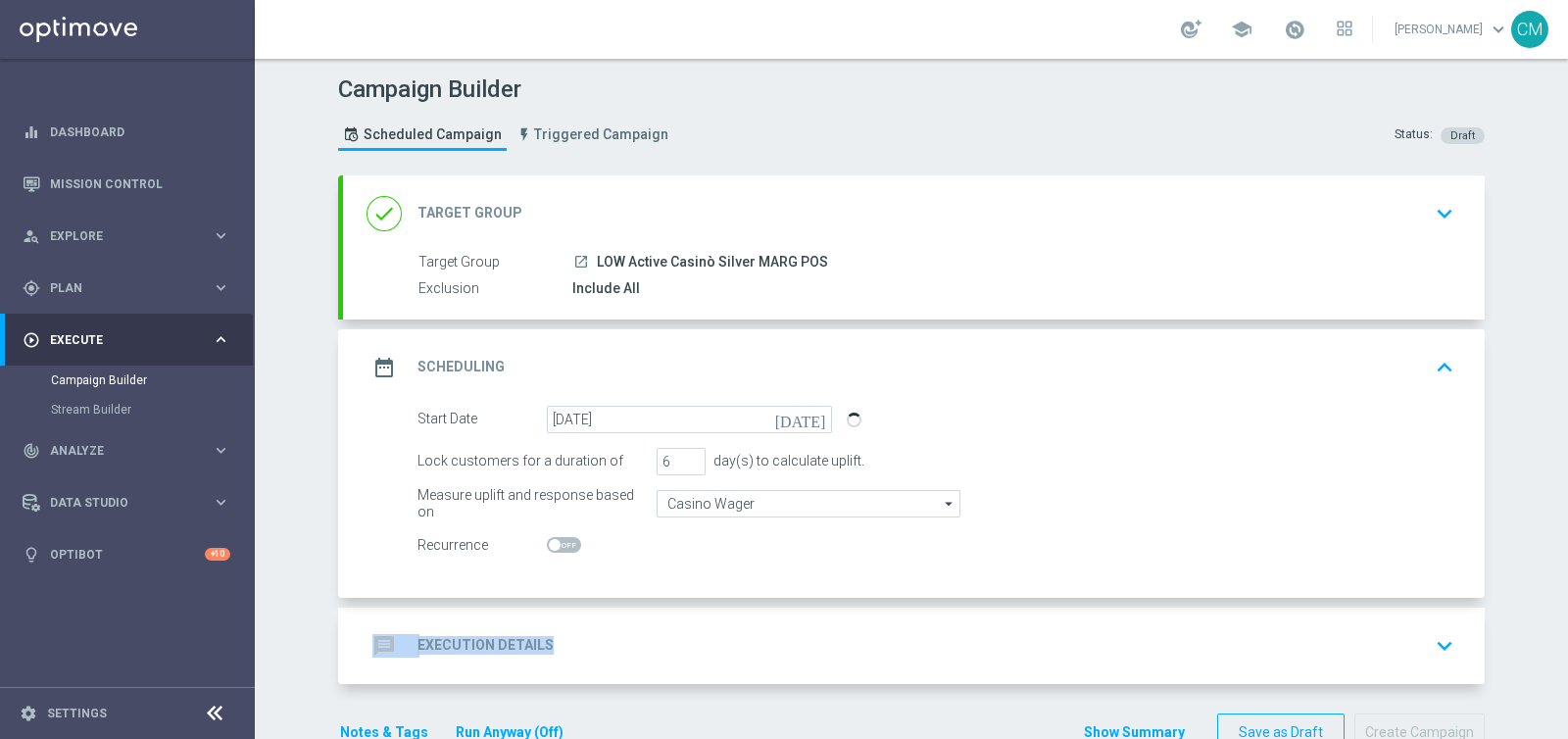 click on "message
Execution Details
keyboard_arrow_down" 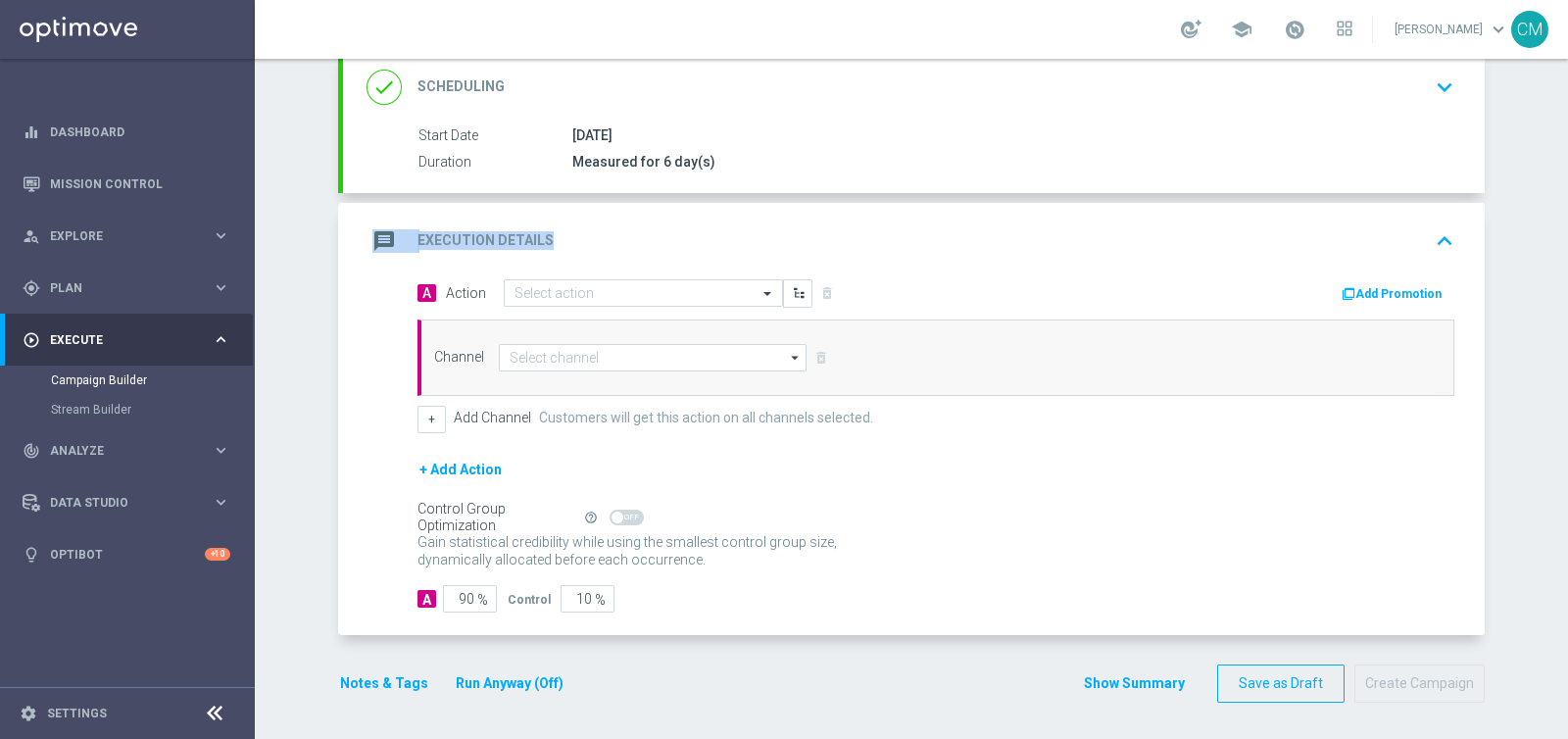 scroll, scrollTop: 271, scrollLeft: 0, axis: vertical 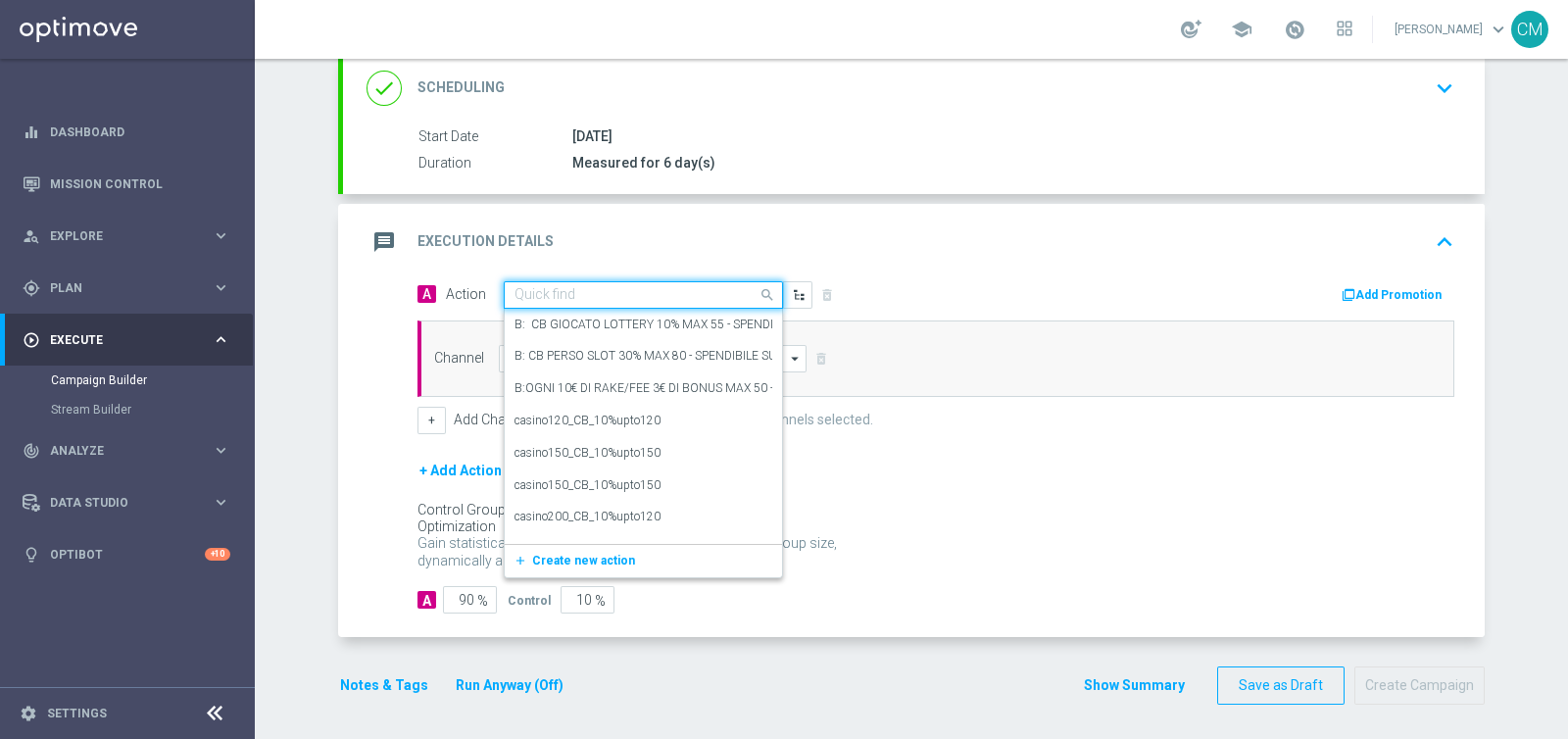click 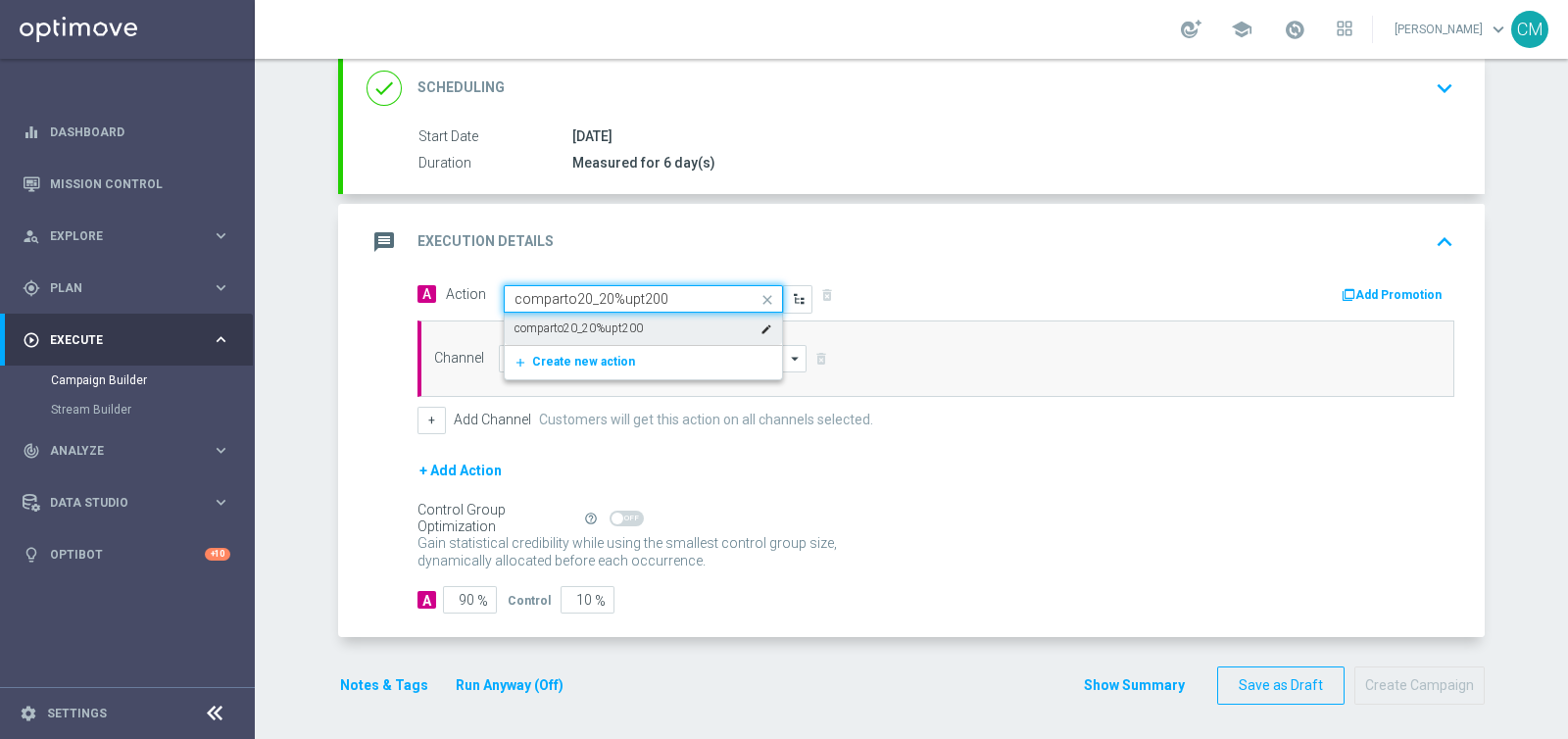 click on "comparto20_20%upt200" at bounding box center [578, 328] 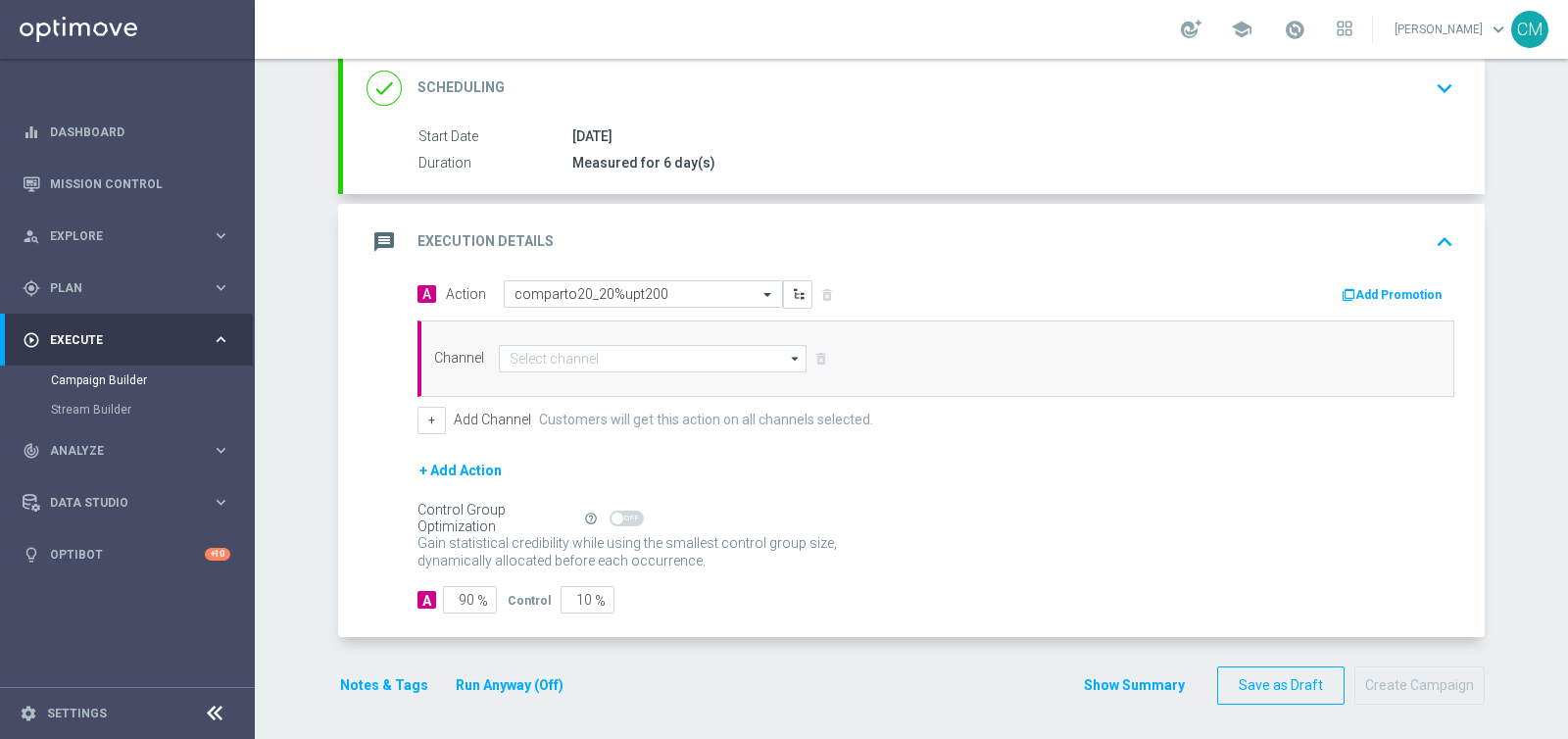 click on "Add Promotion" 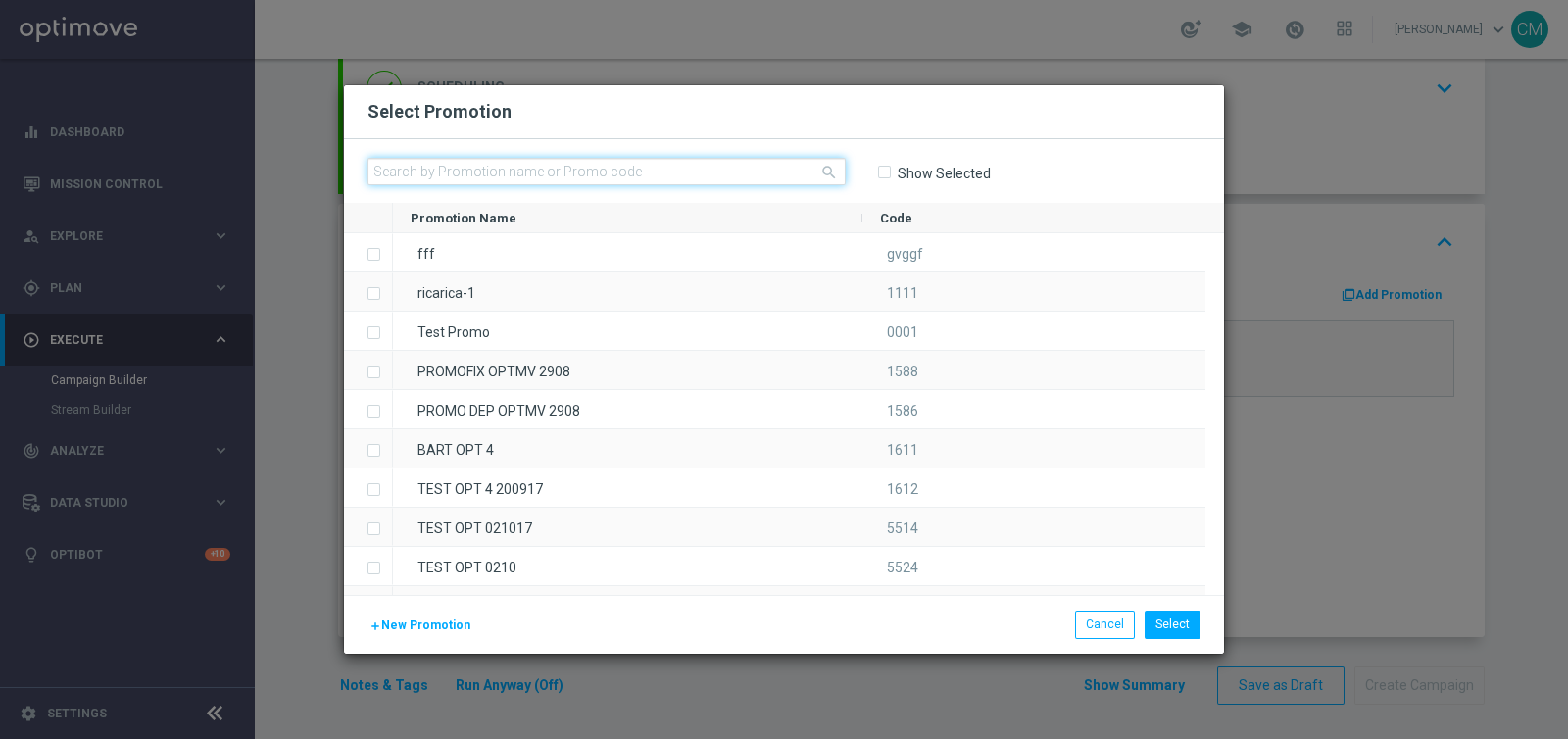 click 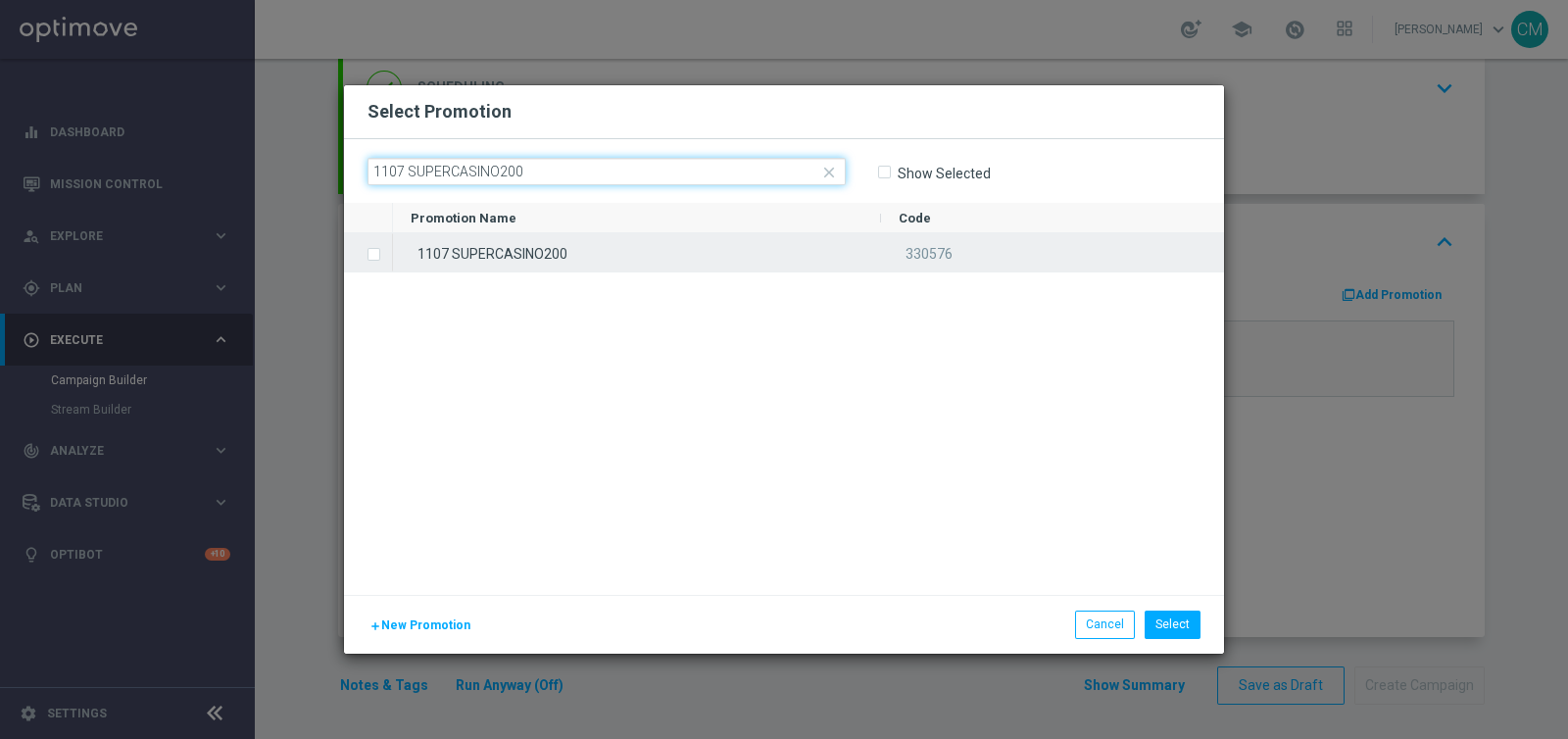 type on "1107 SUPERCASINO200" 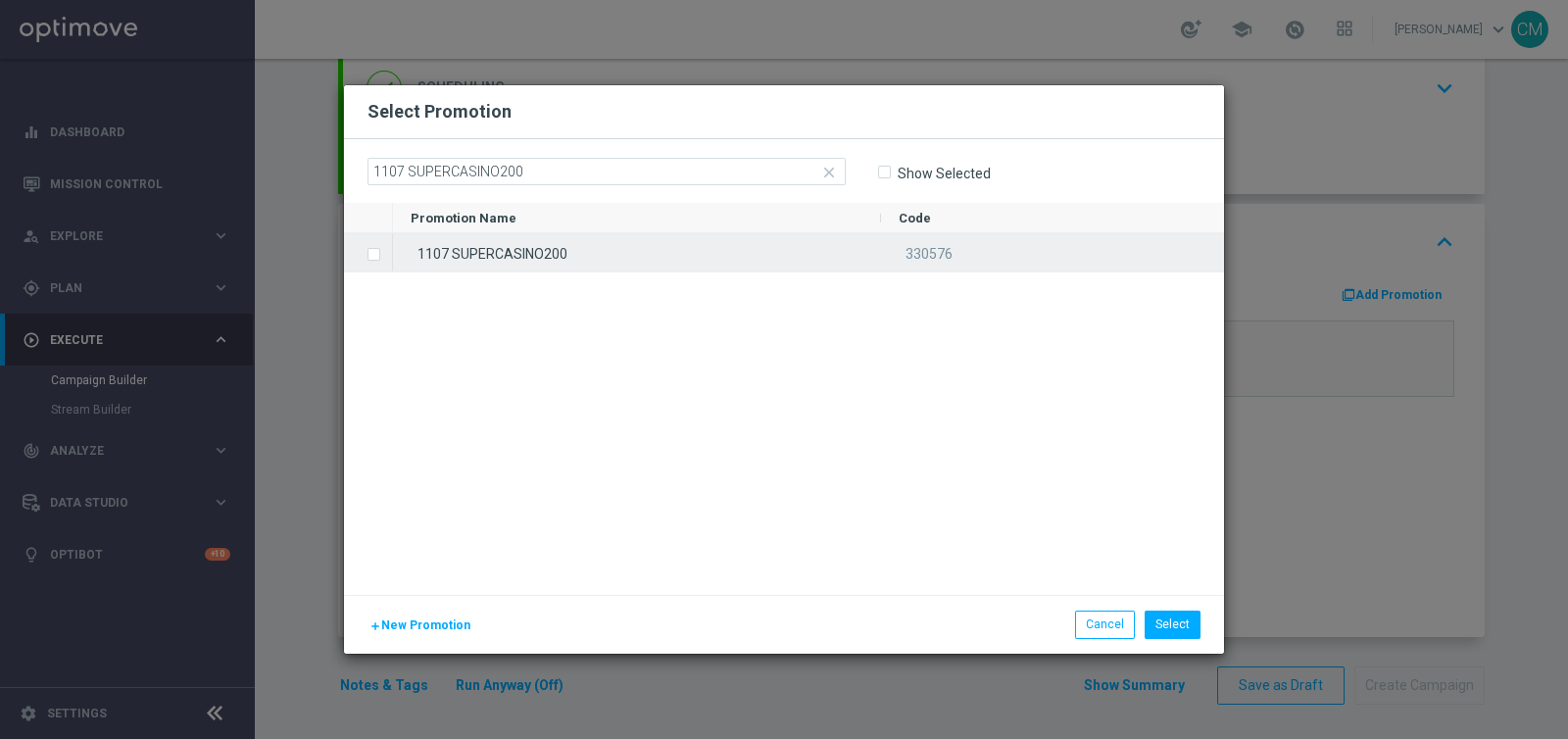 click on "1107 SUPERCASINO200" 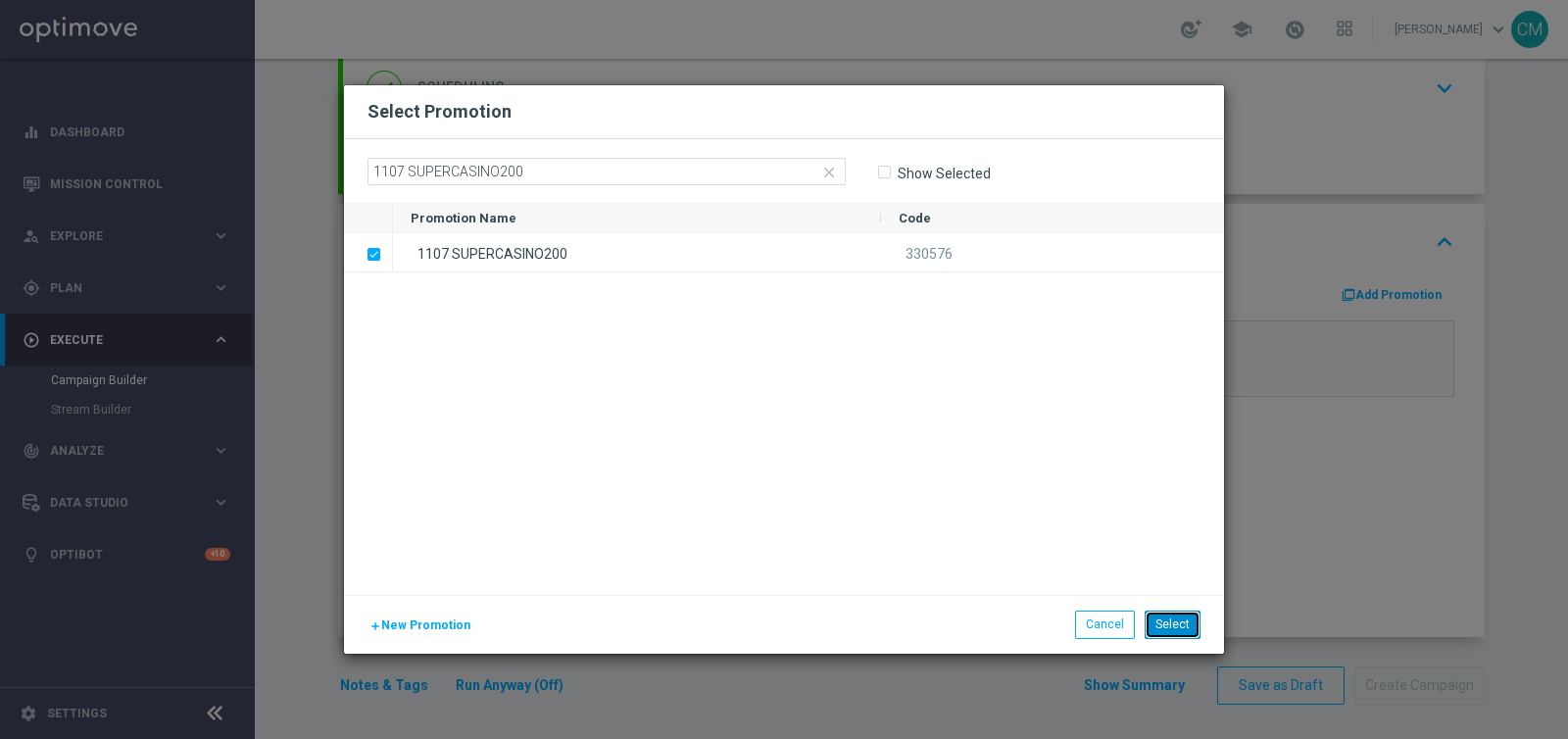 click on "Select" 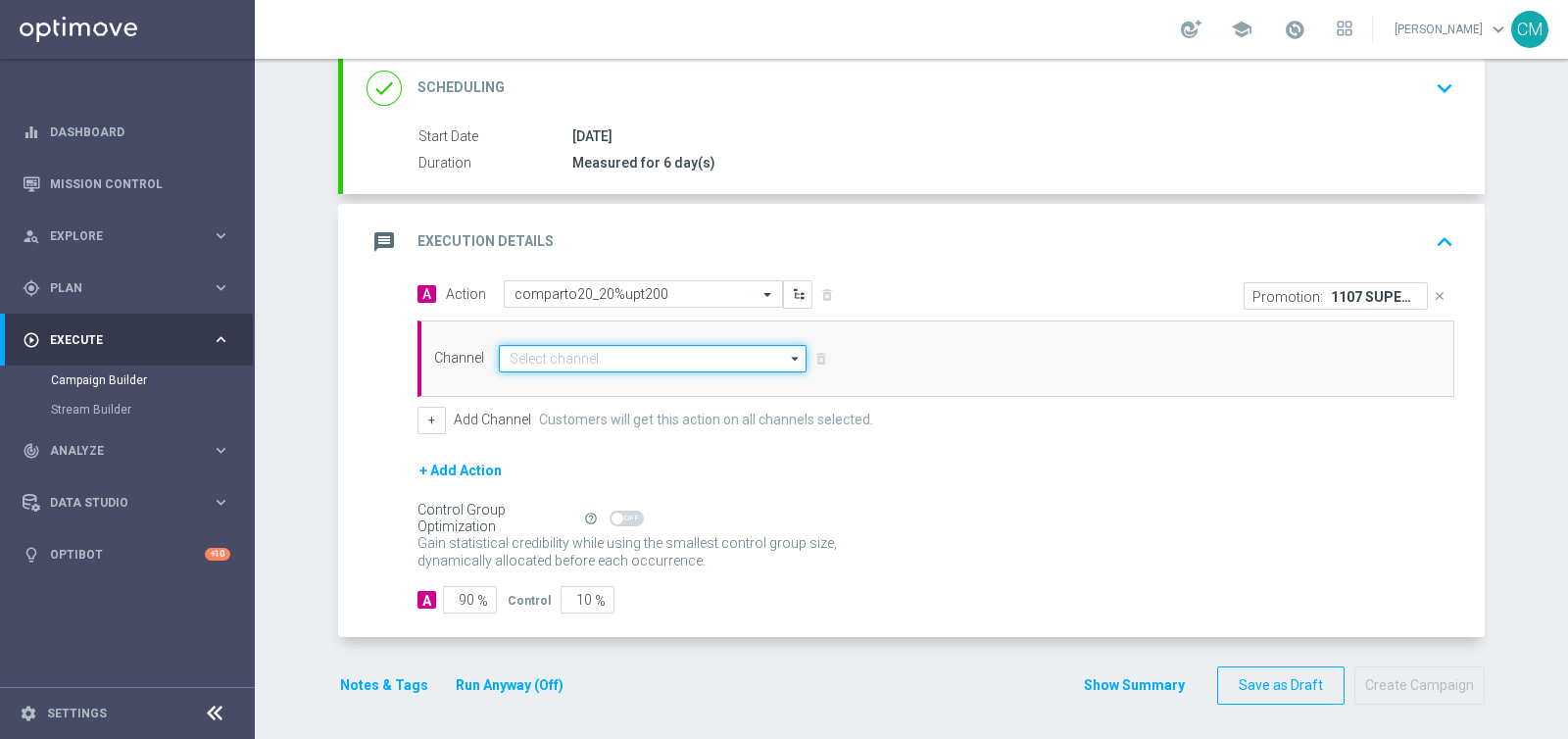 click 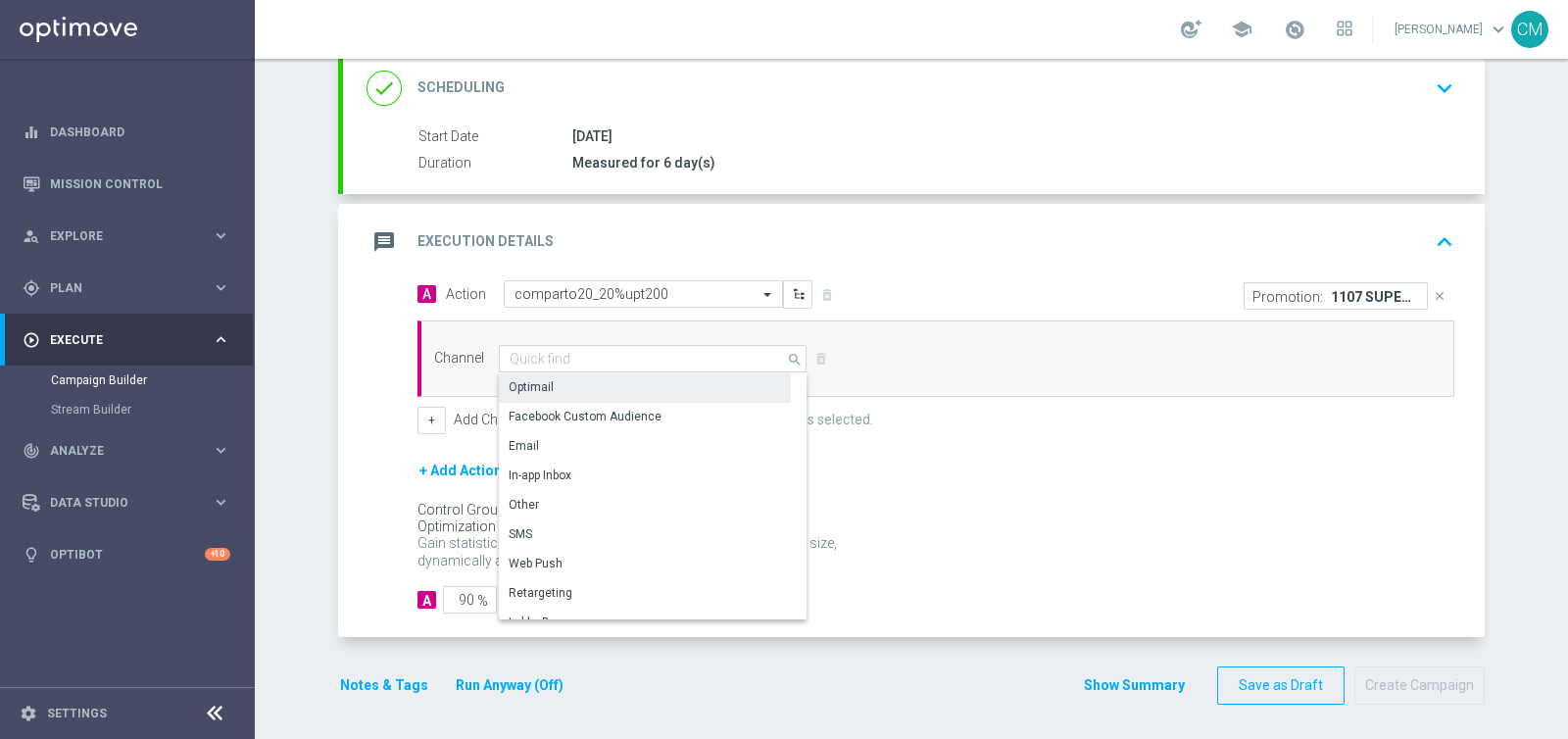 click on "Optimail" 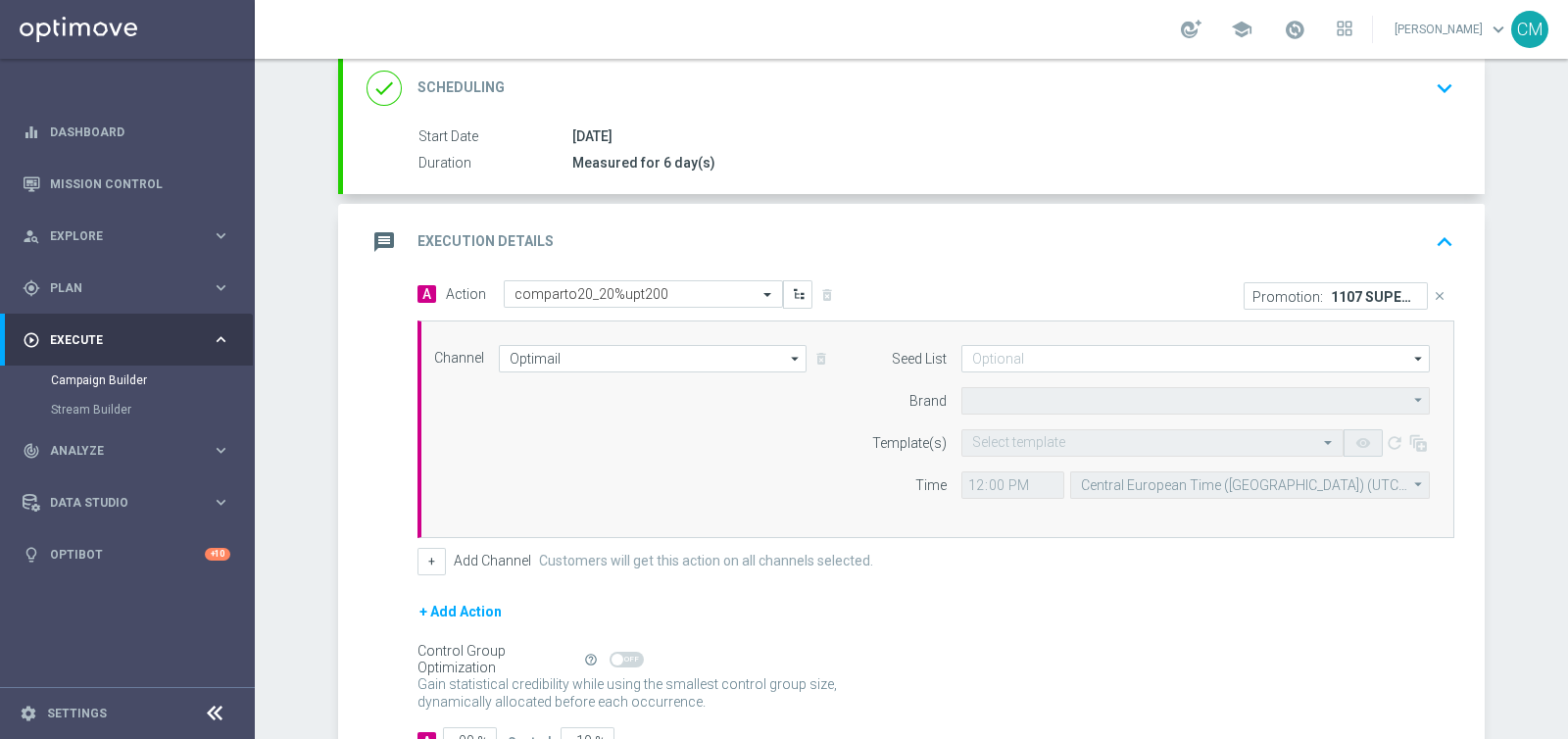 type on "Sisal Marketing" 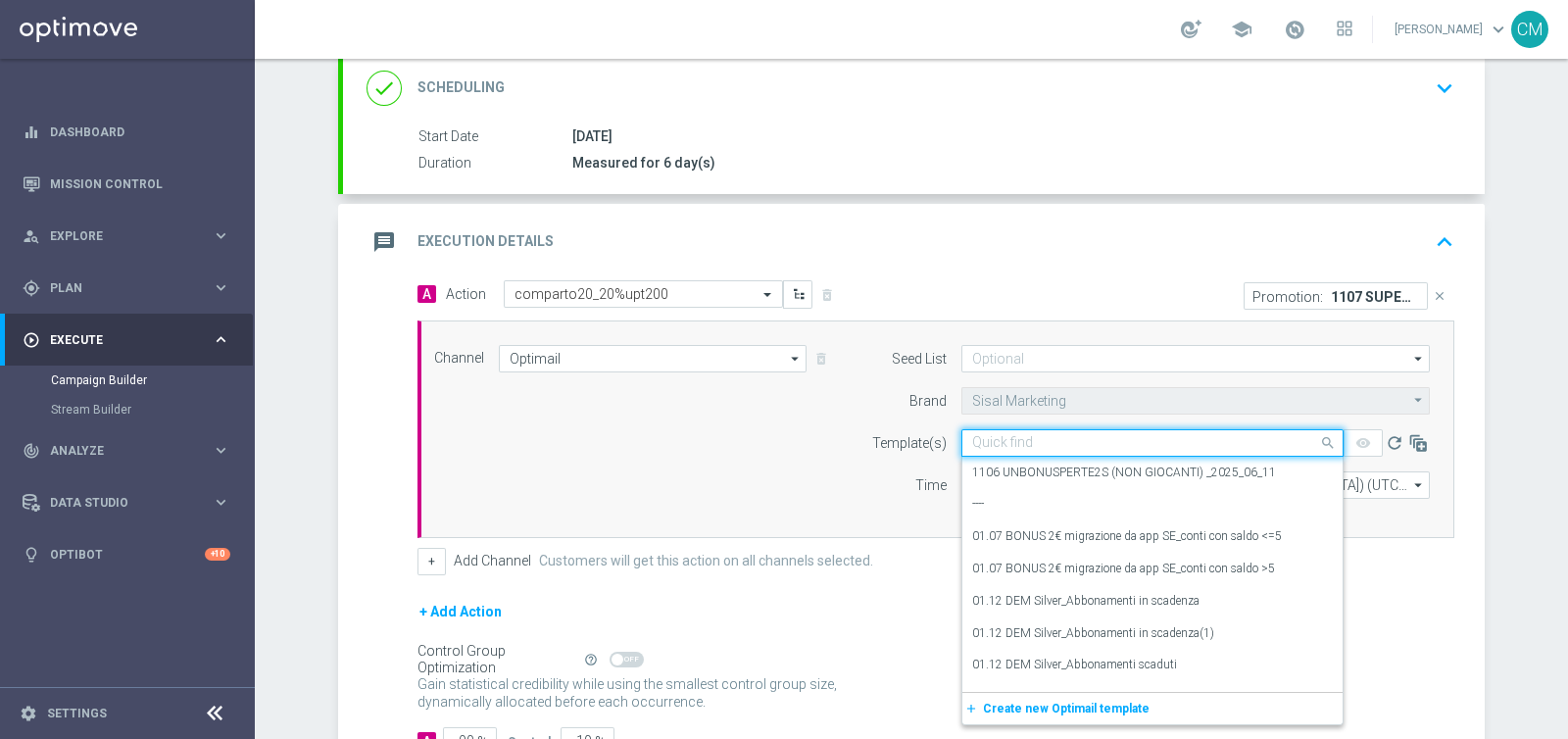 click 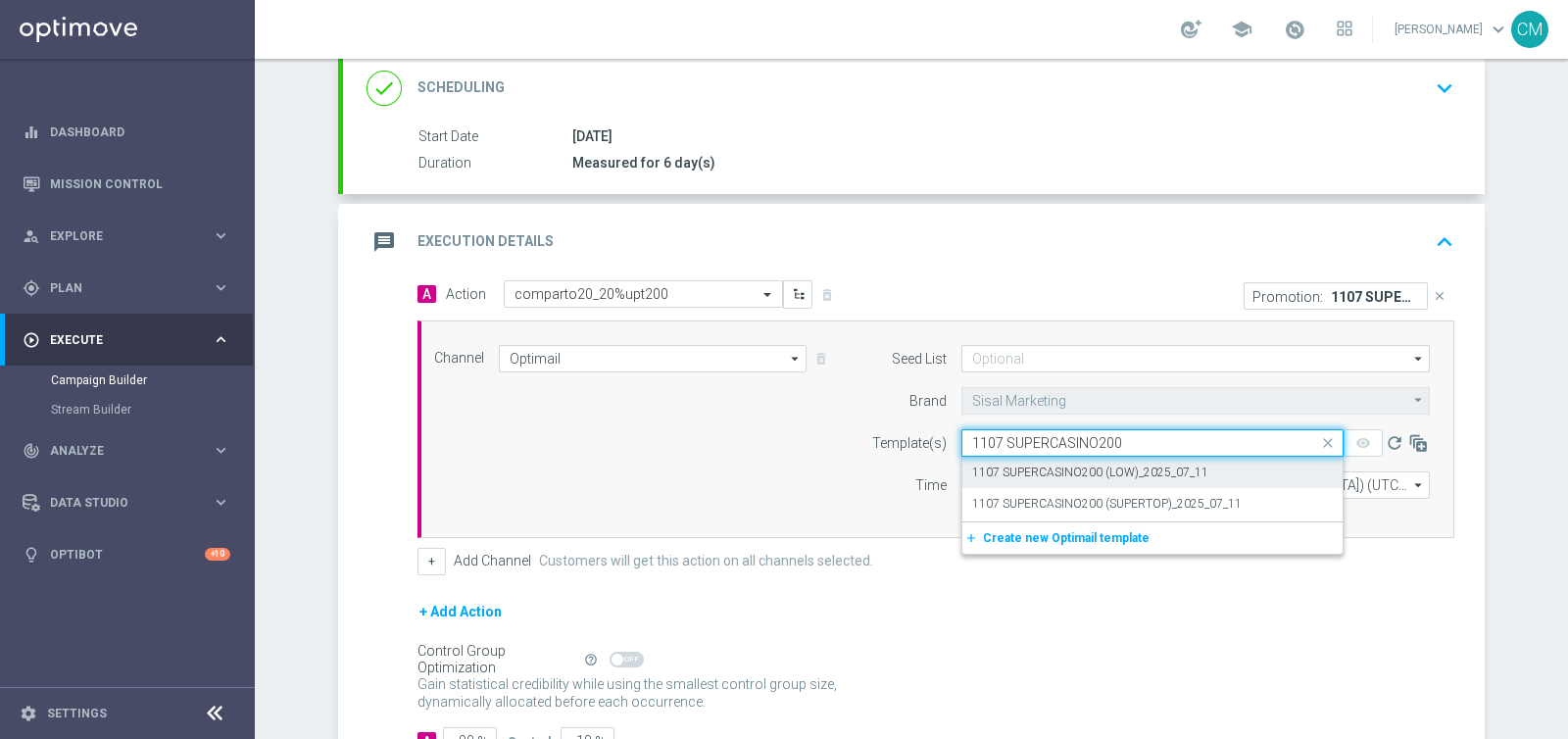 click on "1107 SUPERCASINO200 (LOW)_2025_07_11" at bounding box center [1152, 472] 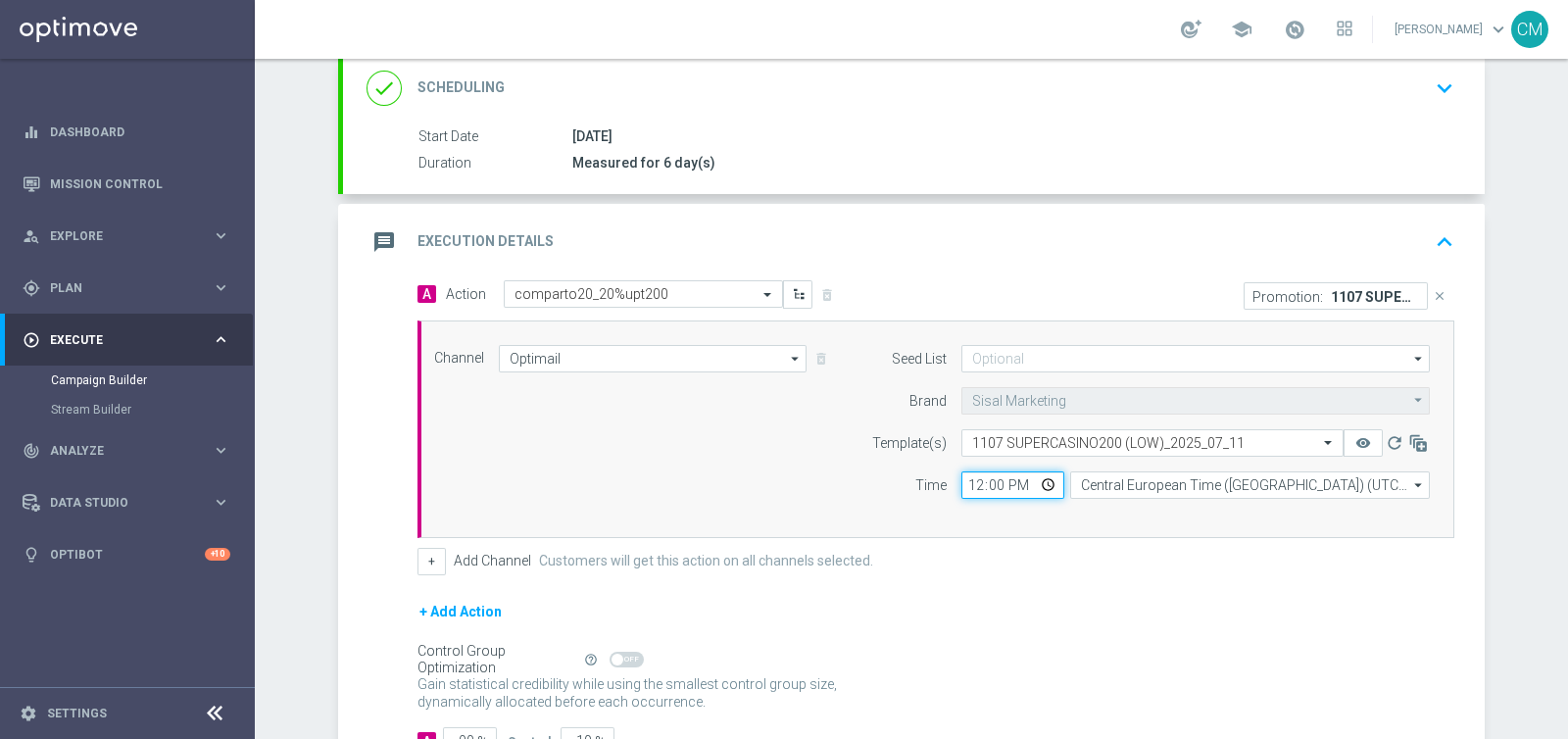 click on "12:00" 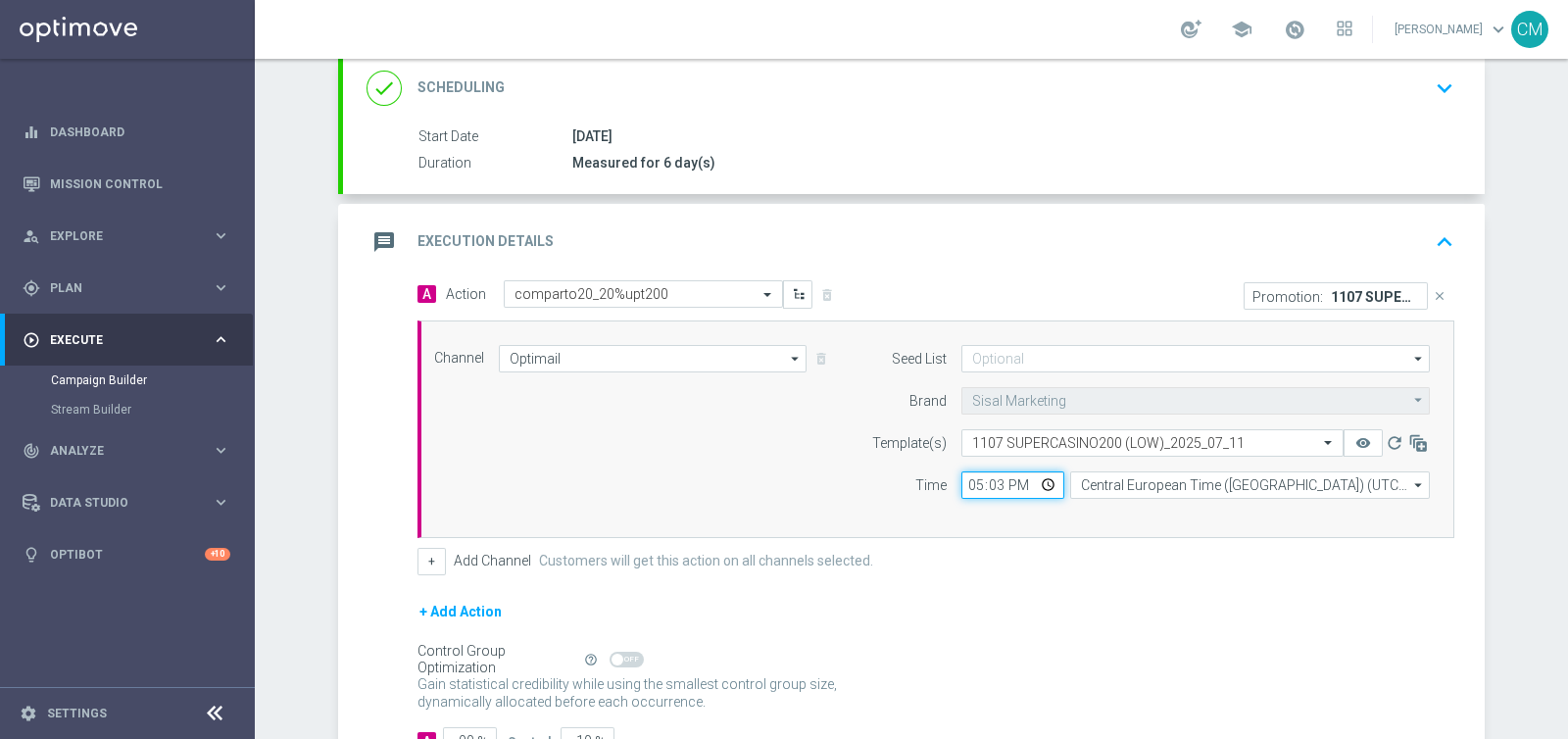 type on "17:30" 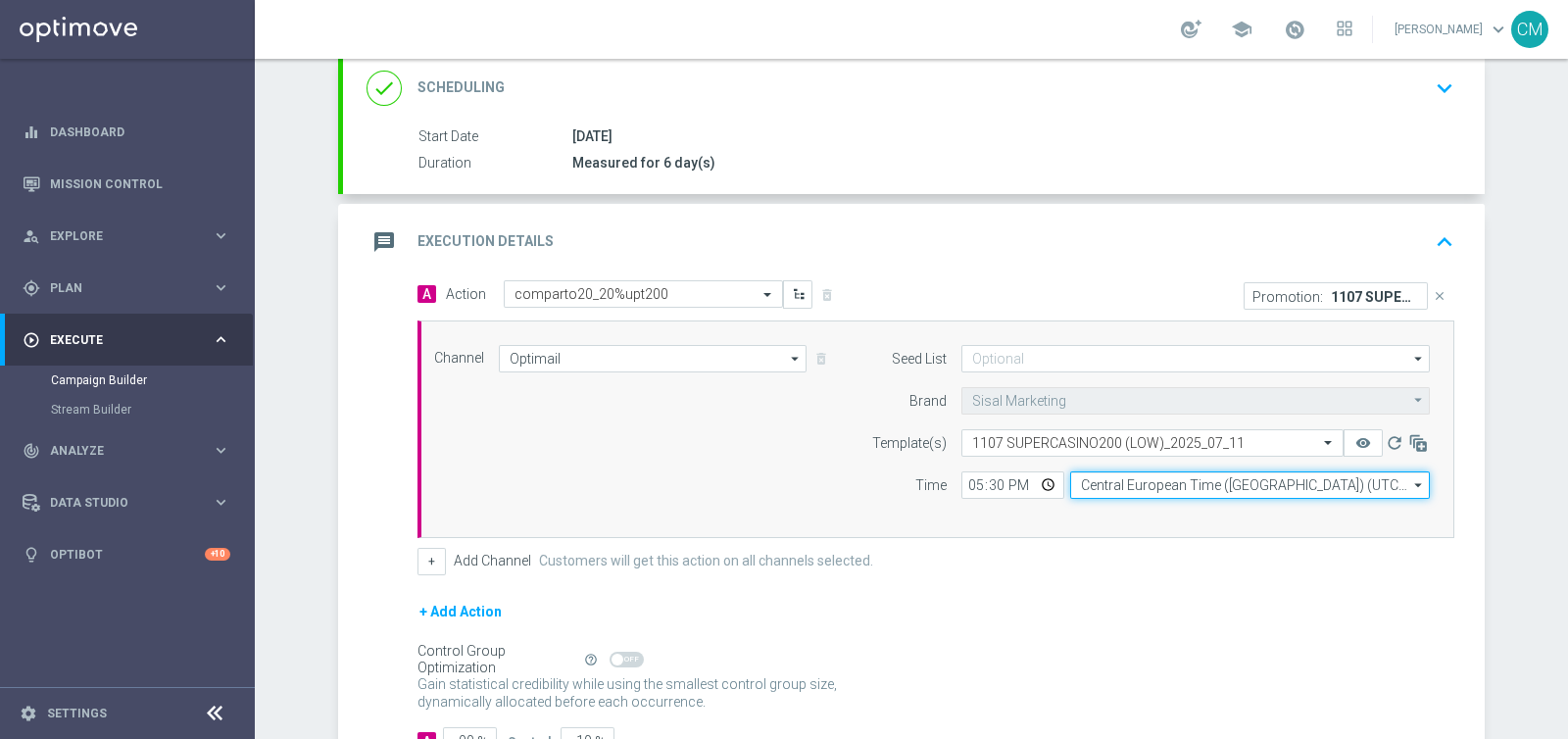 click on "Central European Time (Berlin) (UTC +02:00)" 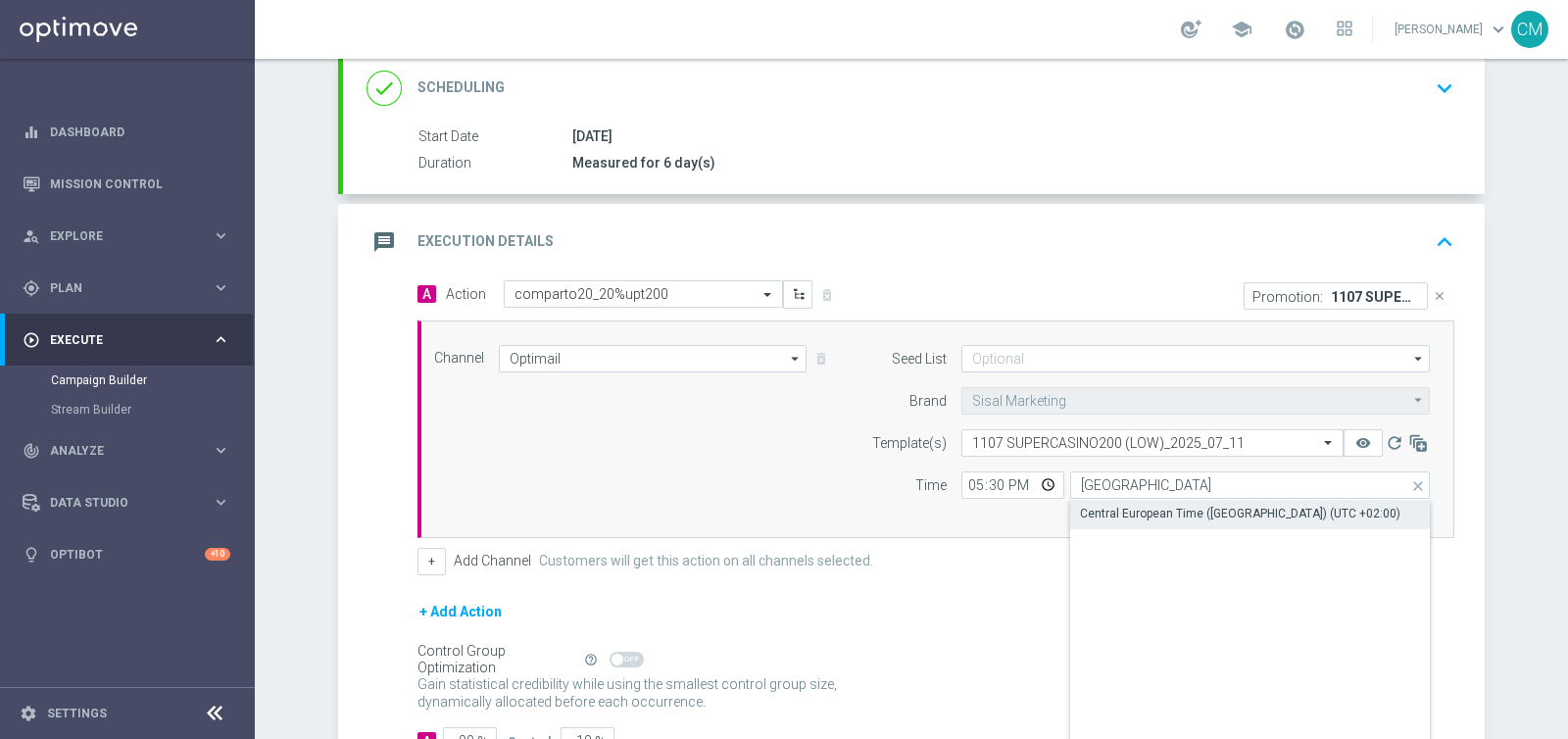 click on "Central European Time (Paris) (UTC +02:00)" 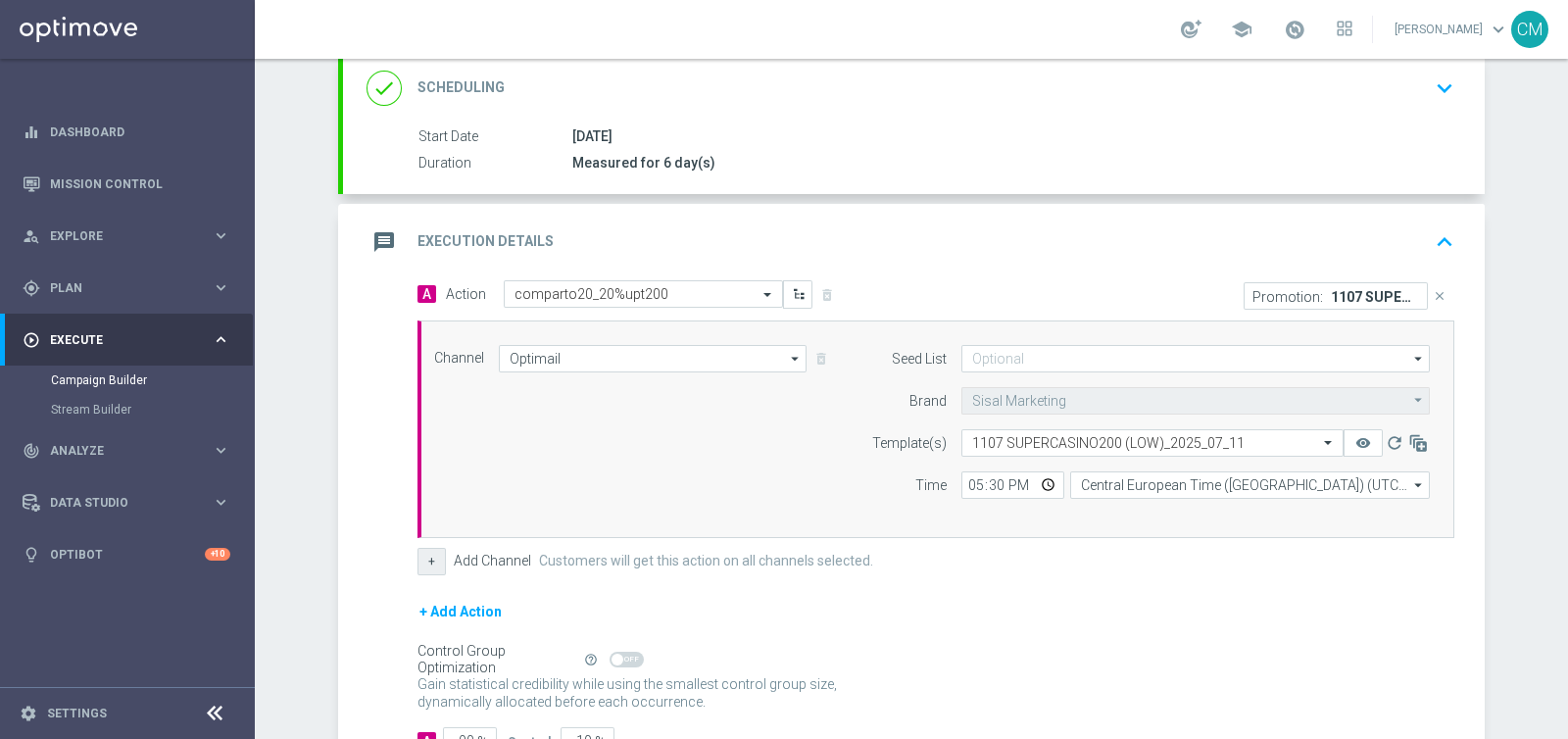 click on "+" 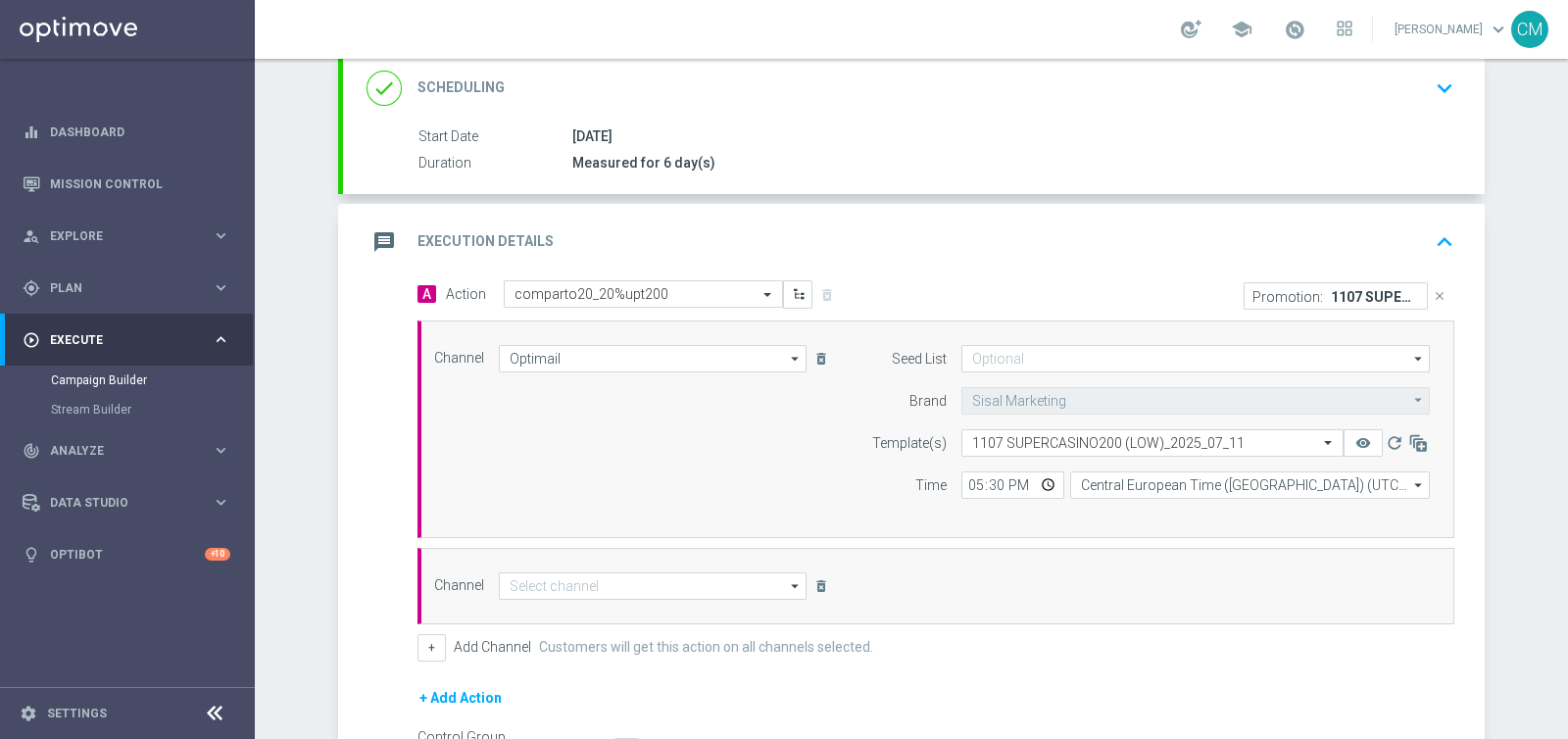 click on "Channel
arrow_drop_down
Show Selected
0 of NaN
Optimail" 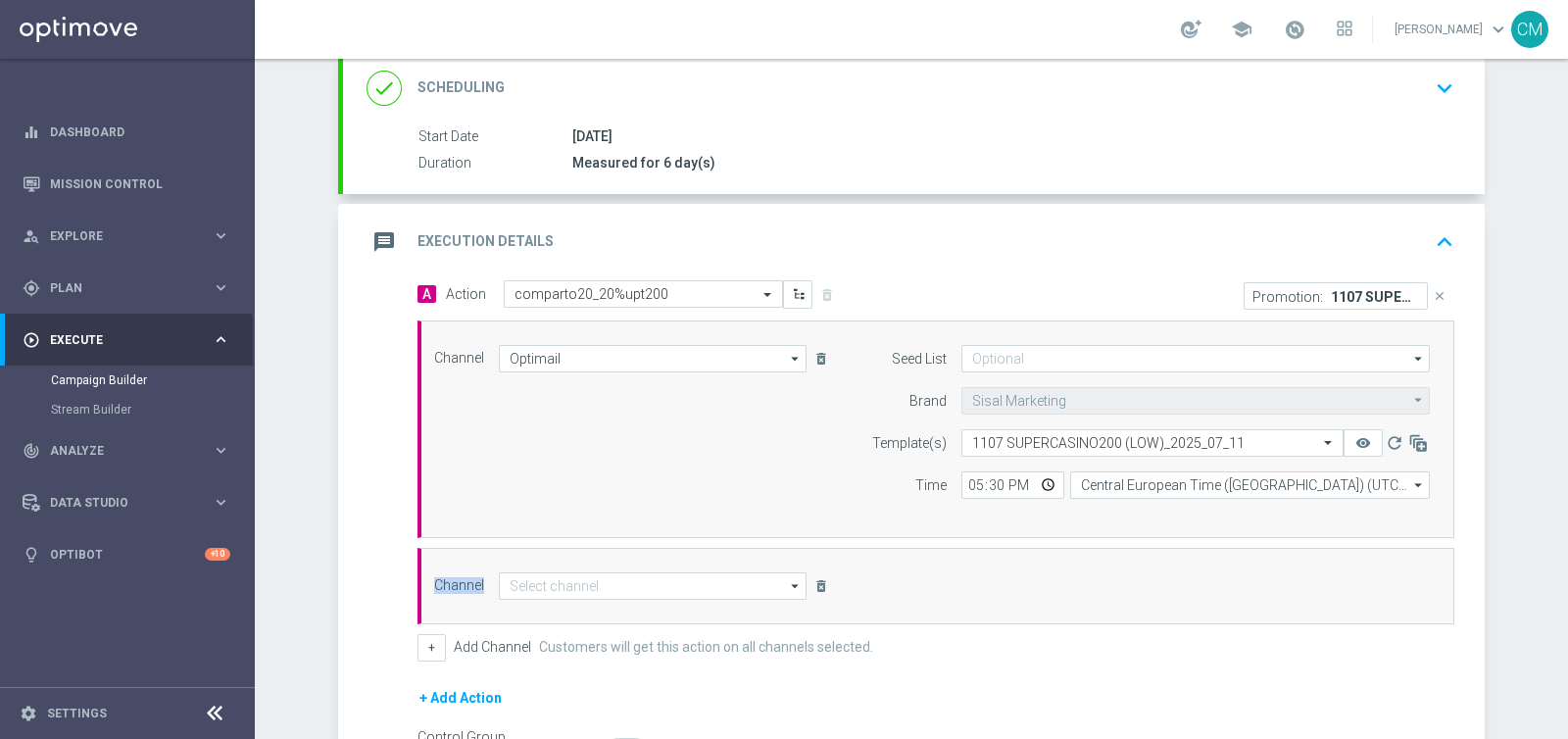 click on "Channel
arrow_drop_down
Show Selected
0 of NaN
Optimail" 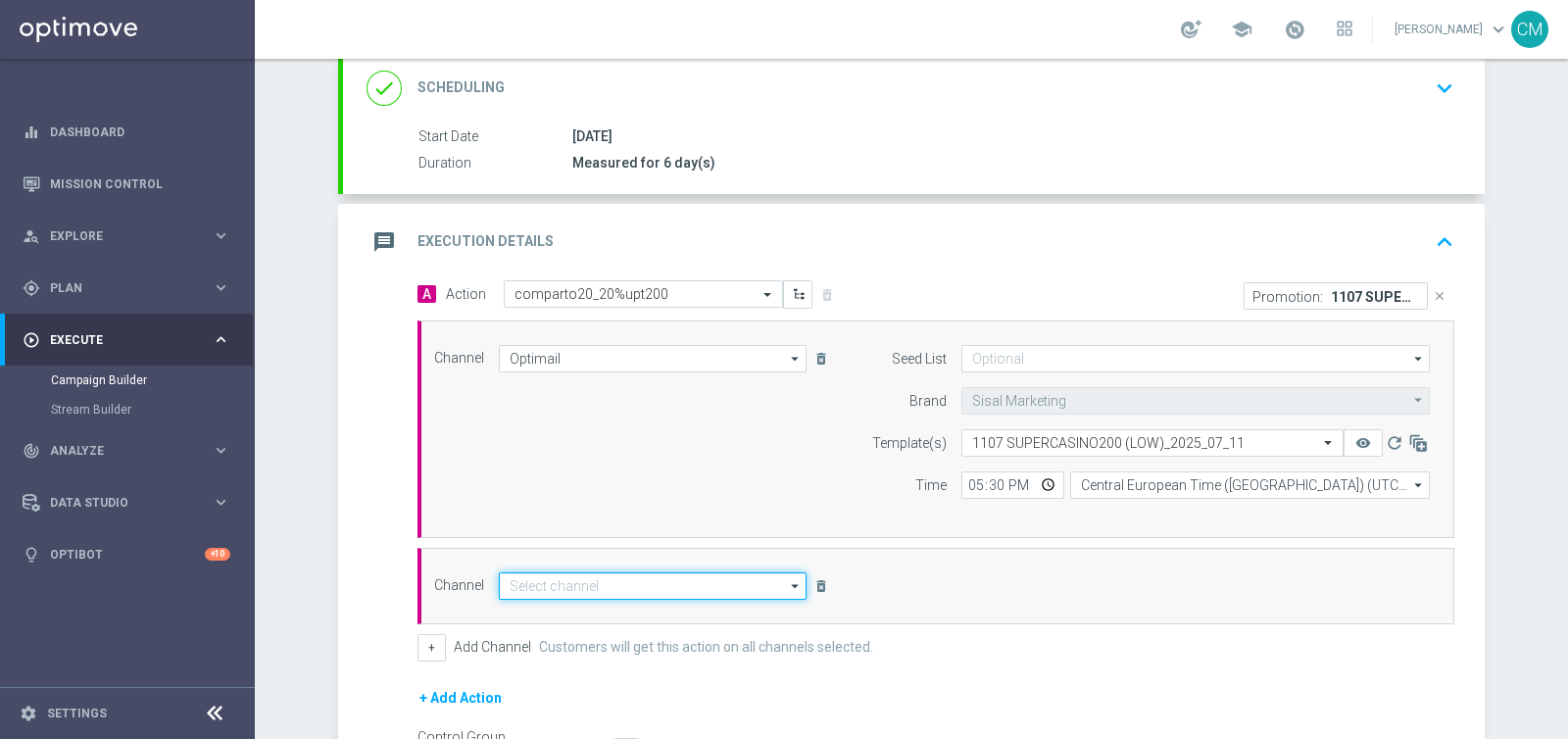 click 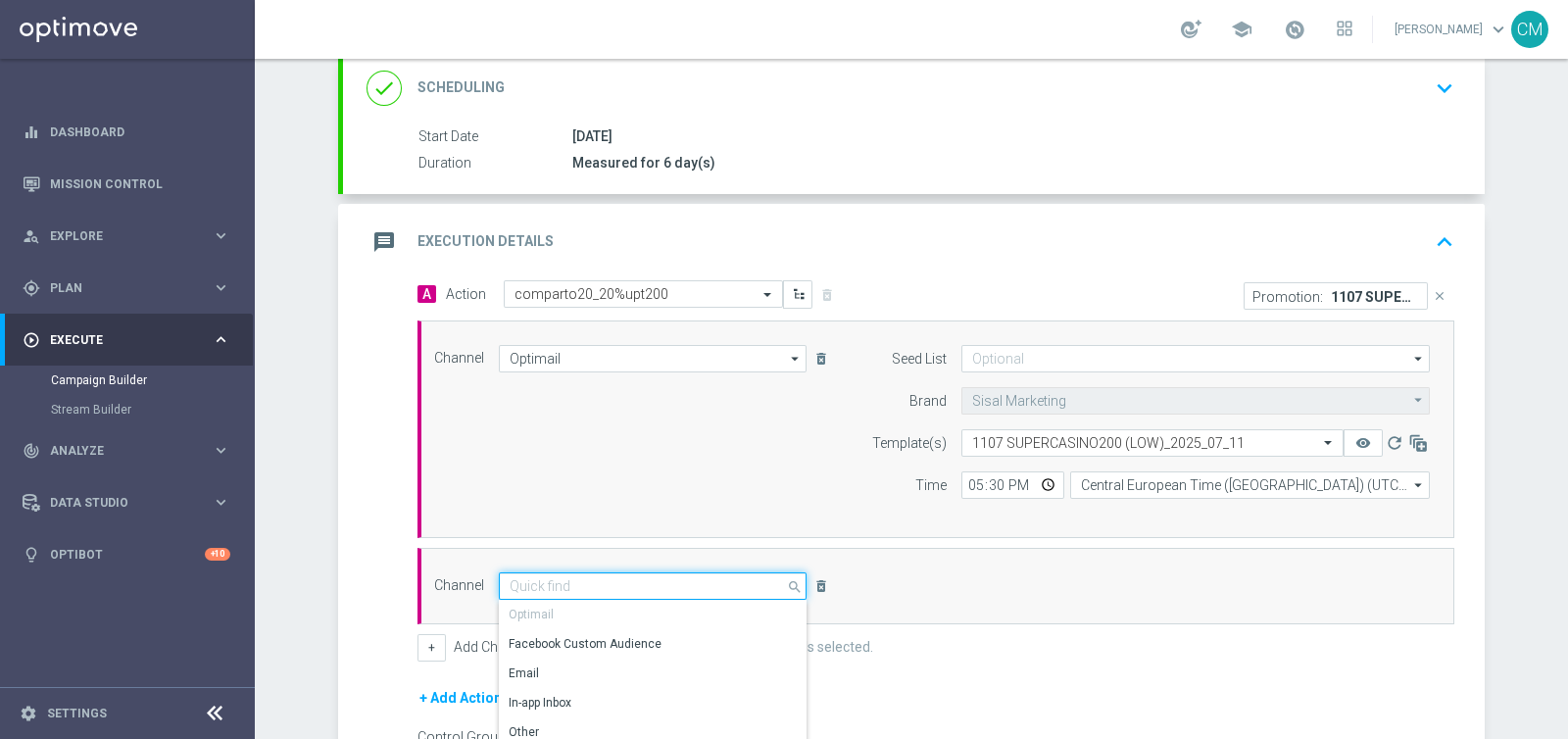 scroll, scrollTop: 498, scrollLeft: 0, axis: vertical 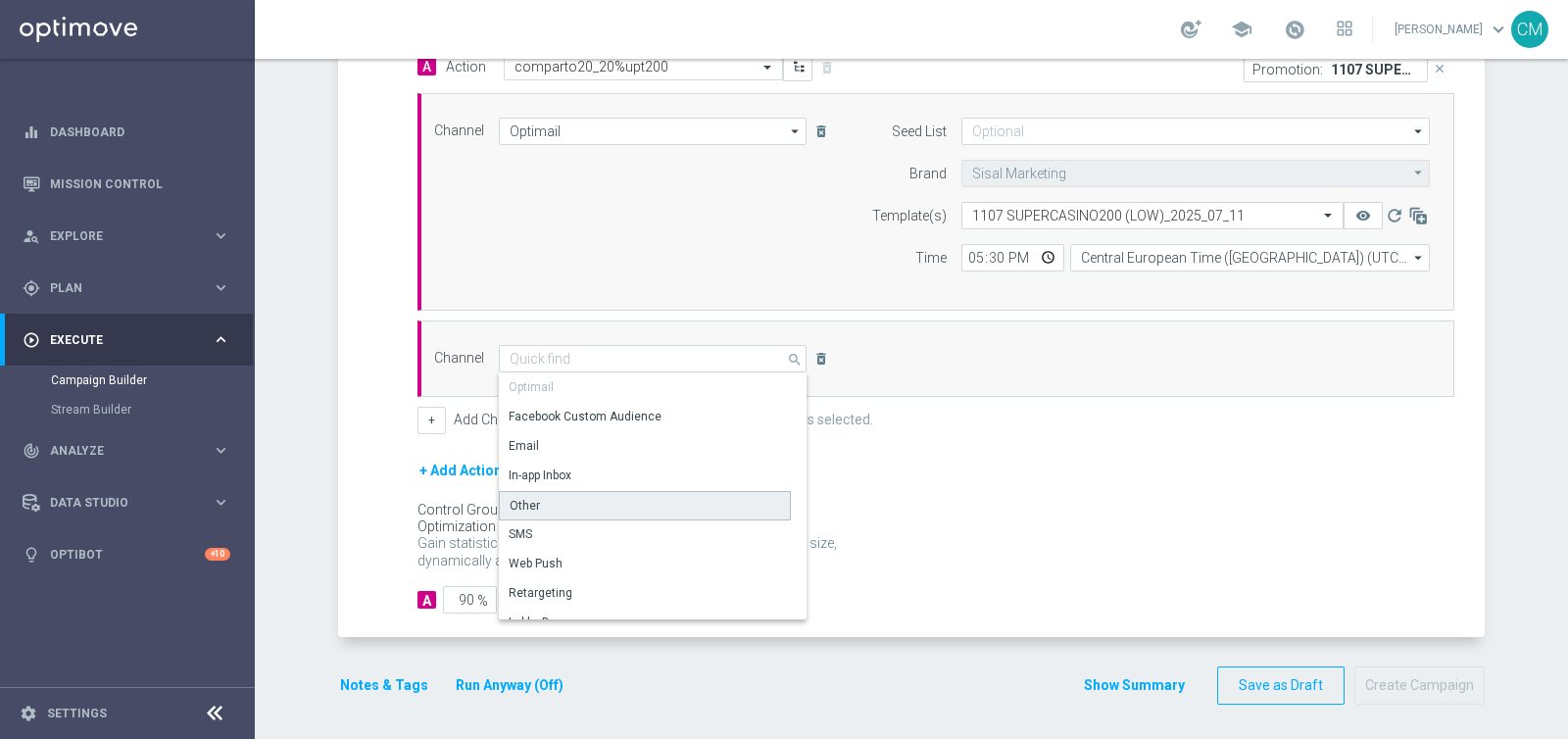 click on "Other" 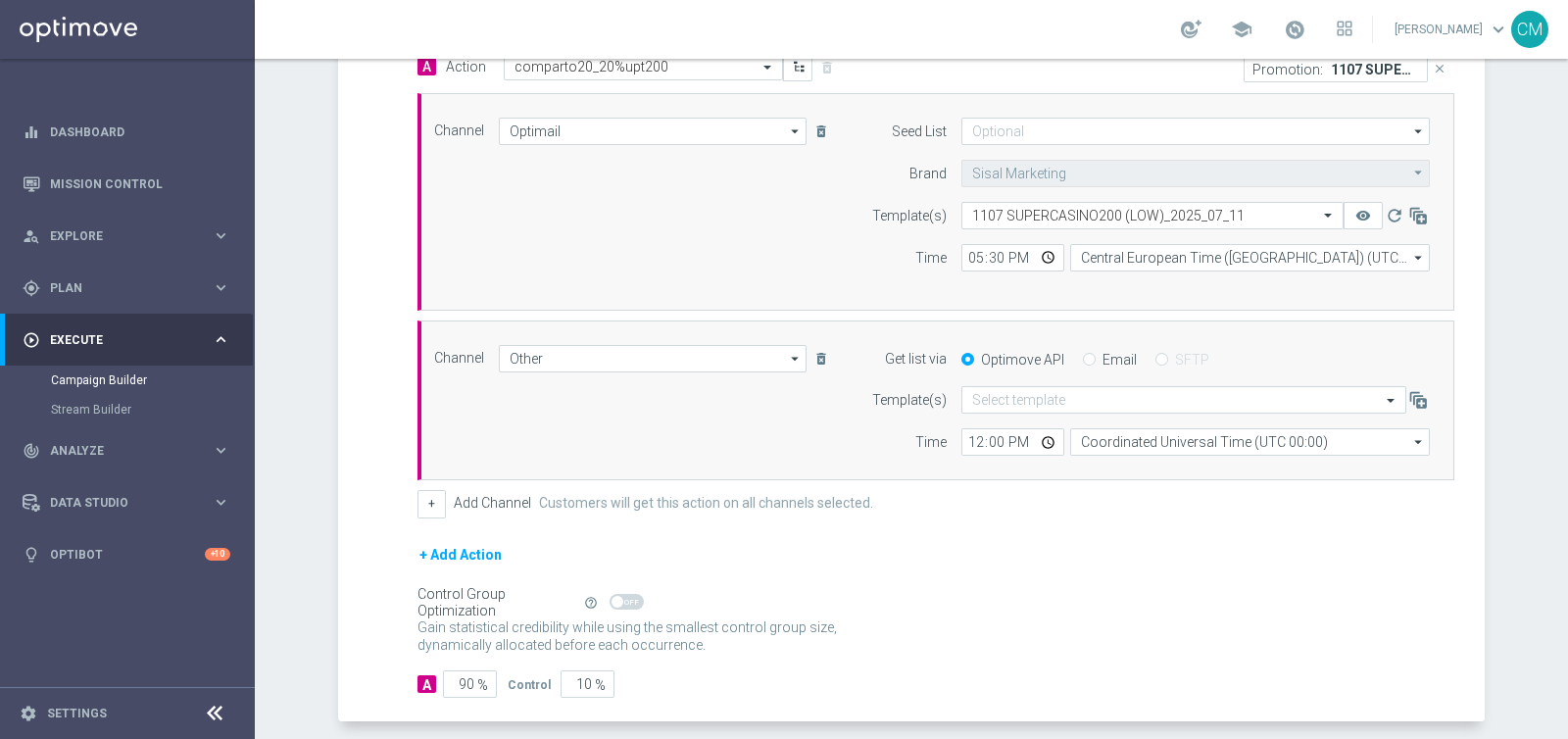 click on "Optimove API
Email
SFTP" 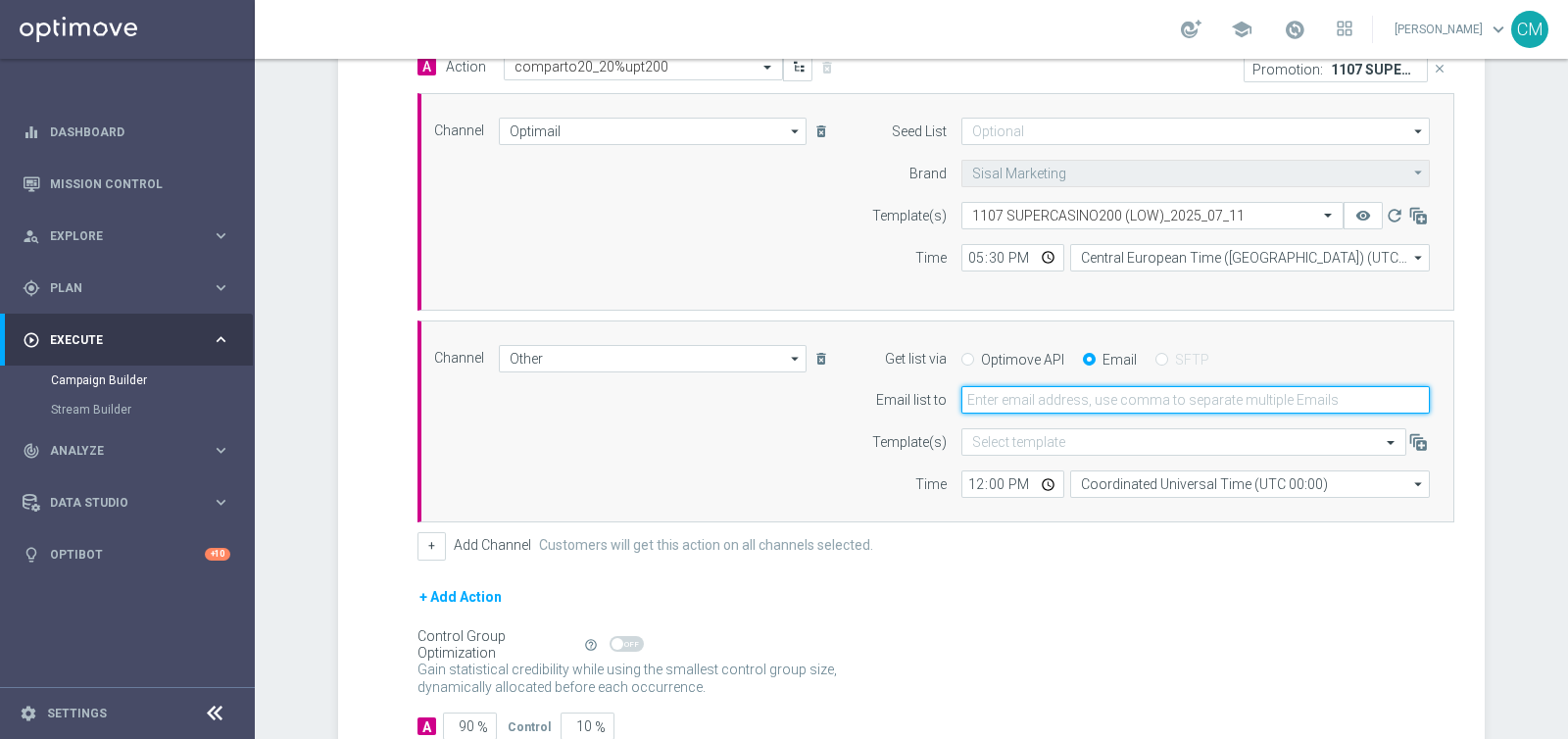 click 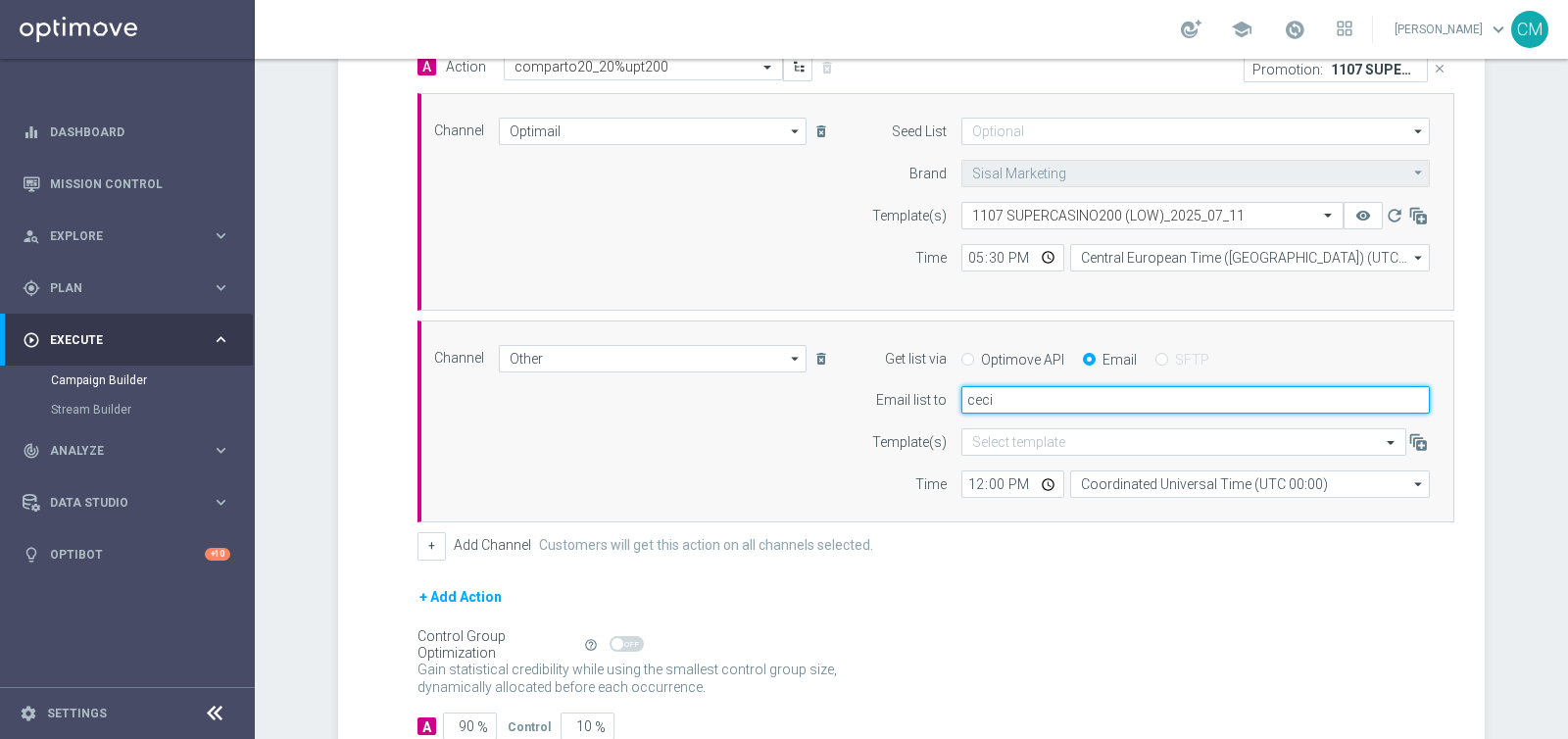 type on "cecilia.mascelli@sisal.it" 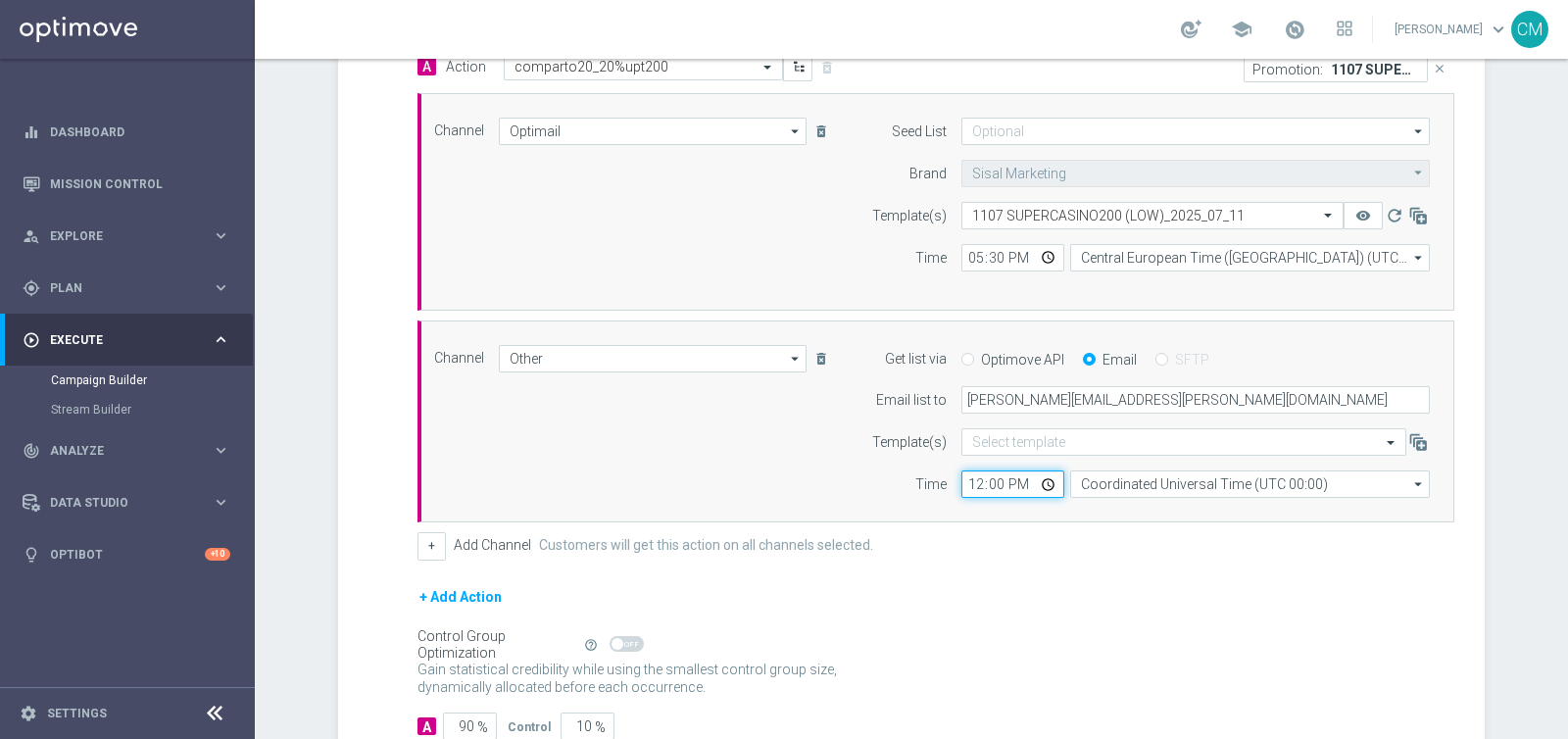 click on "12:00" 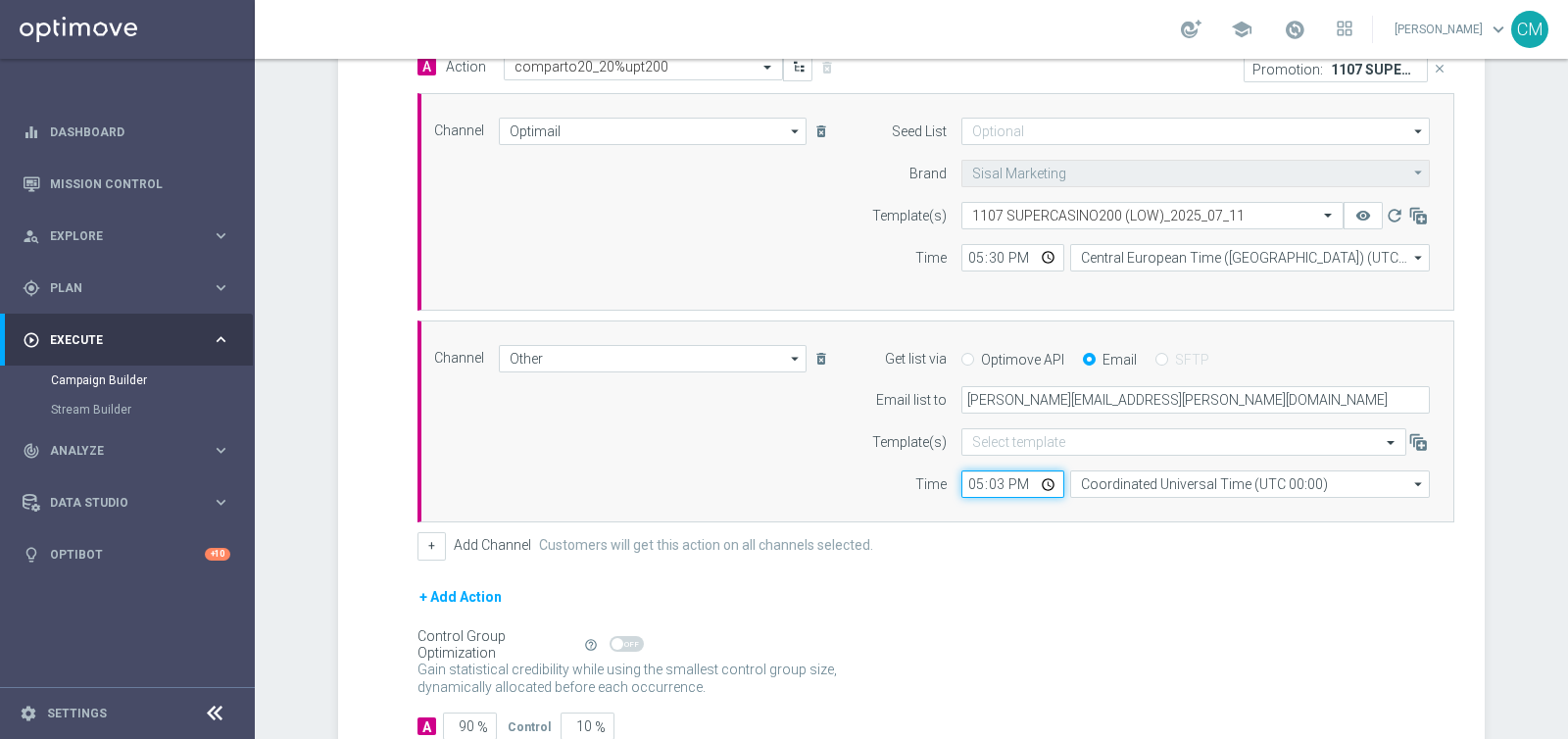 type on "17:30" 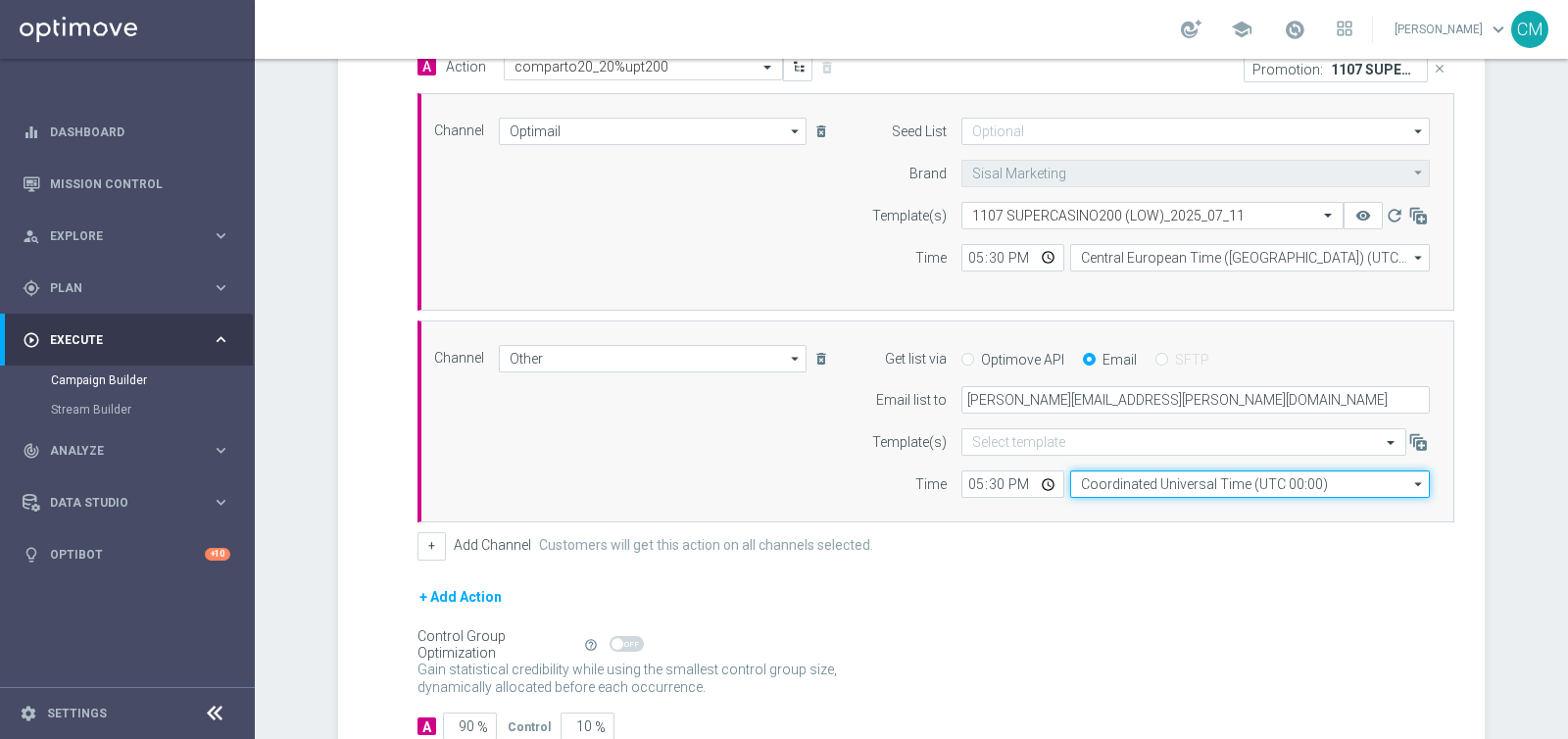 click on "Coordinated Universal Time (UTC 00:00)" 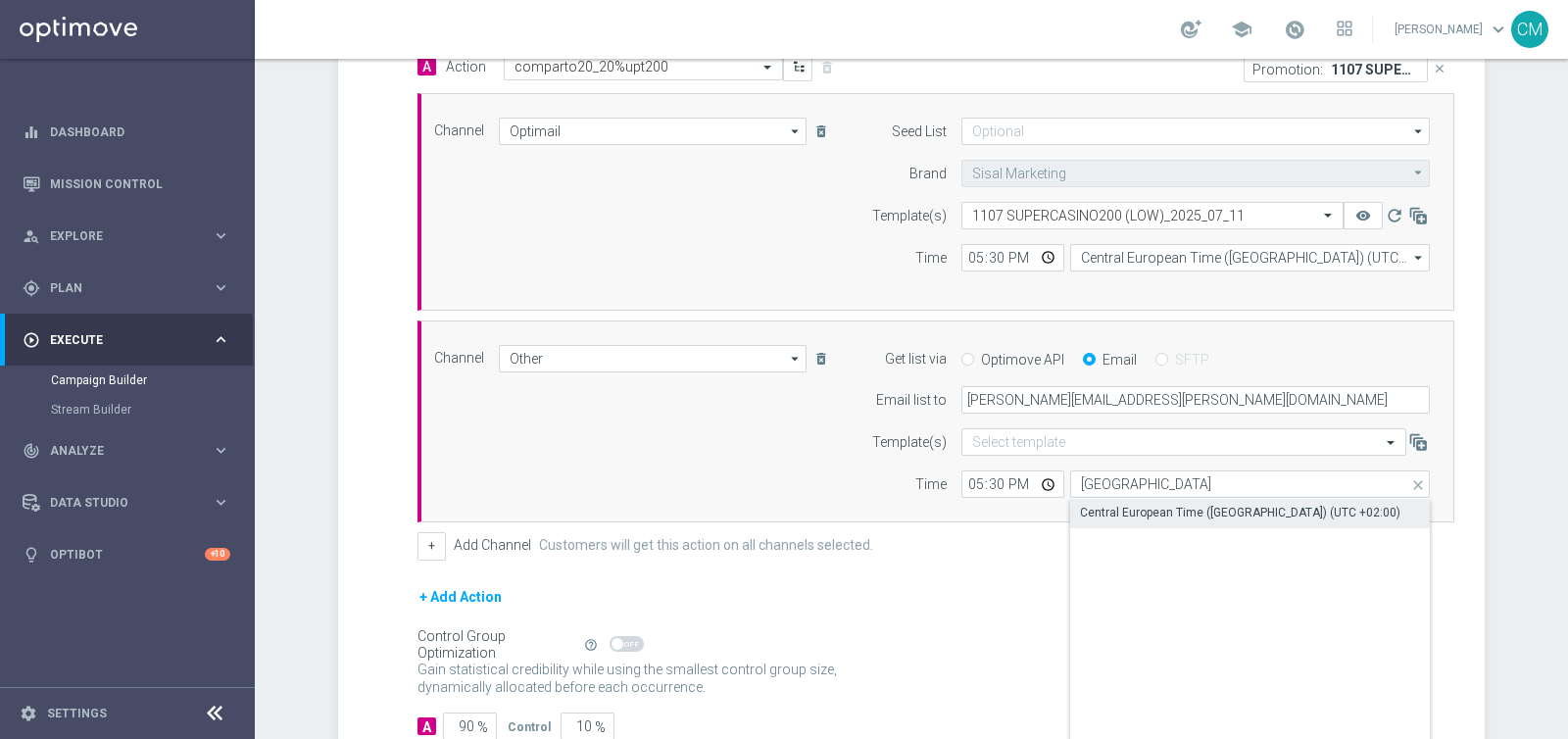 click on "Central European Time (Paris) (UTC +02:00)" 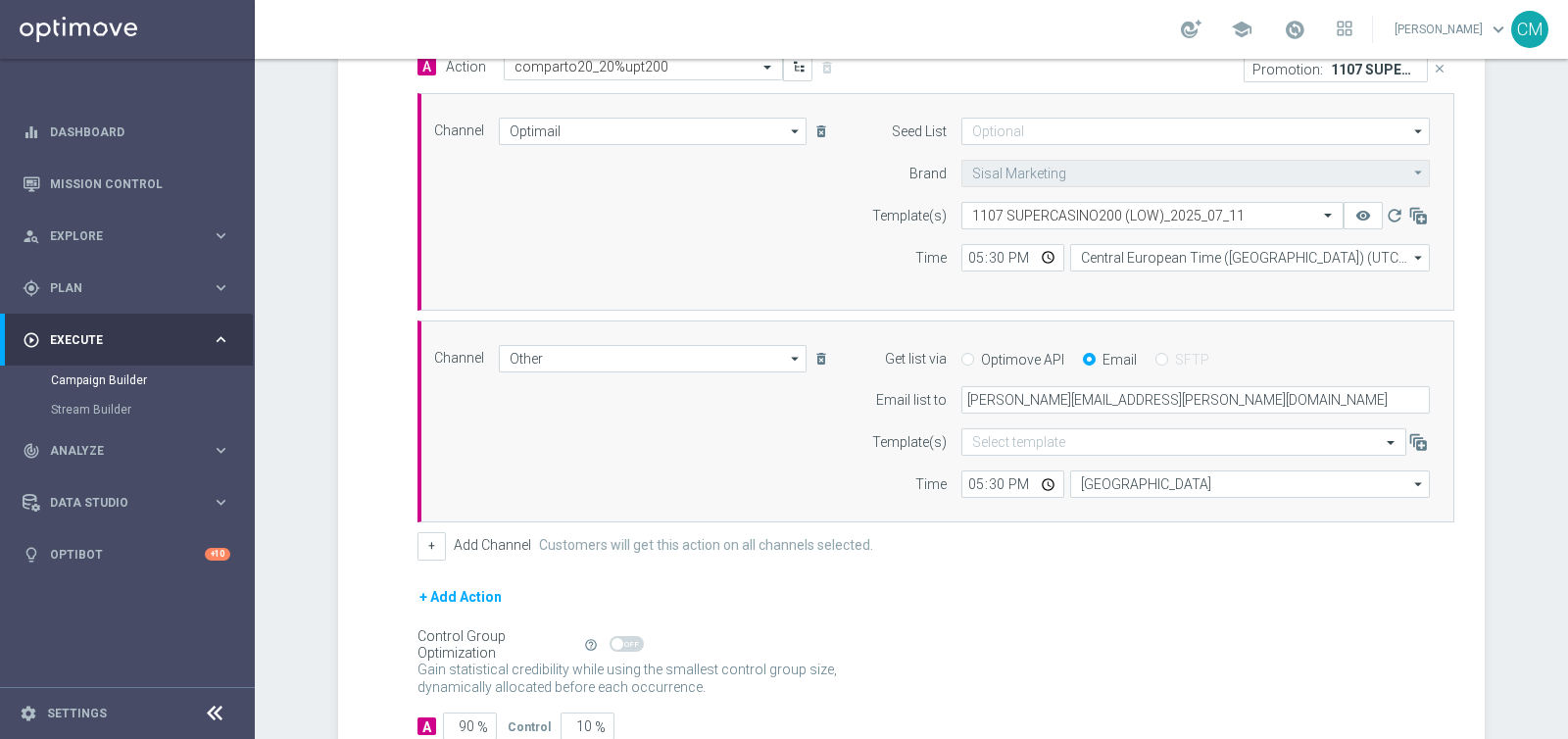 type on "Central European Time (Paris) (UTC +02:00)" 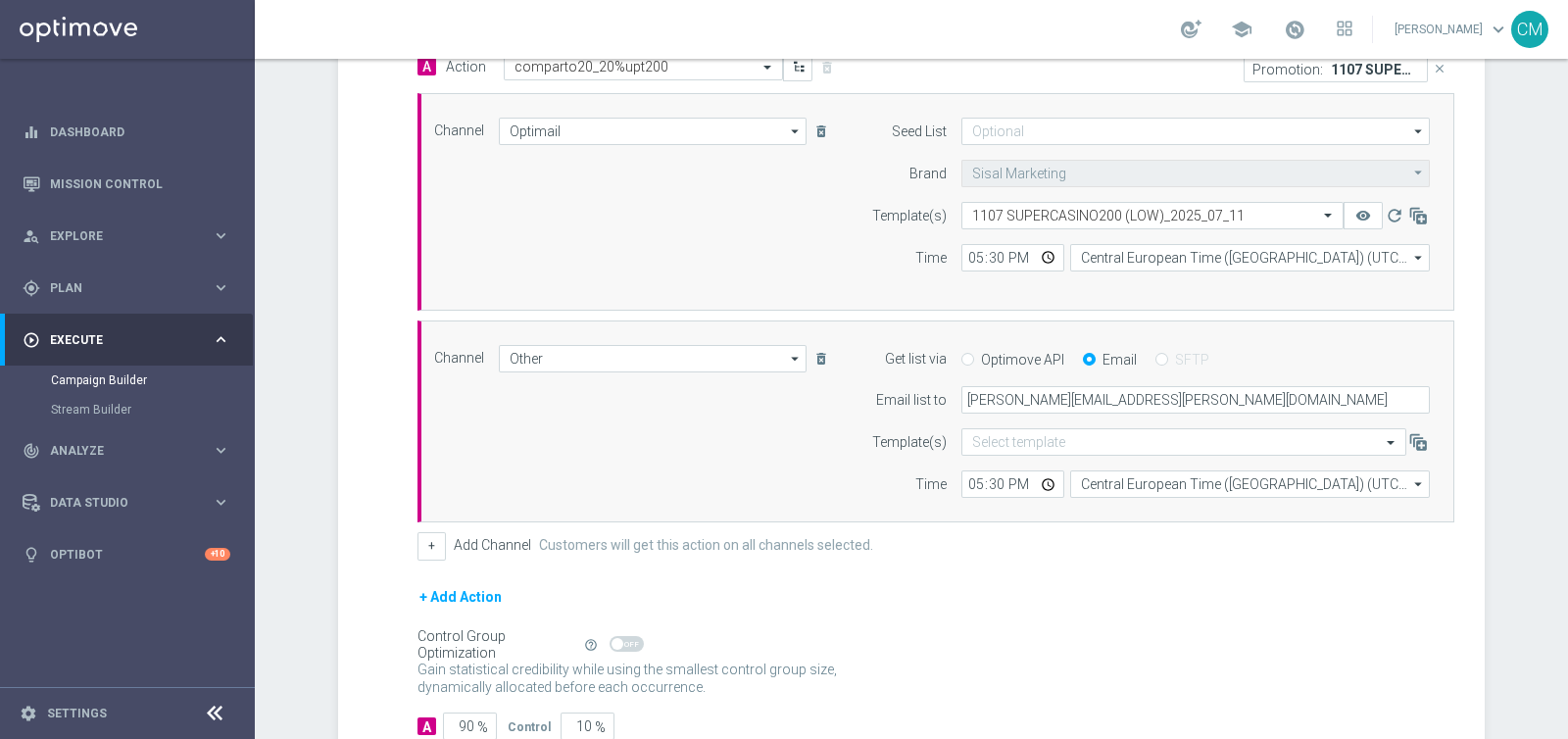 scroll, scrollTop: 624, scrollLeft: 0, axis: vertical 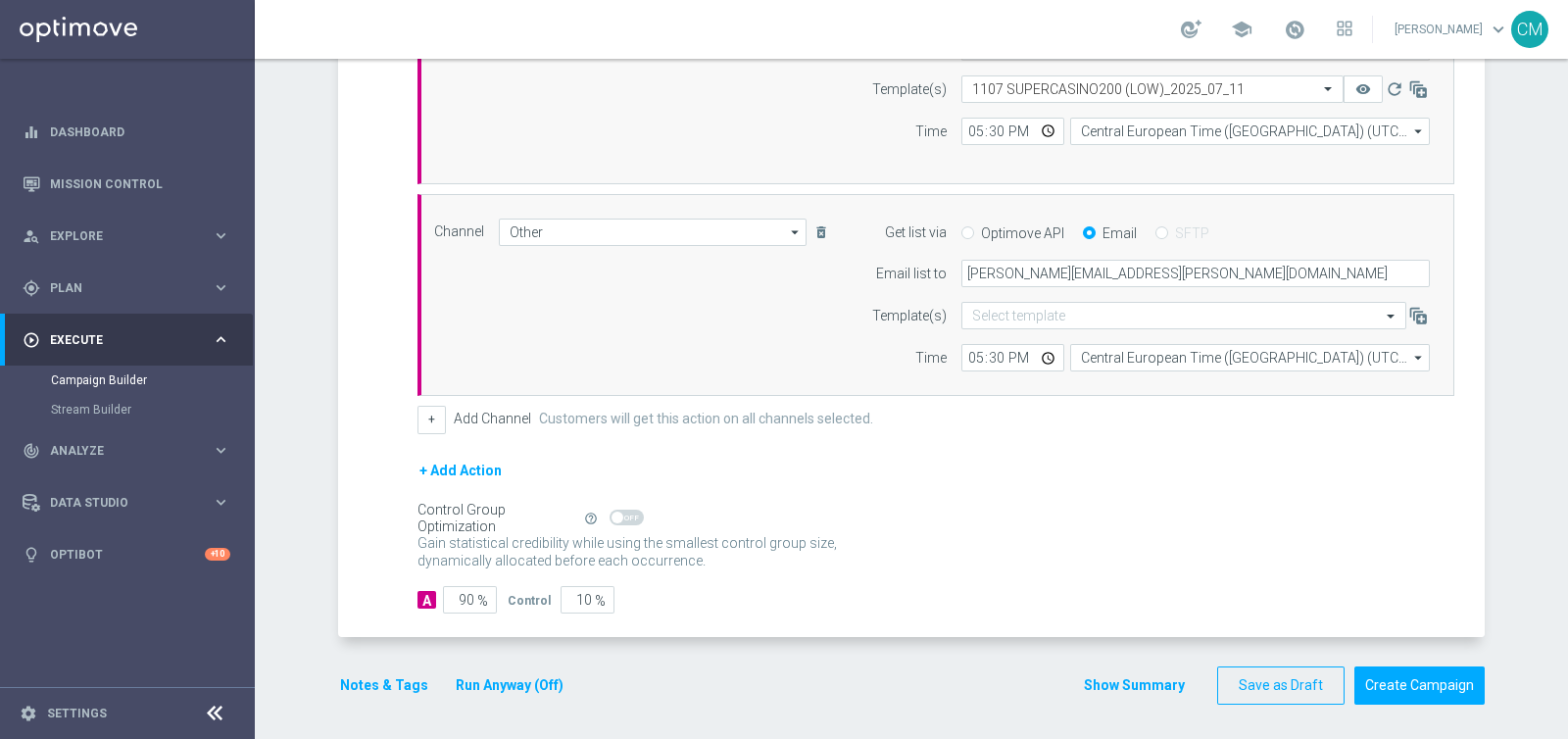 click on "Show Summary" 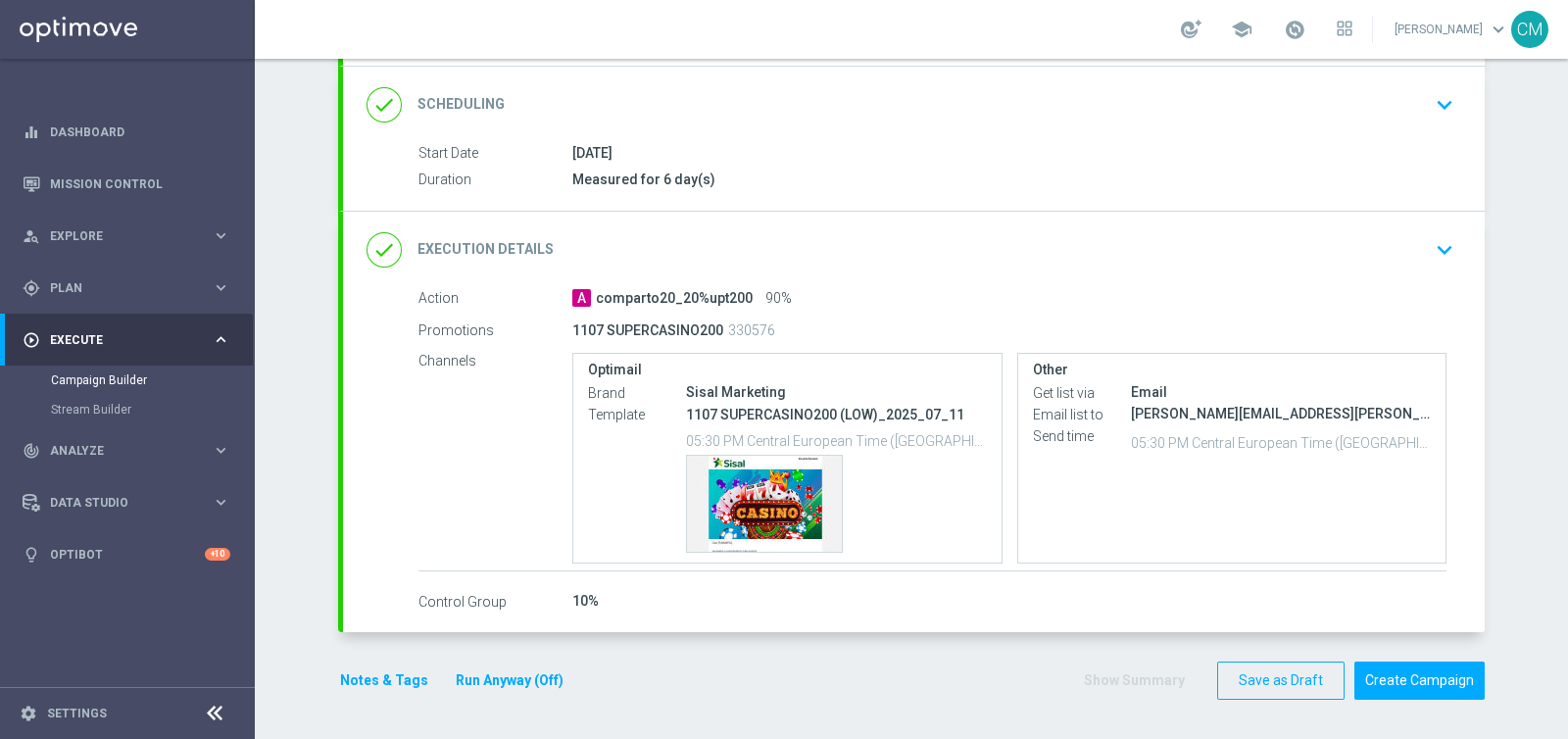 scroll, scrollTop: 250, scrollLeft: 0, axis: vertical 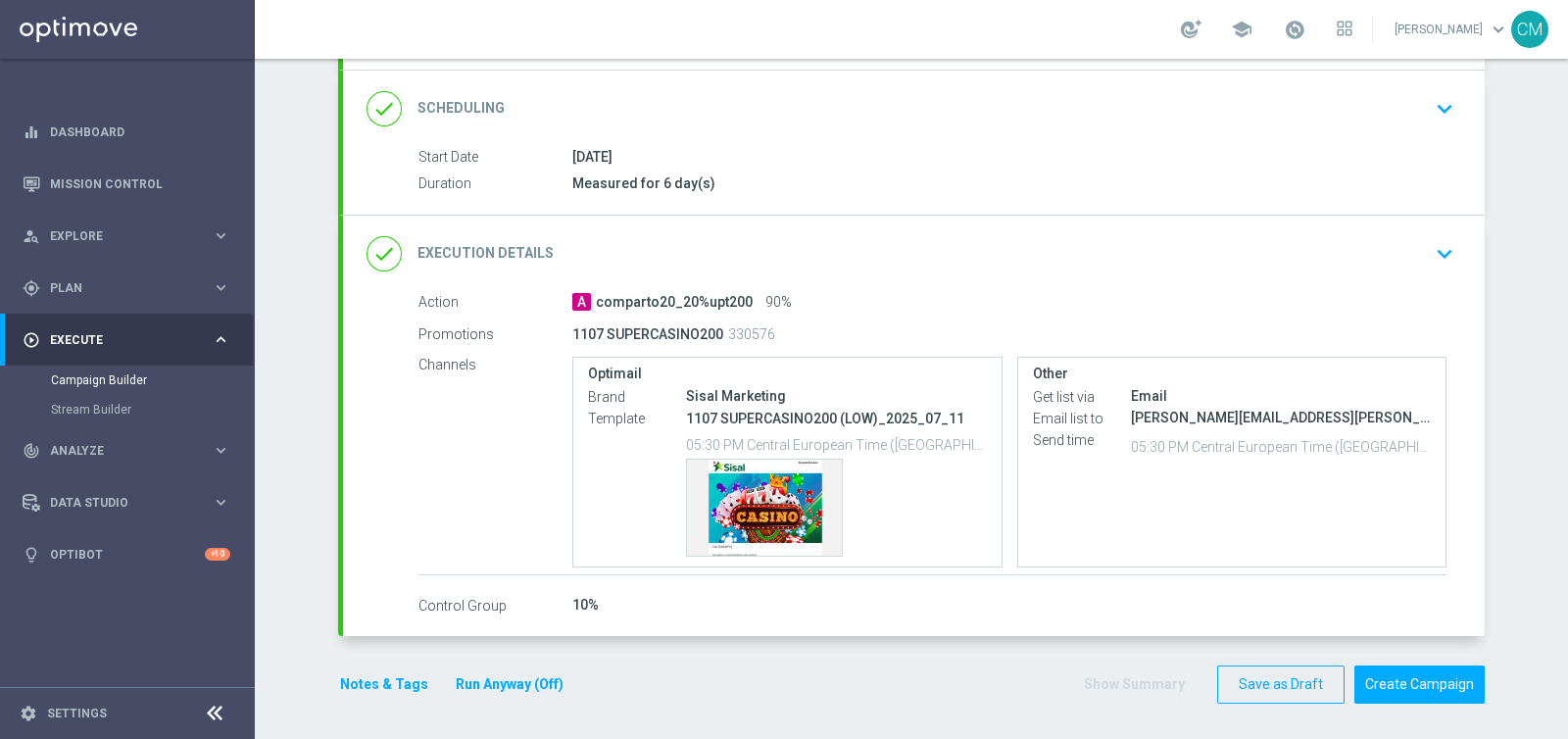 click on "Notes & Tags" 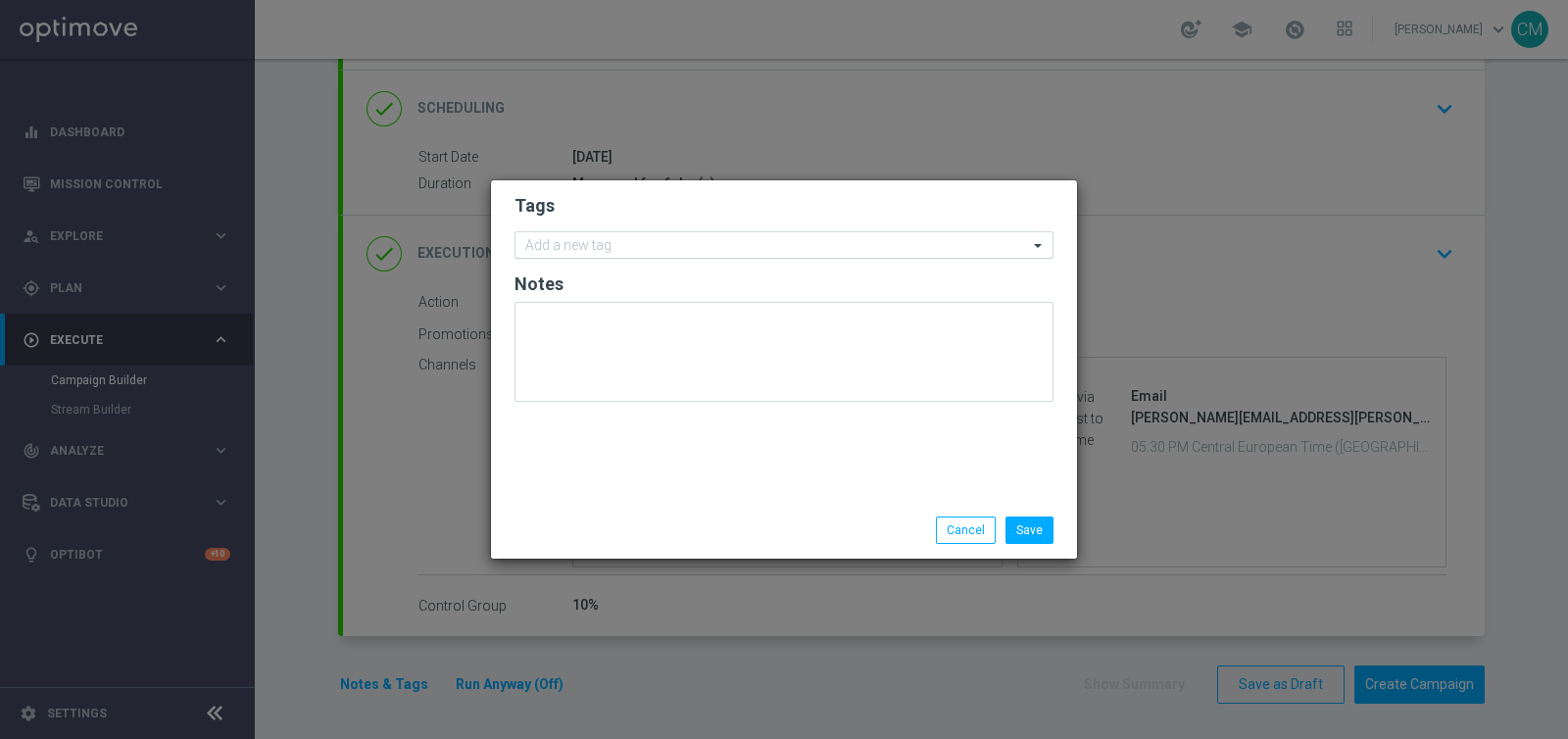 click 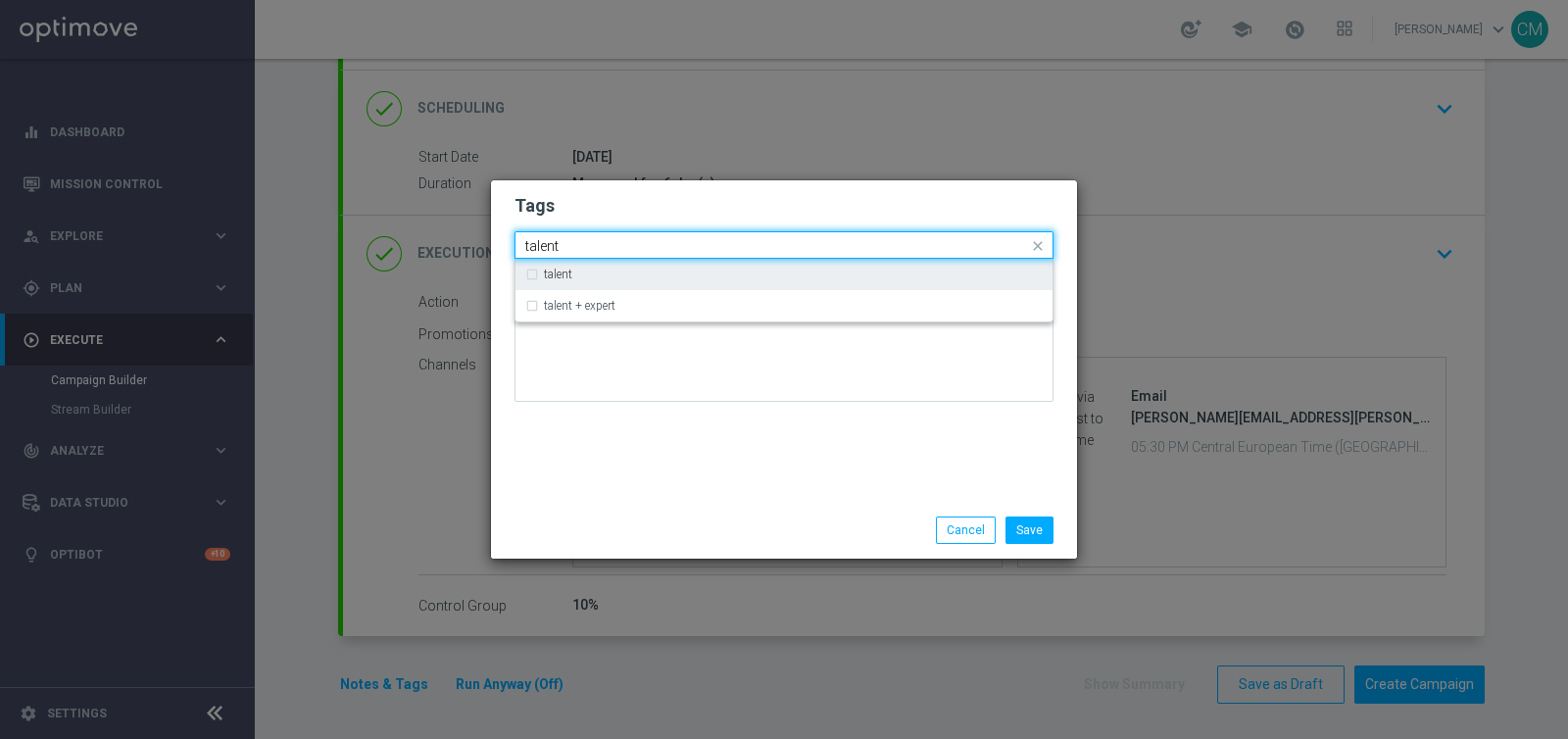 click on "talent" at bounding box center (784, 274) 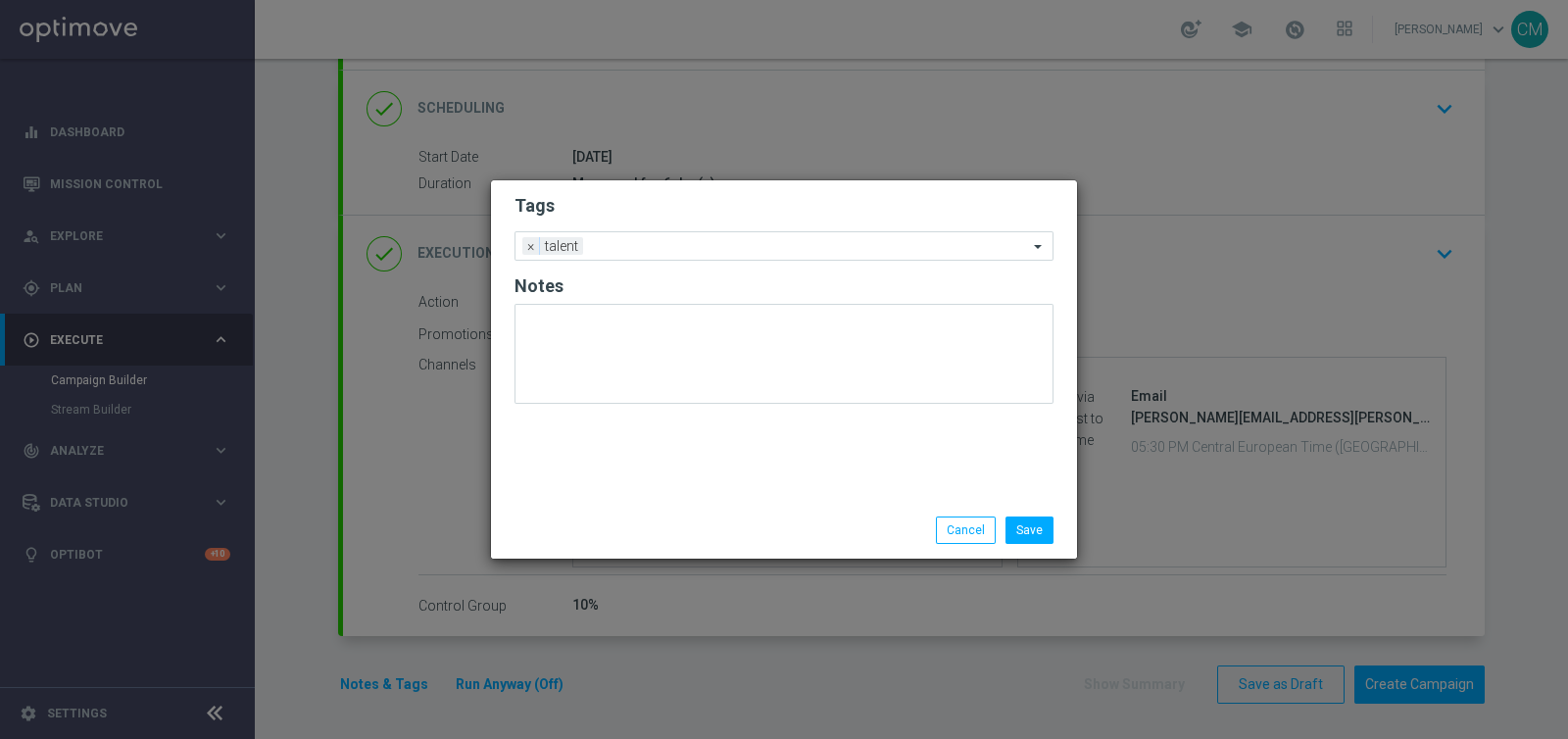 drag, startPoint x: 654, startPoint y: 529, endPoint x: 676, endPoint y: 283, distance: 246.98178 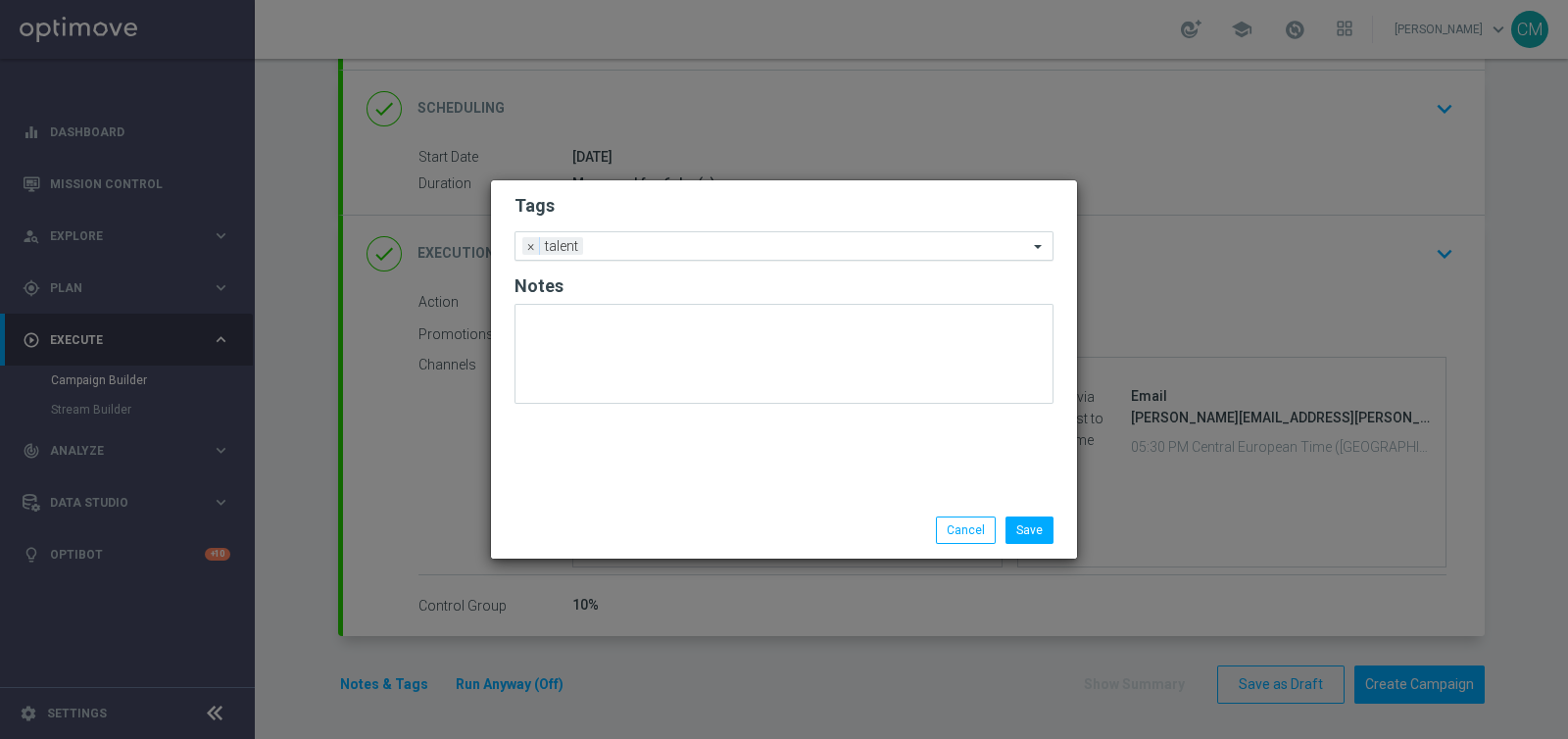click 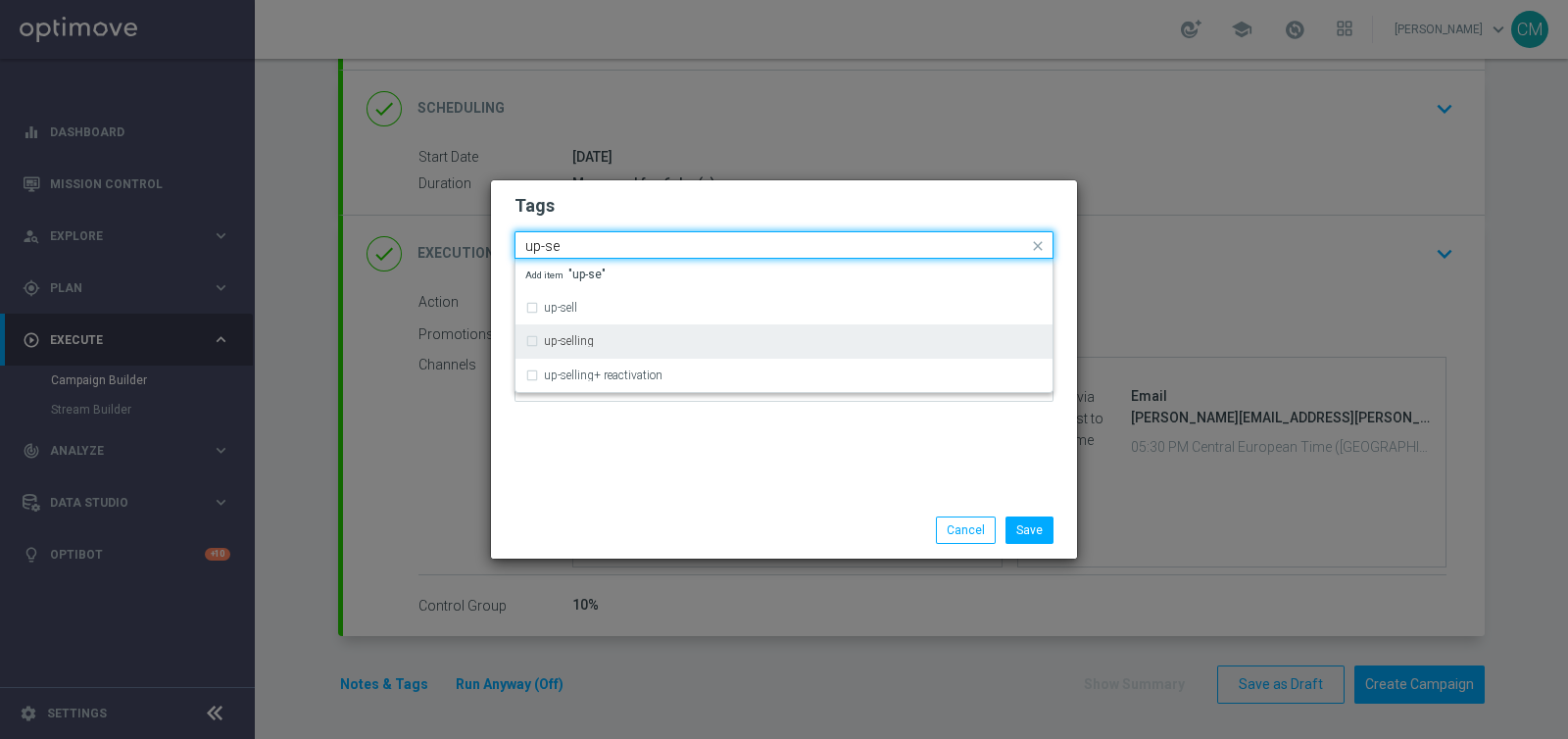 click on "up-selling" at bounding box center [784, 341] 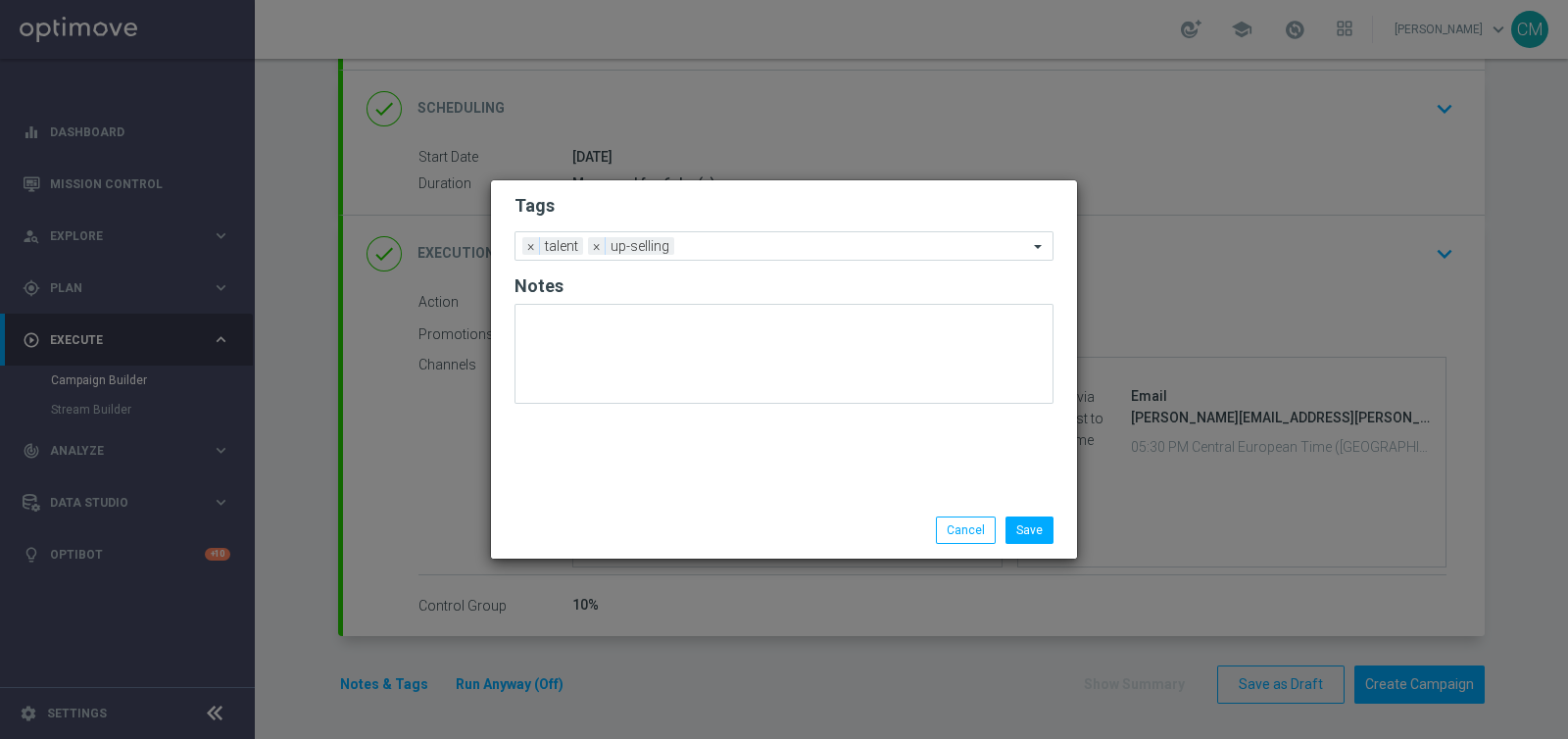 click on "Tags
Add a new tag × talent × up-selling
Notes" 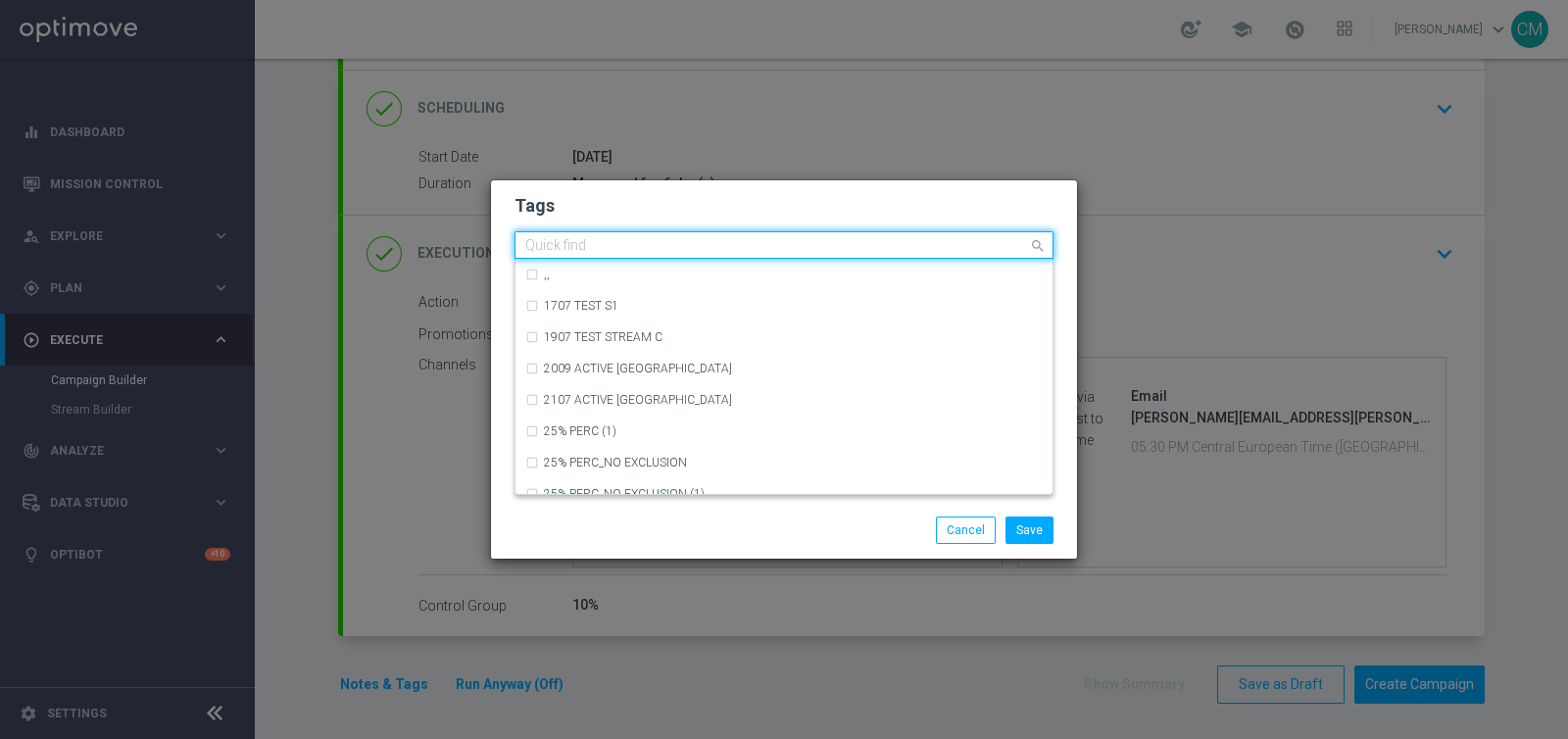 click 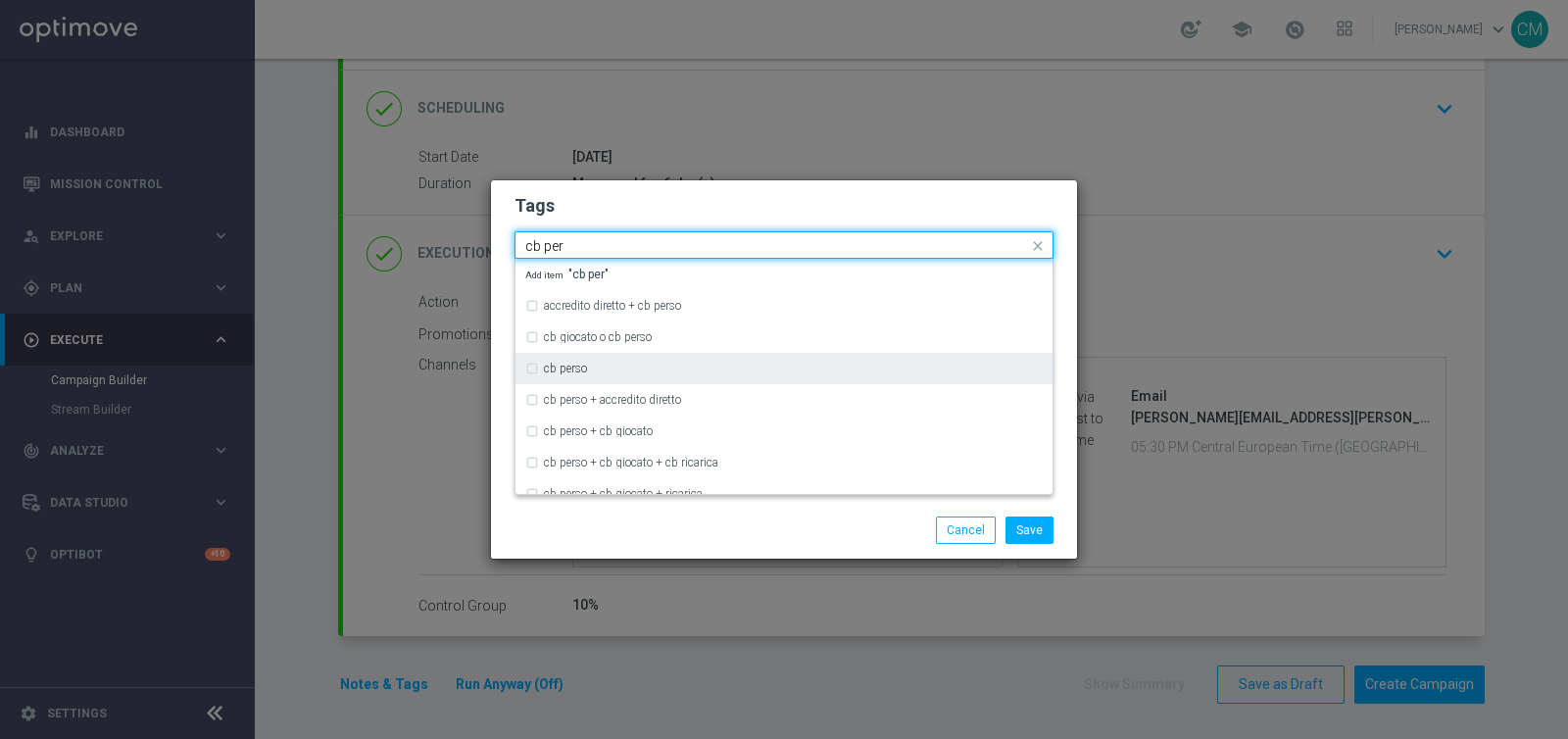 click on "cb perso" at bounding box center [784, 369] 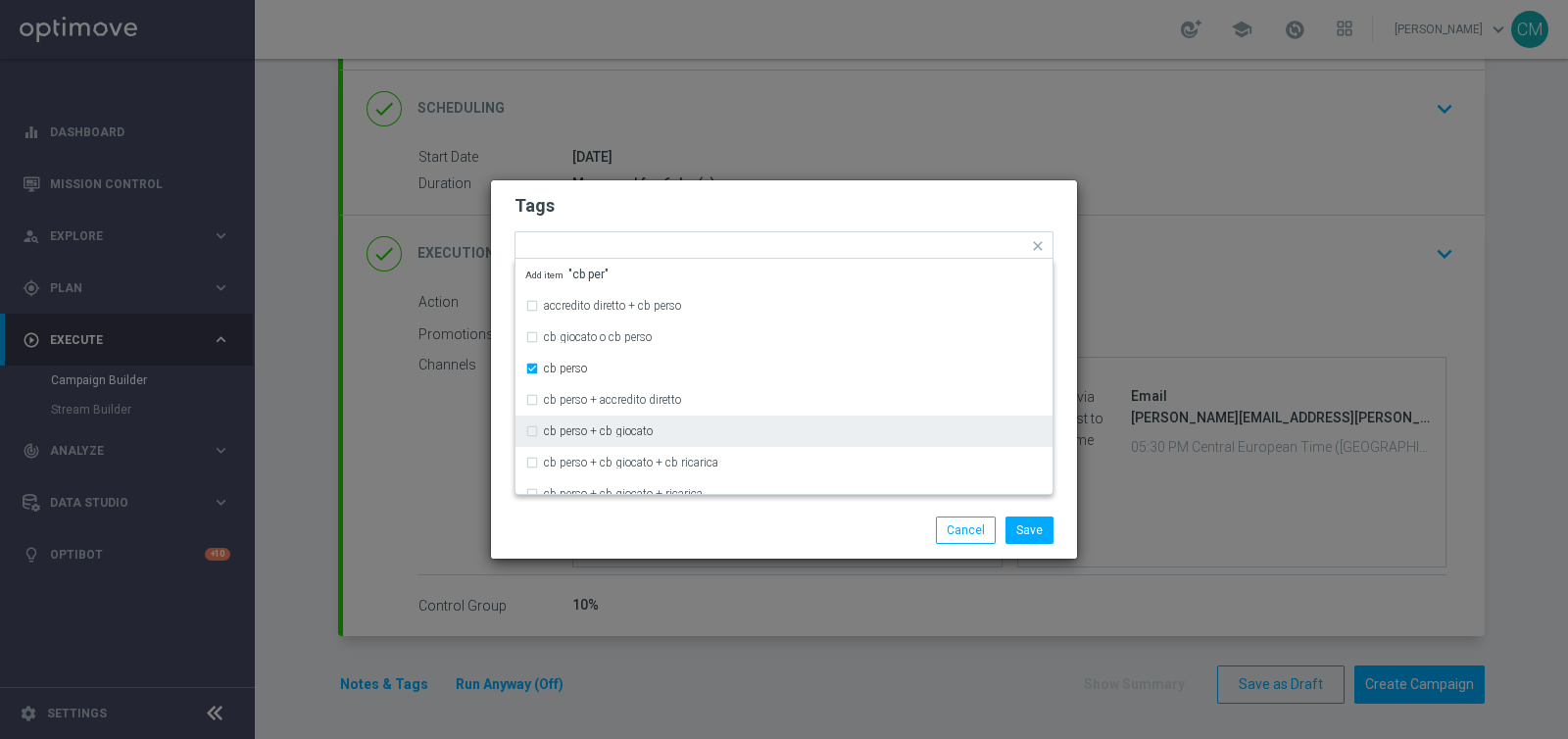 click on "Save
Cancel" 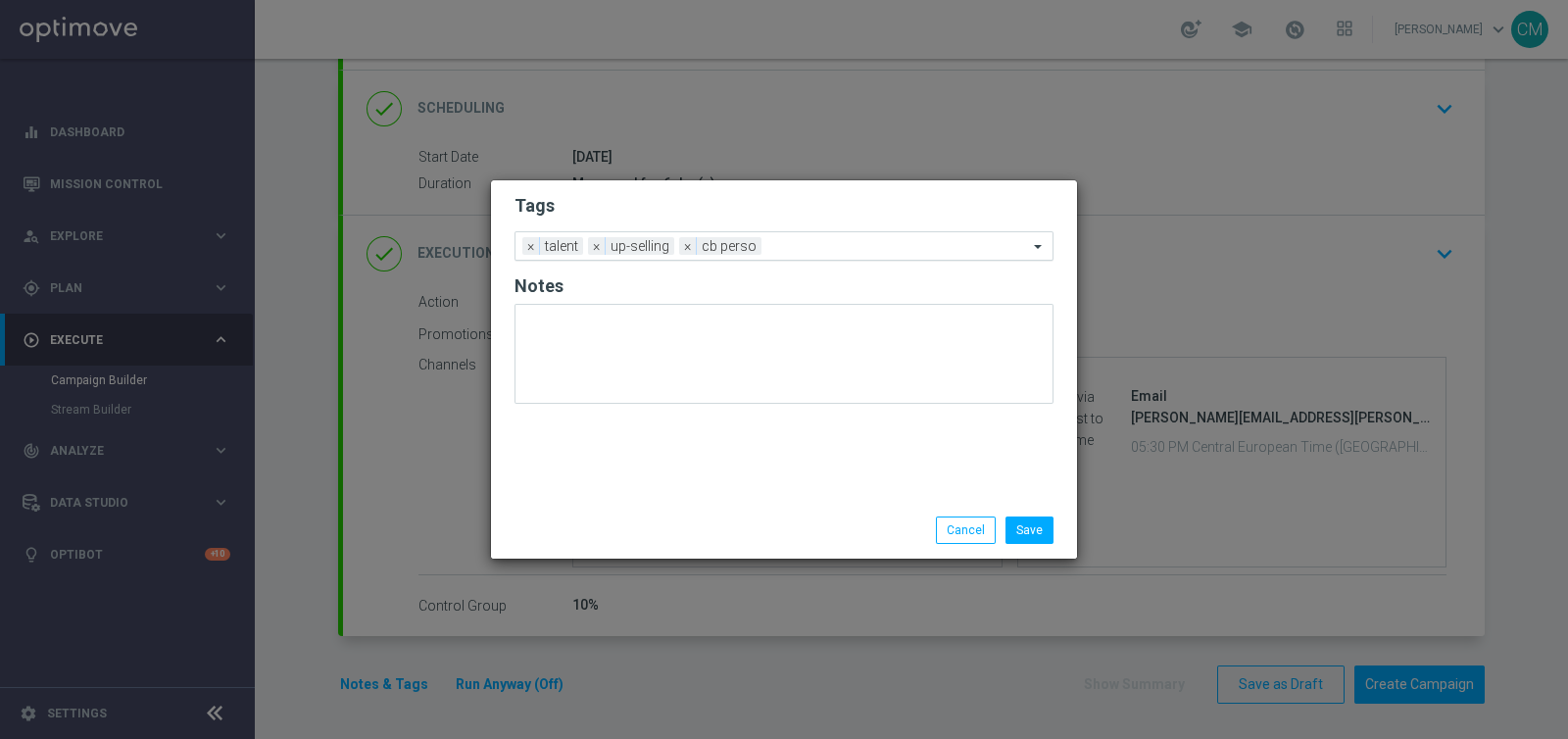 click 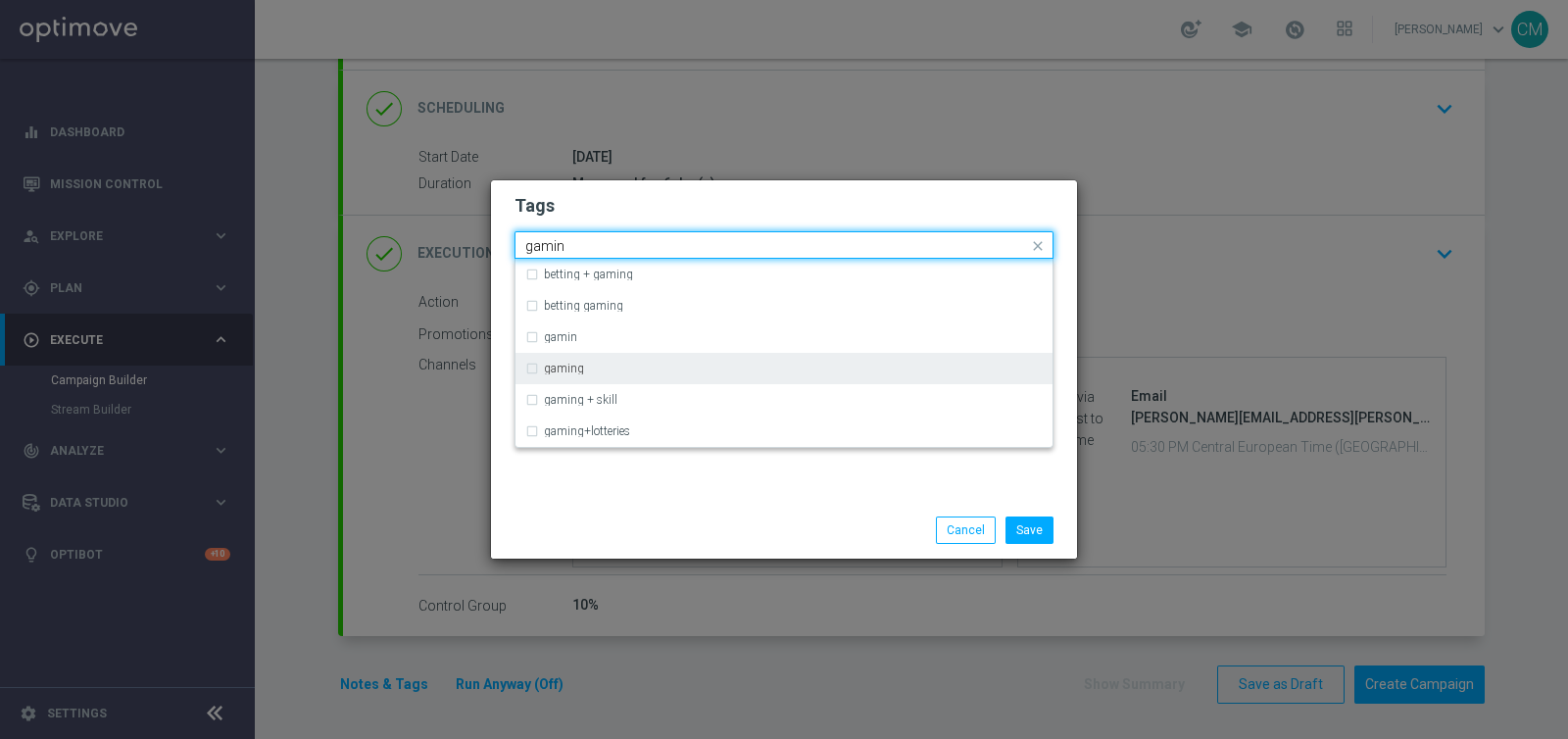 click on "gaming" at bounding box center [784, 369] 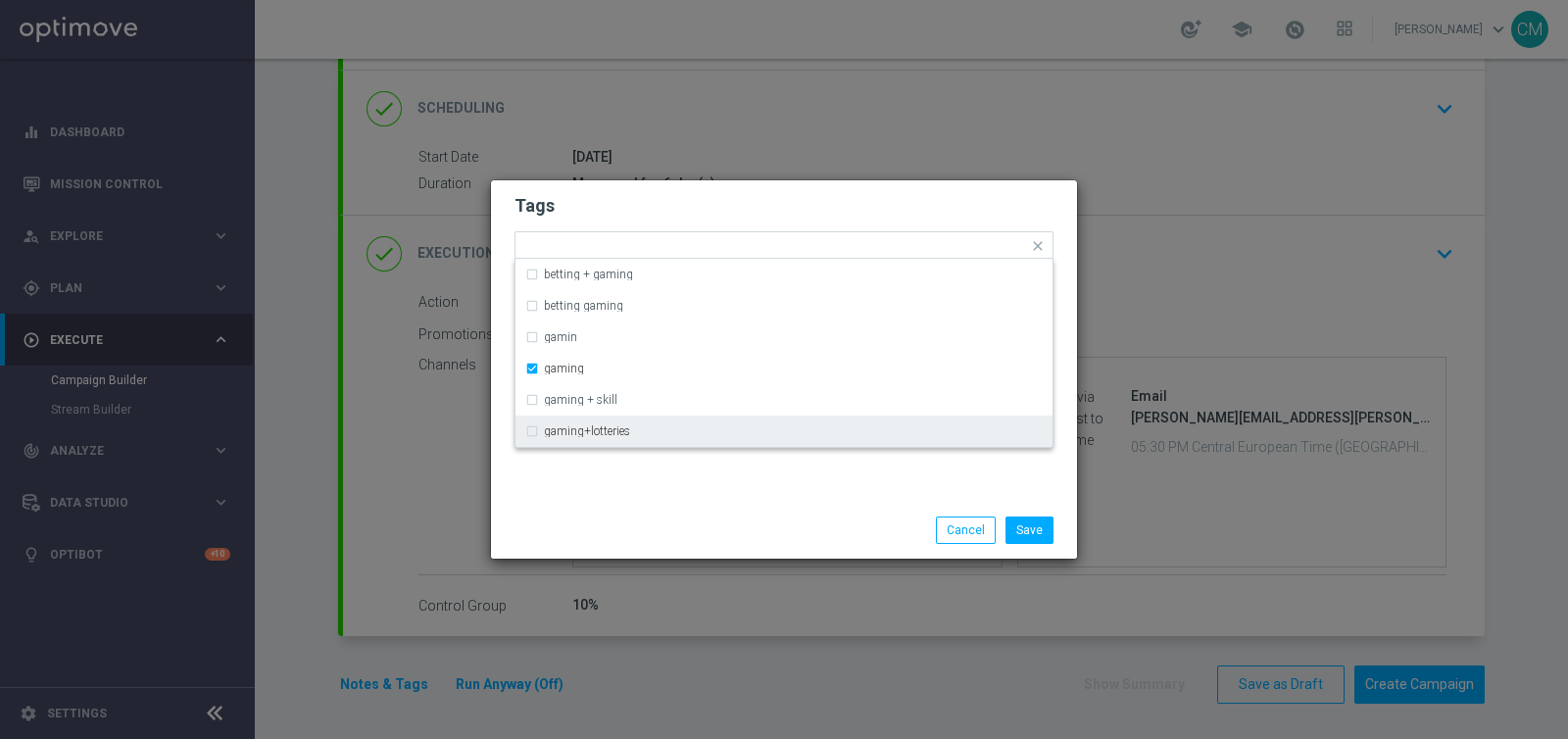 click on "Save
Cancel" 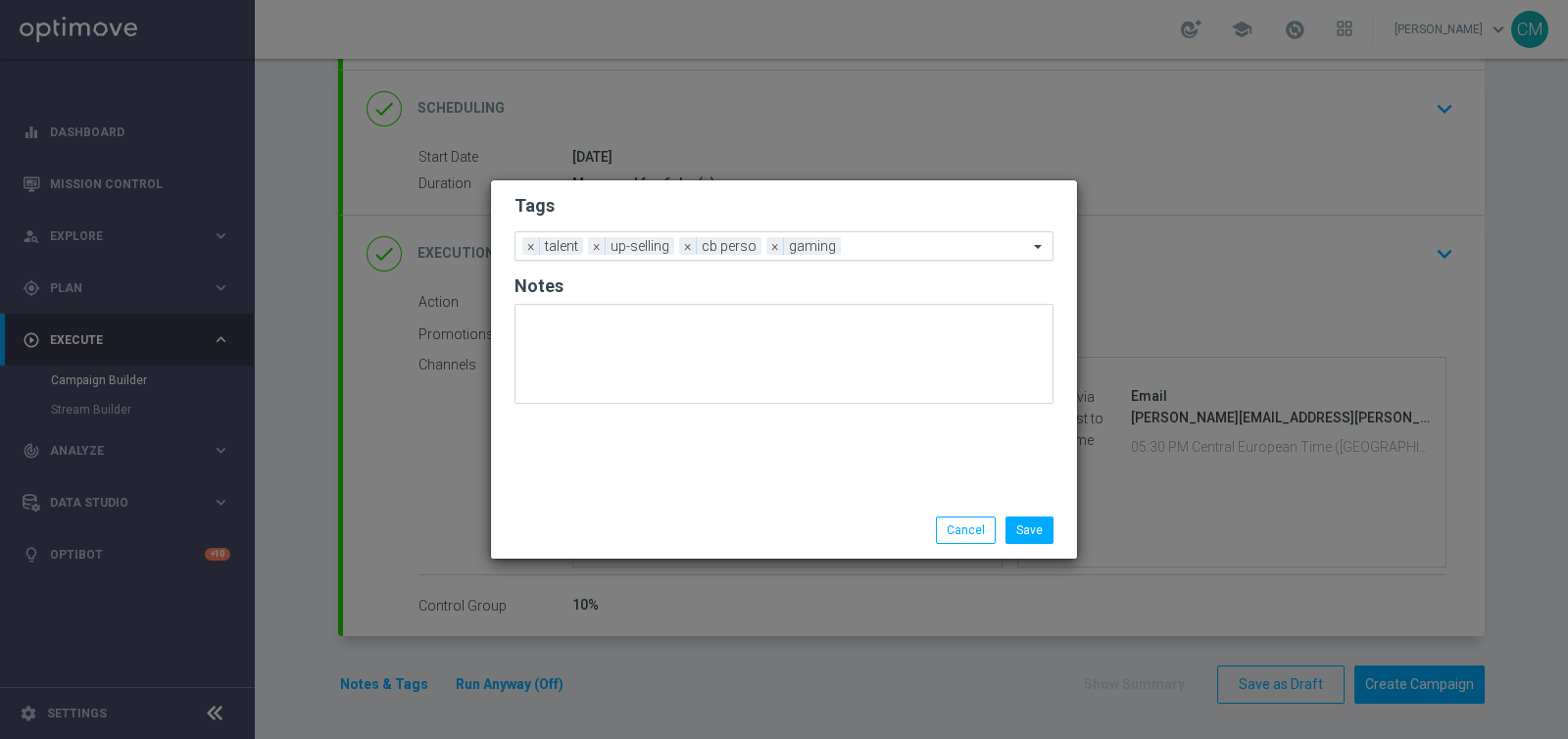click on "Add a new tag × talent × up-selling × cb perso × gaming" 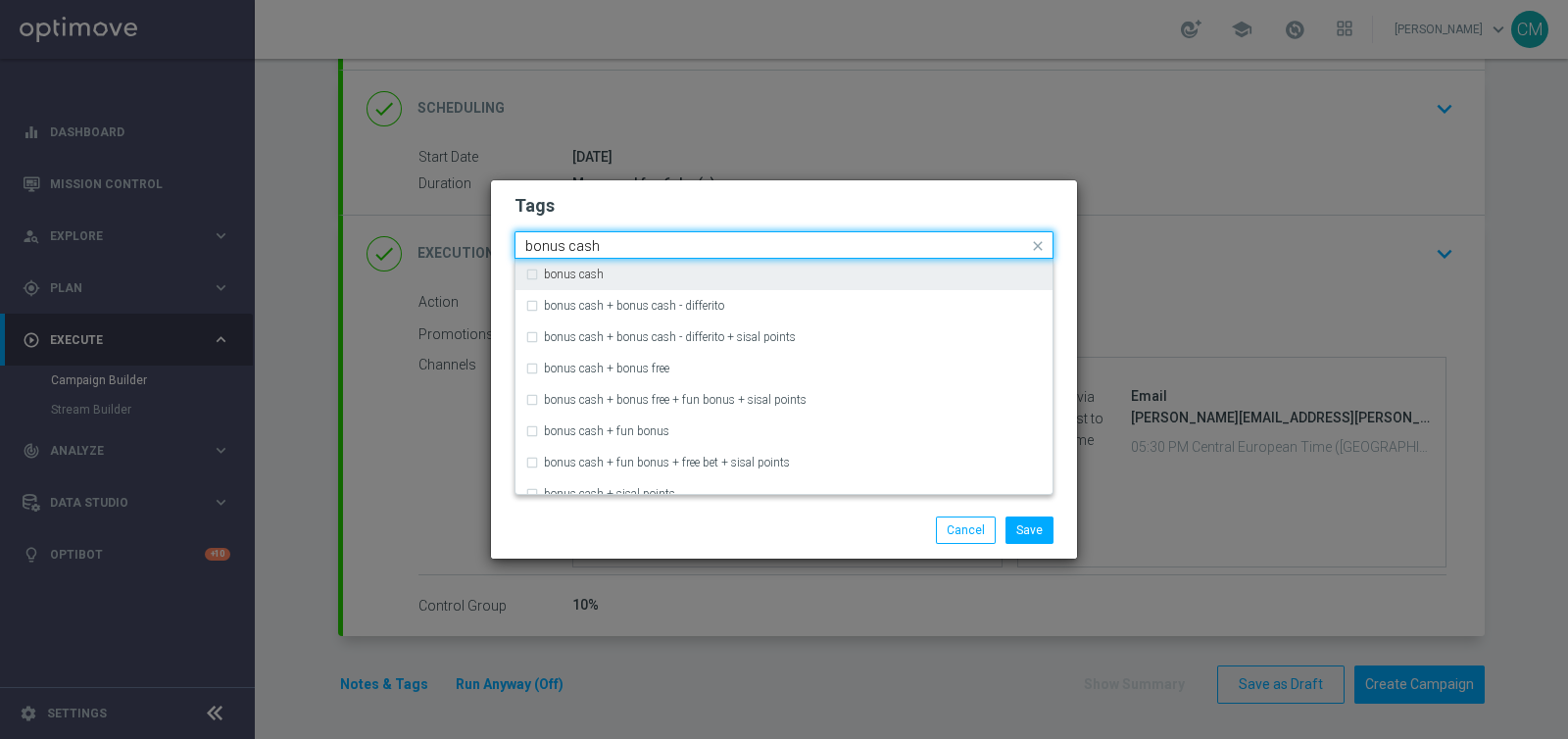 click on "bonus cash" at bounding box center (784, 274) 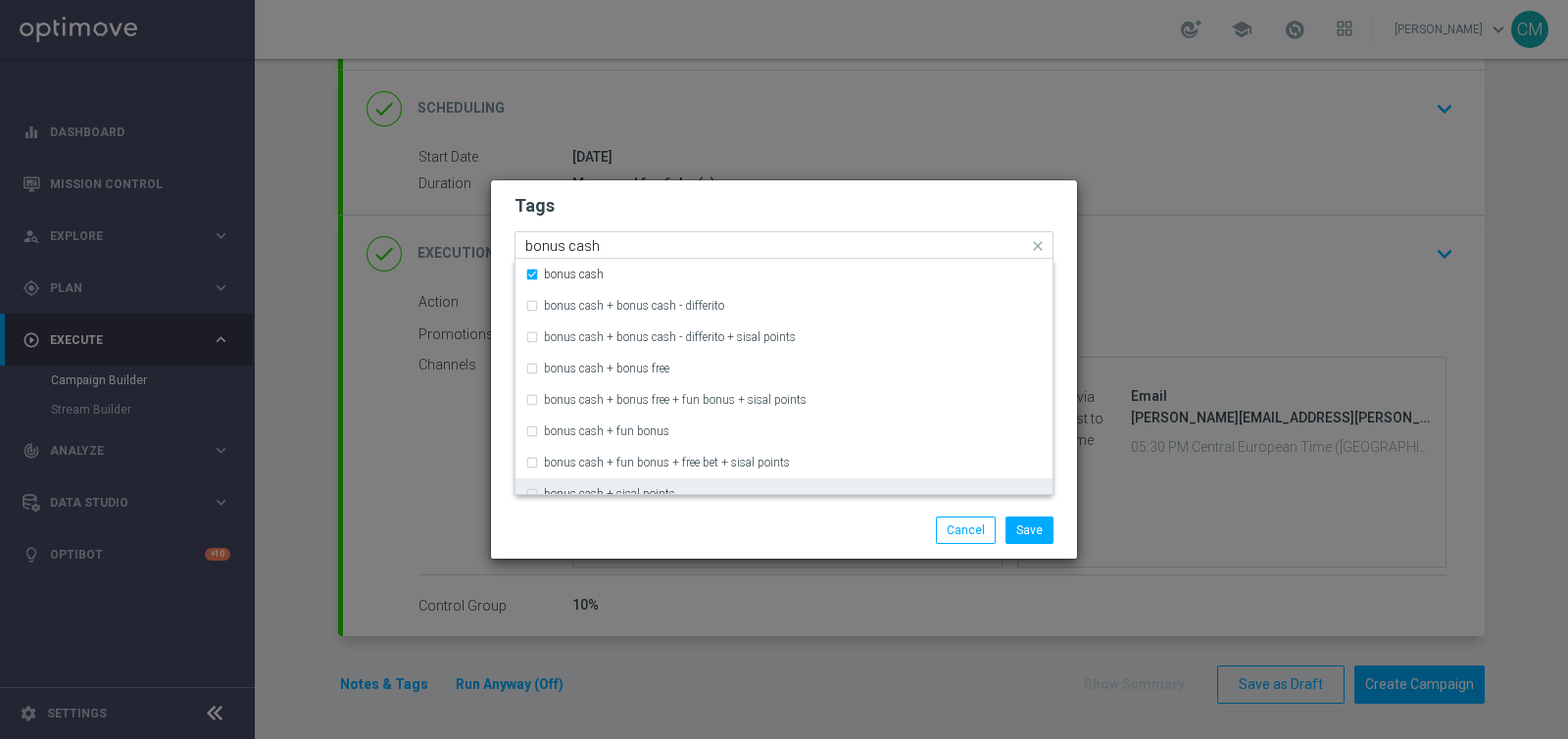 type 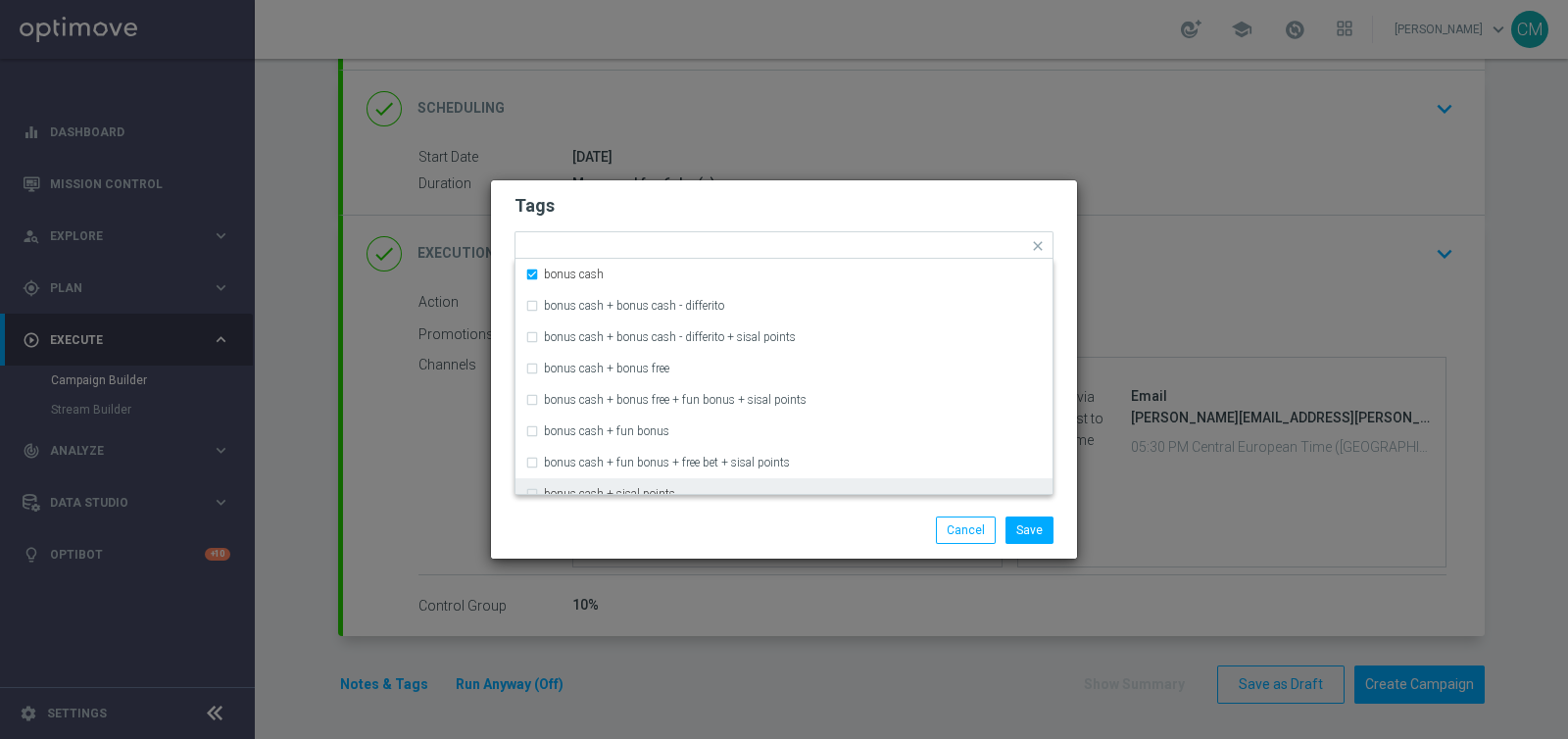 click on "Save
Cancel" 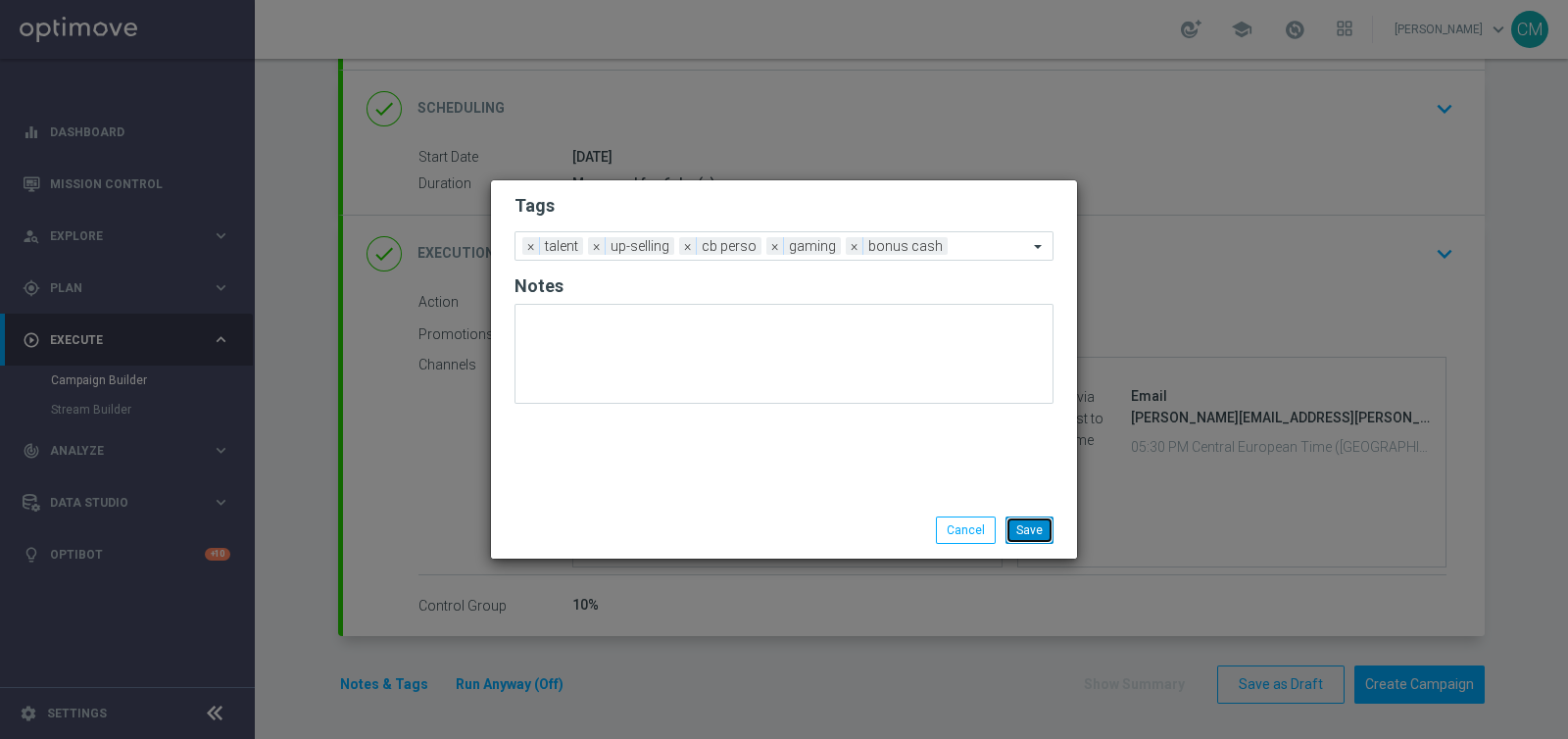 click on "Save" 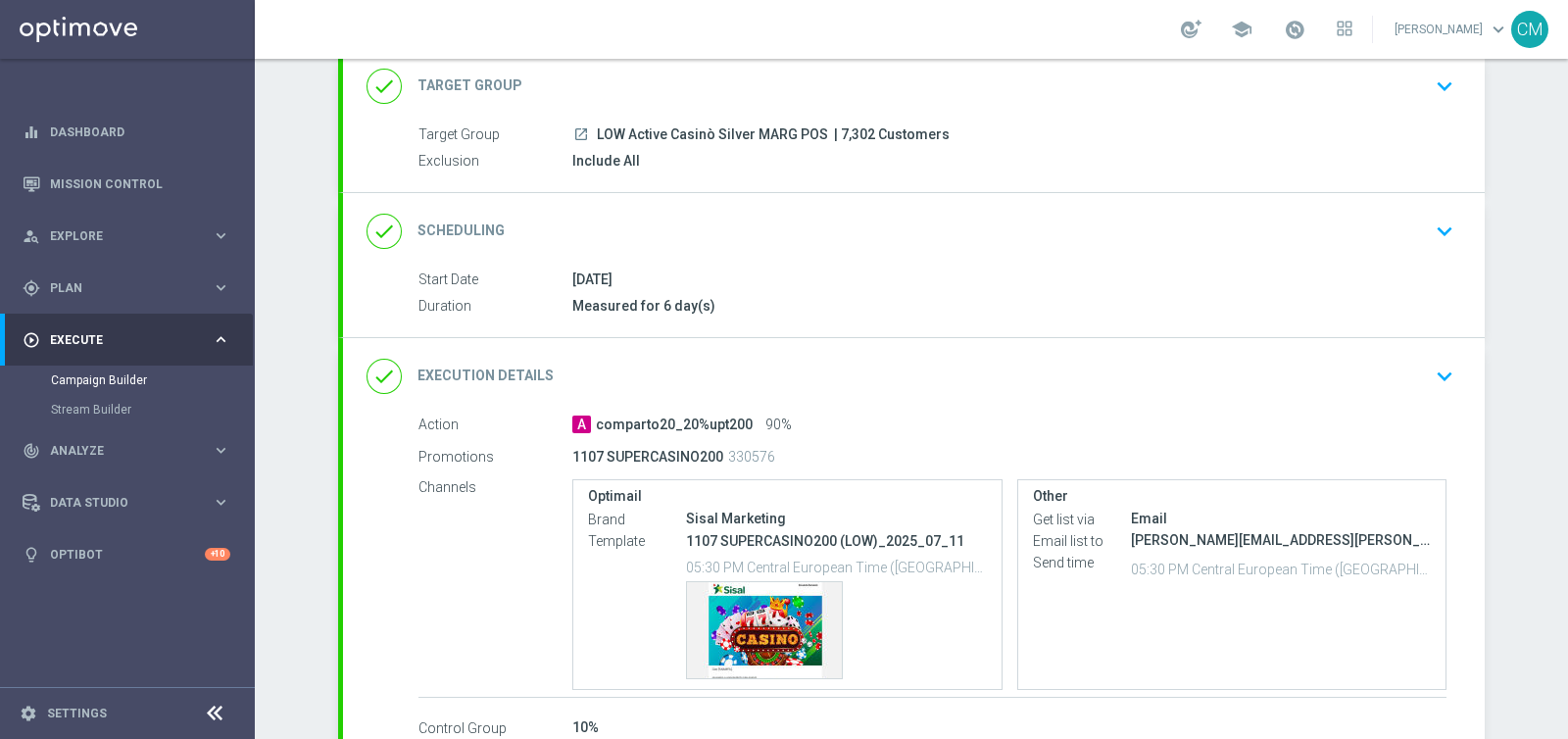 scroll, scrollTop: 127, scrollLeft: 0, axis: vertical 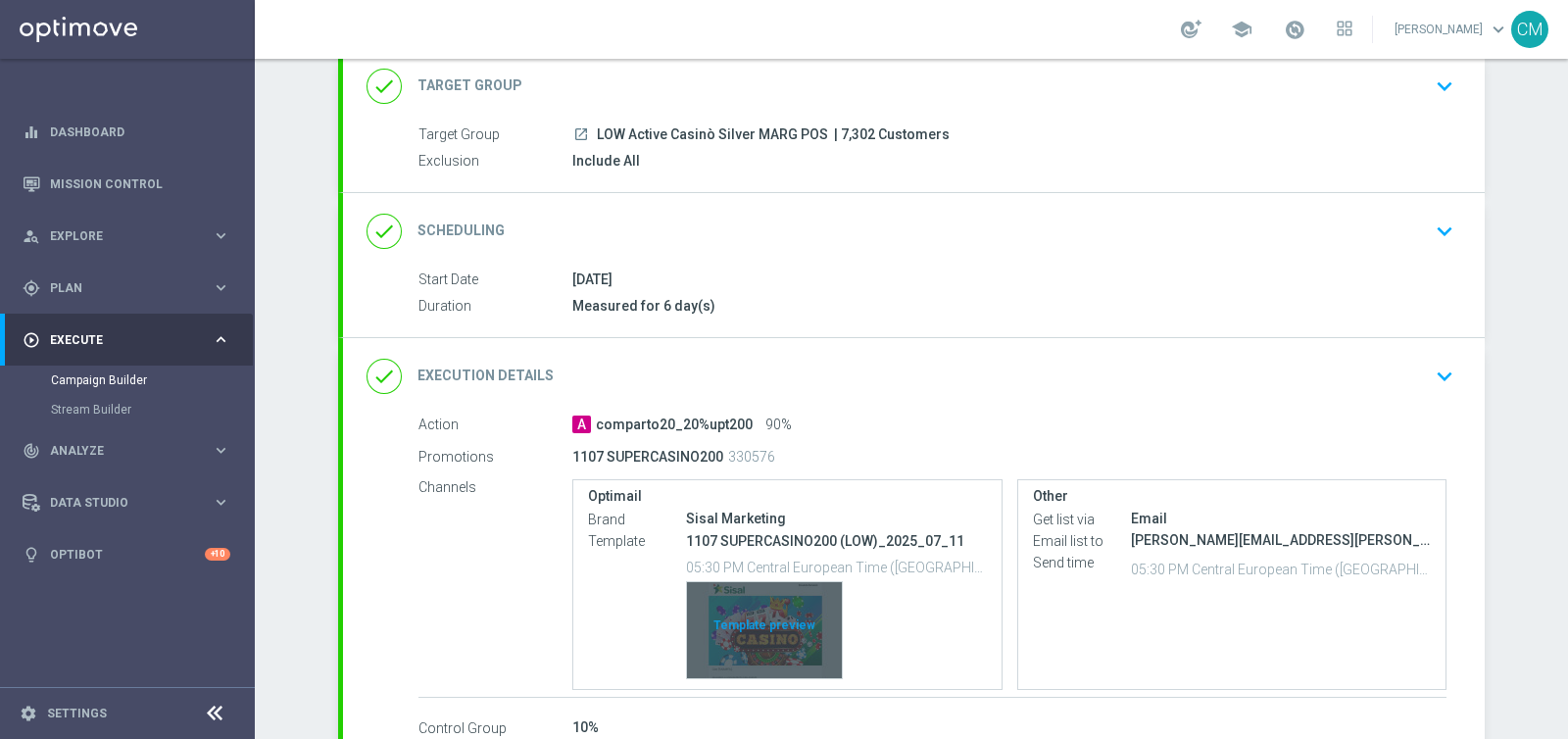 click on "Template preview" 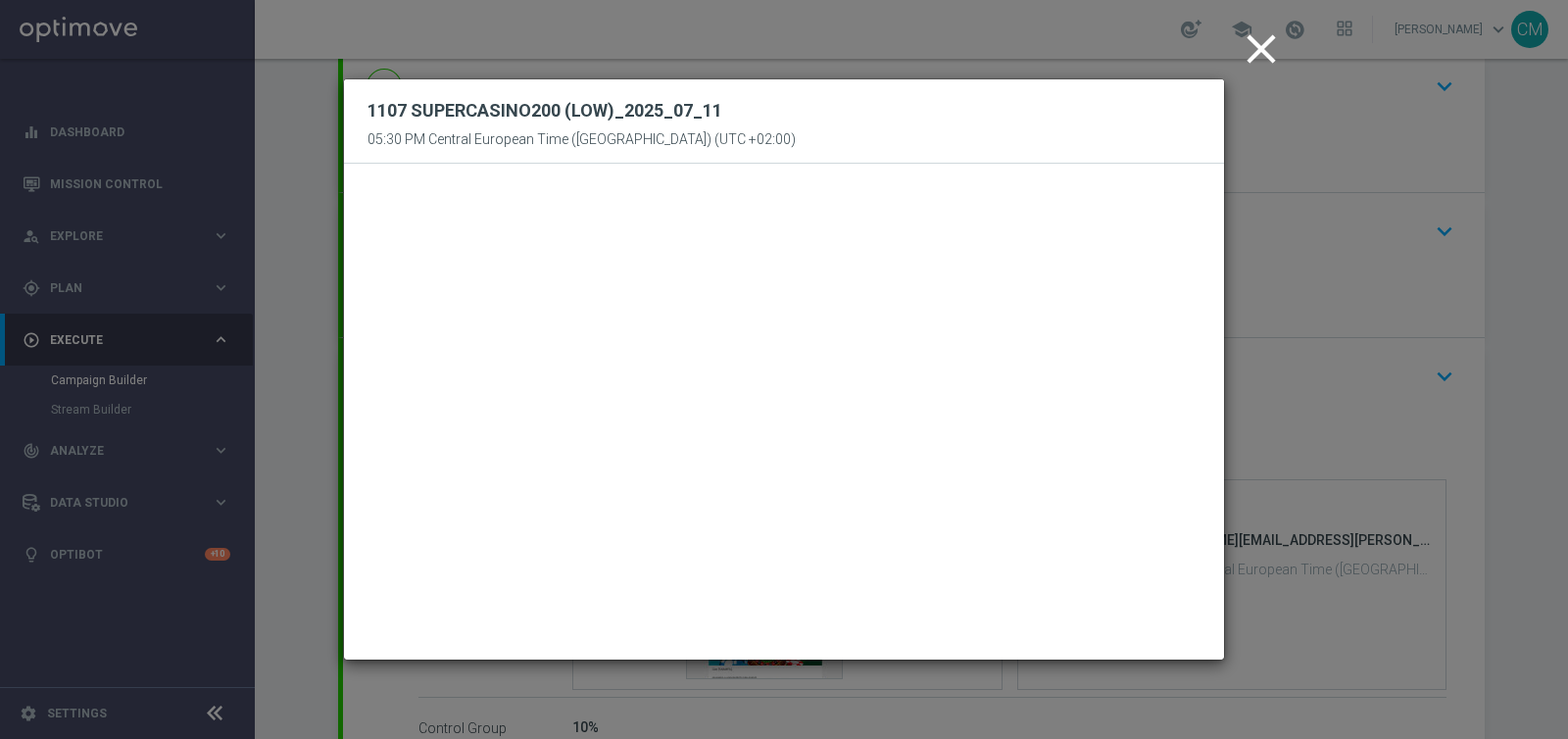 click on "close" 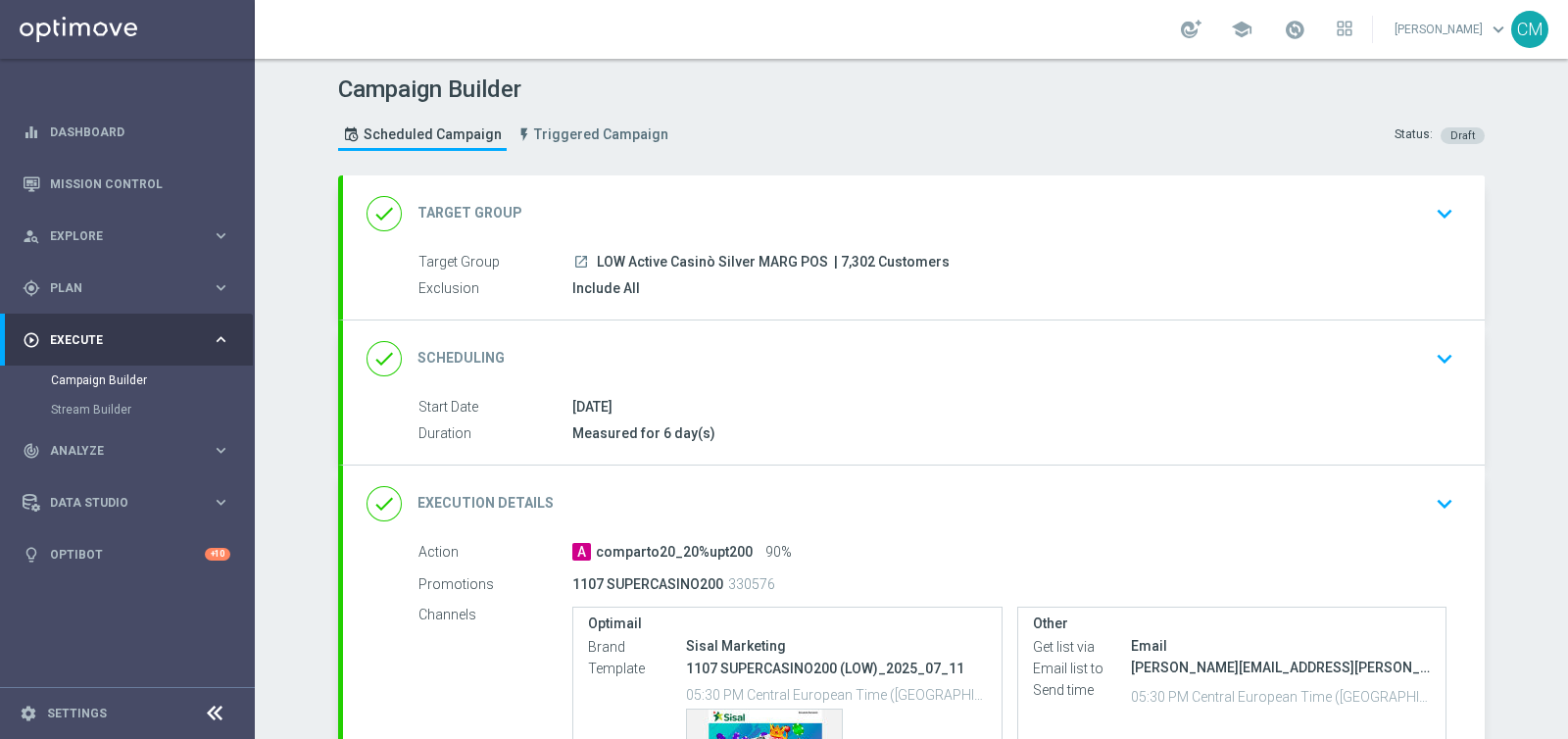 scroll, scrollTop: 250, scrollLeft: 0, axis: vertical 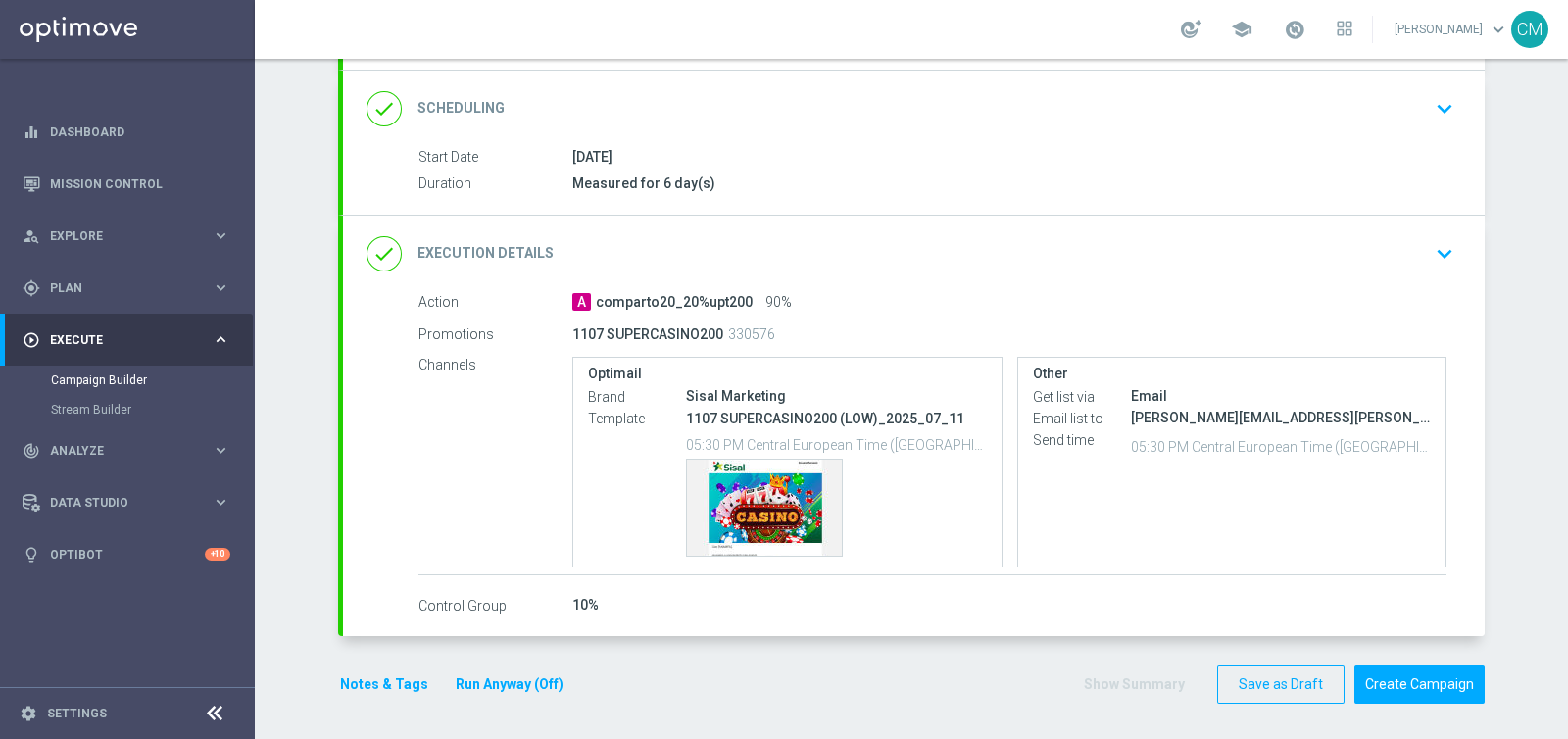 click on "Notes & Tags" 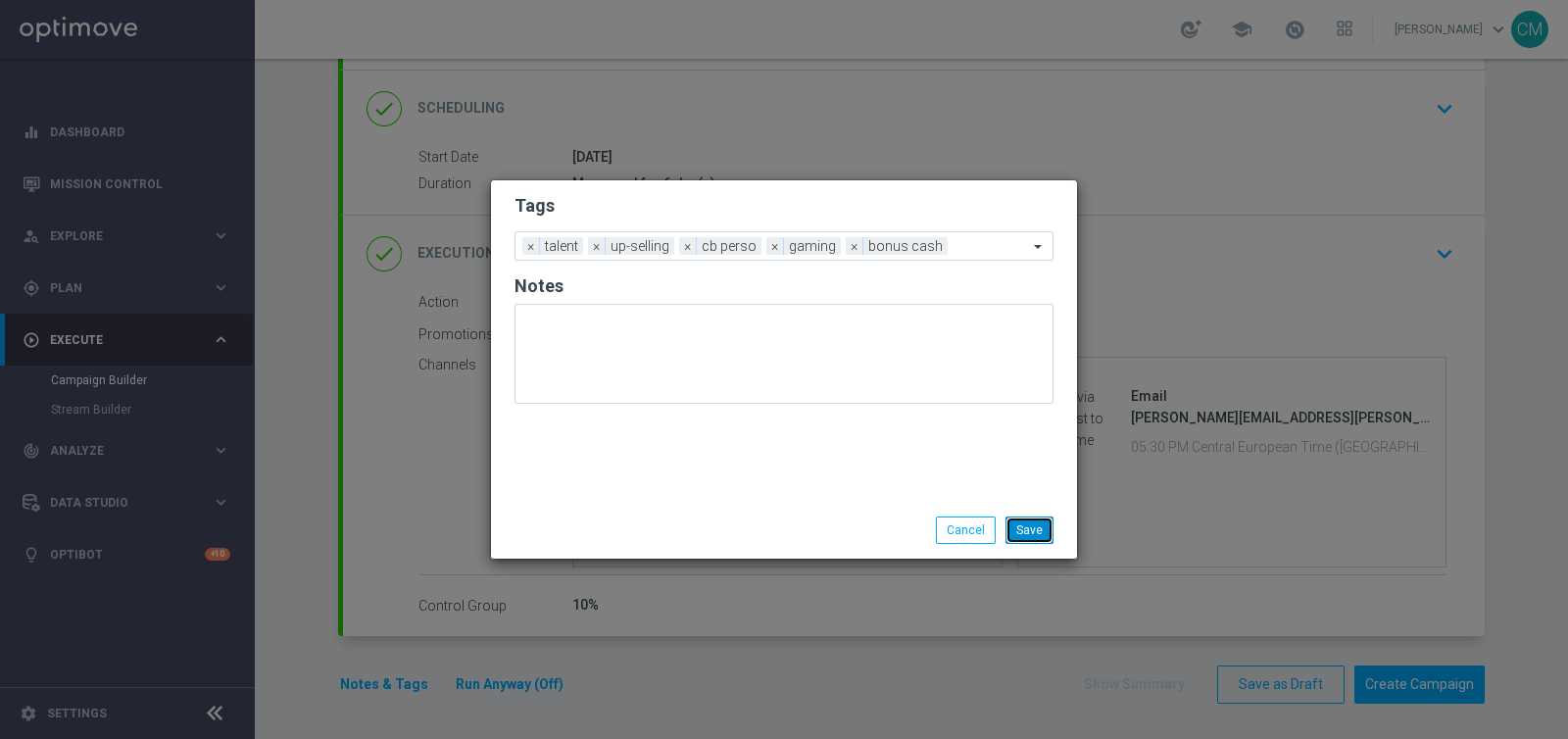 click on "Save" 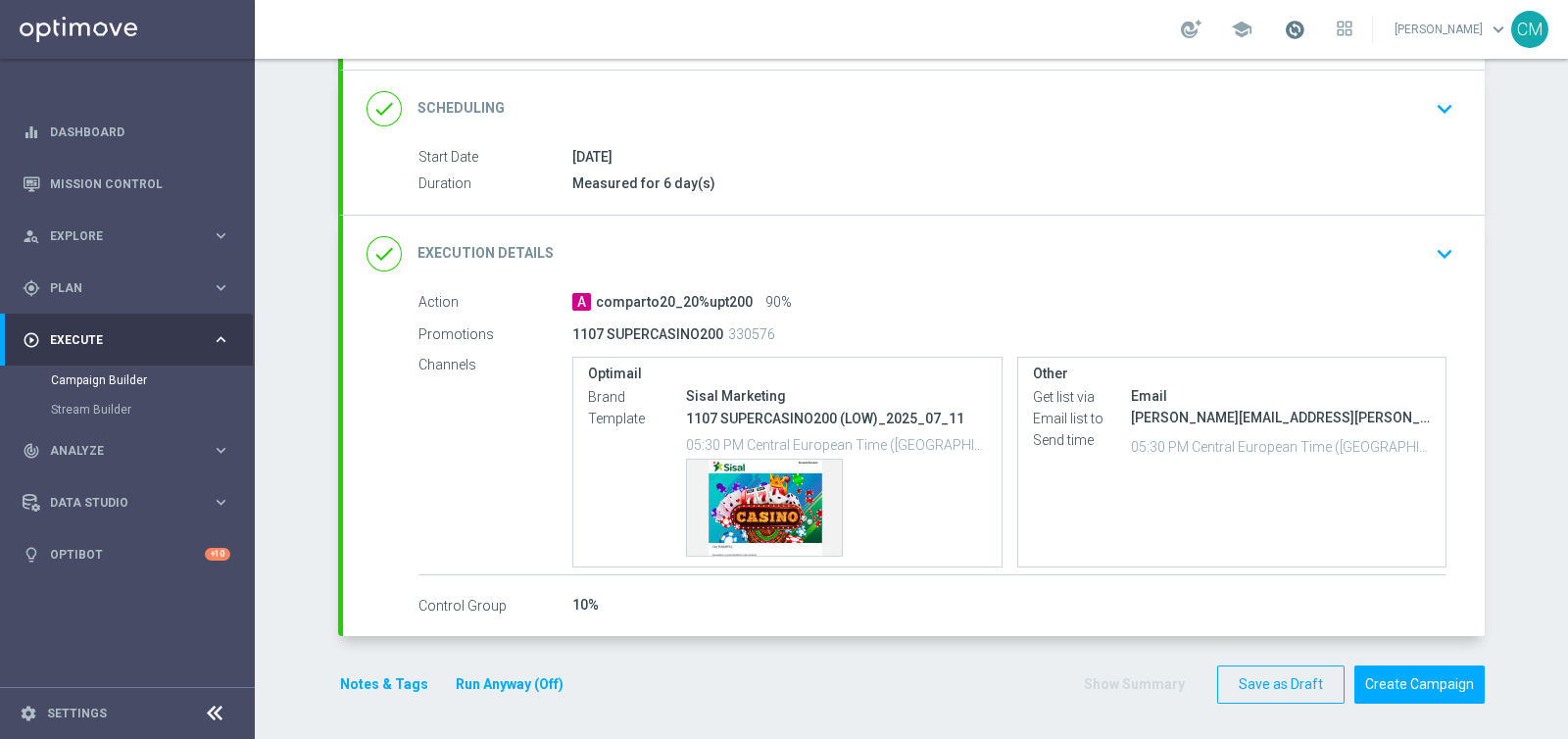 click at bounding box center (1295, 29) 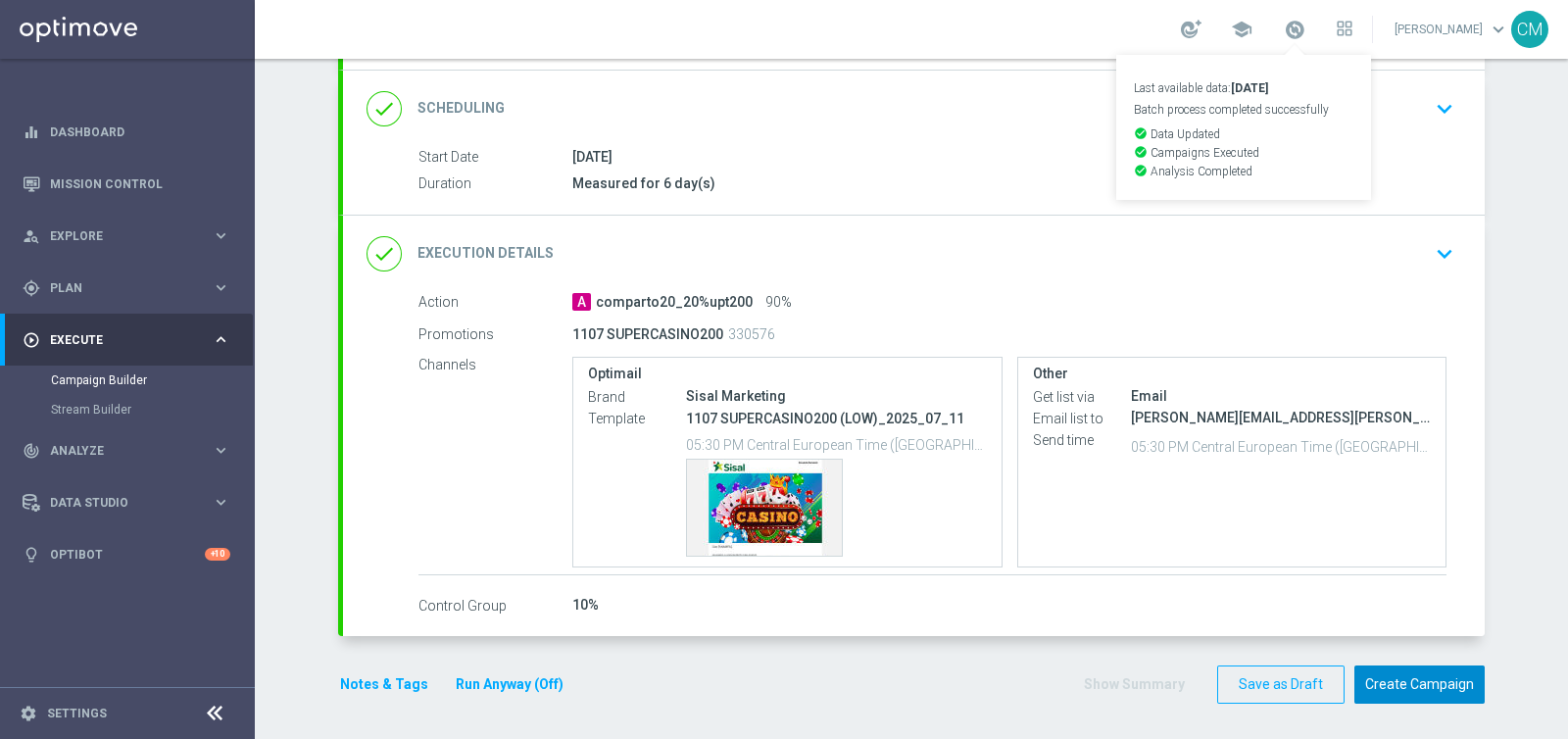 click on "Create Campaign" 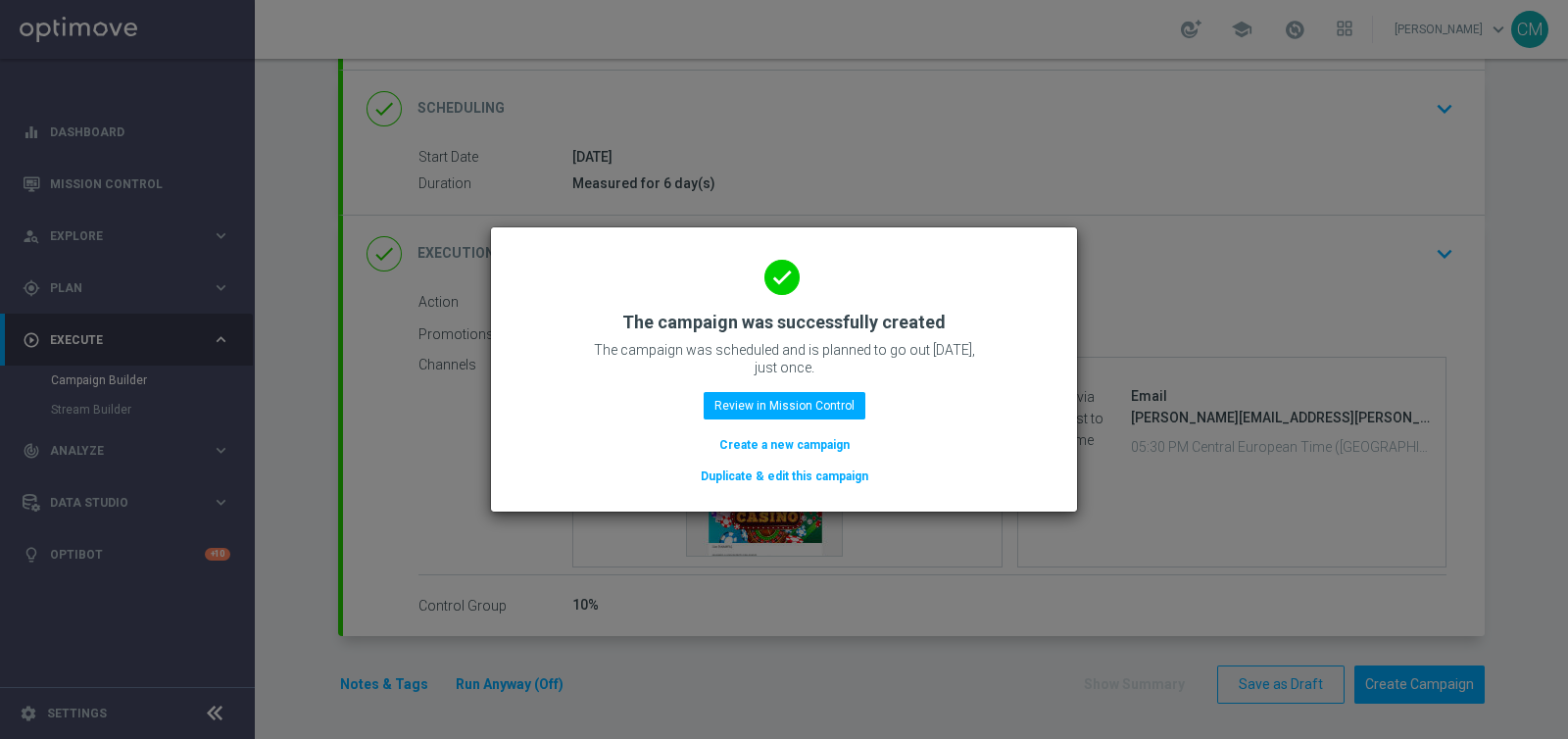 click on "Create a new campaign" 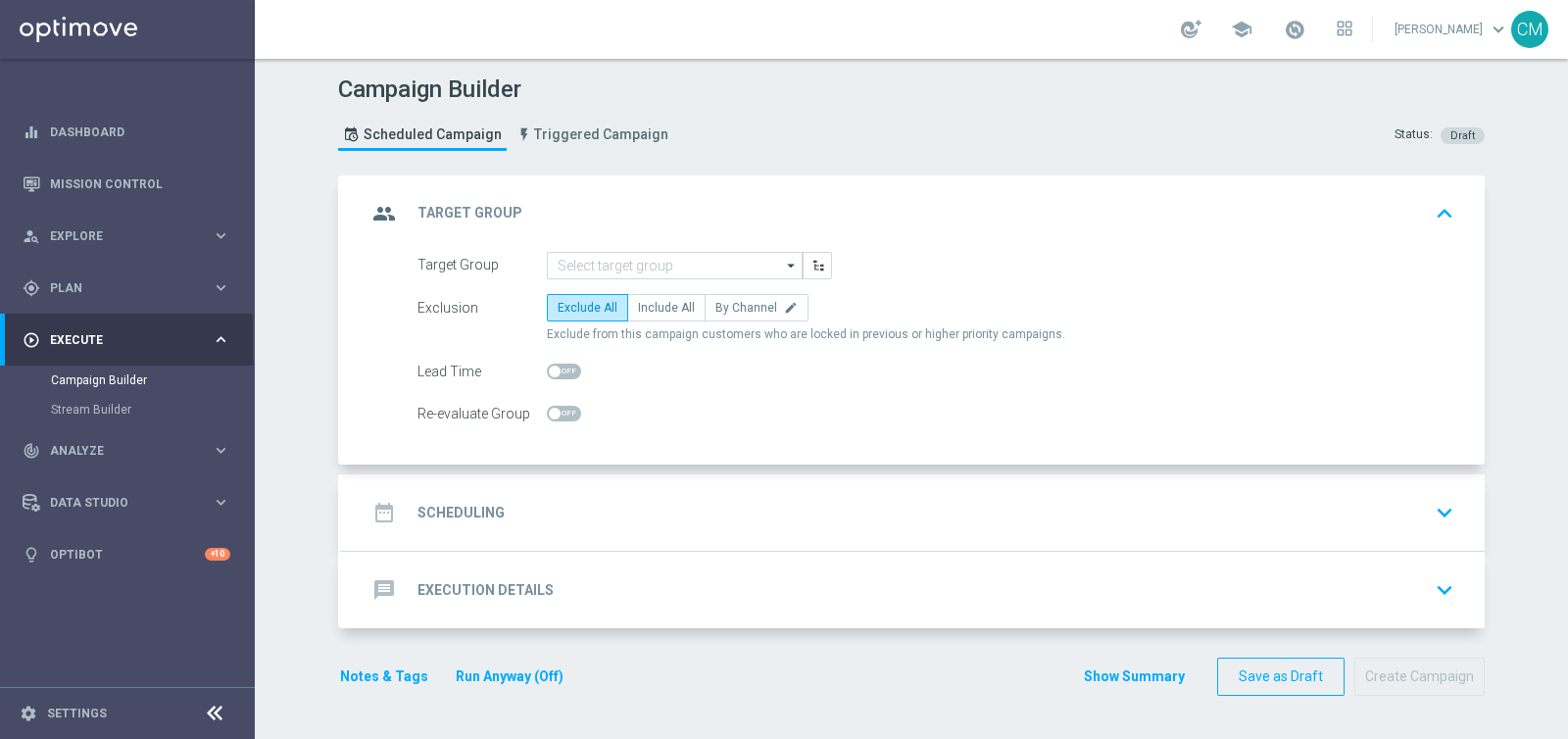 scroll, scrollTop: 0, scrollLeft: 0, axis: both 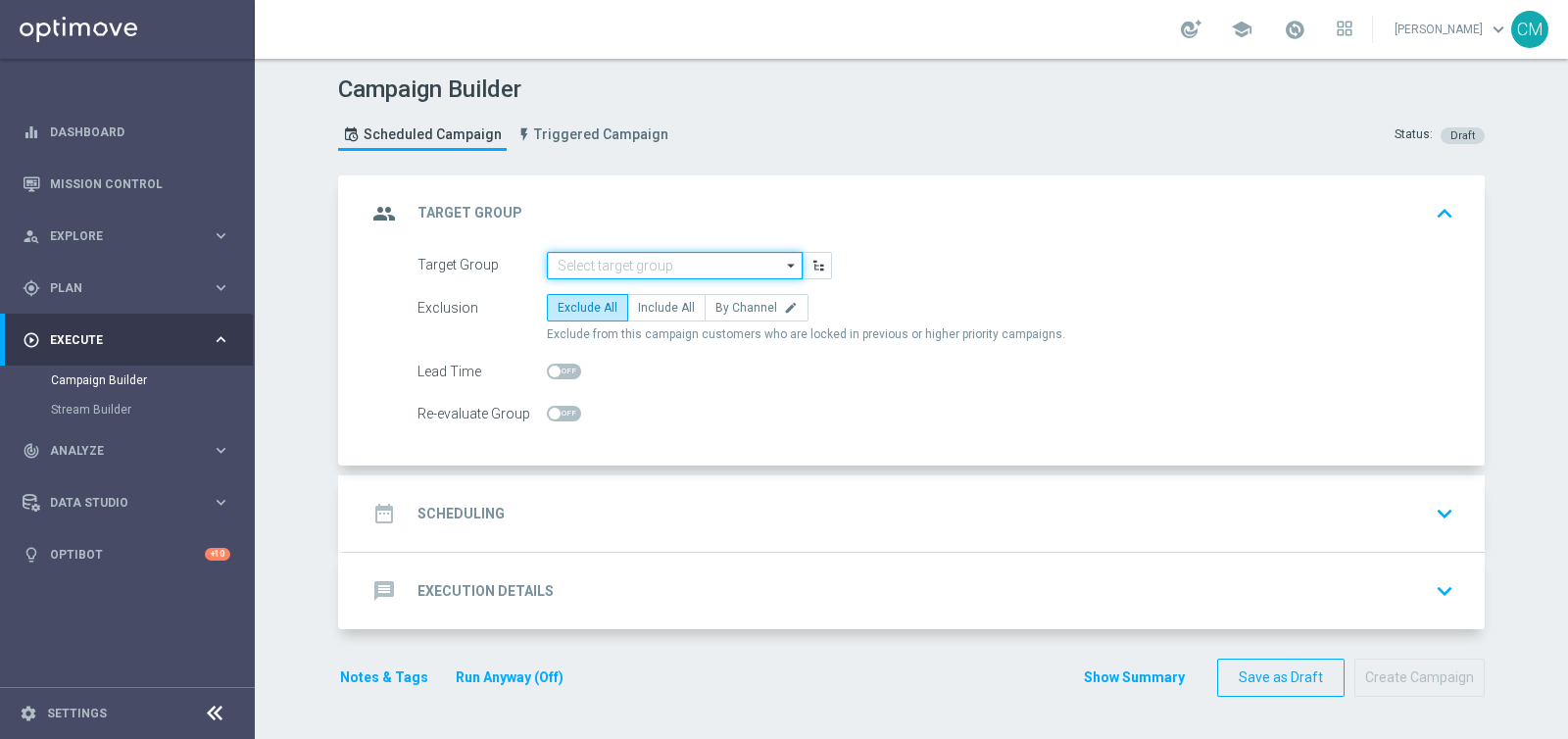 click 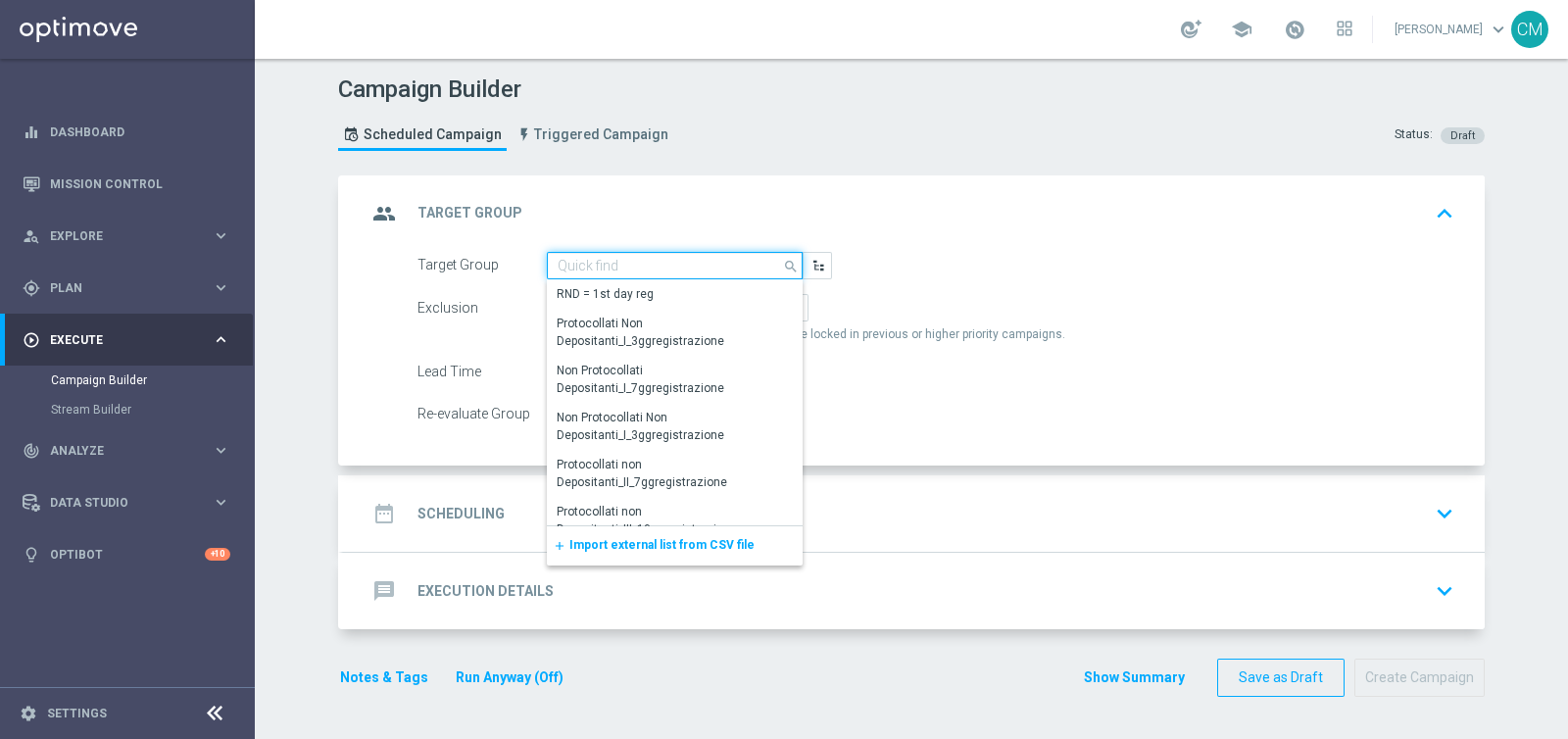paste on "SUPER LOW Active Casinò Silver MARG POS" 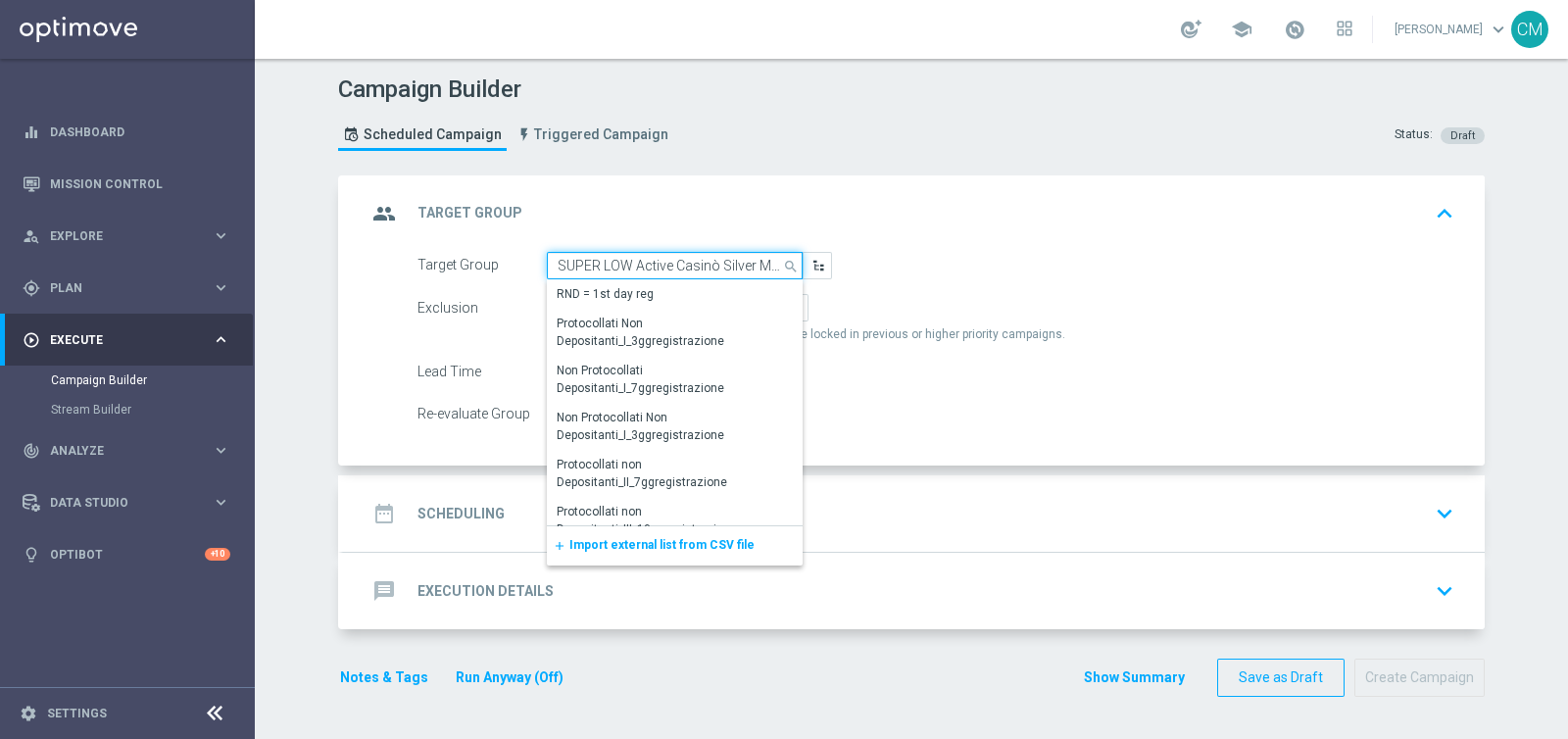 scroll, scrollTop: 0, scrollLeft: 40, axis: horizontal 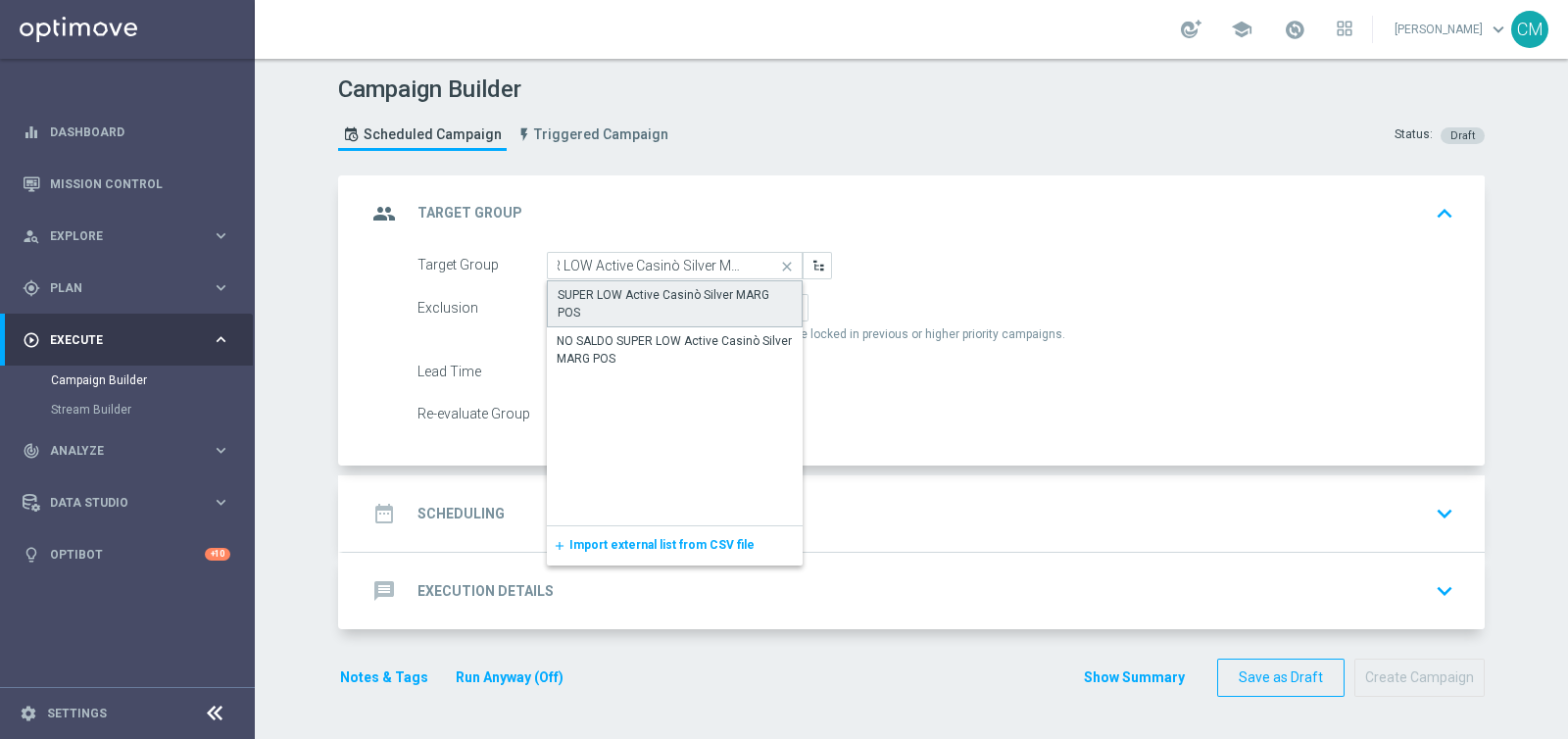 click on "SUPER LOW Active Casinò Silver MARG POS" 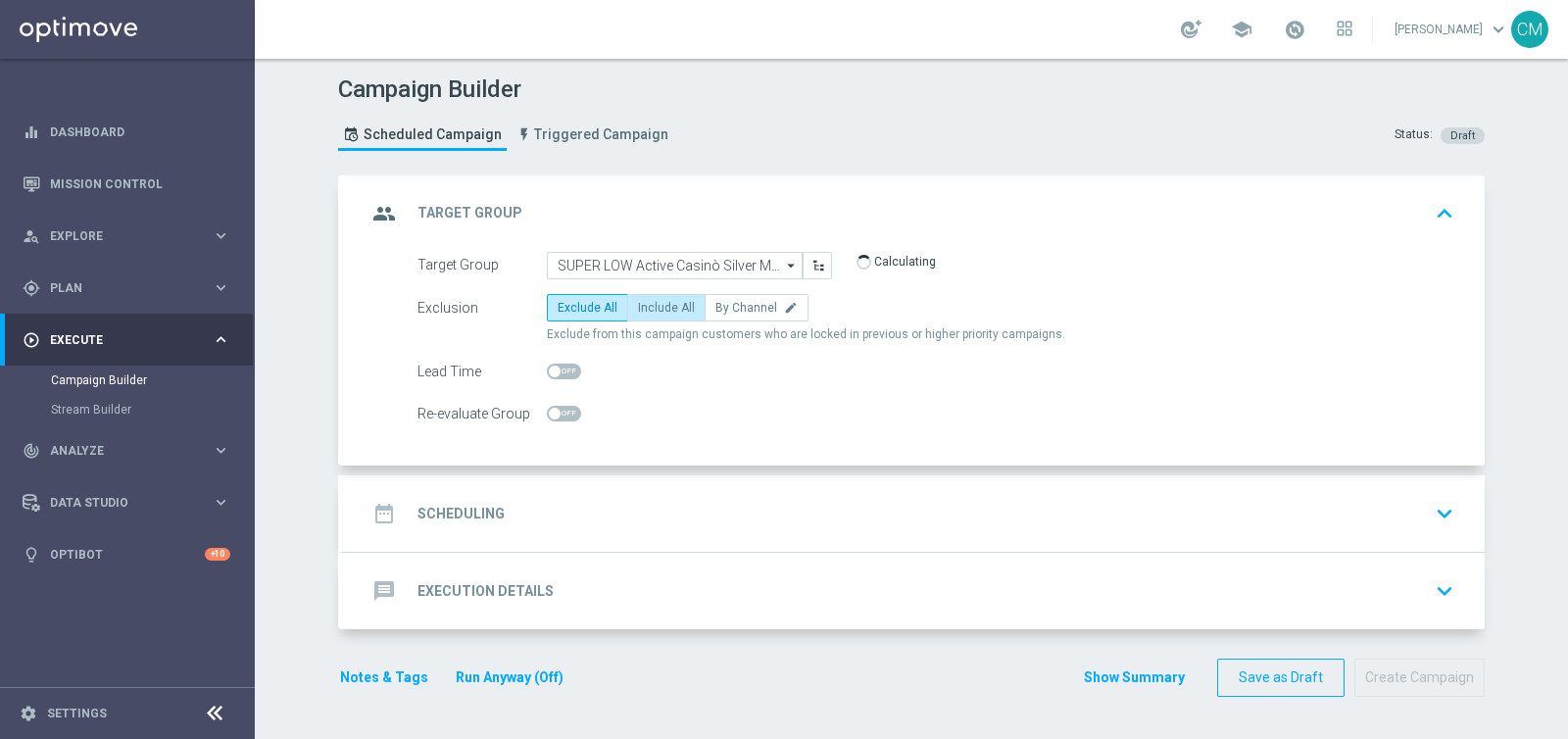 click on "Include All" 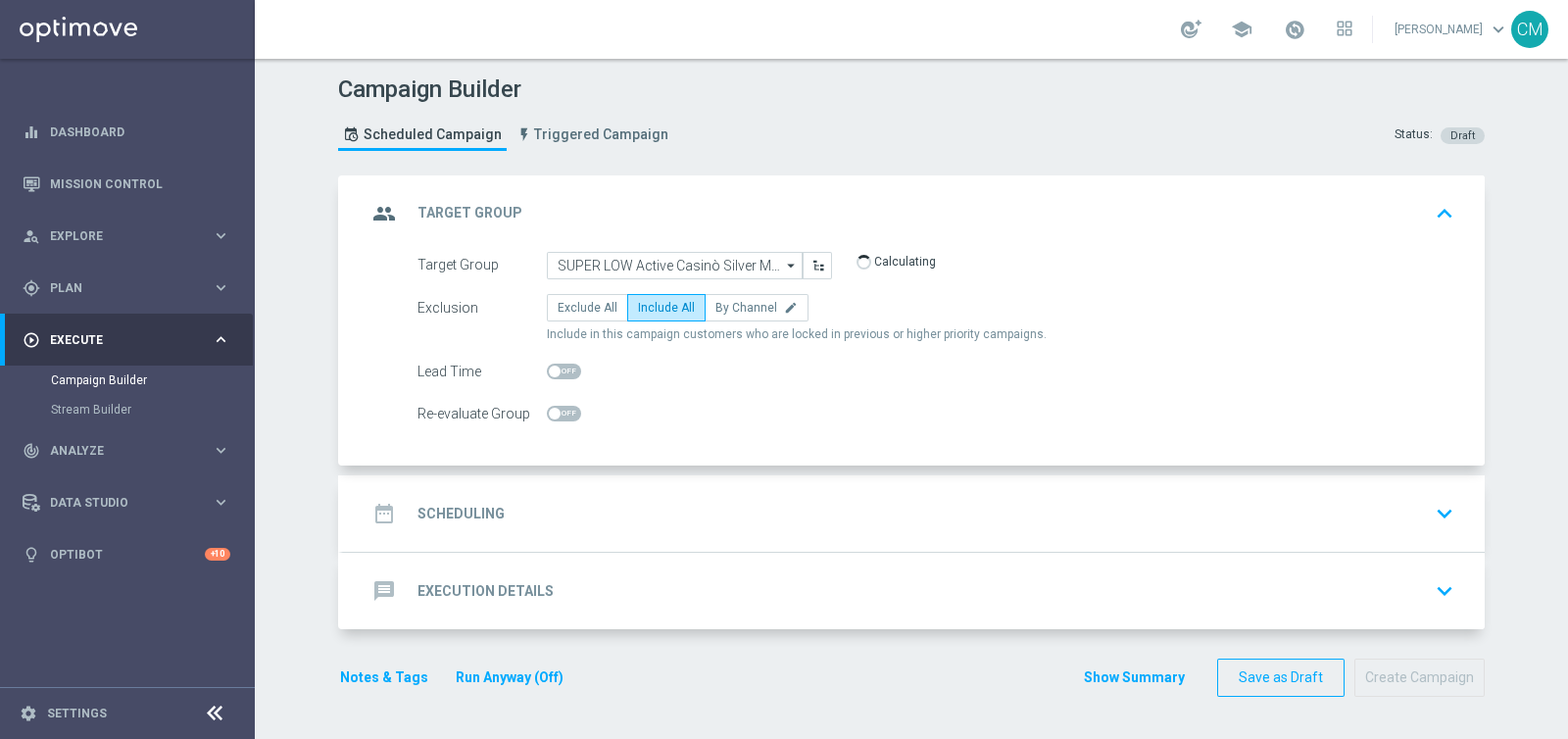 click on "date_range
Scheduling
keyboard_arrow_down" 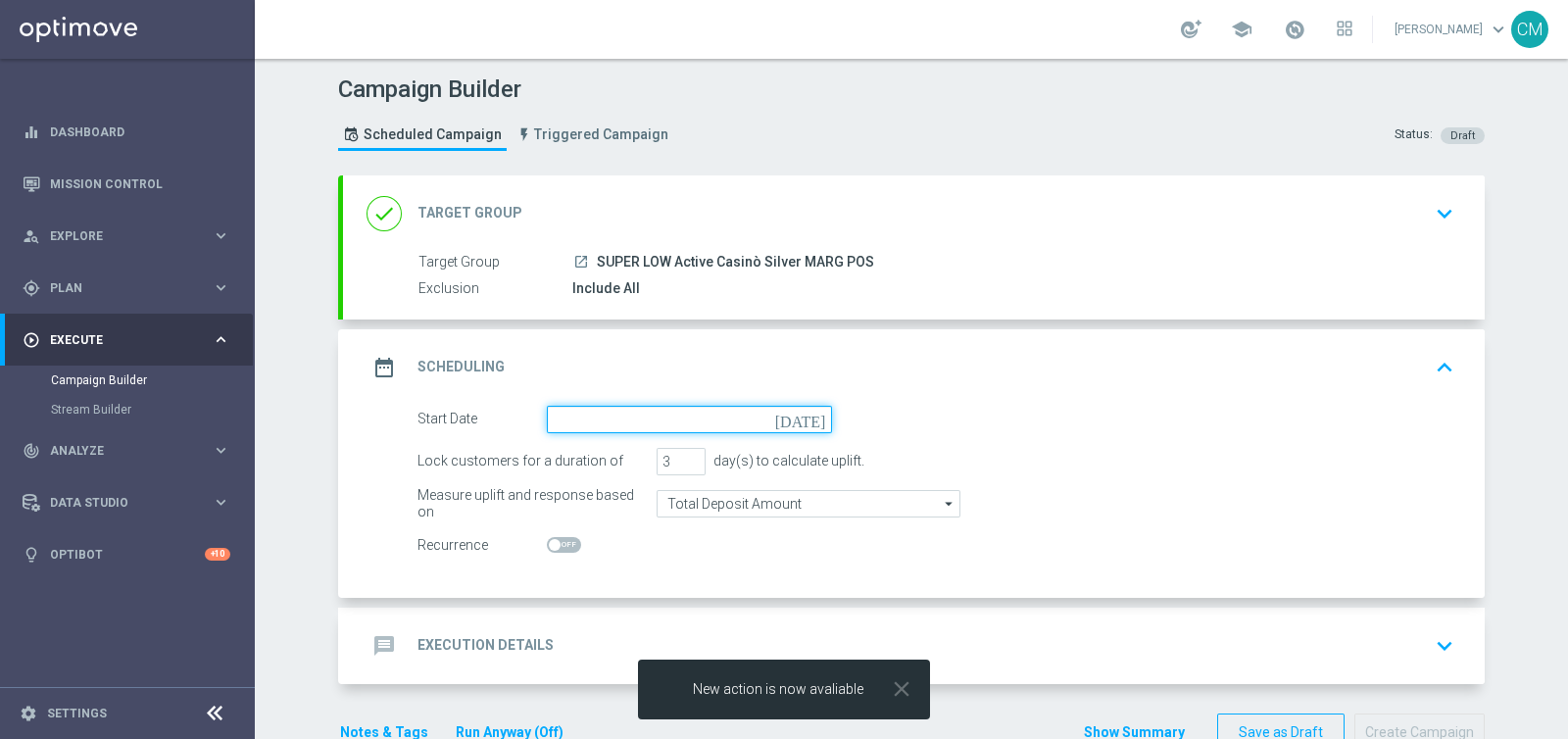 click 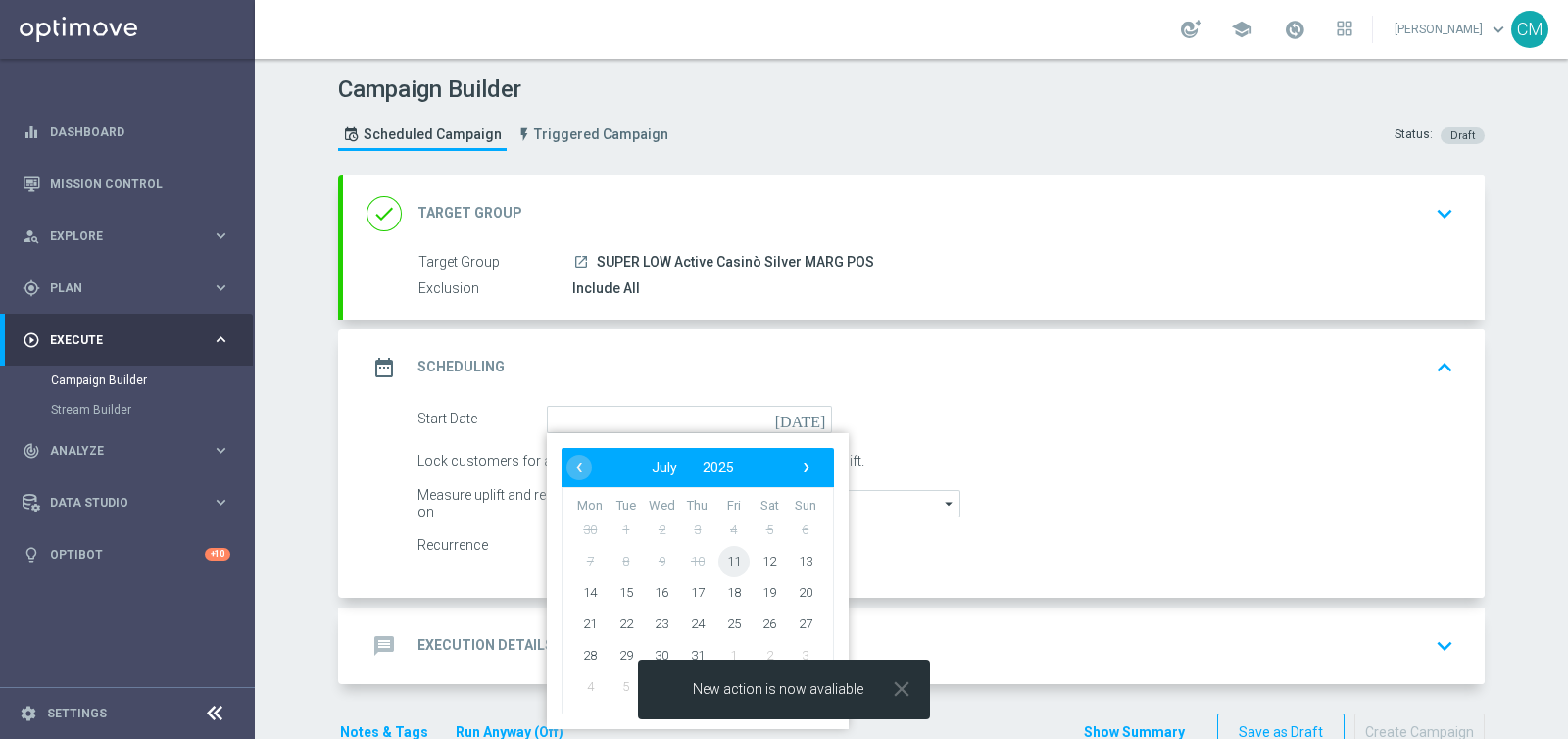 click on "11" 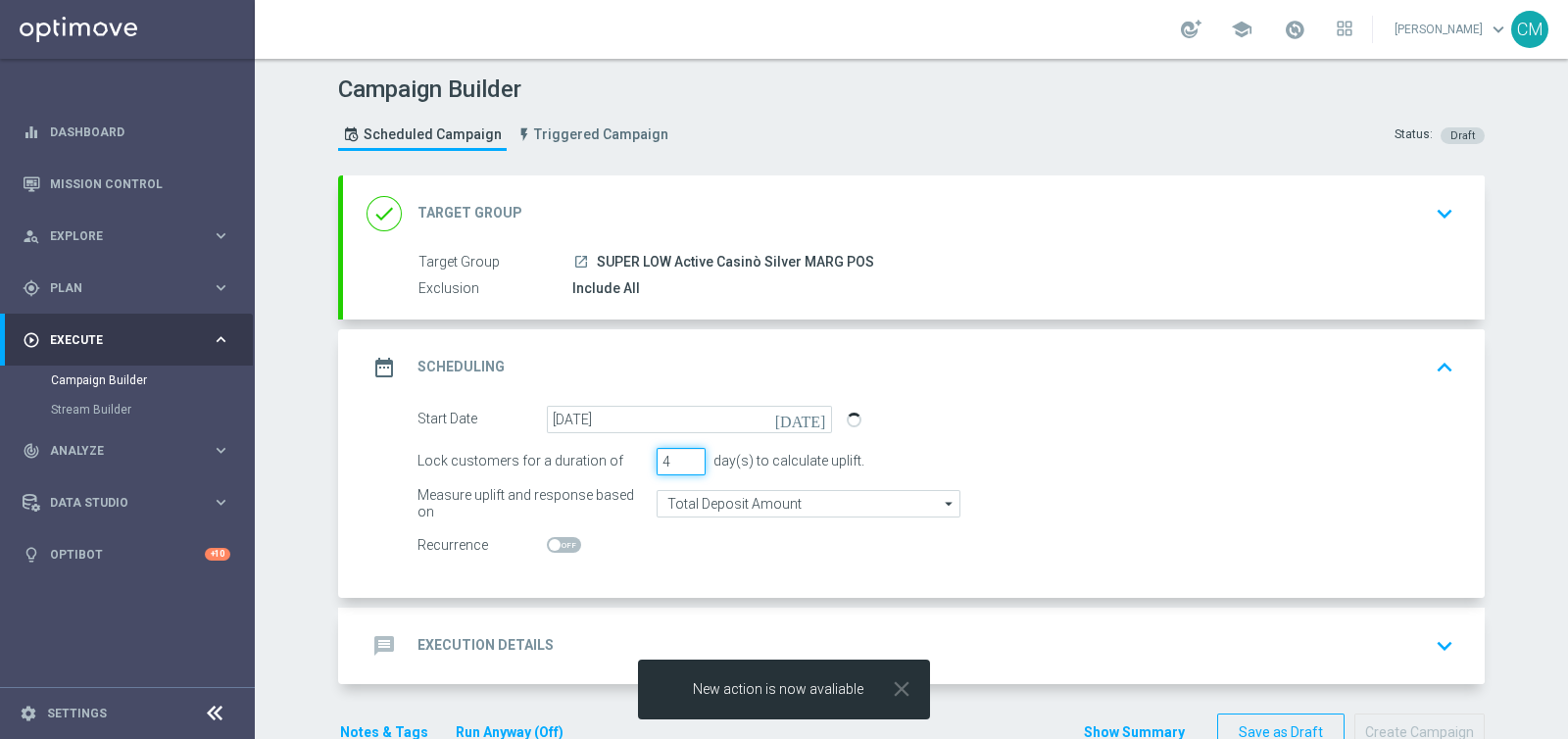 click on "4" 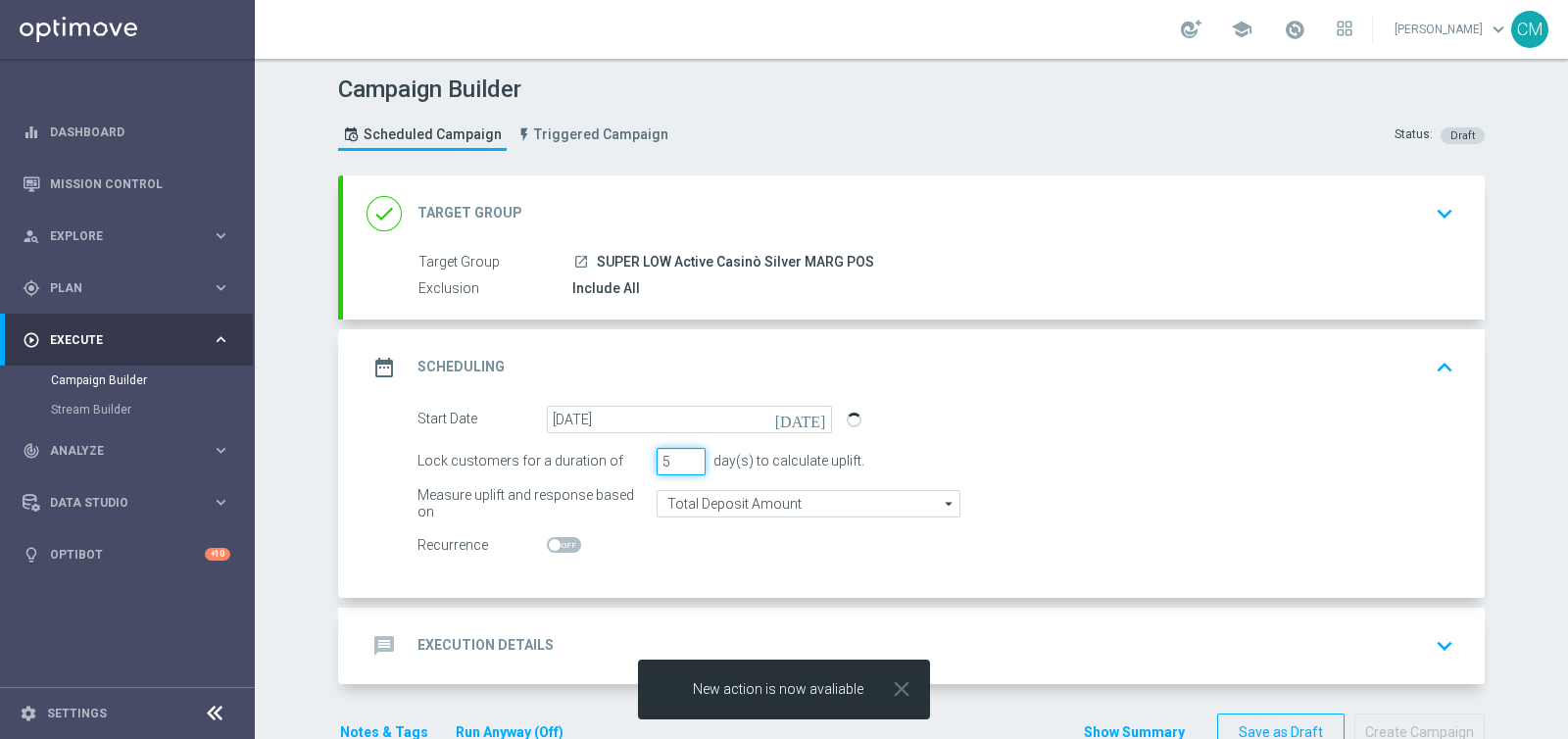click on "5" 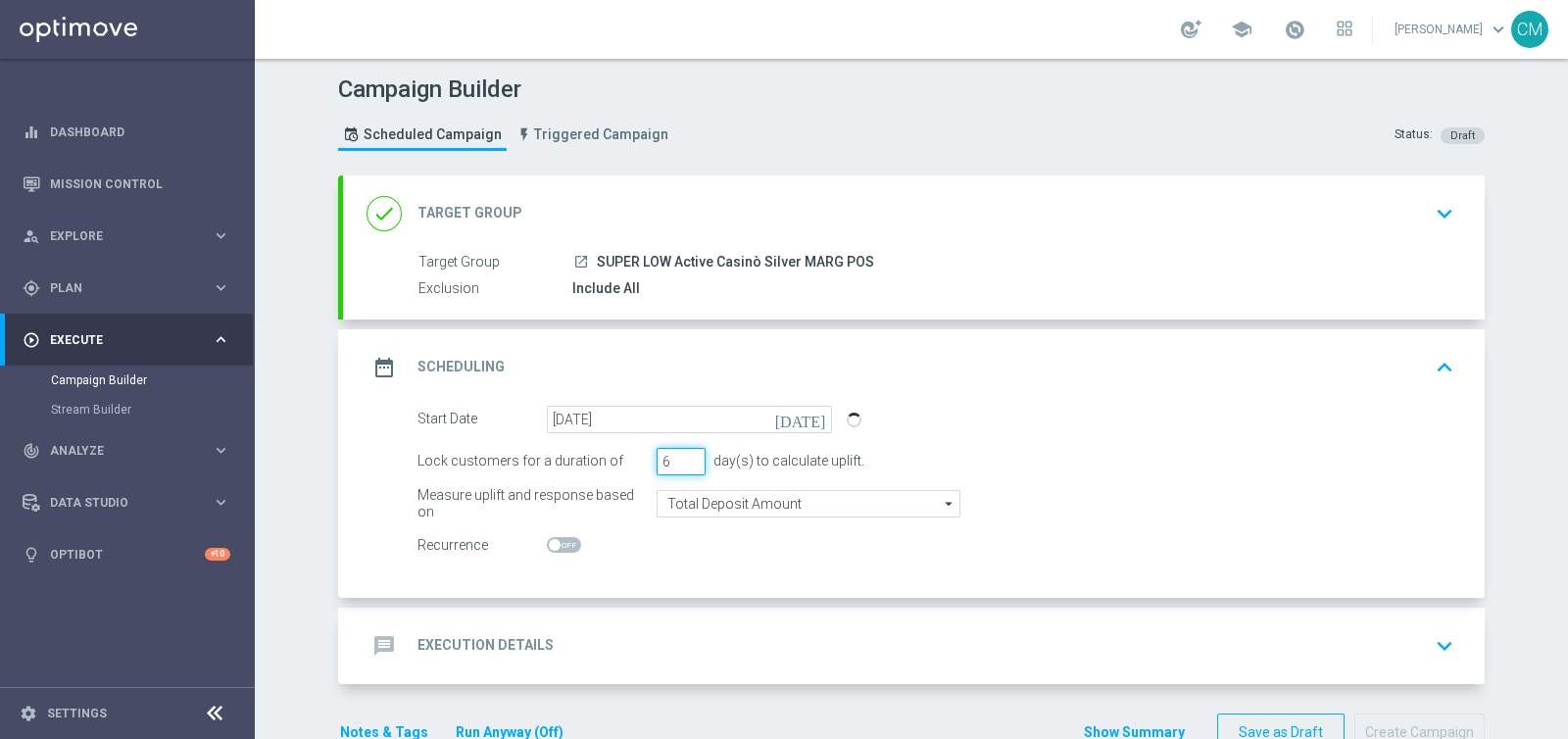 type on "6" 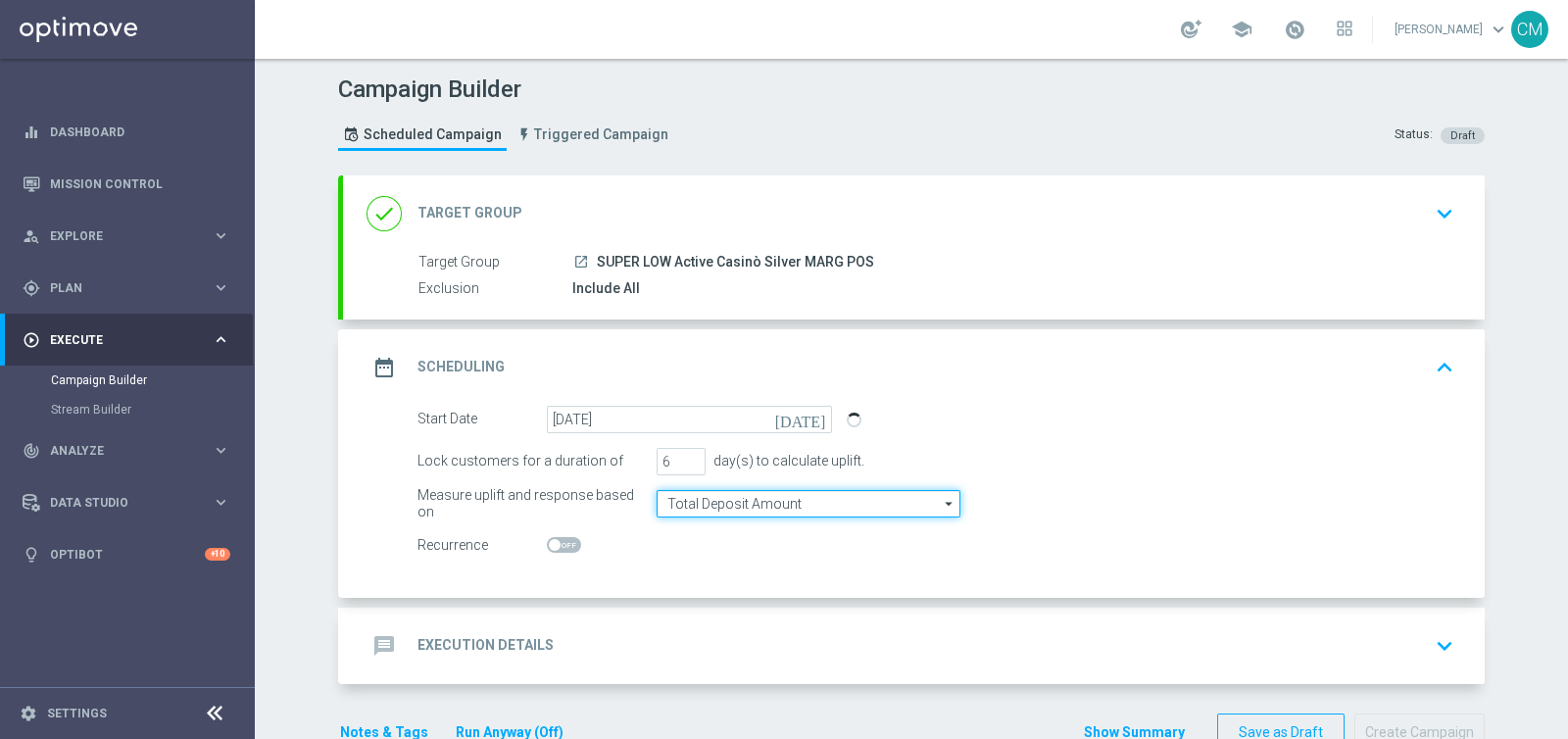 click on "Total Deposit Amount" 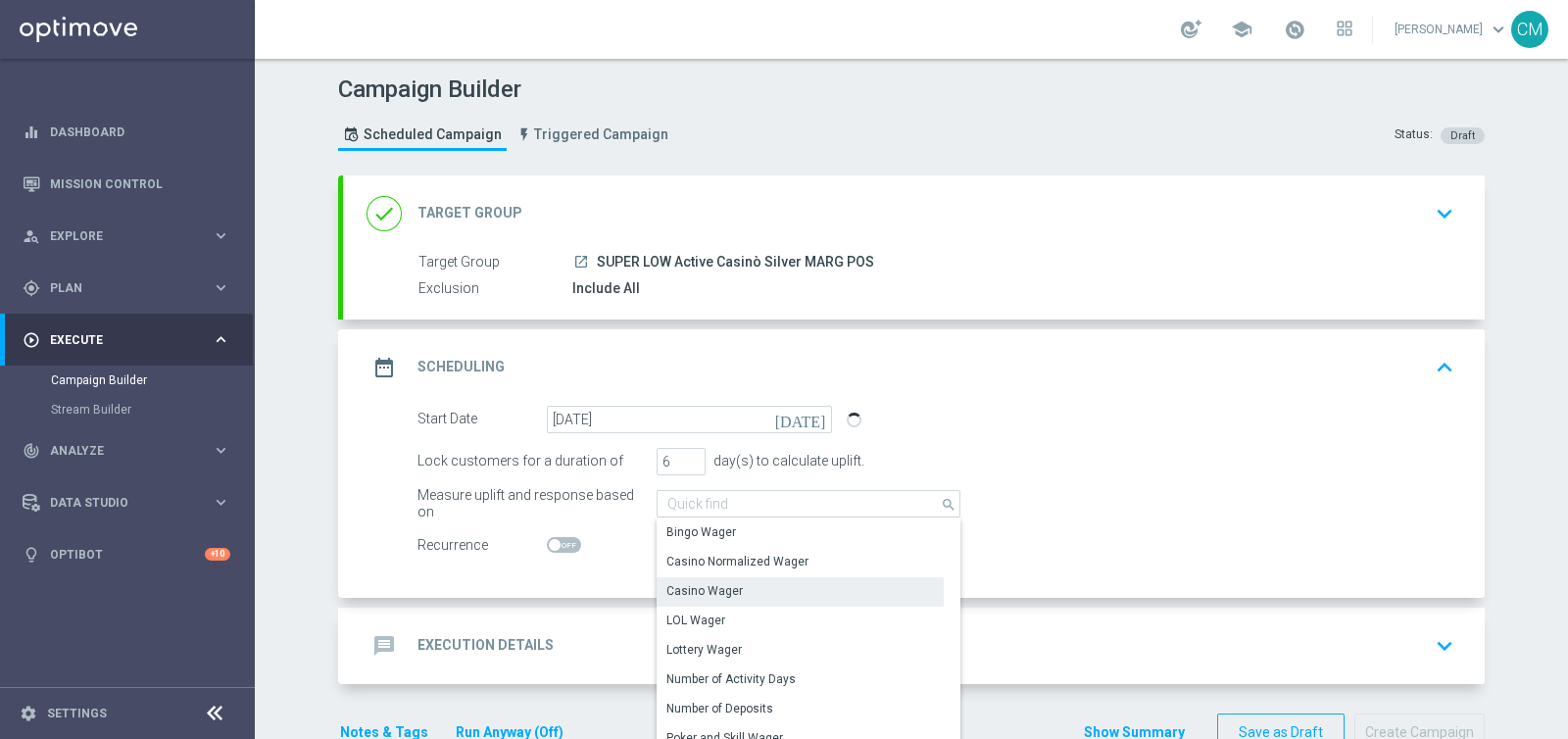 click on "Casino Wager" 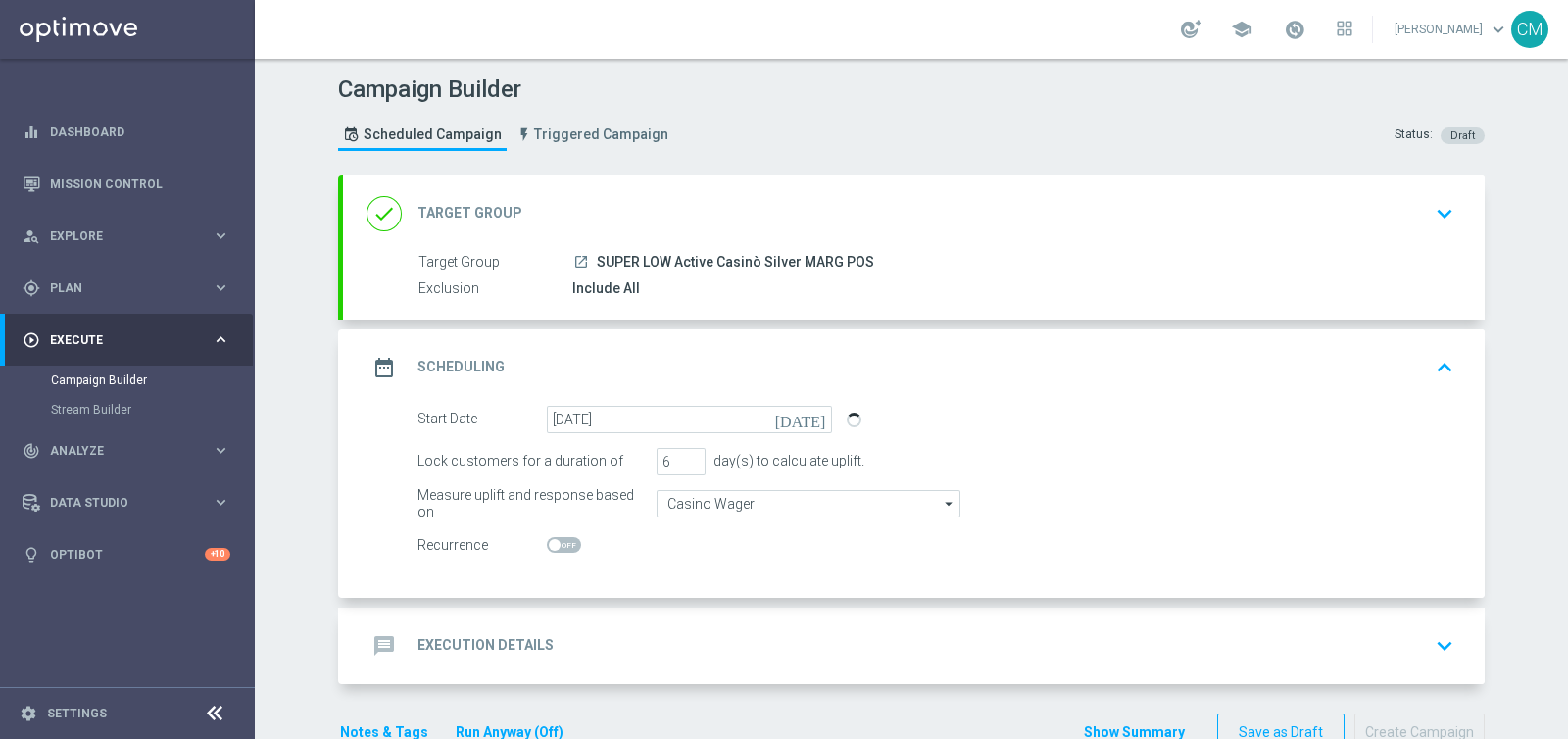 click on "message
Execution Details
keyboard_arrow_down" 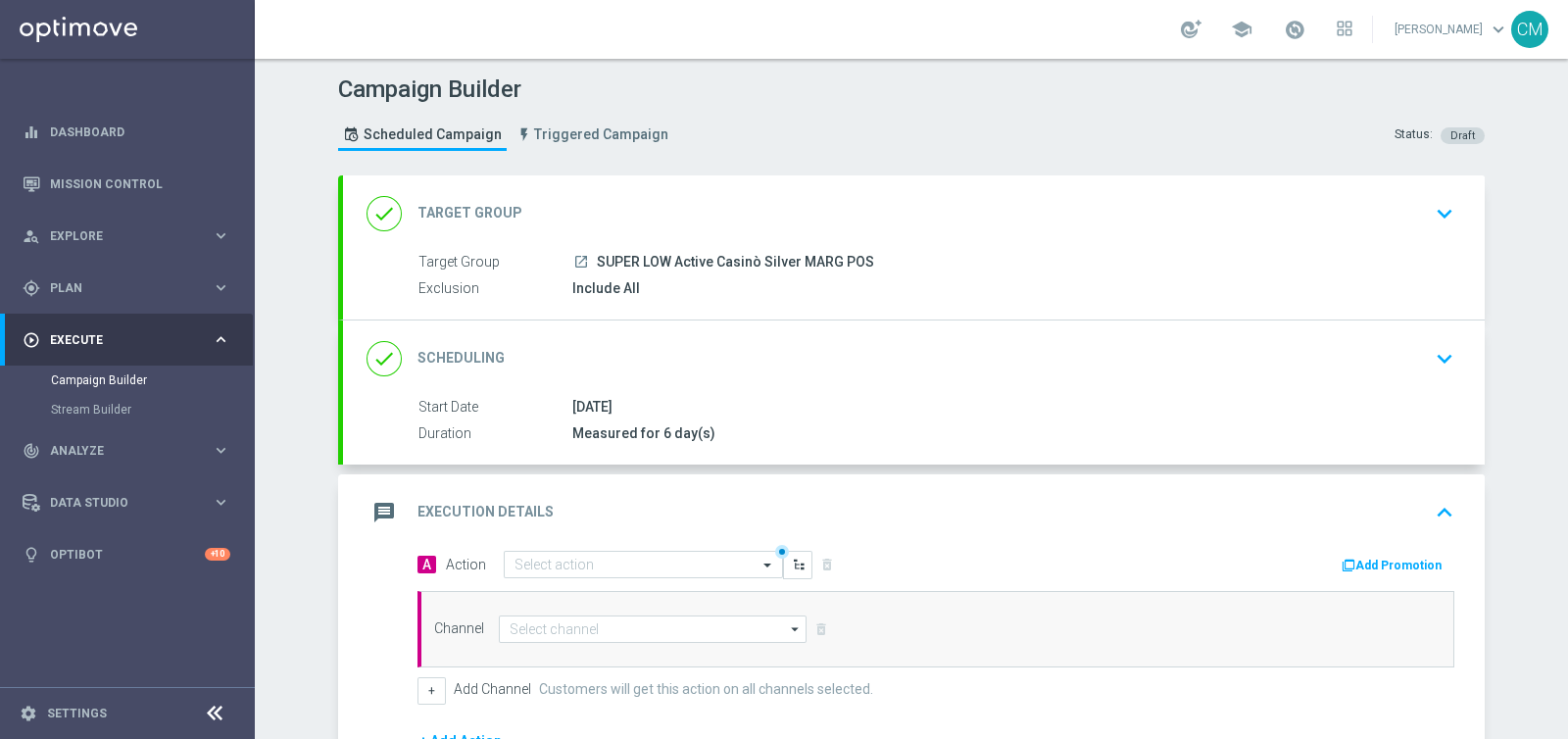 scroll, scrollTop: 254, scrollLeft: 0, axis: vertical 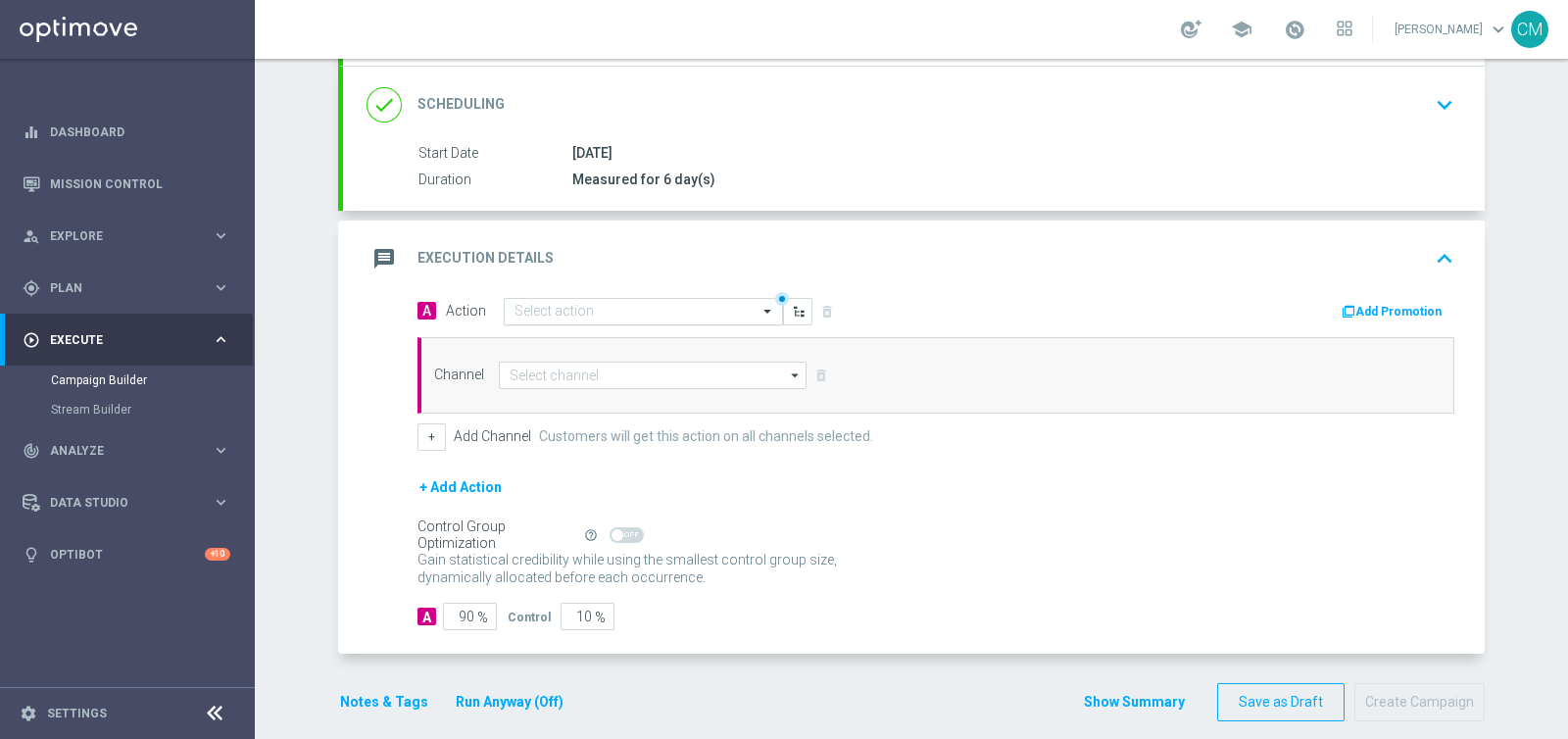 click on "Select action" 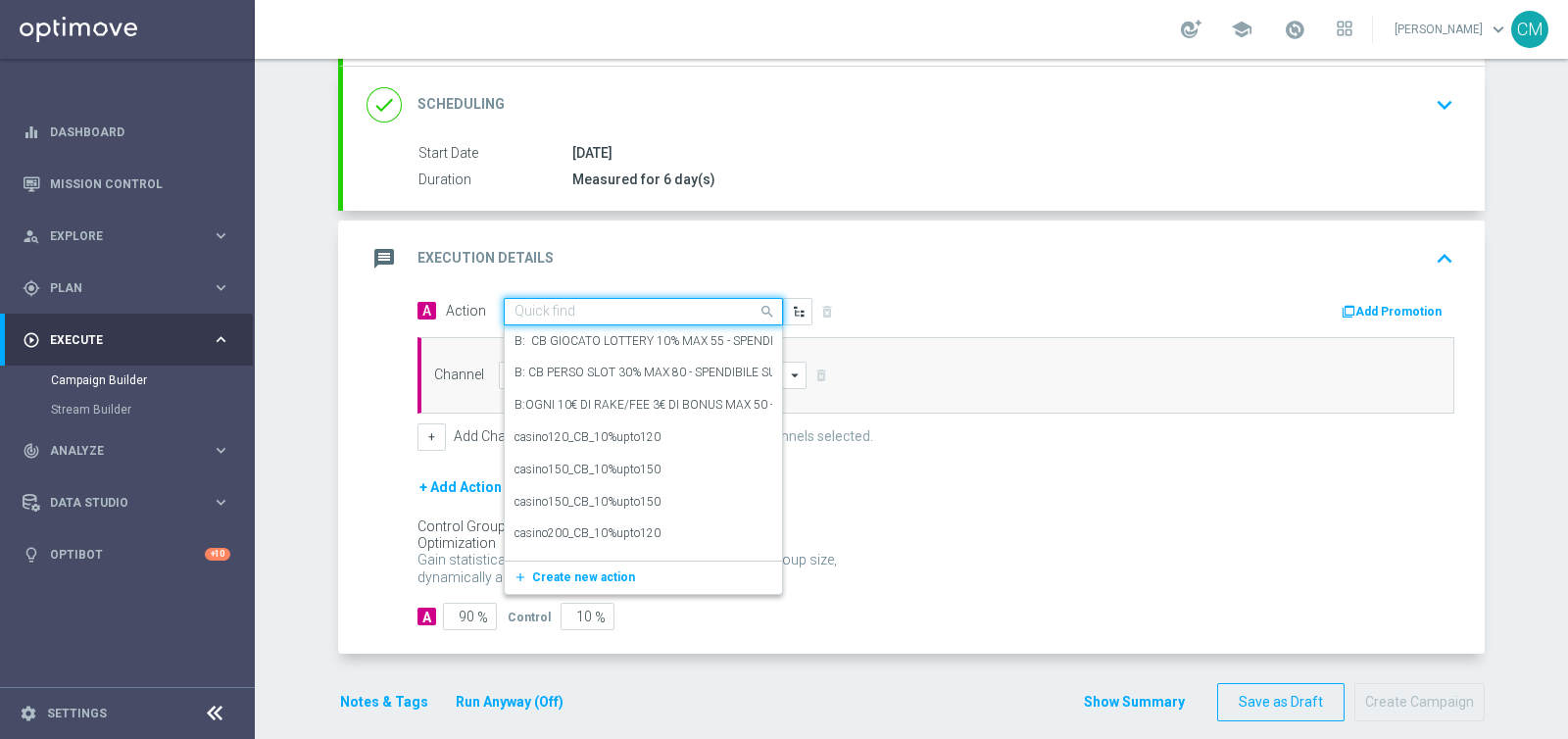 paste on "comparto5_20%upto150" 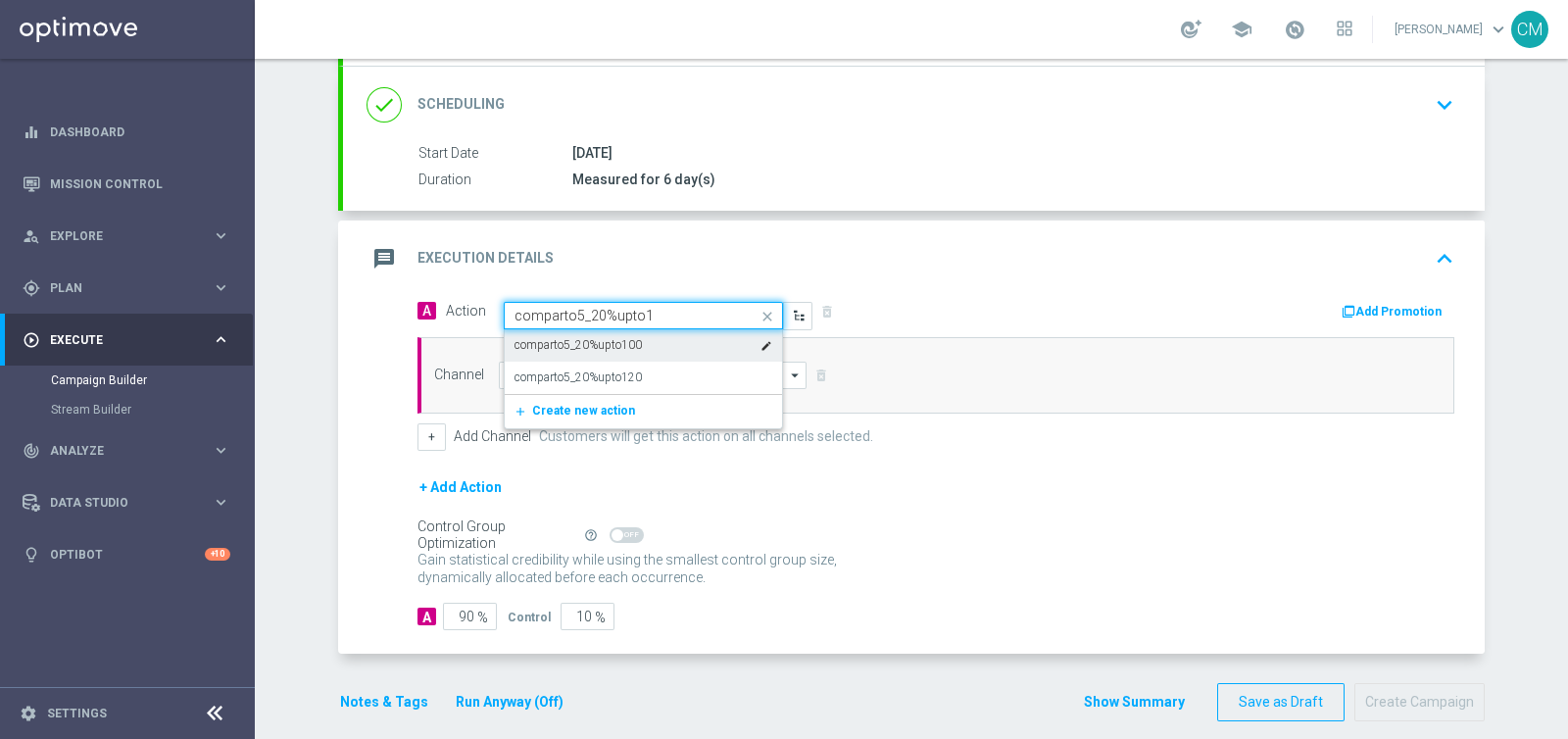 type on "comparto5_20%upto" 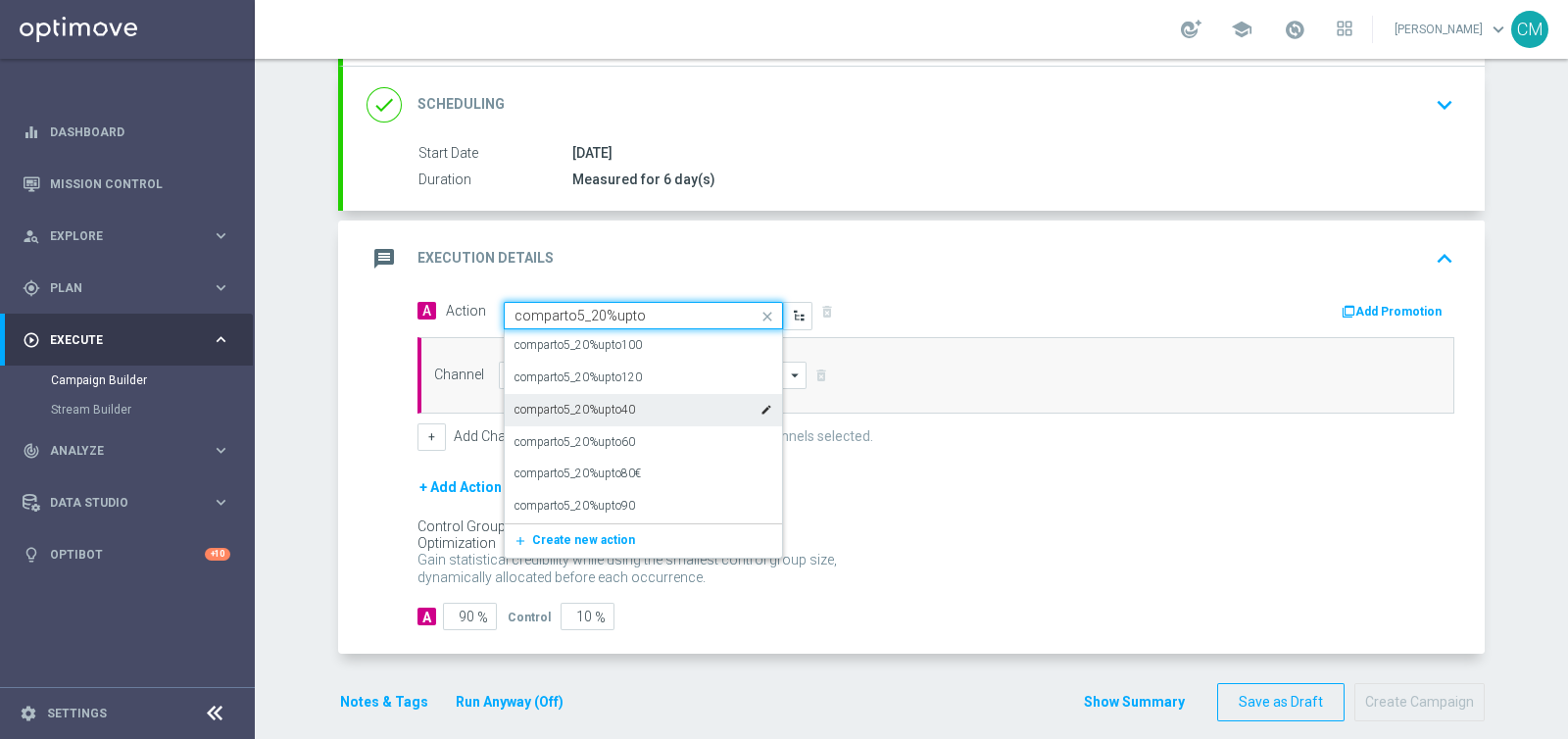 scroll, scrollTop: 271, scrollLeft: 0, axis: vertical 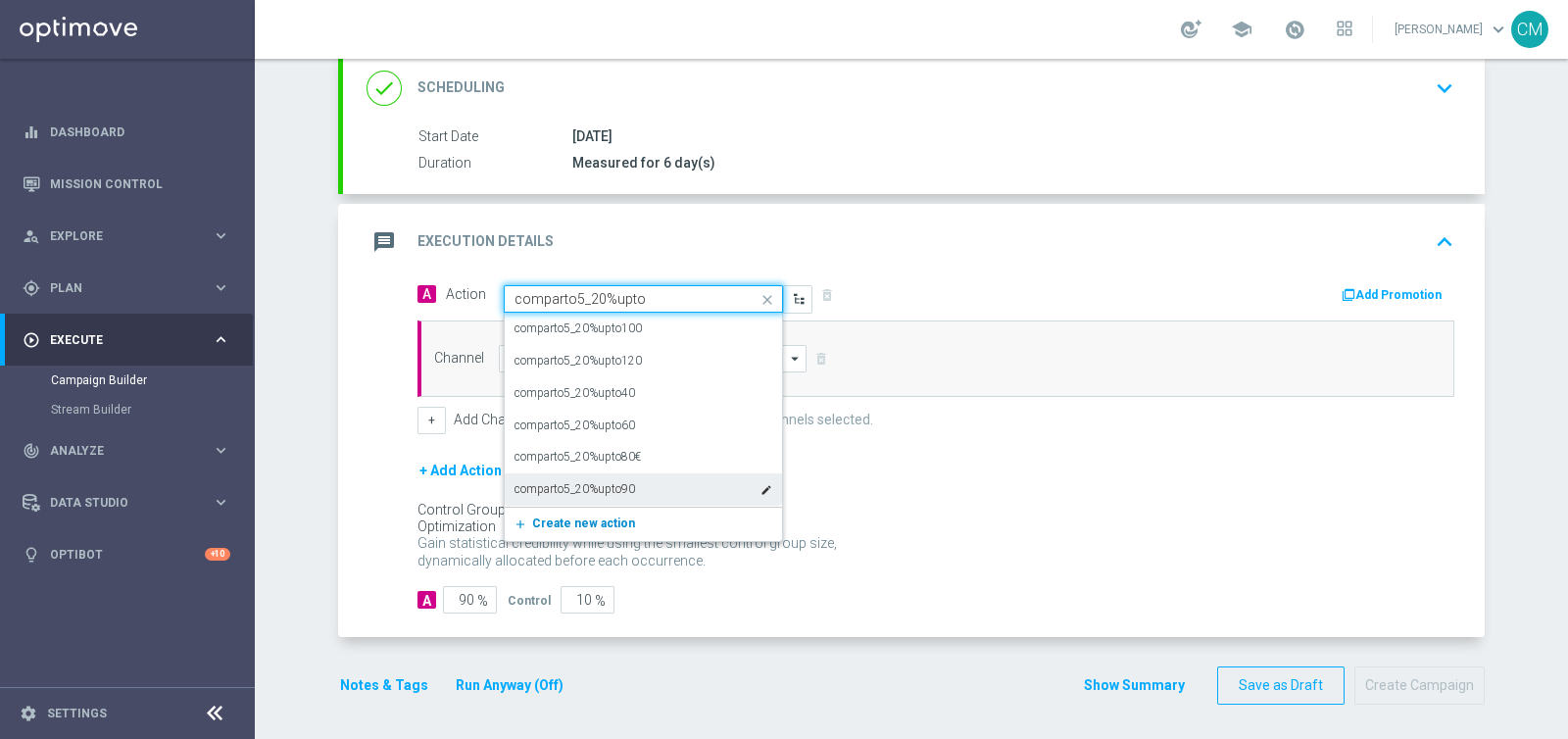 click on "Create new action" at bounding box center (583, 523) 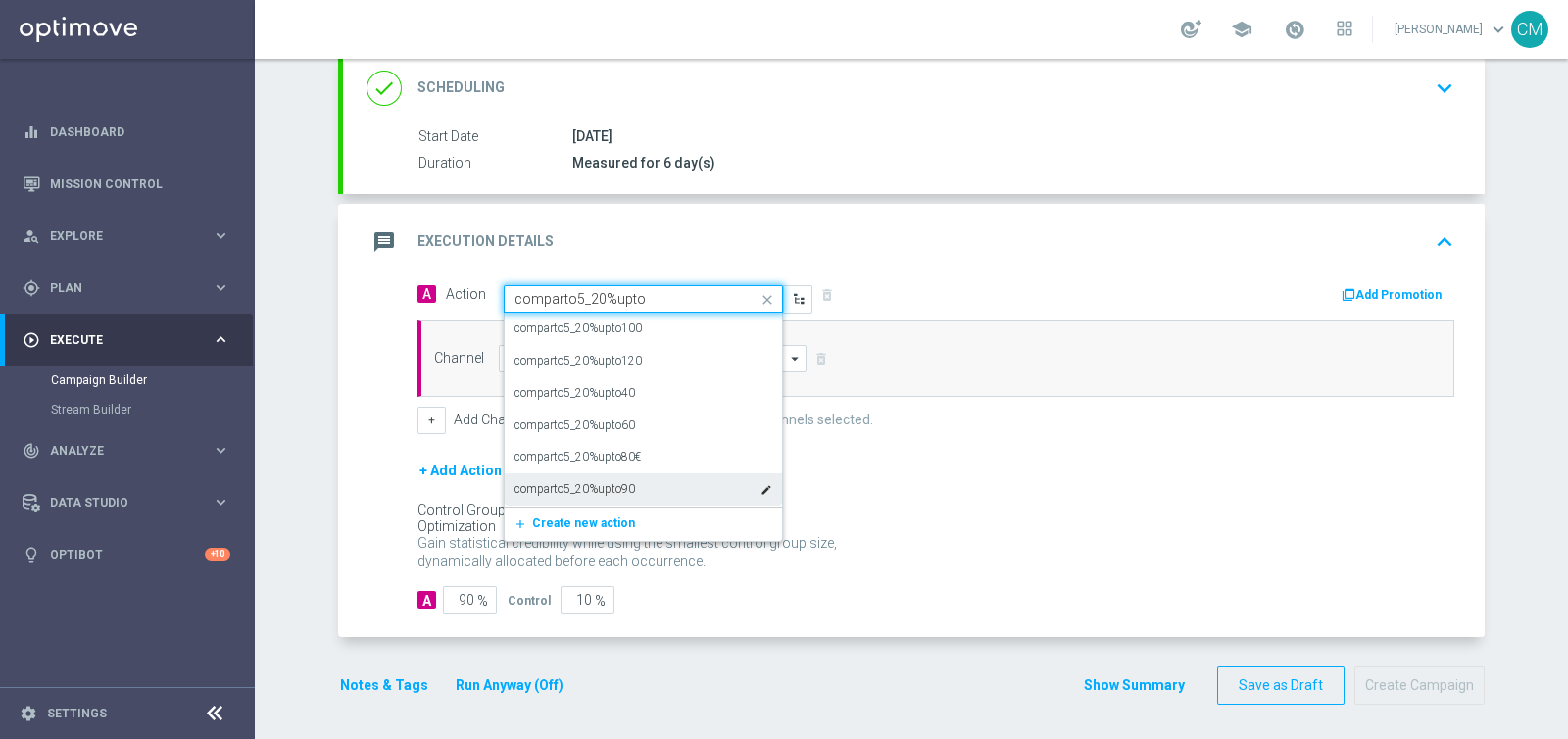 type 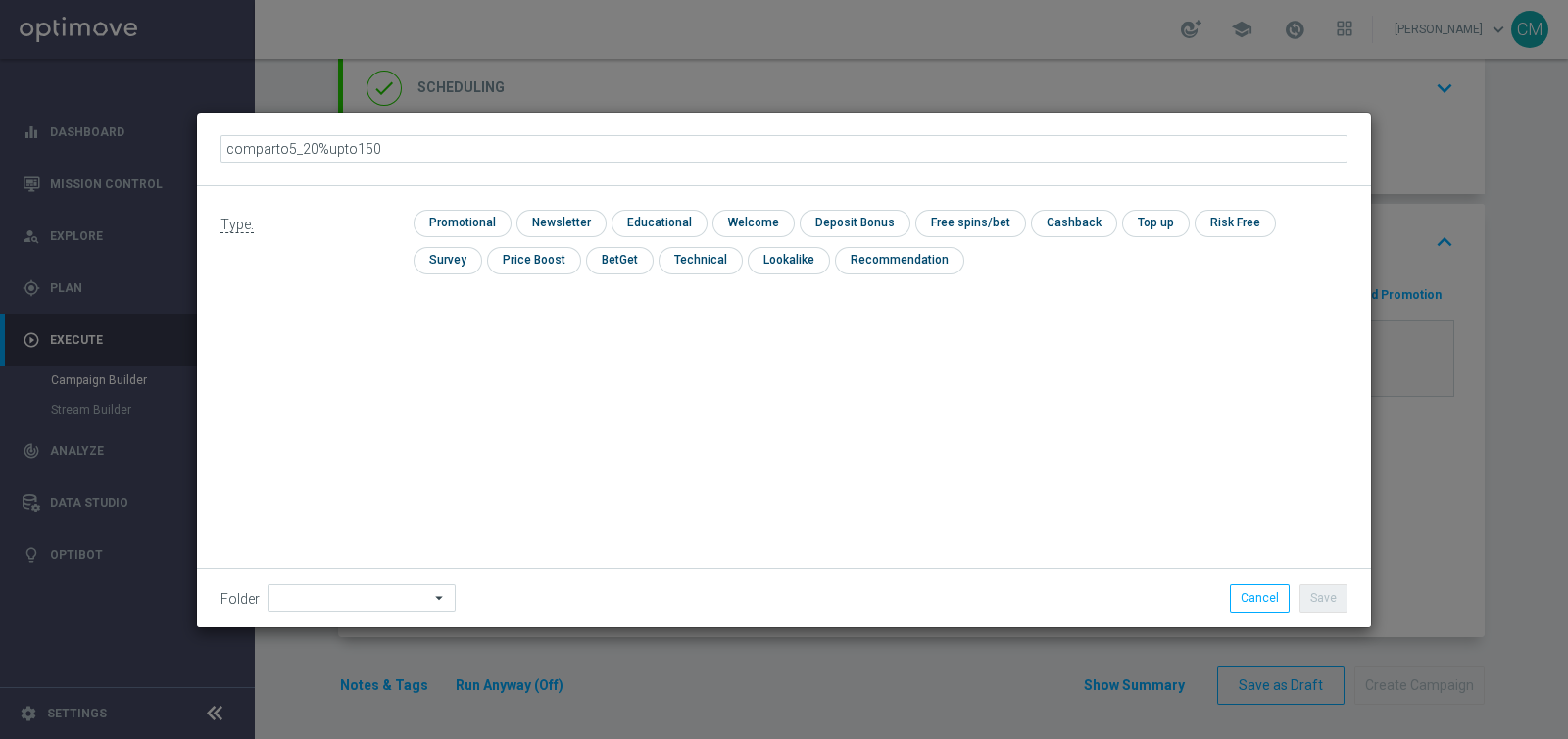 type on "comparto5_20%upto150€" 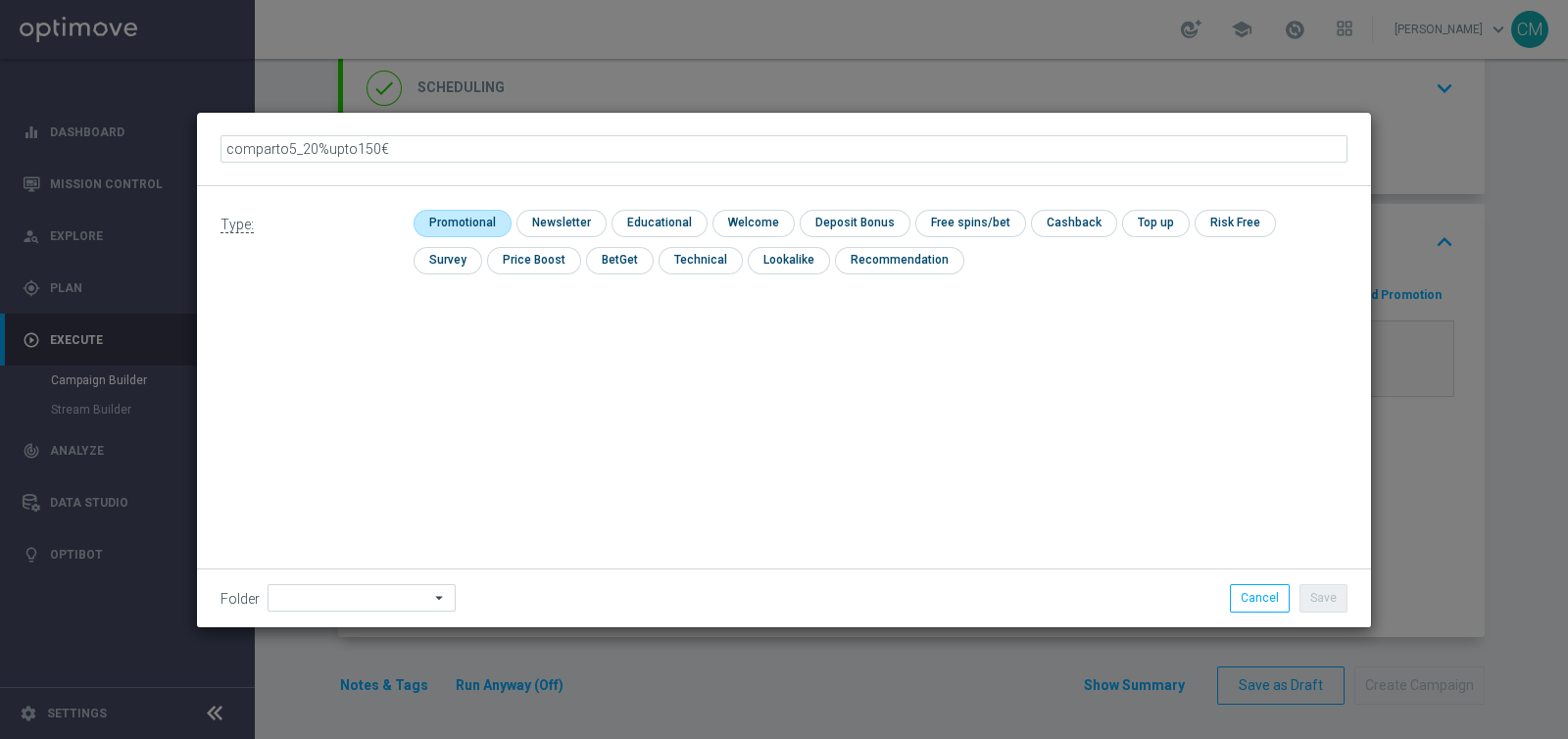 drag, startPoint x: 472, startPoint y: 225, endPoint x: 498, endPoint y: 219, distance: 26.683328 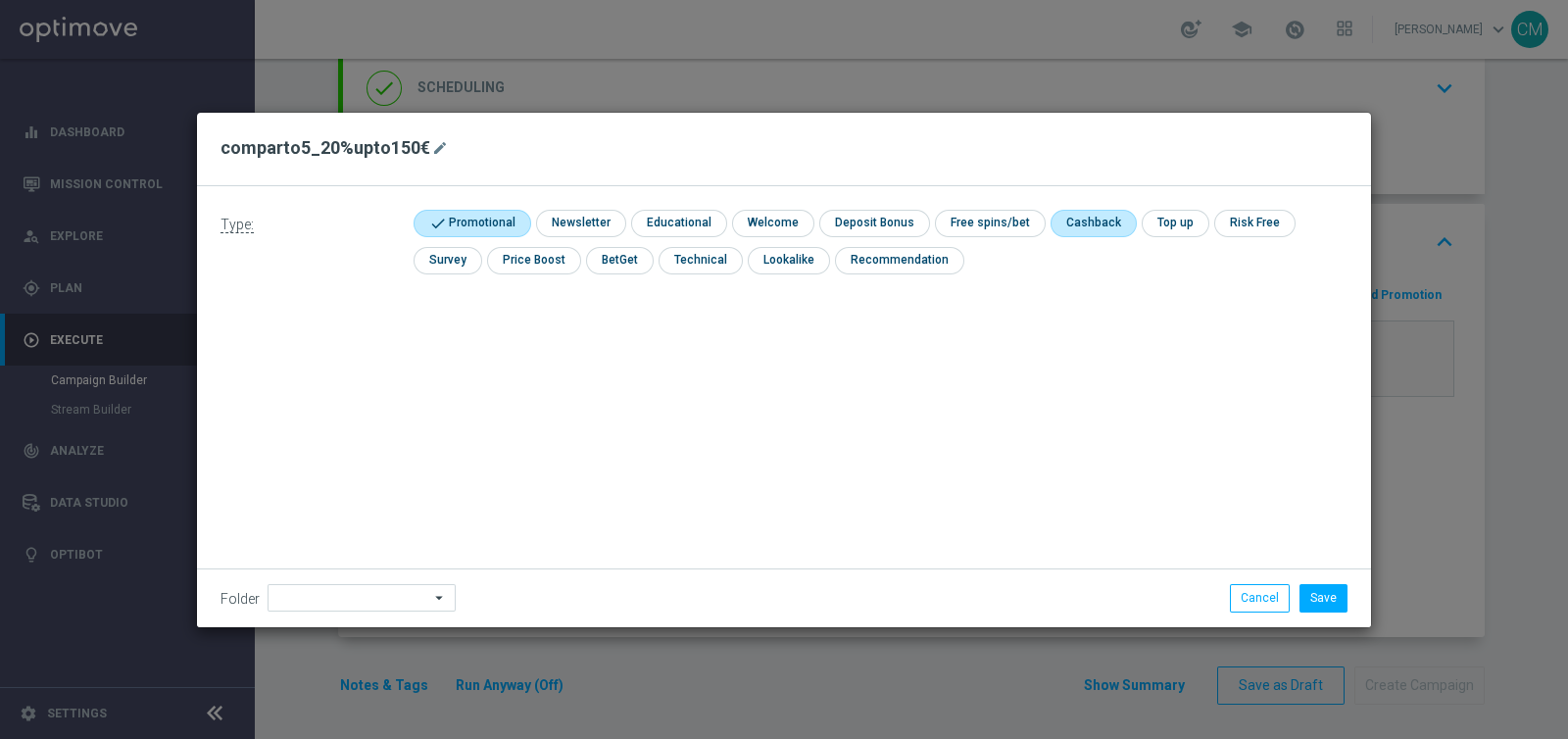 click 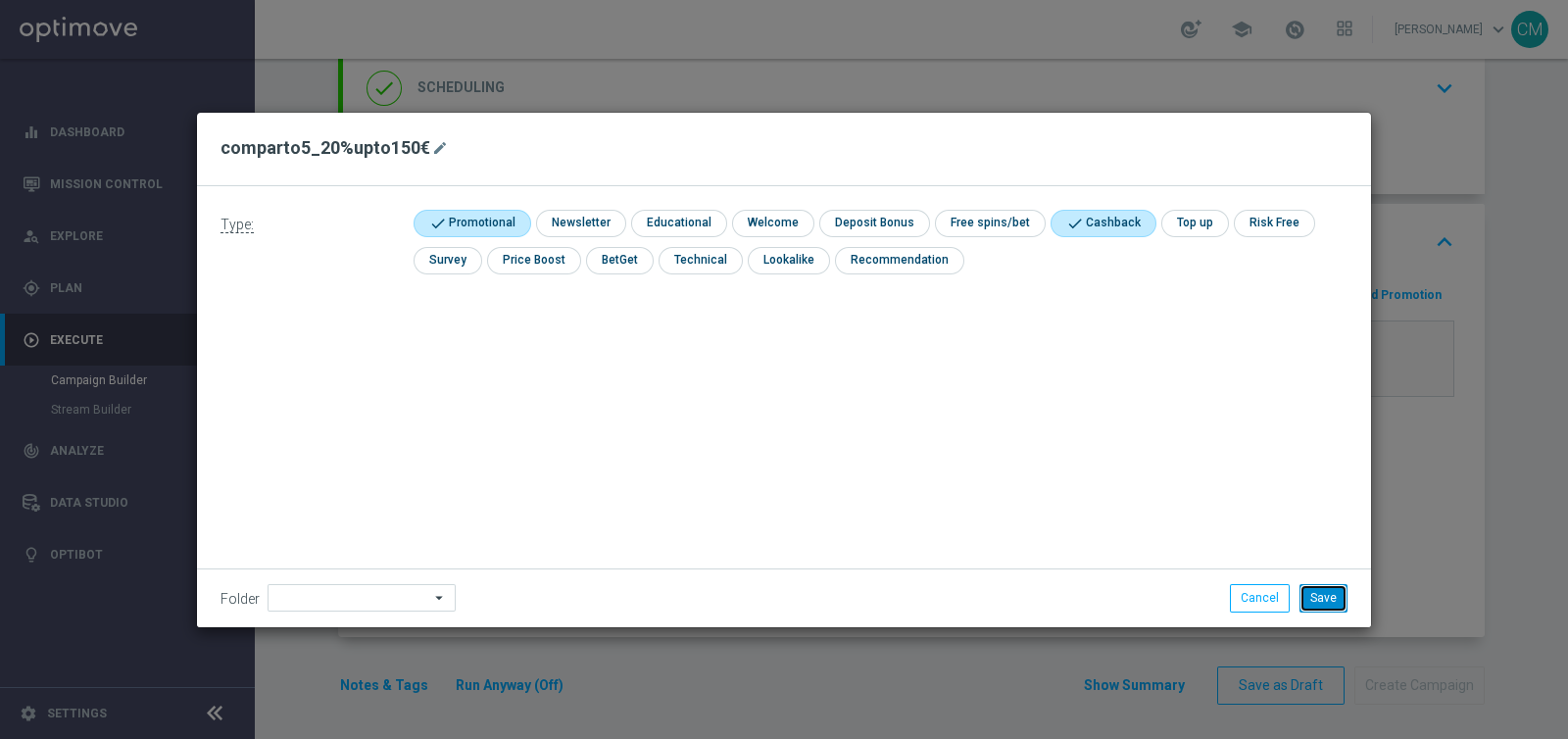 click on "Save" 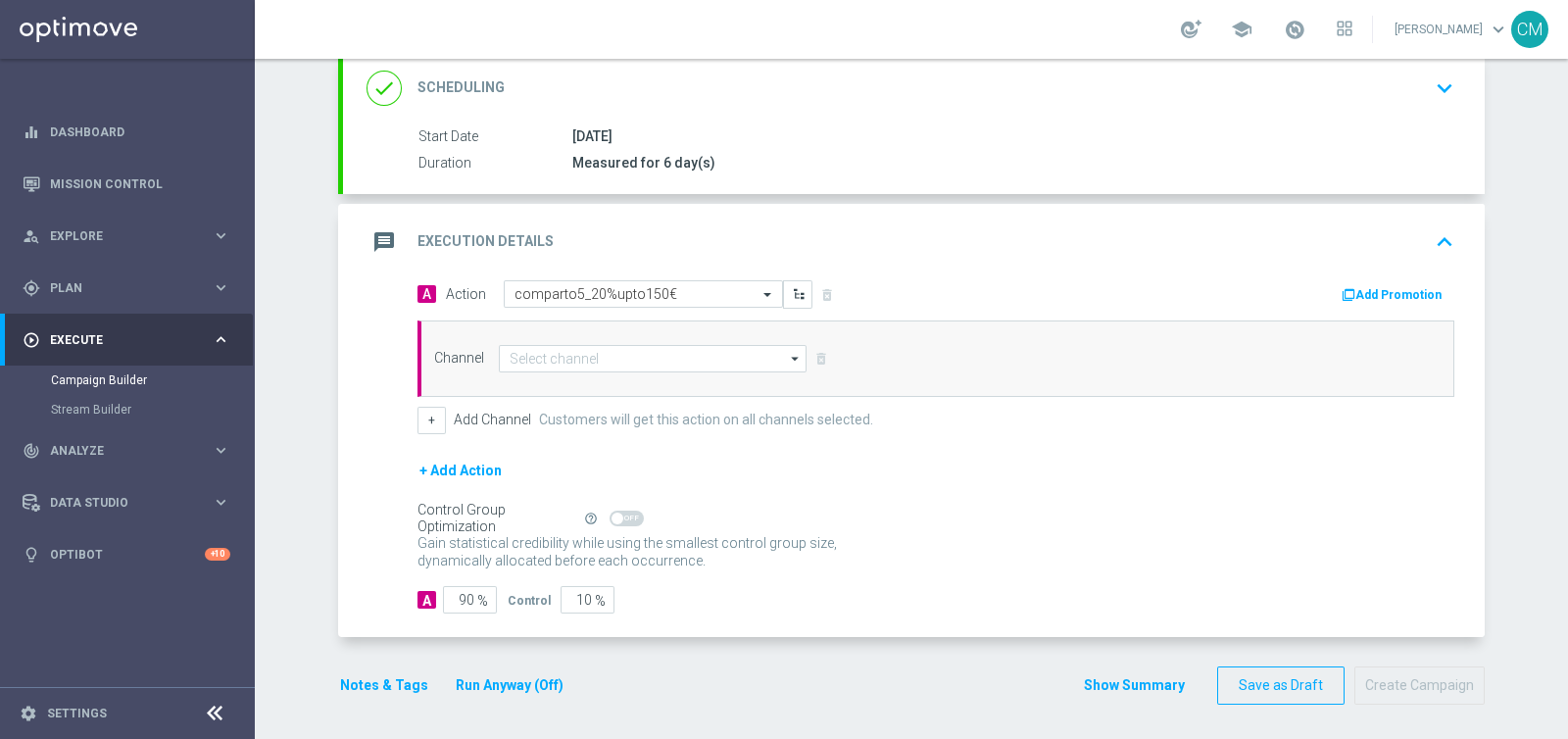 click on "Add Promotion" 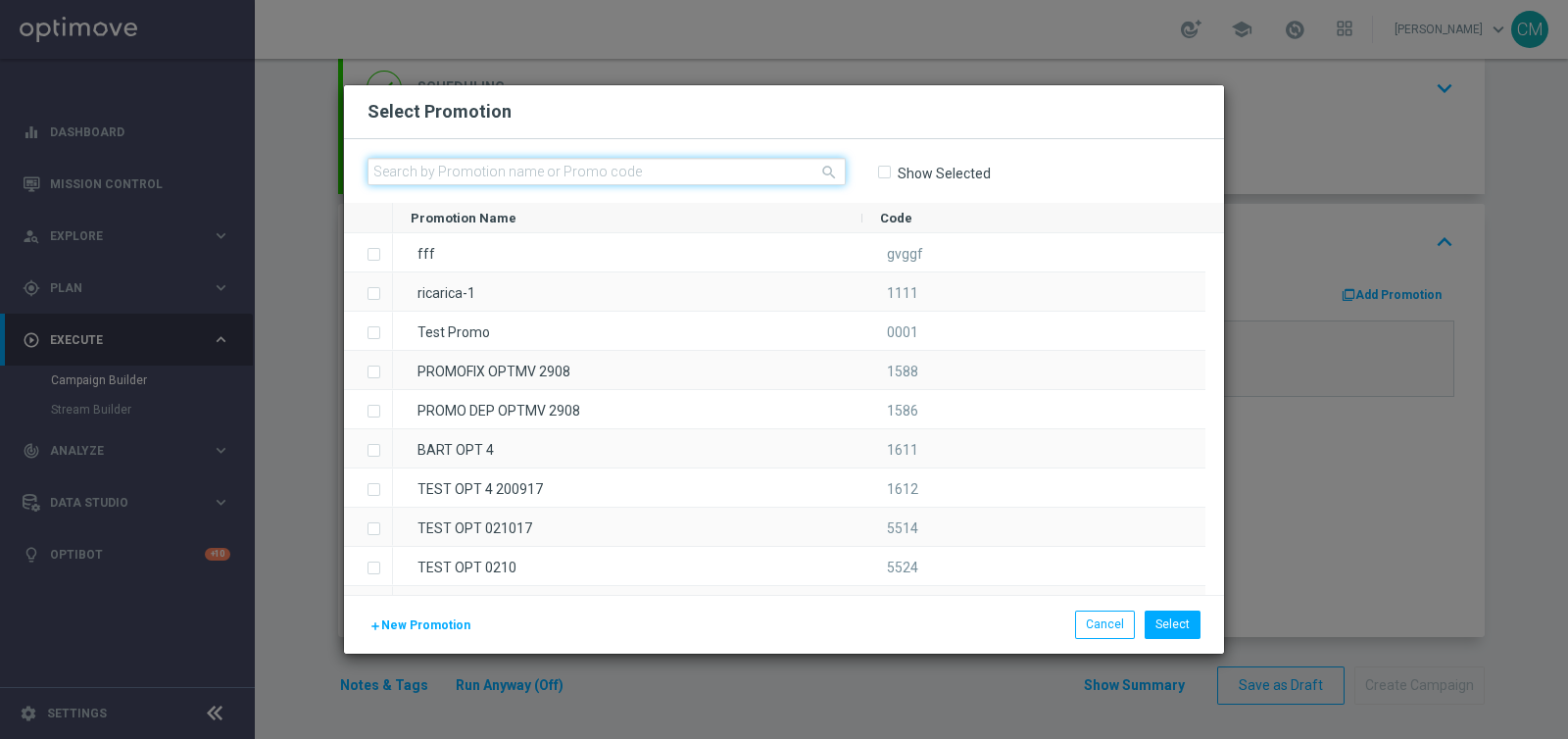 click 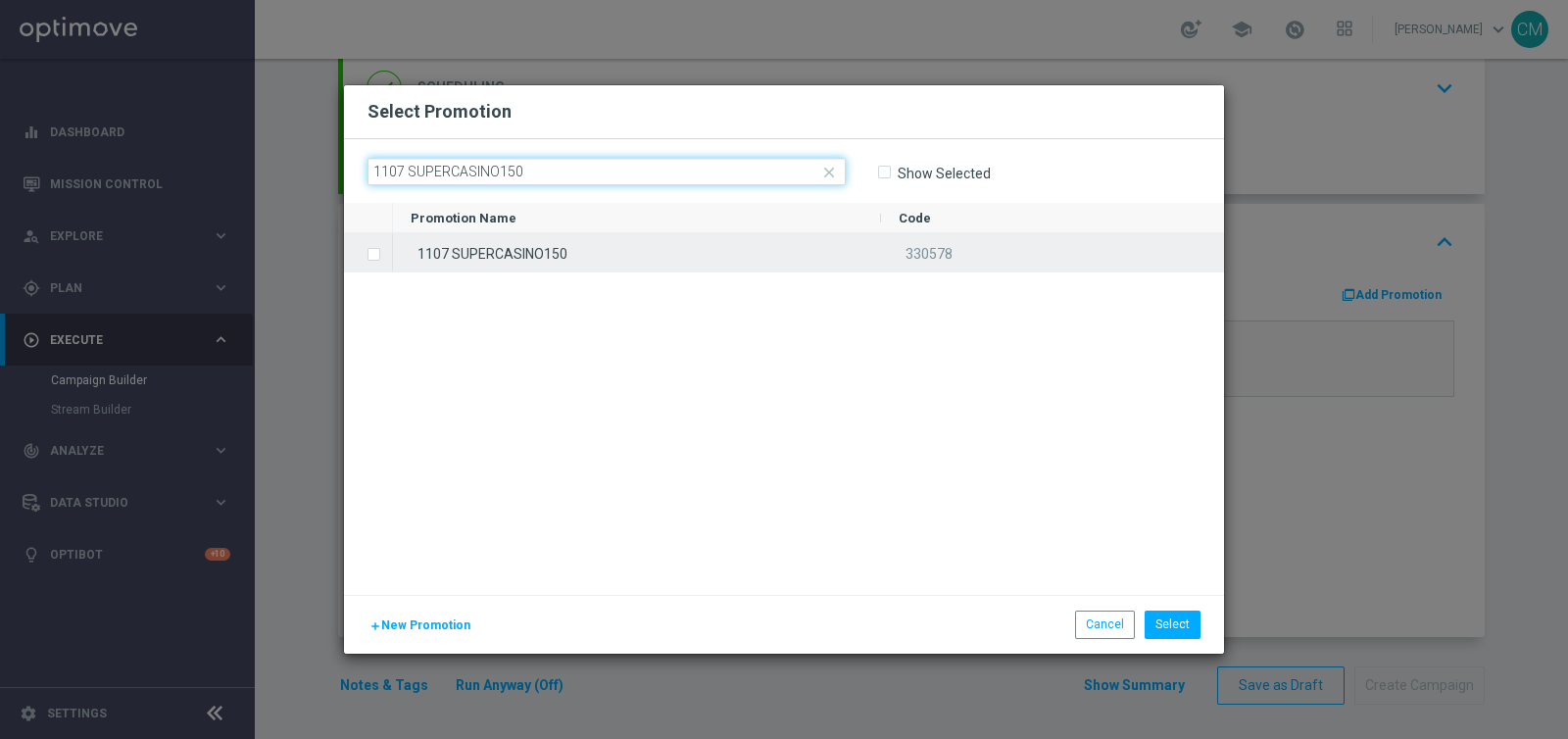 type on "1107 SUPERCASINO150" 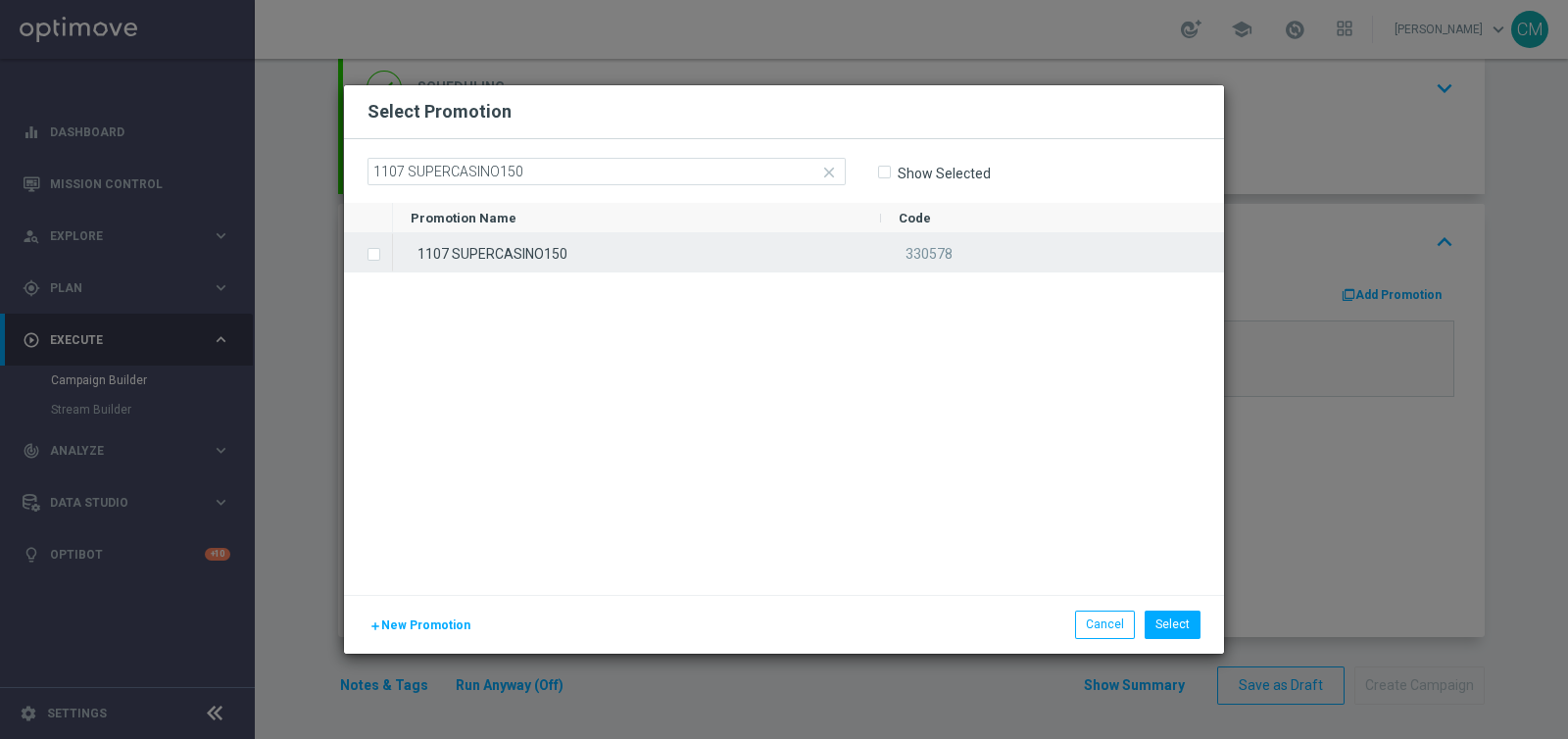 click on "1107 SUPERCASINO150" 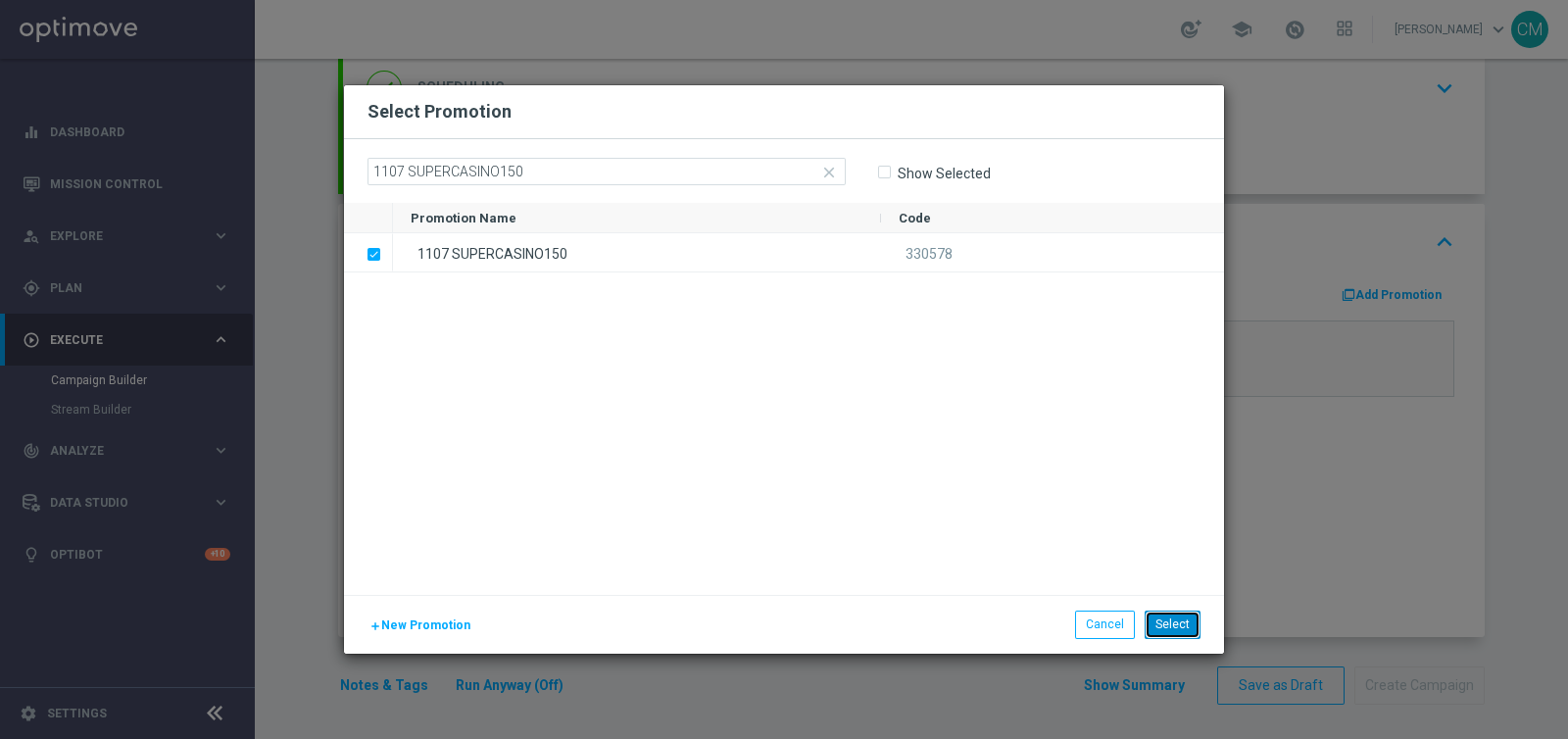 click on "Select" 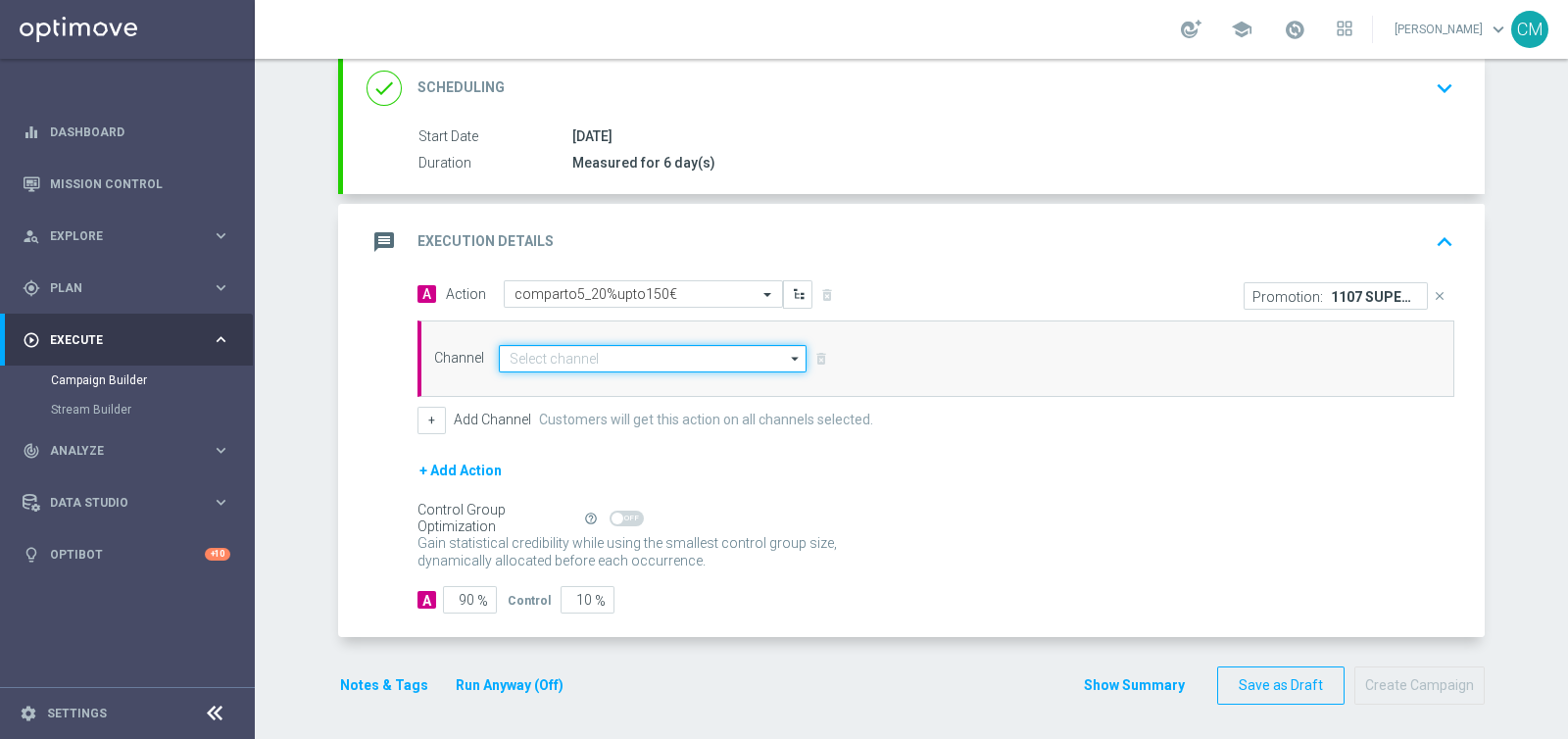 click 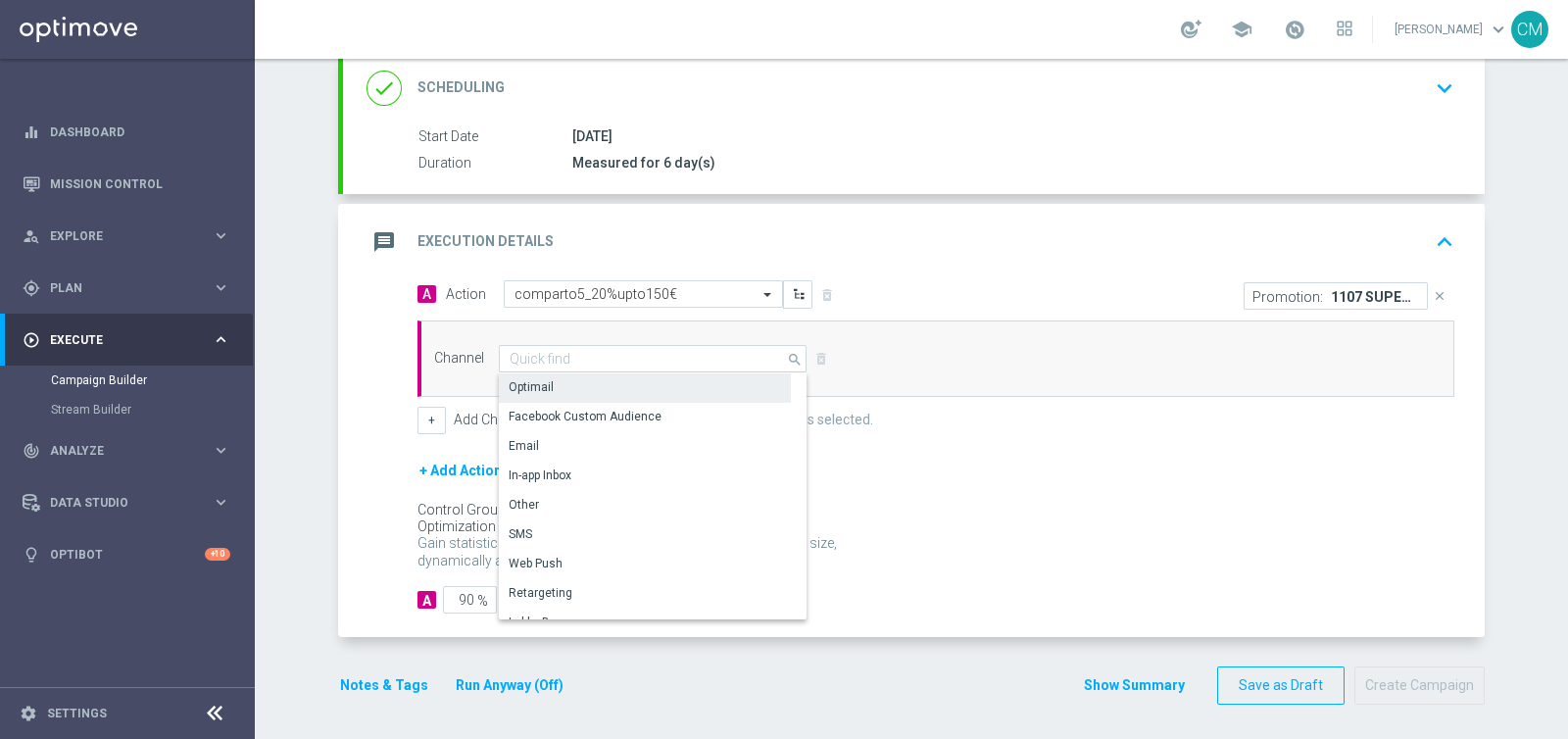click on "Optimail" 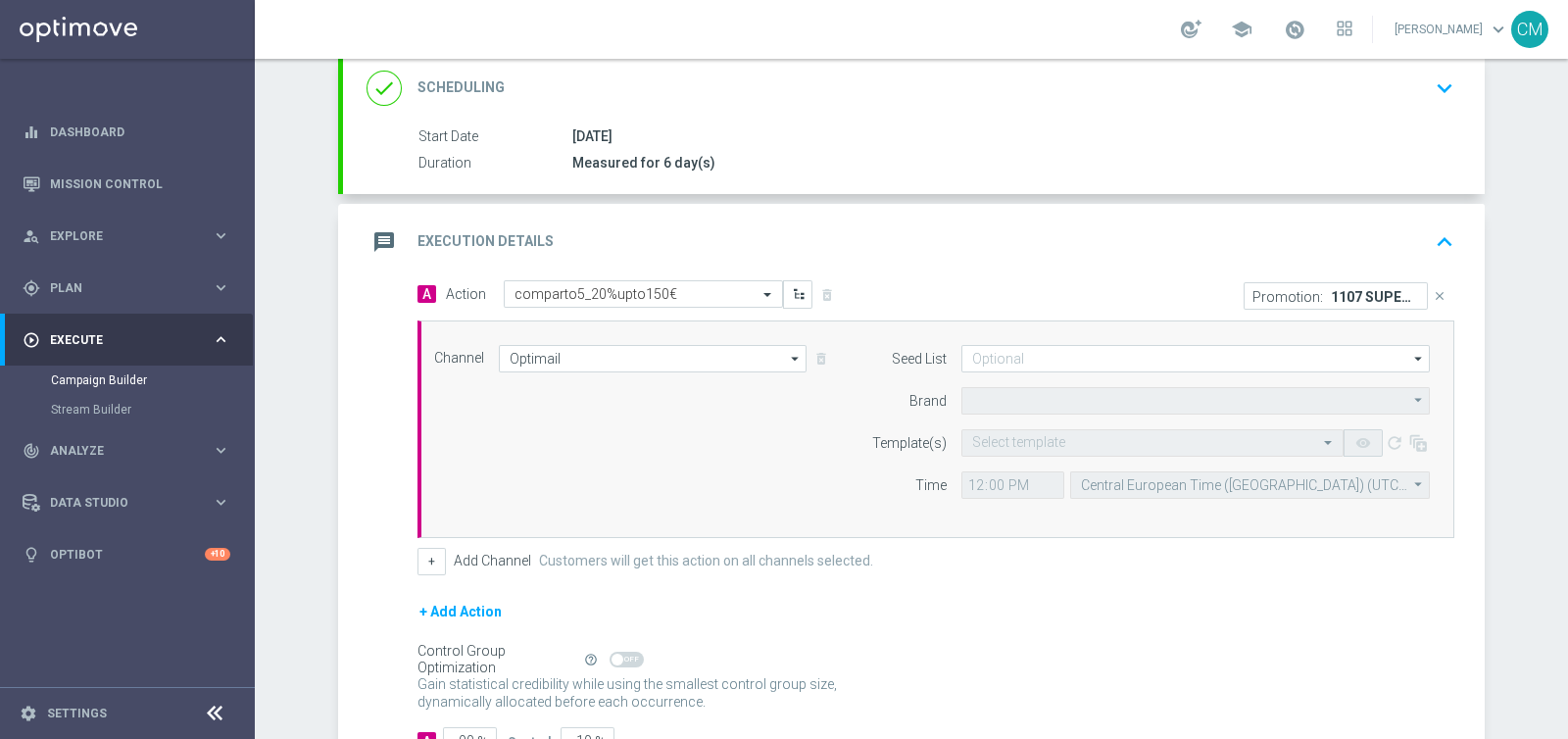 type on "Sisal Marketing" 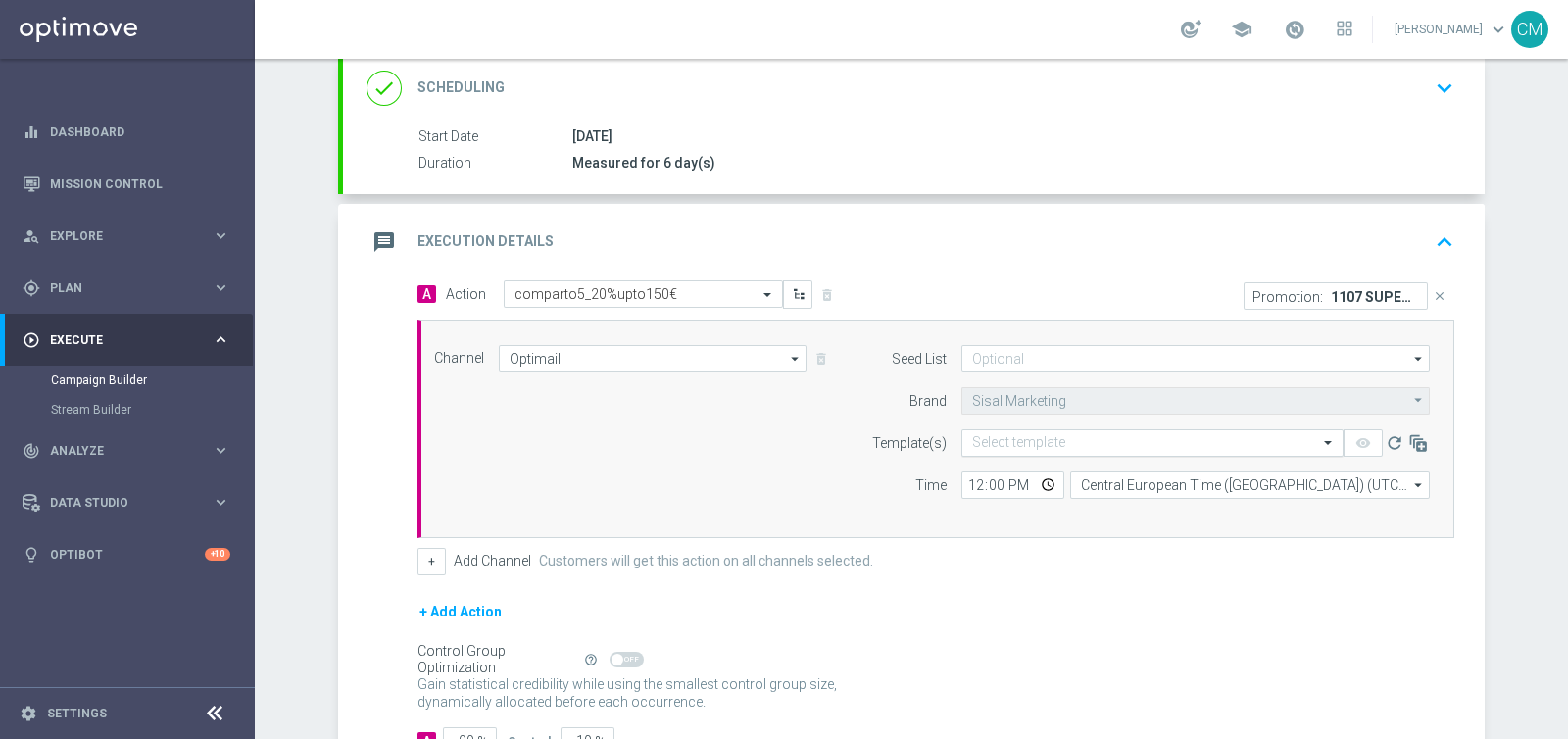 click on "Select template" 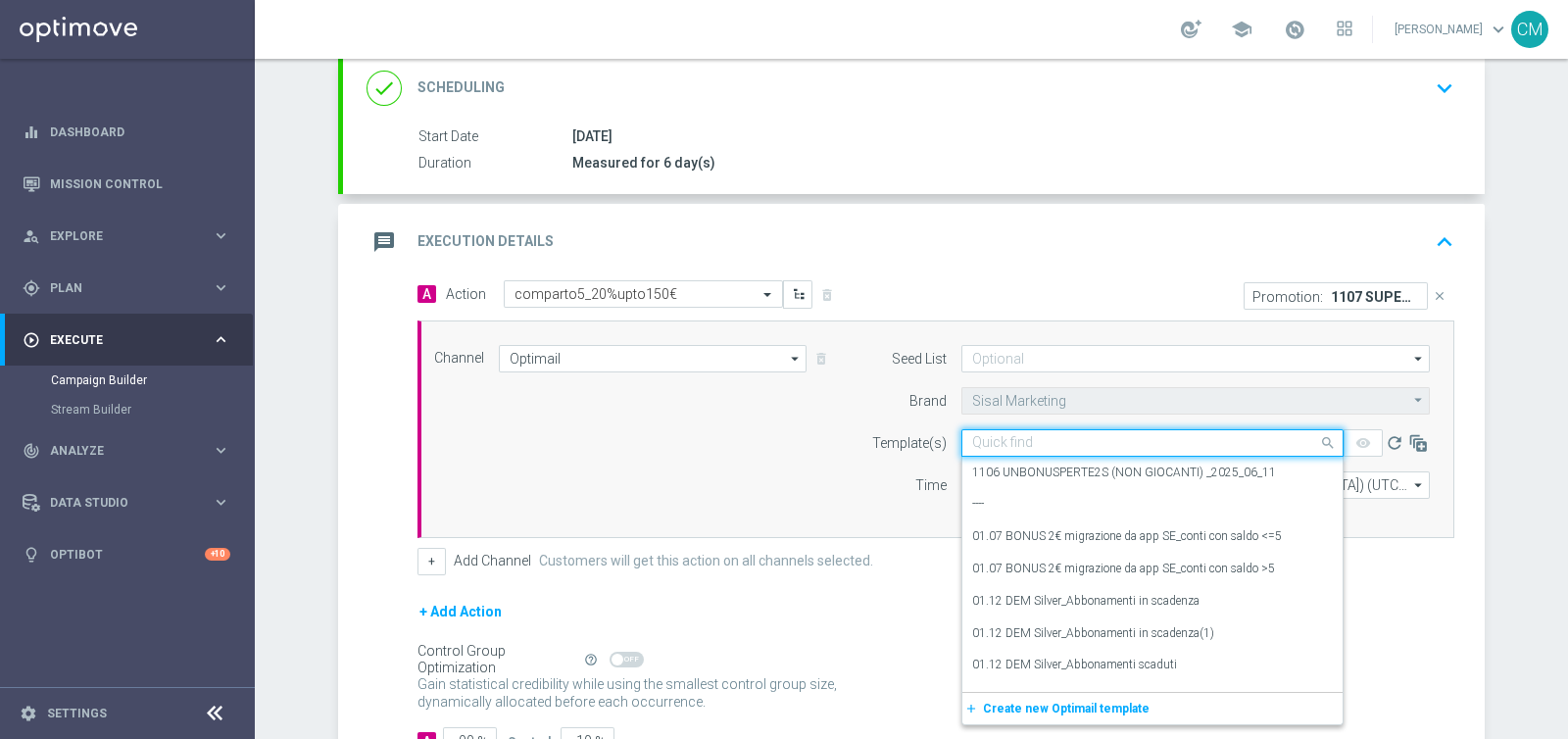 paste on "1107 SUPERCASINO150" 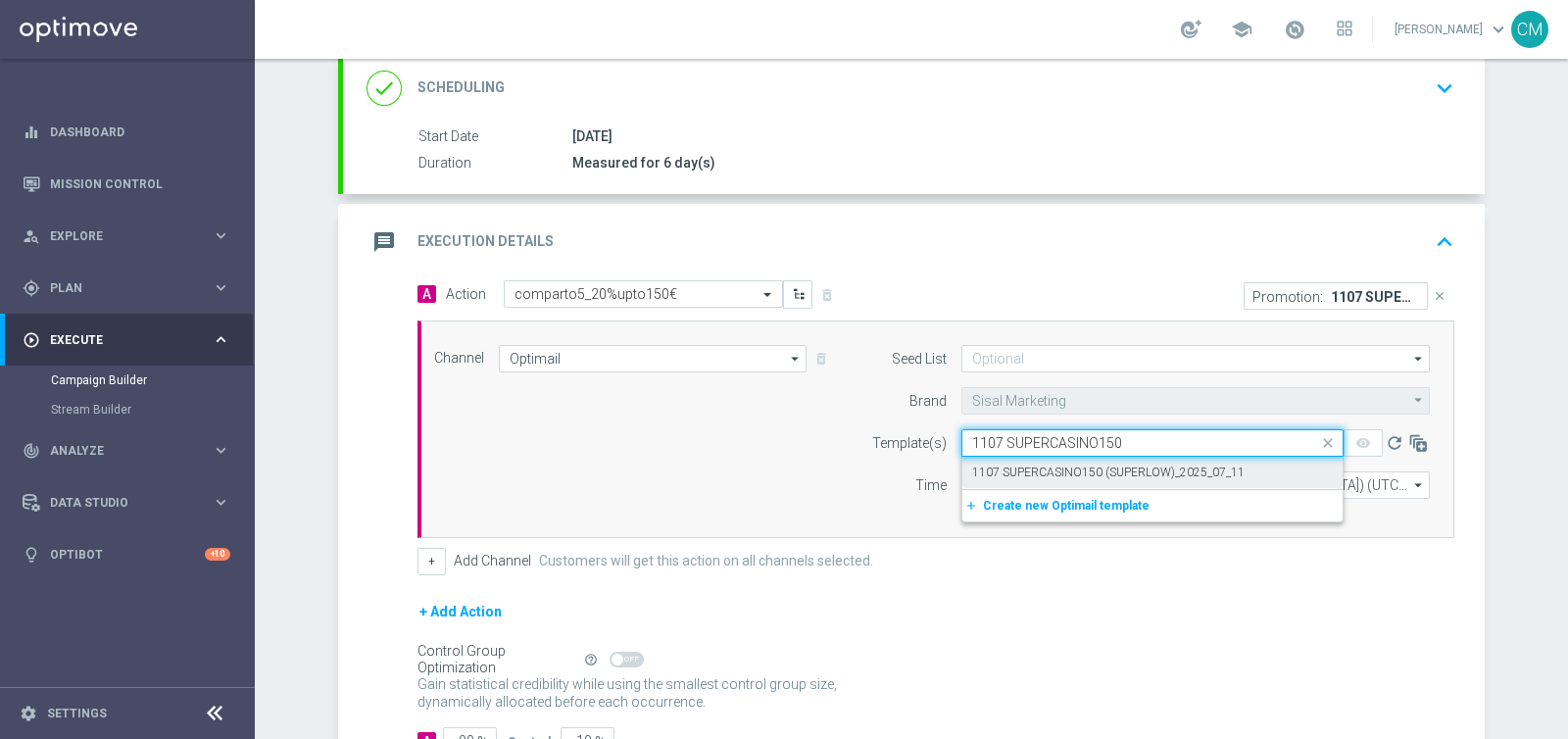click on "1107 SUPERCASINO150 (SUPERLOW)_2025_07_11" at bounding box center [1108, 472] 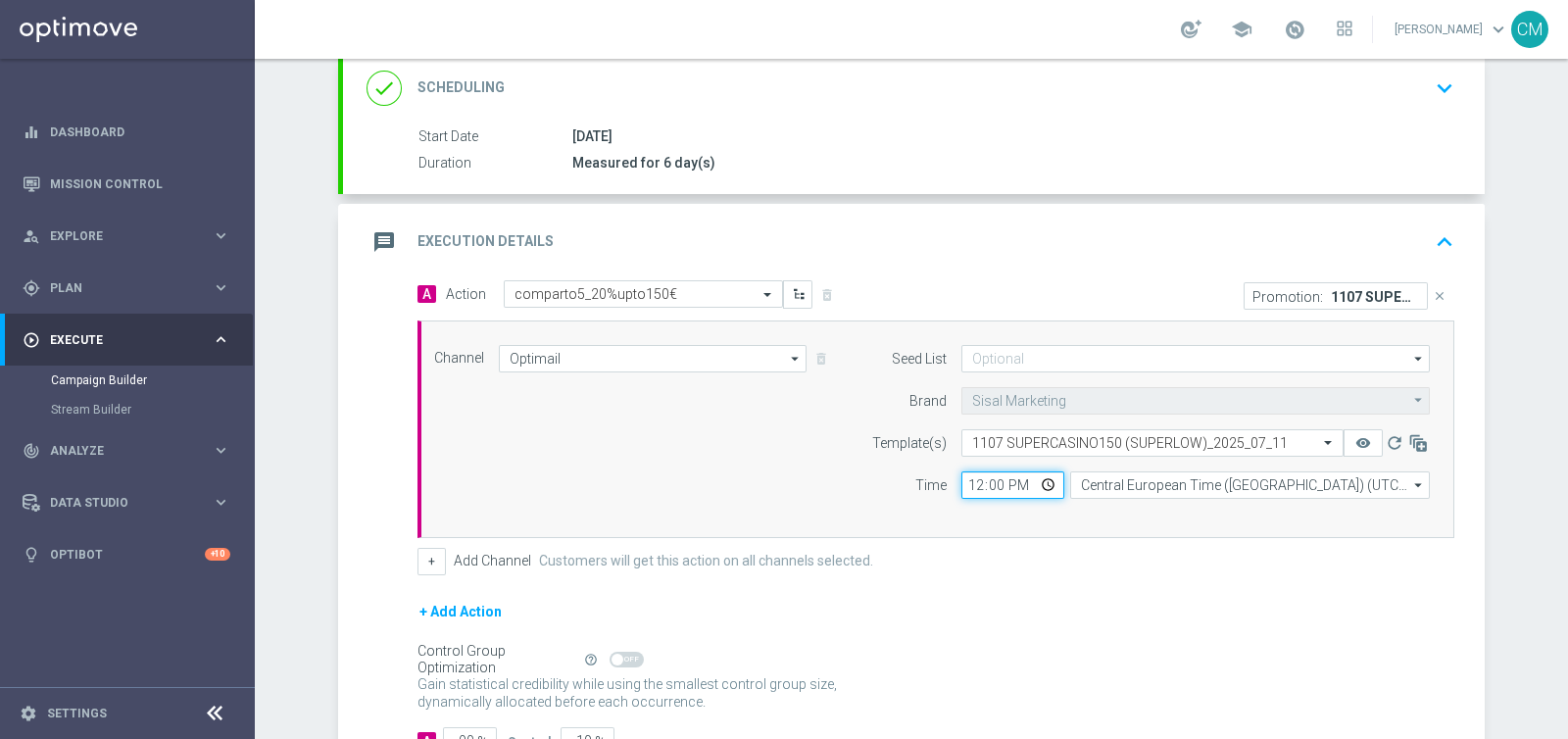 click on "12:00" 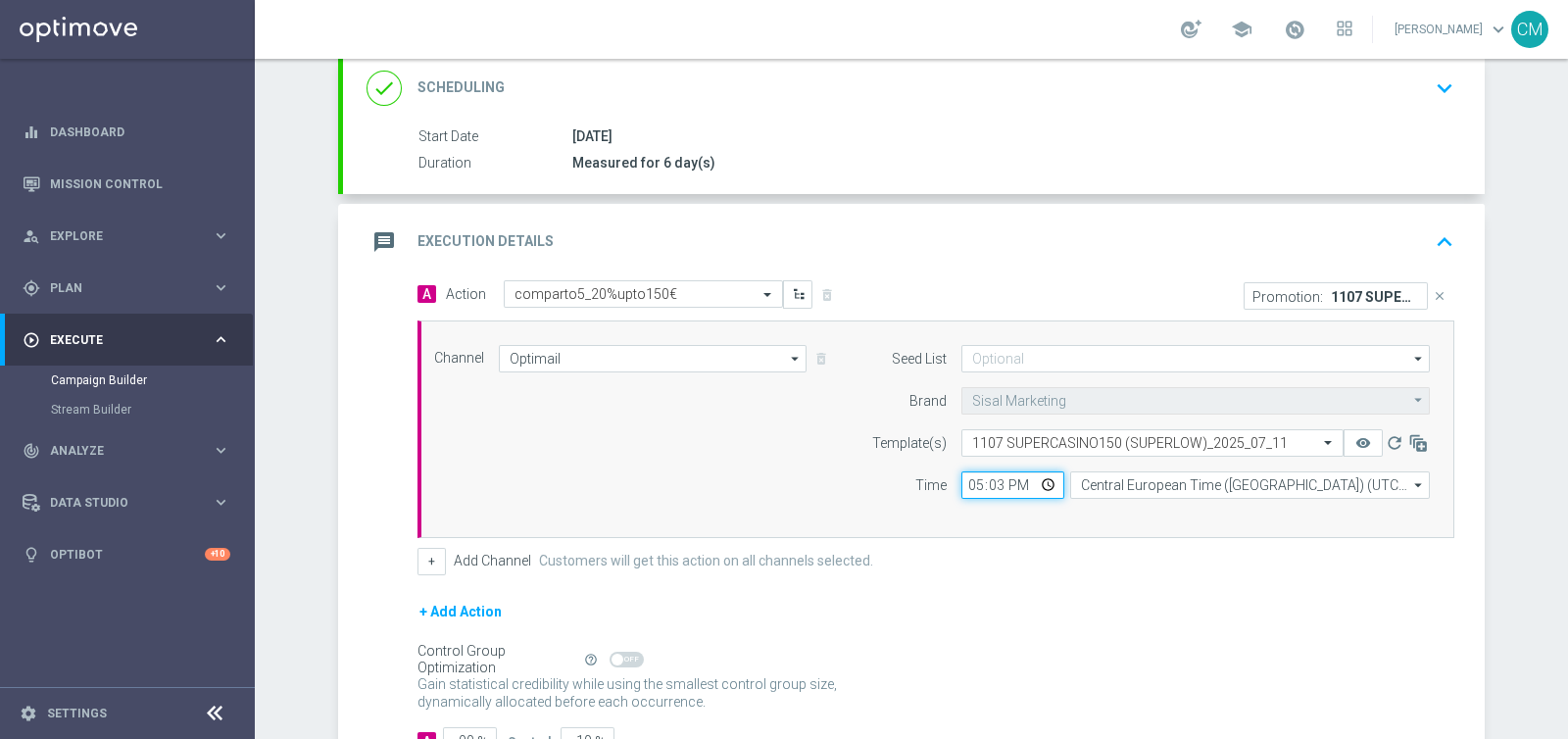 type on "17:30" 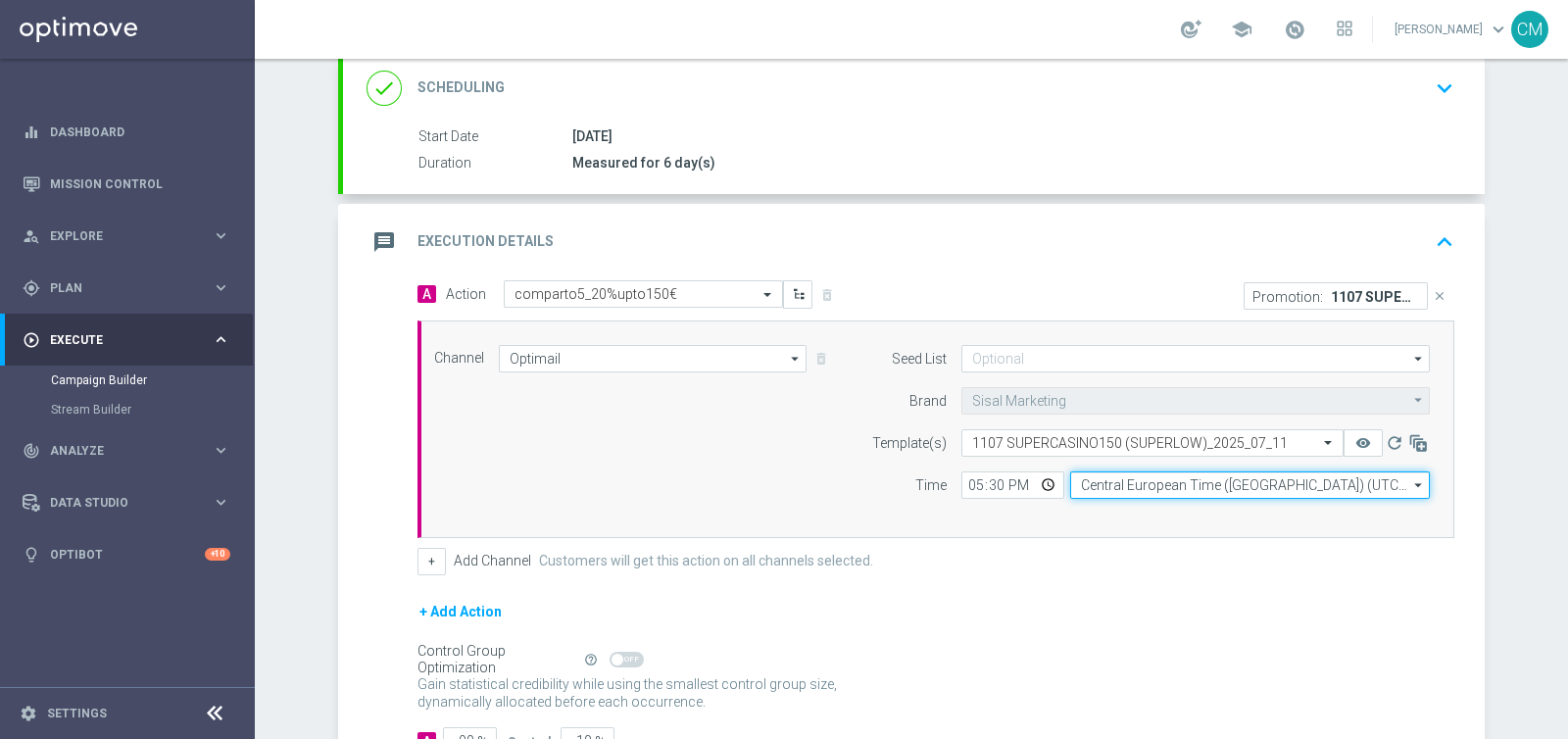 click on "Central European Time (Berlin) (UTC +02:00)" 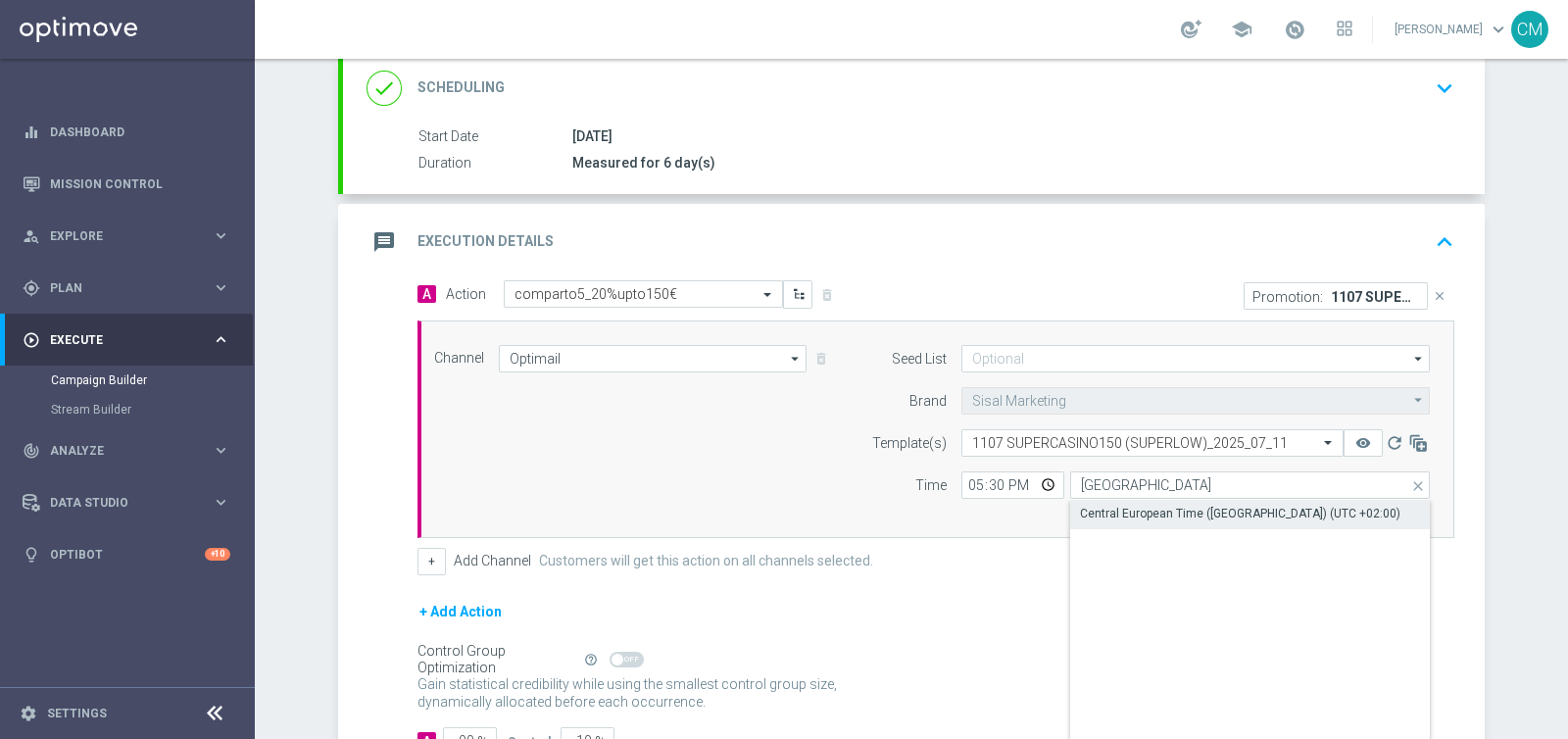 click on "Central European Time (Paris) (UTC +02:00)" 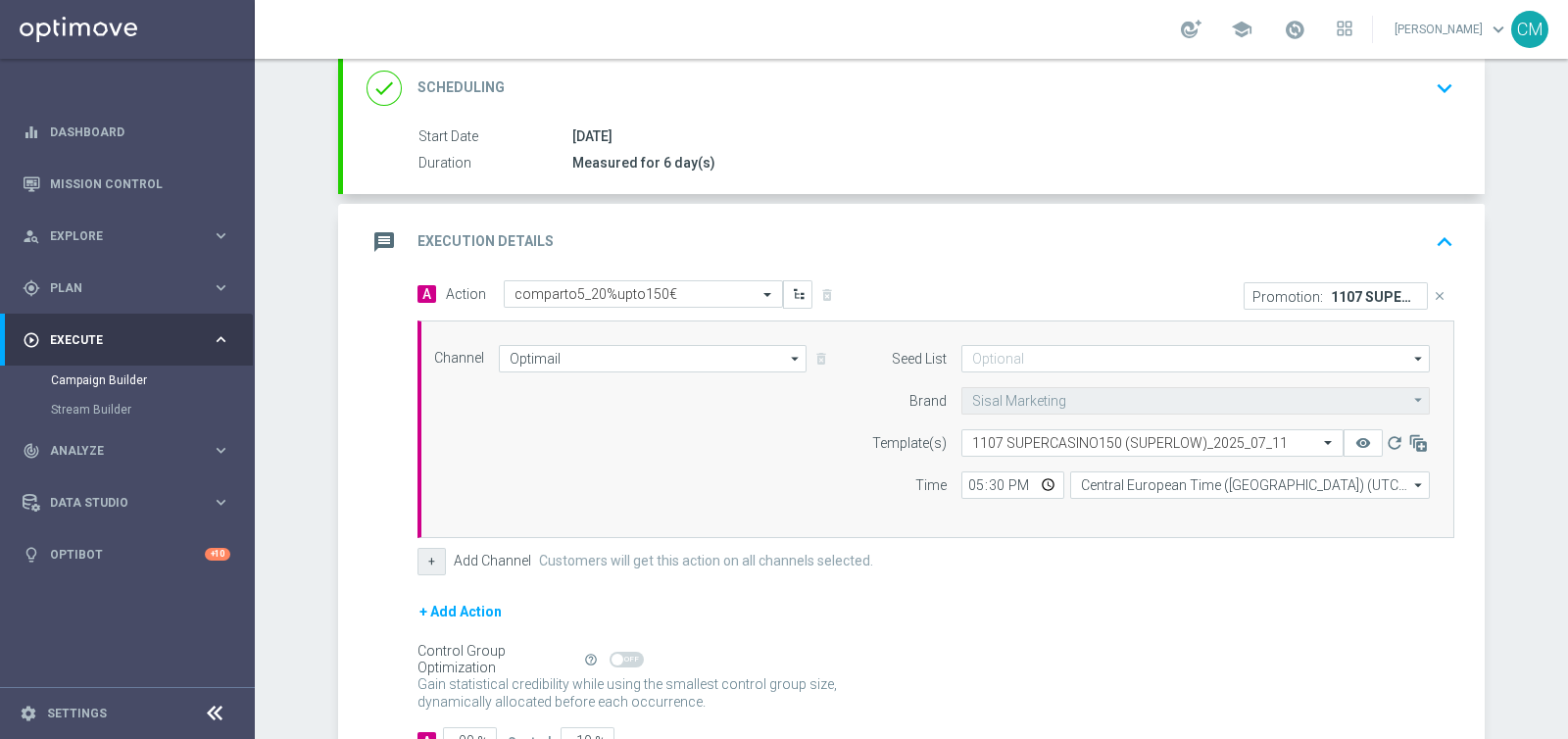 click on "+" 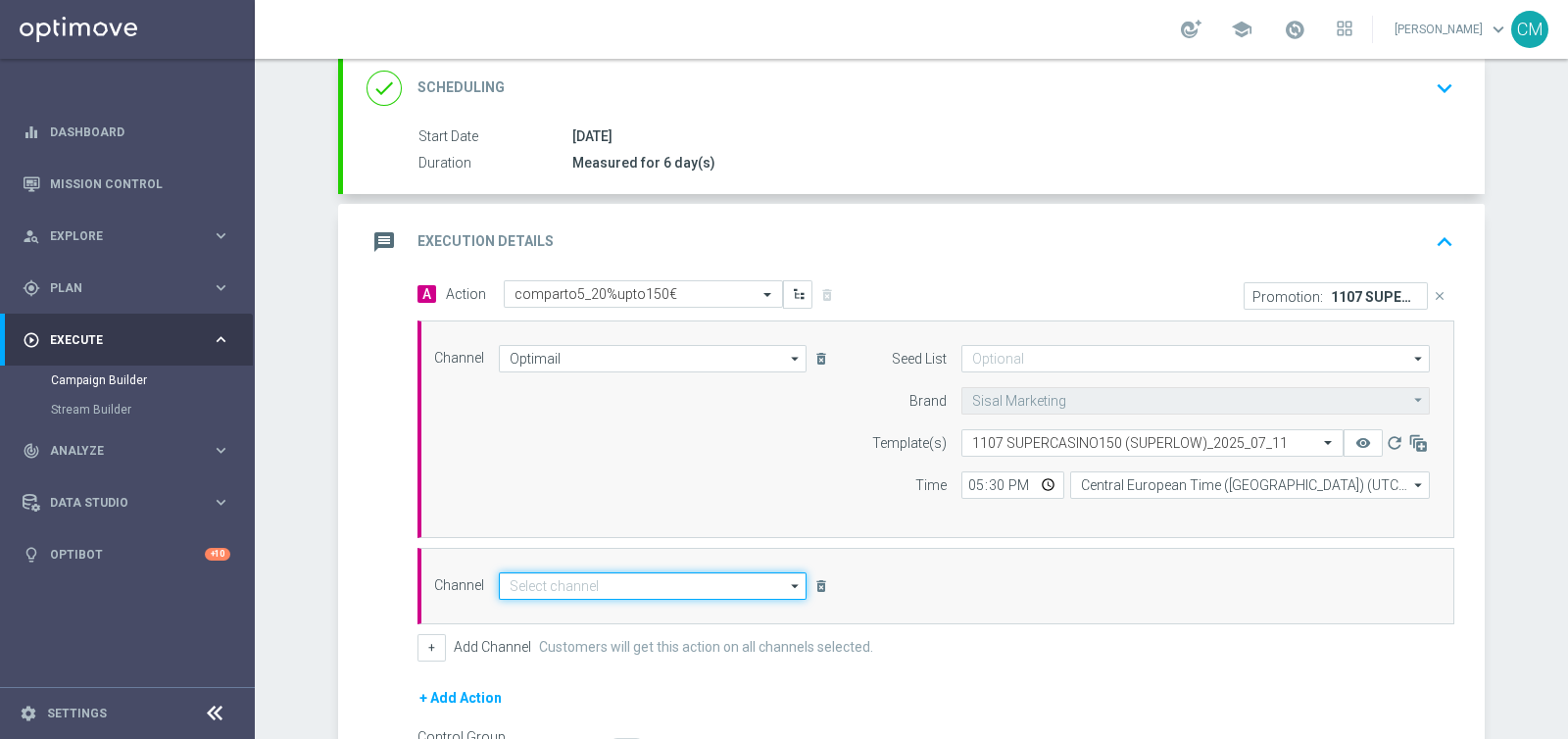 click 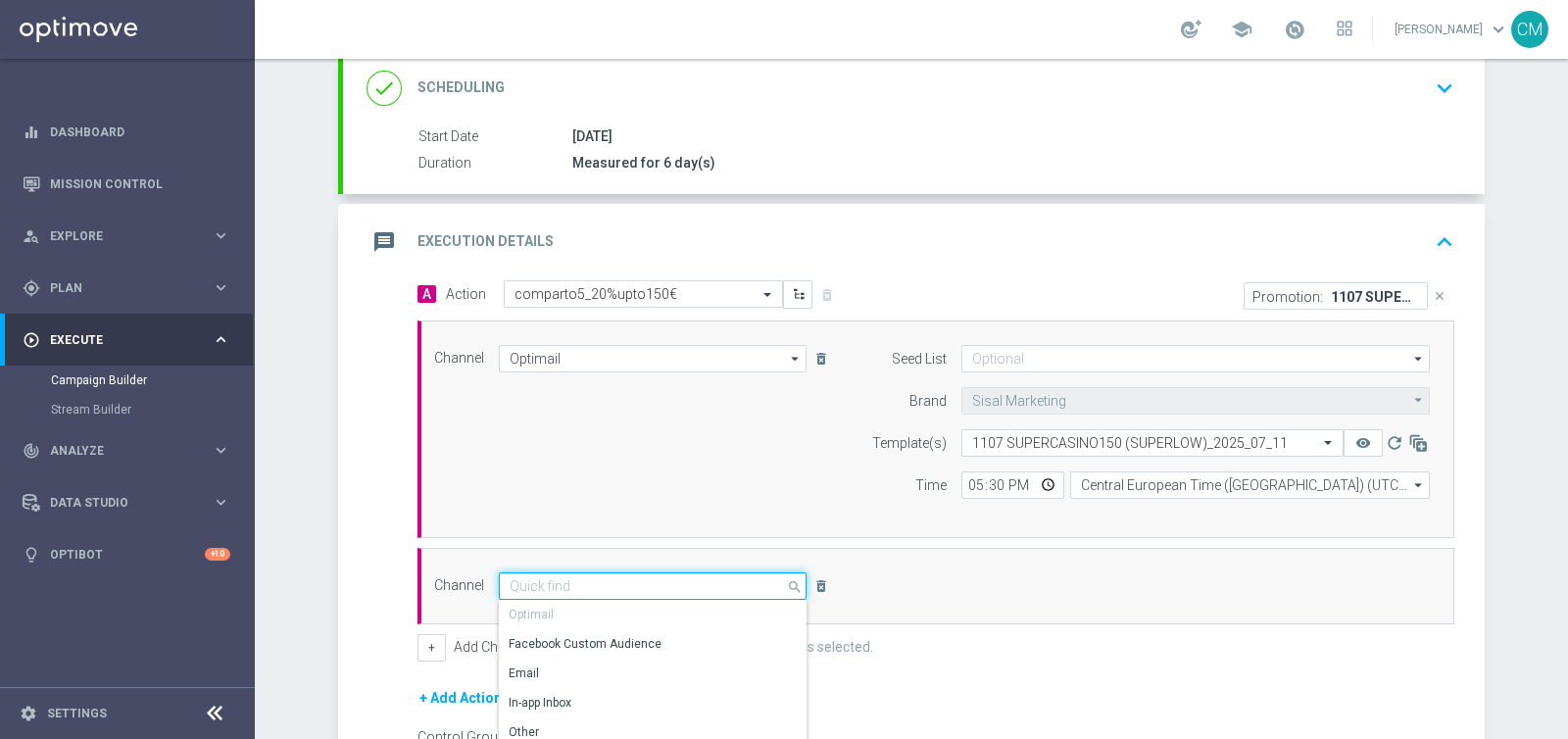 scroll, scrollTop: 498, scrollLeft: 0, axis: vertical 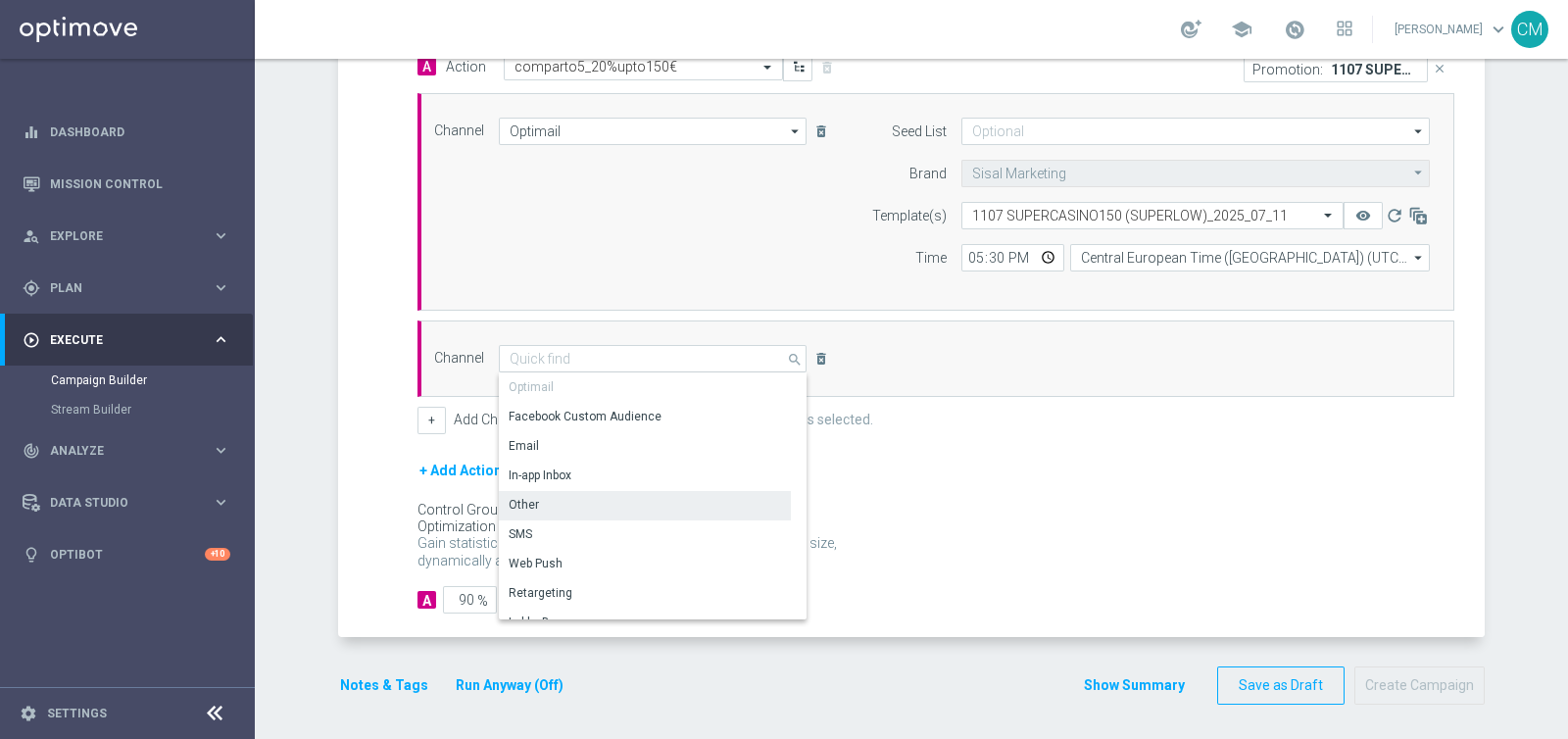 click on "Other" 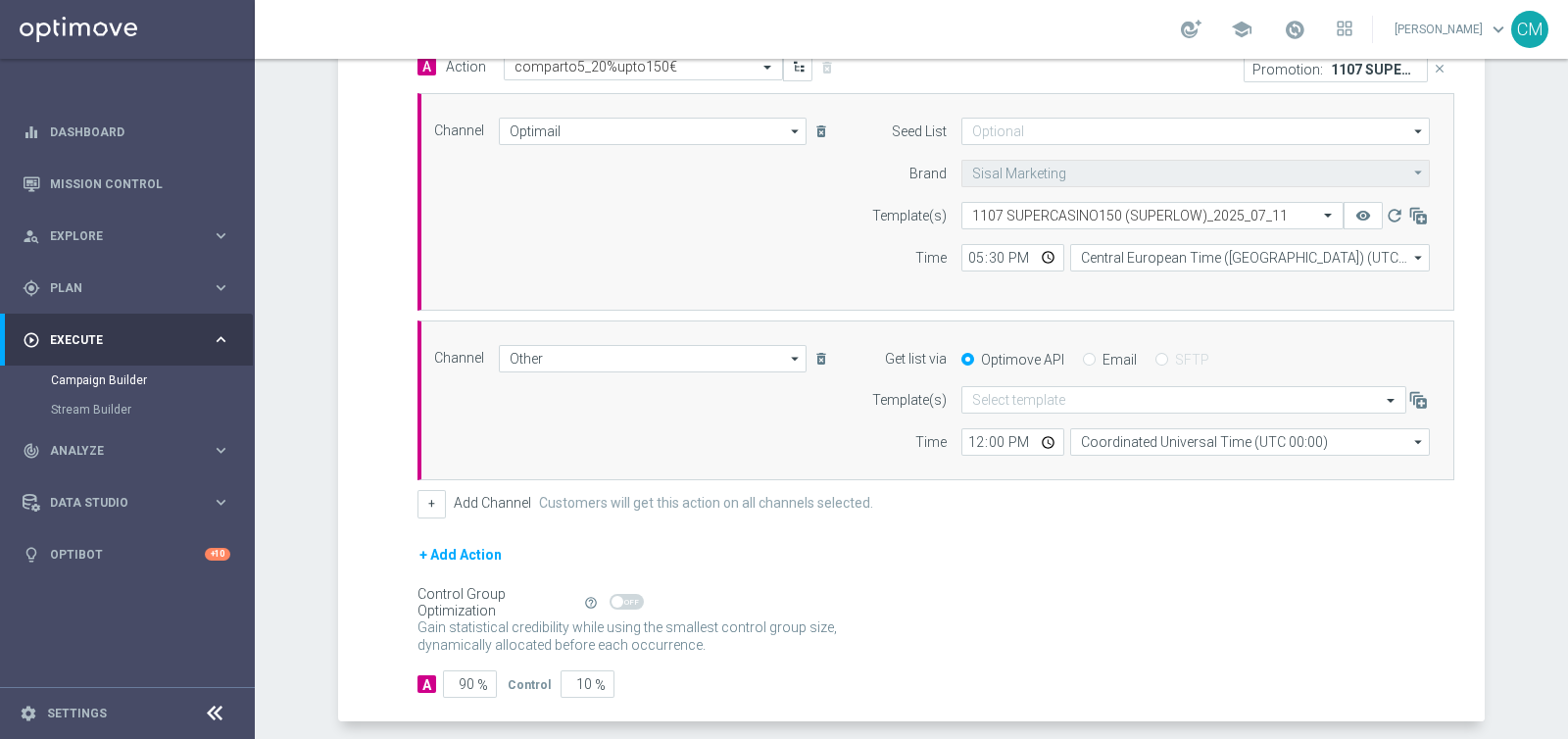 click on "Email" at bounding box center [1089, 361] 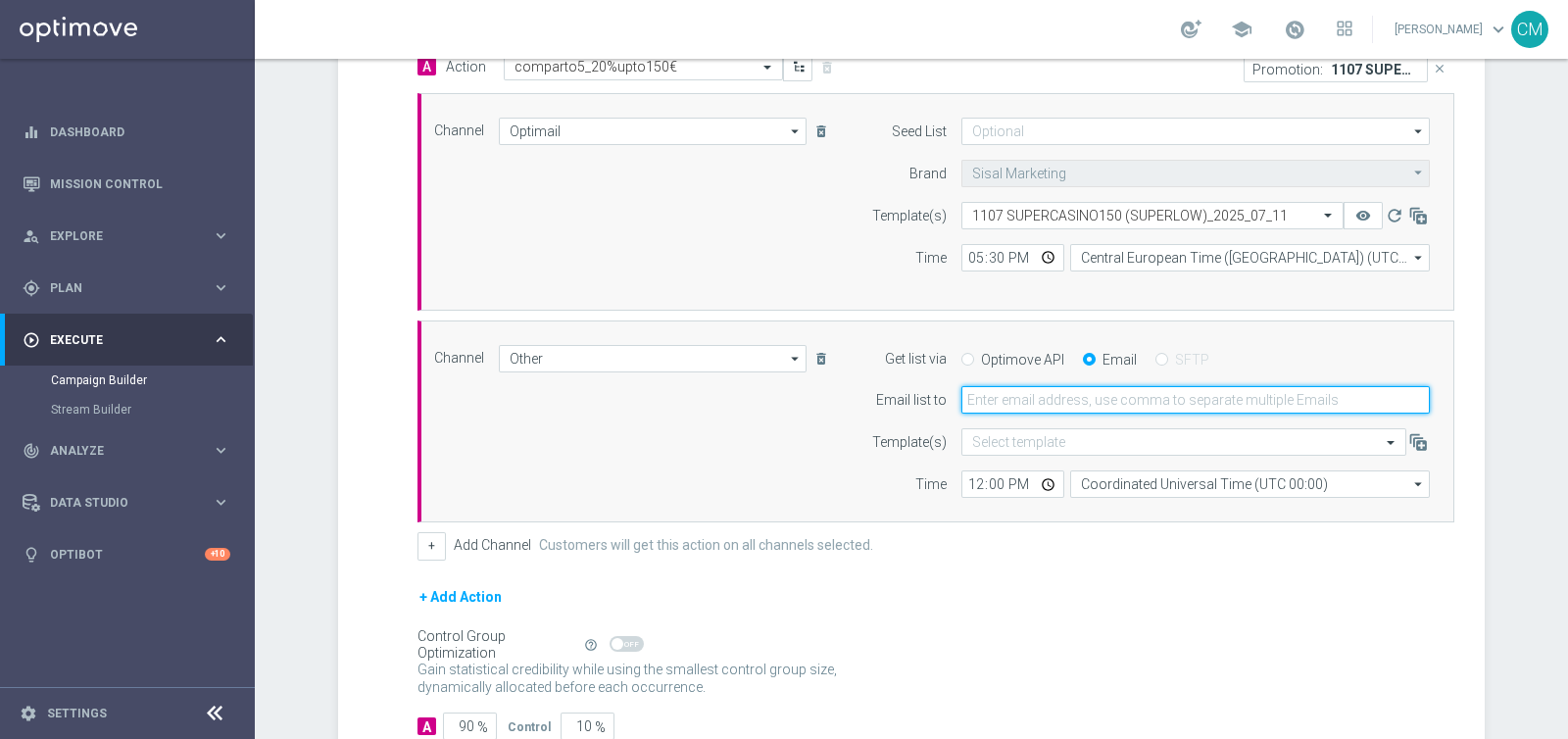 click 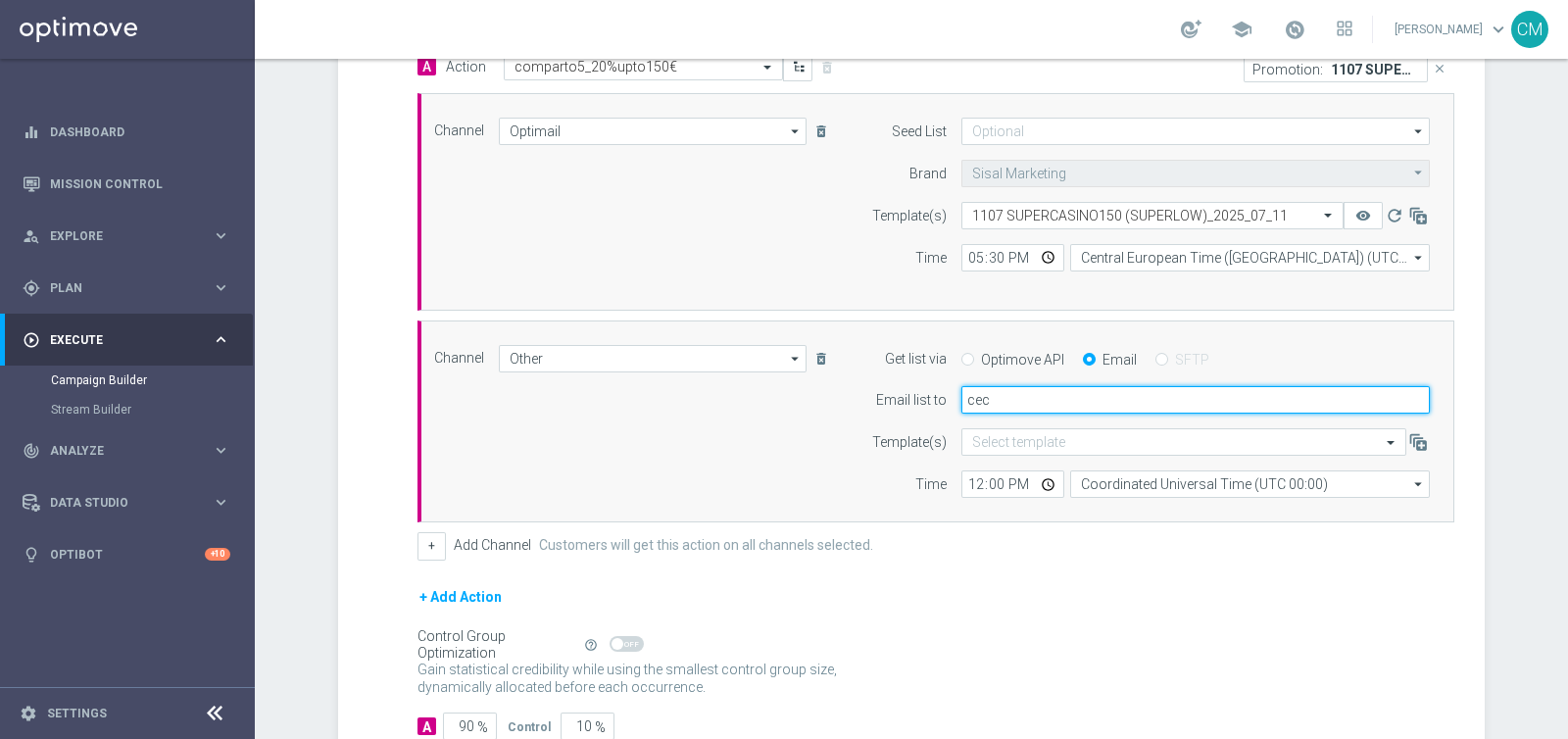 type on "cecilia.mascelli@sisal.it" 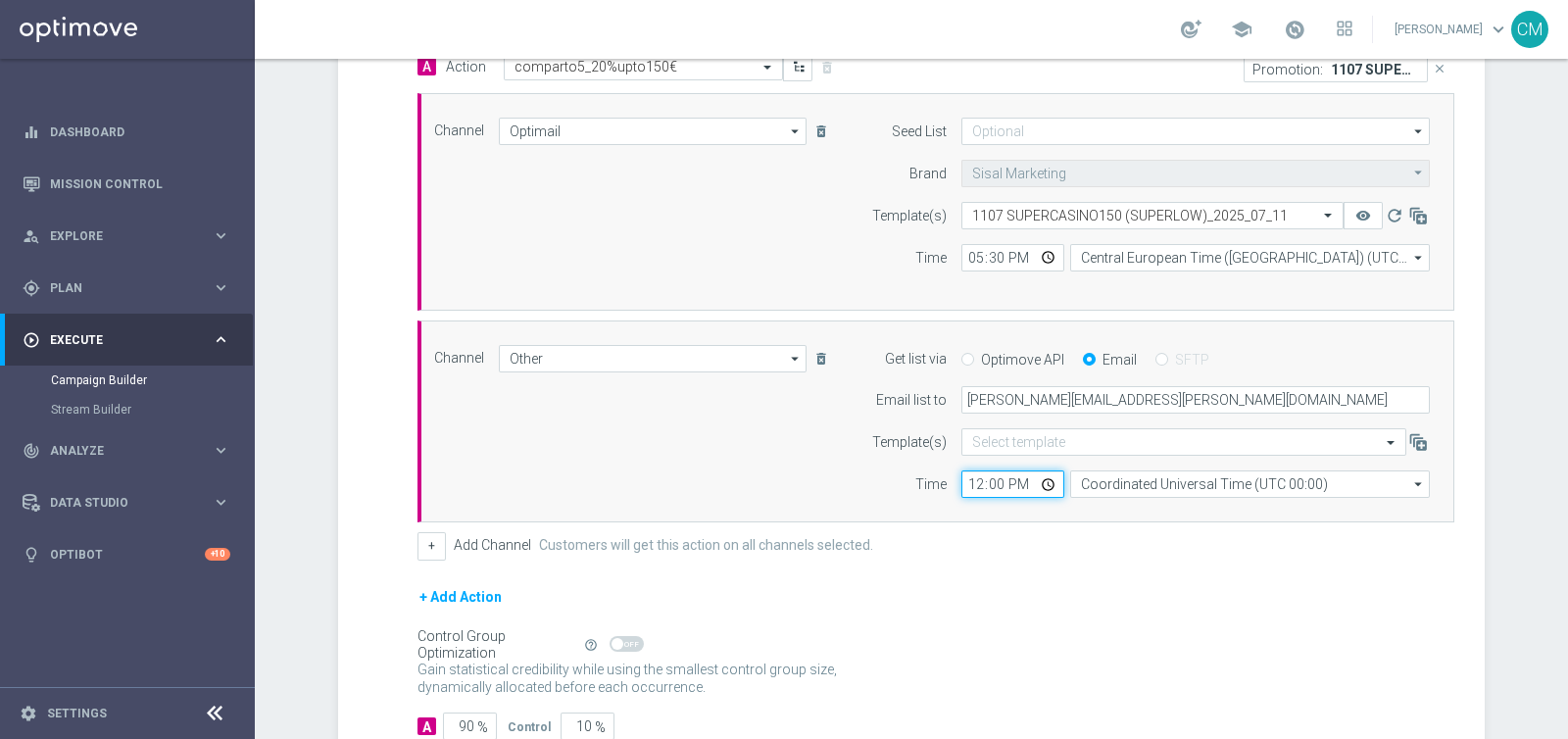 click on "12:00" 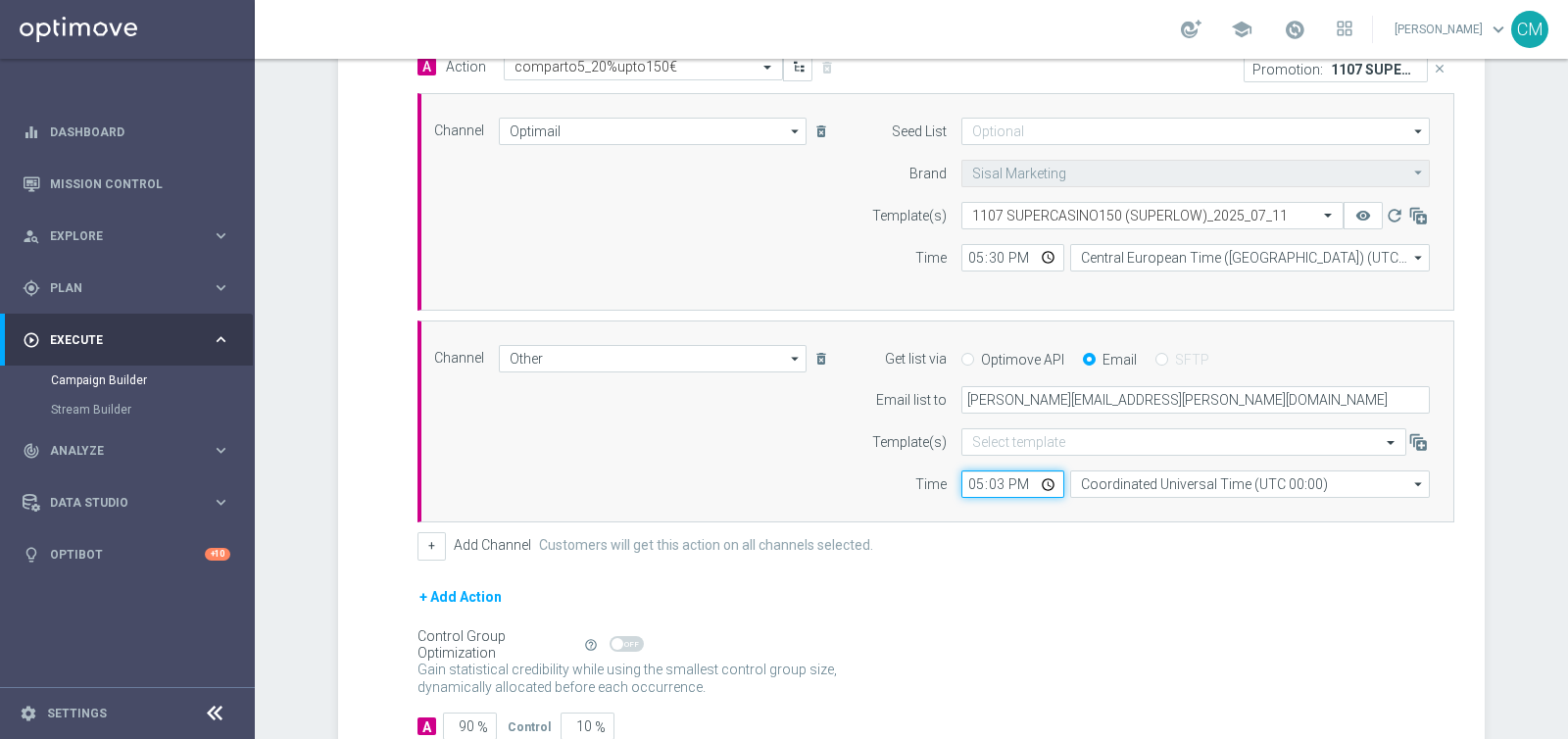 type on "17:30" 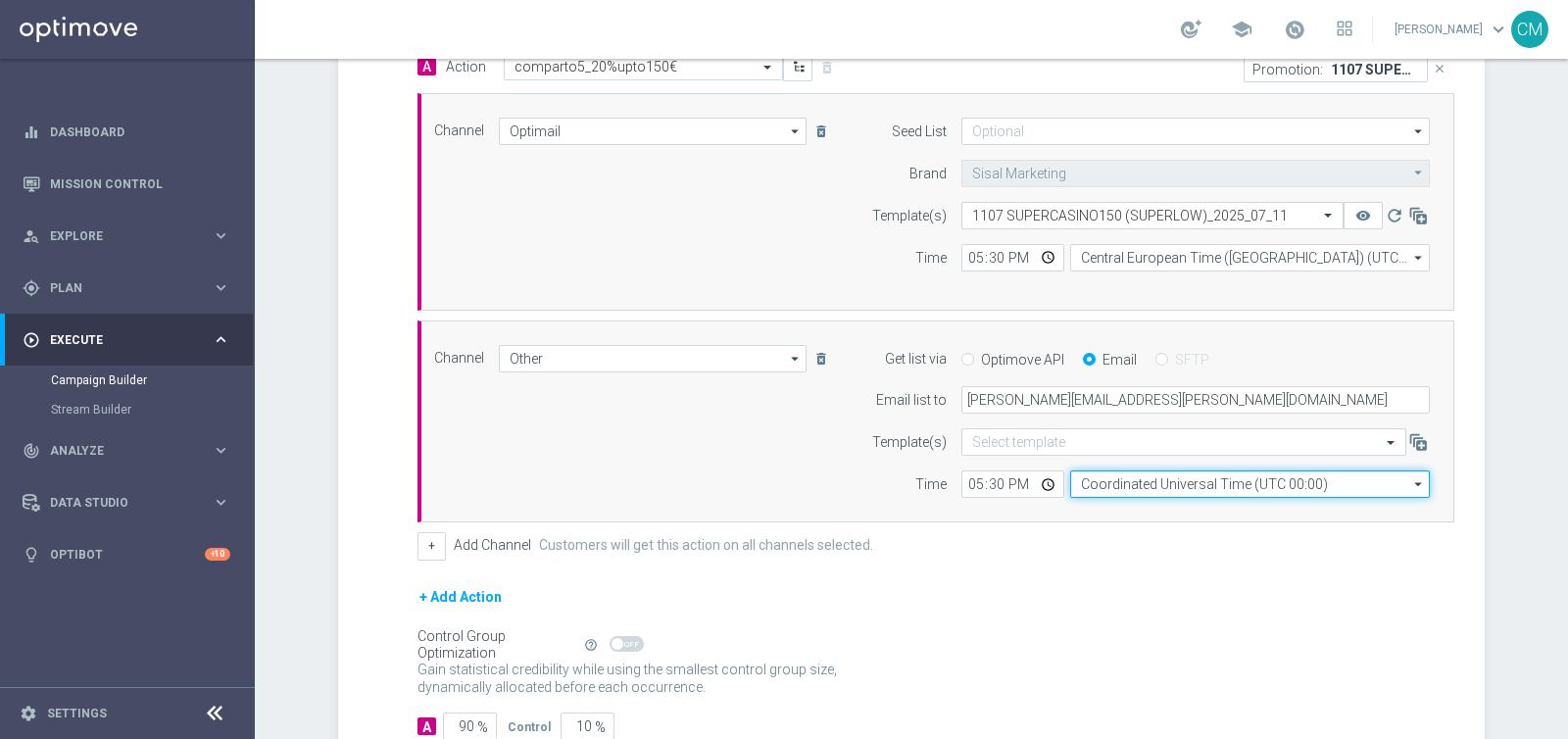 click on "Coordinated Universal Time (UTC 00:00)" 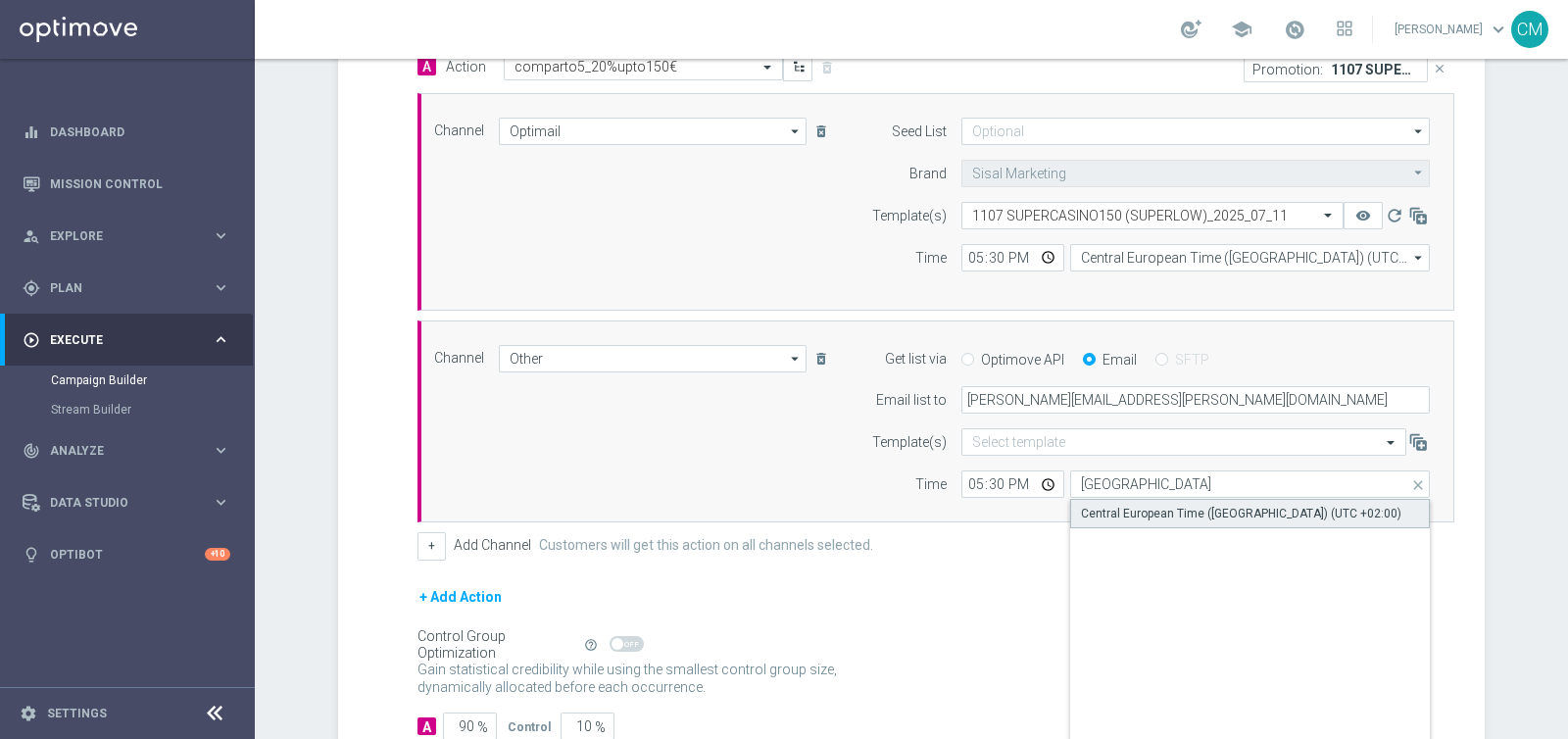 click on "Central European Time (Paris) (UTC +02:00)" 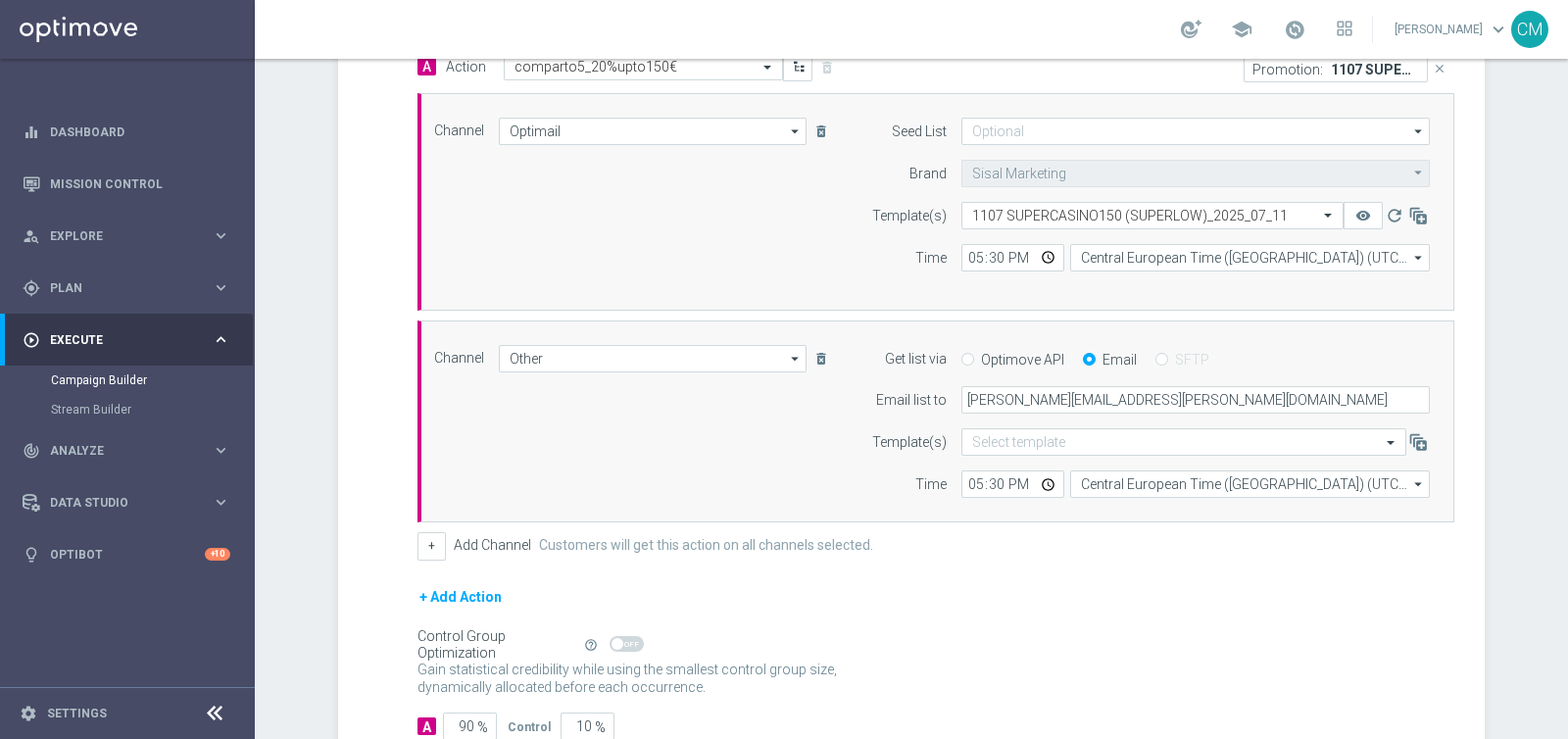scroll, scrollTop: 624, scrollLeft: 0, axis: vertical 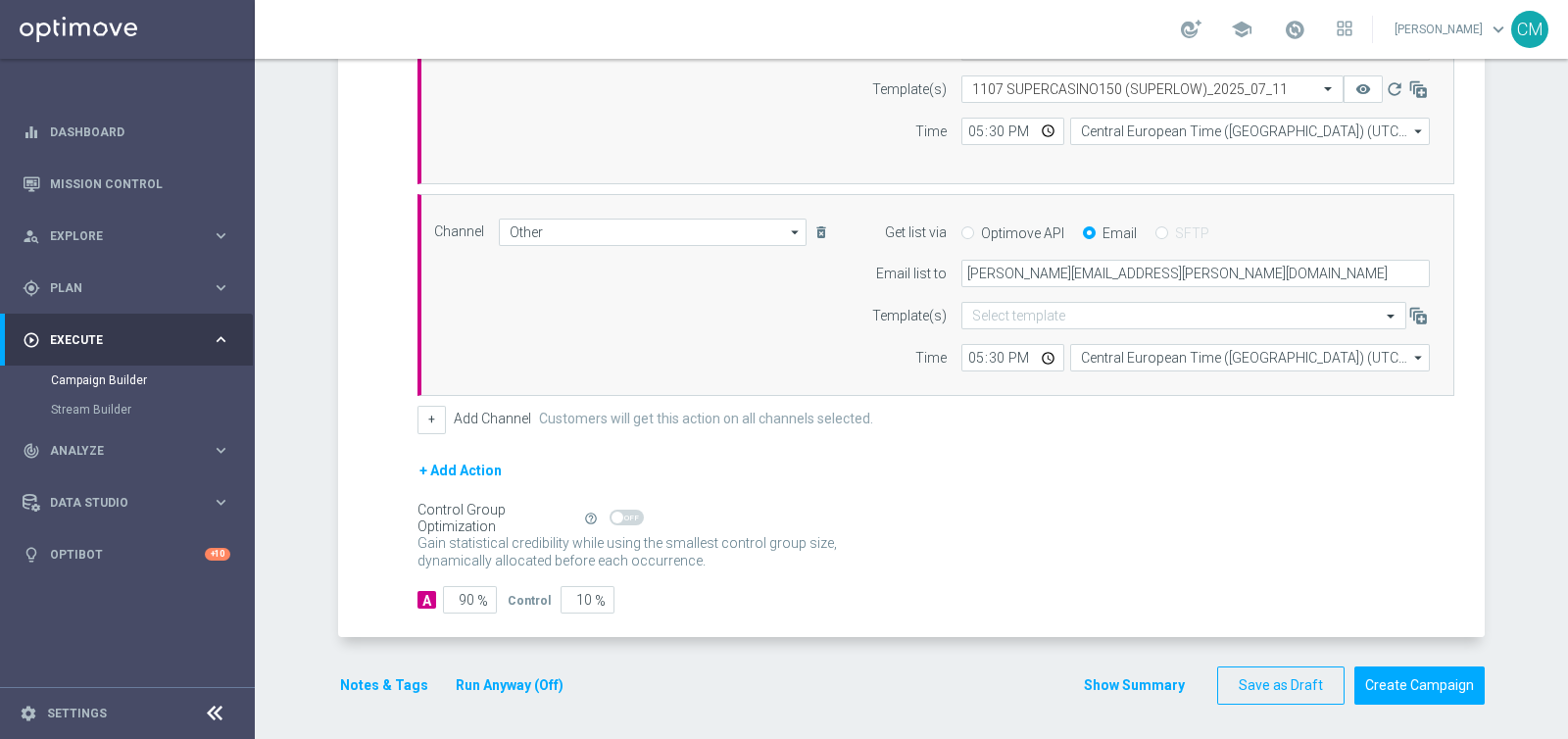 click on "Show Summary" 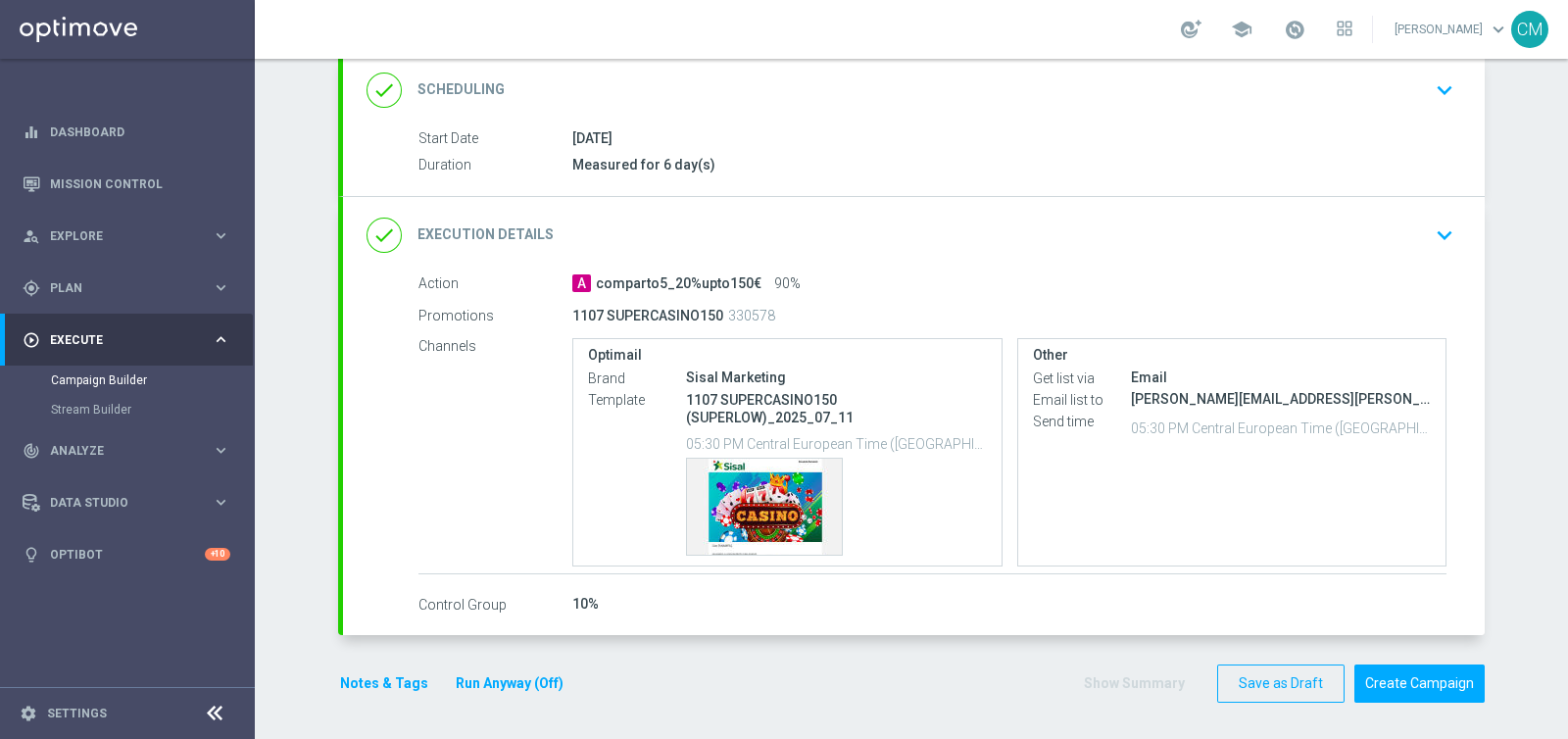 scroll, scrollTop: 268, scrollLeft: 0, axis: vertical 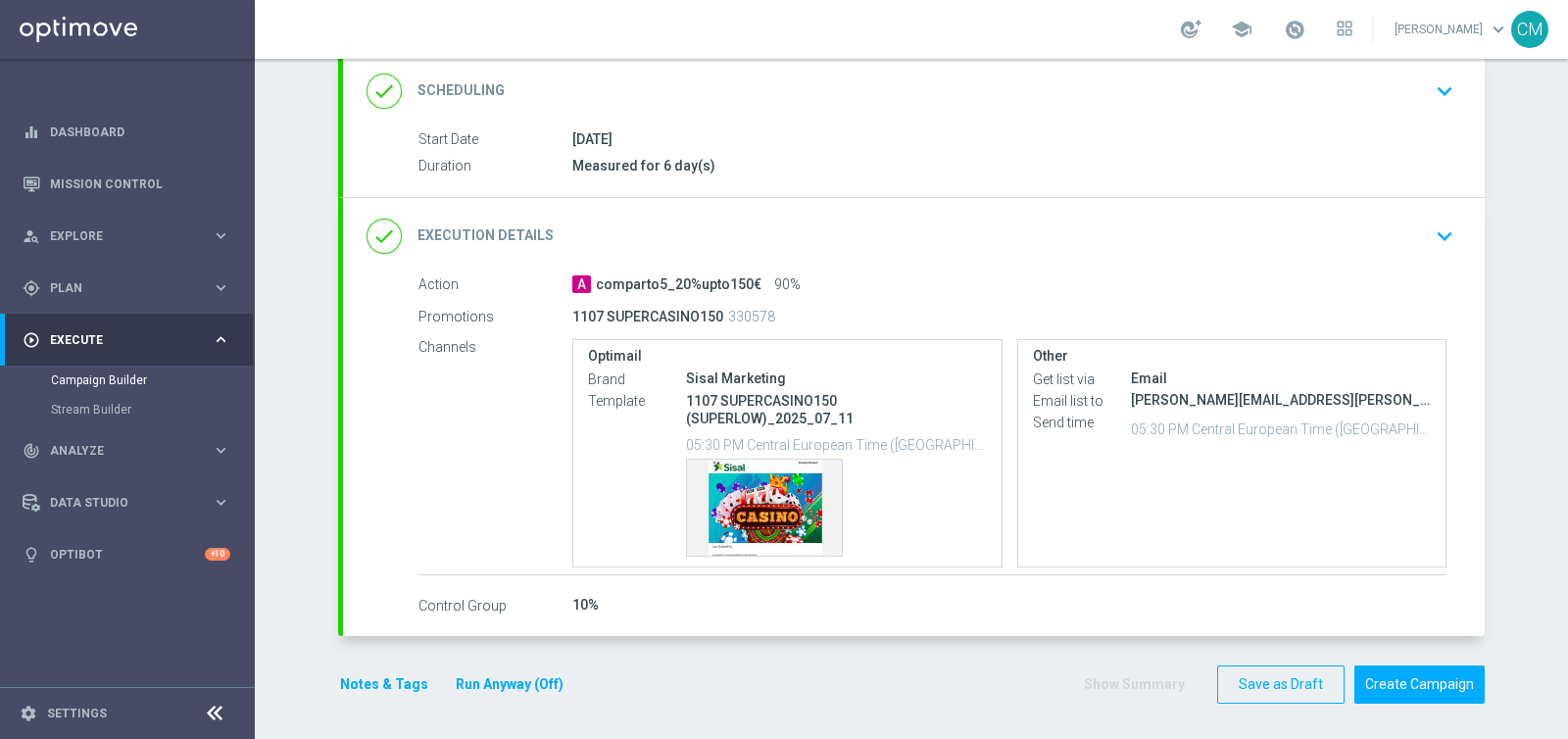 click on "Notes & Tags
Run Anyway (Off)" 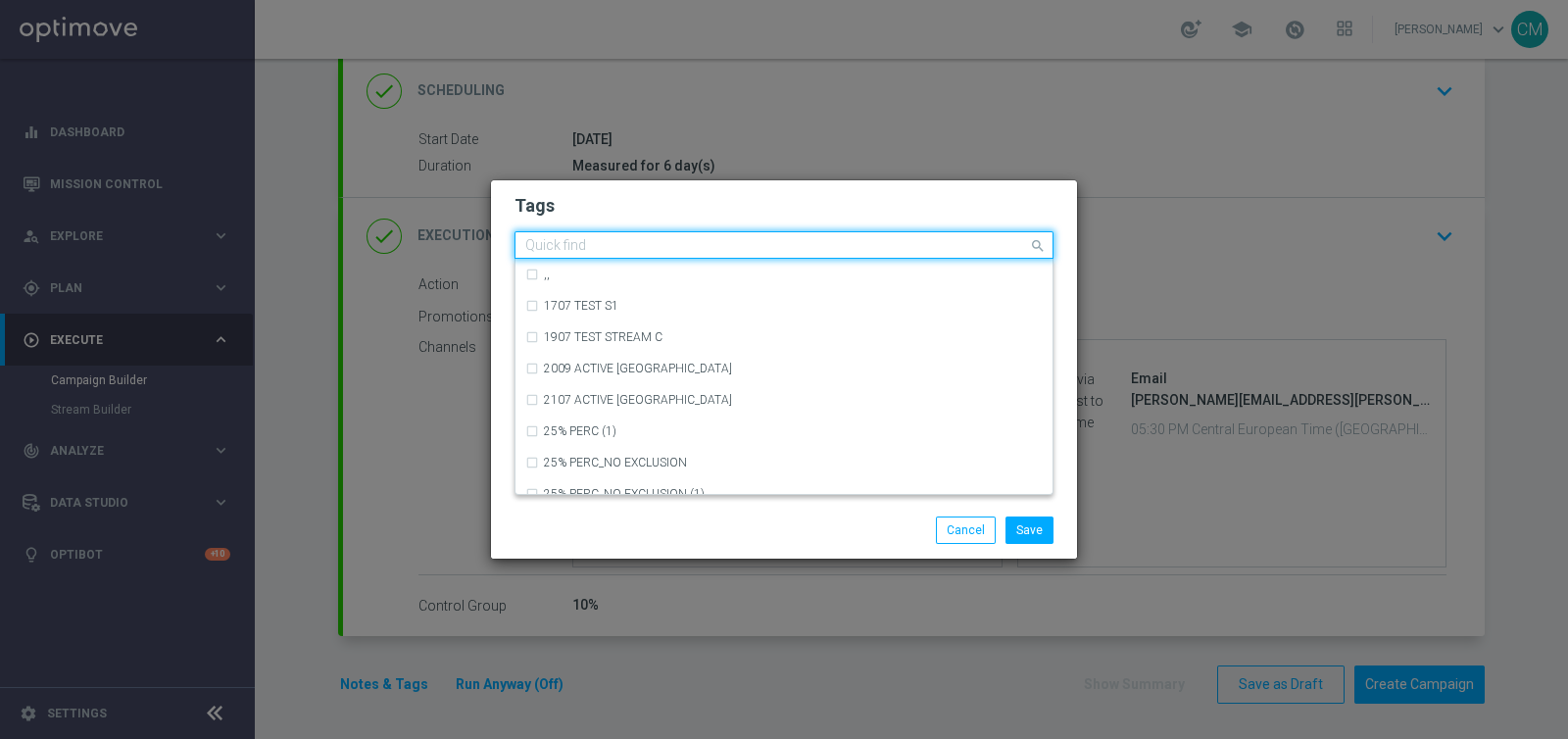 click 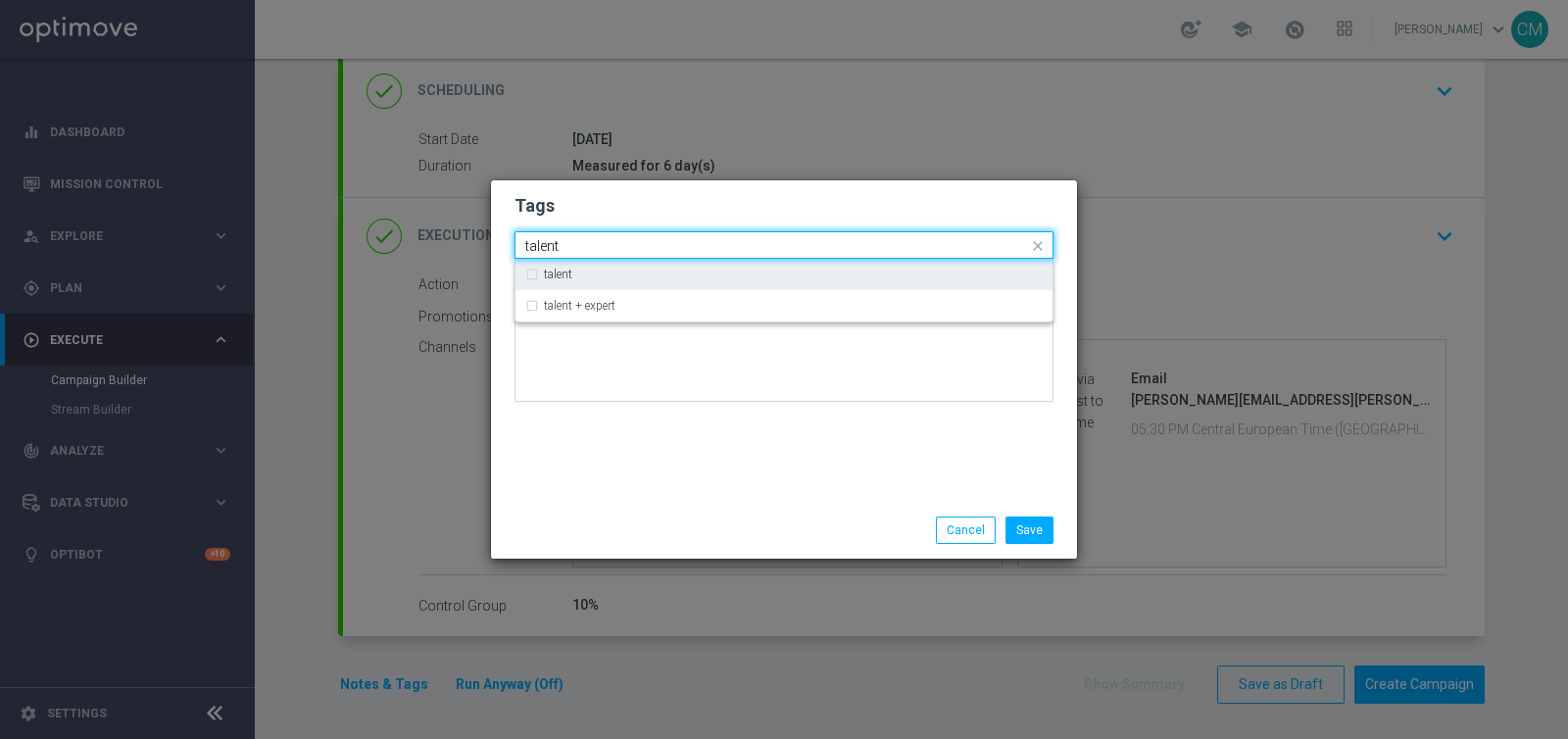 click on "talent" at bounding box center [784, 274] 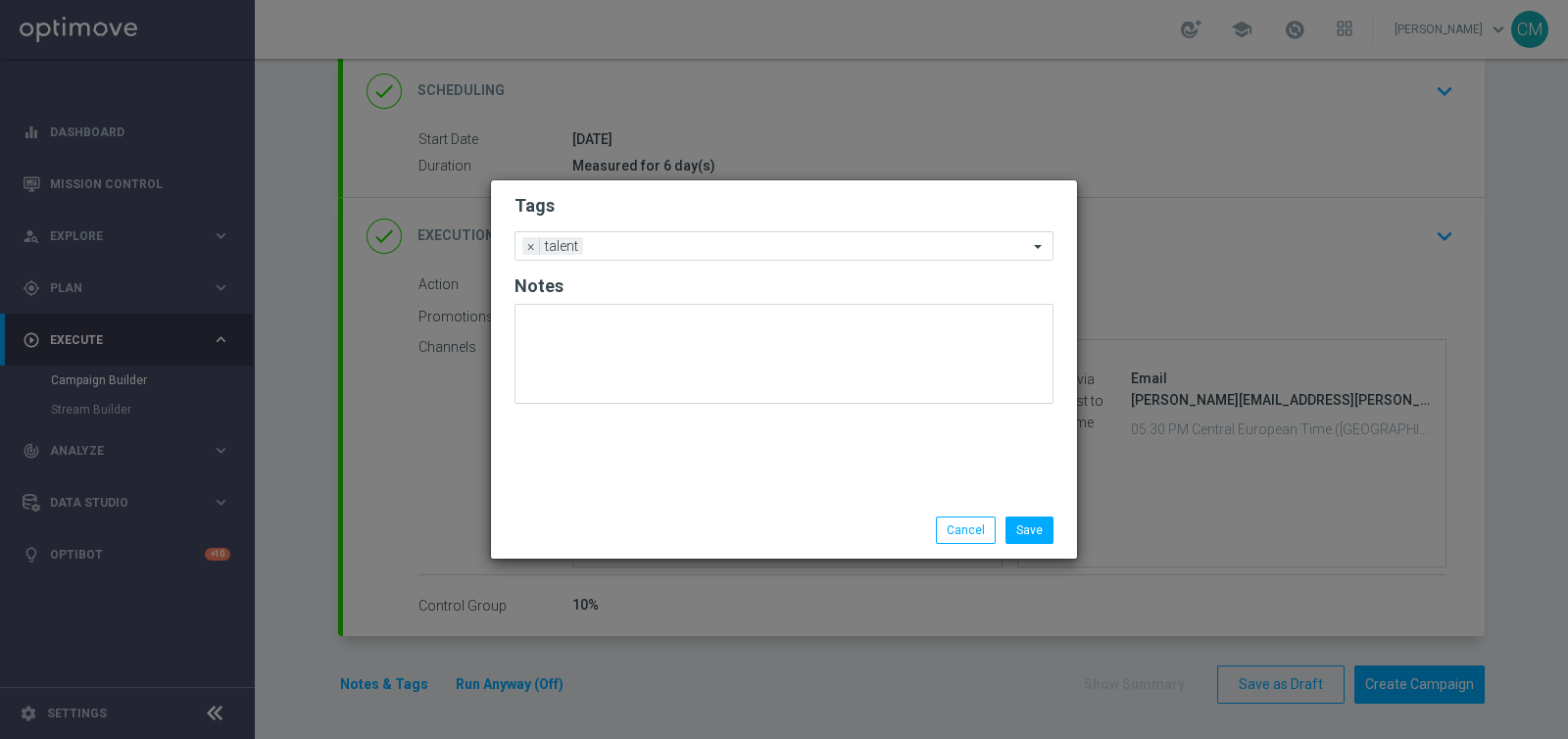 click on "Tags
Add a new tag × talent
Notes" 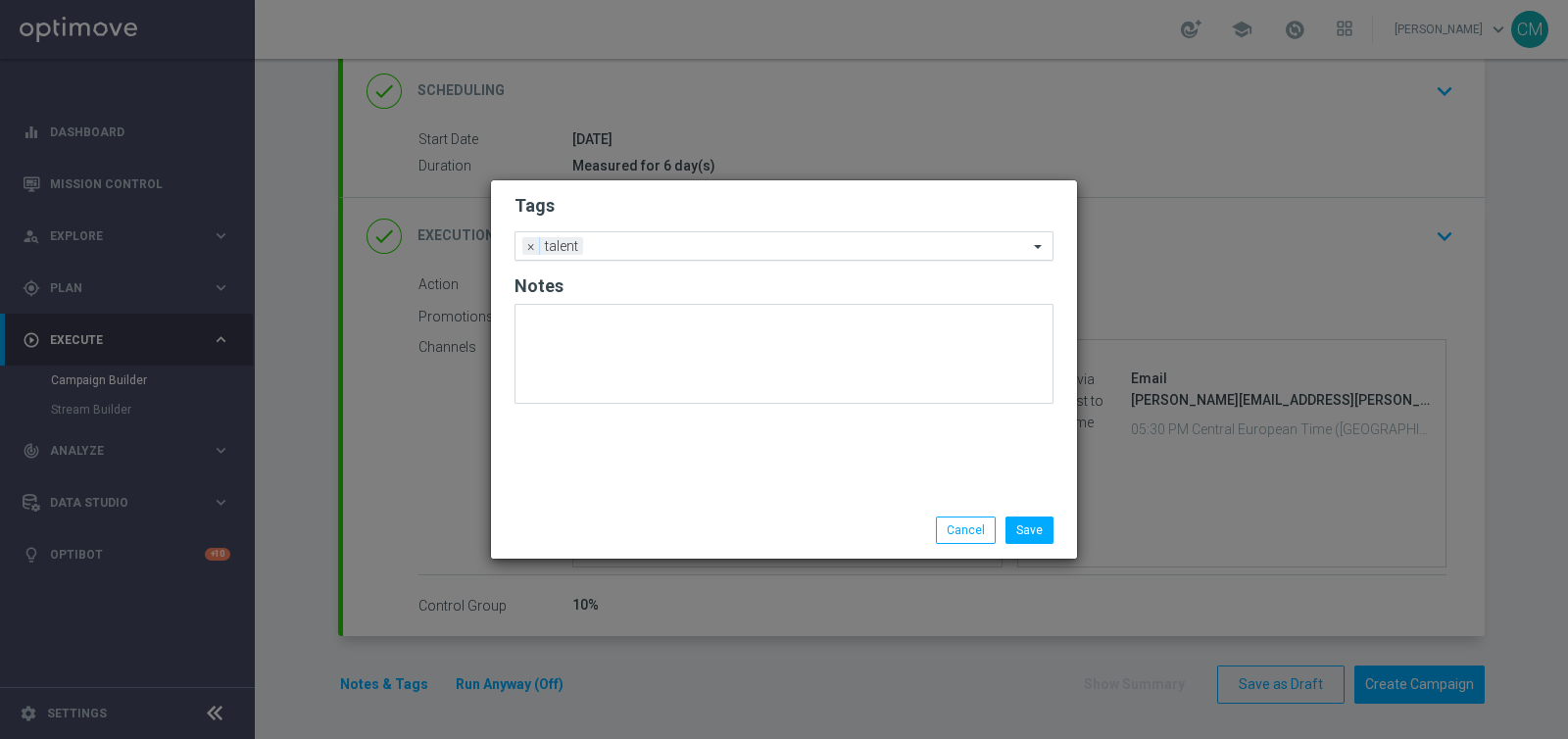 click 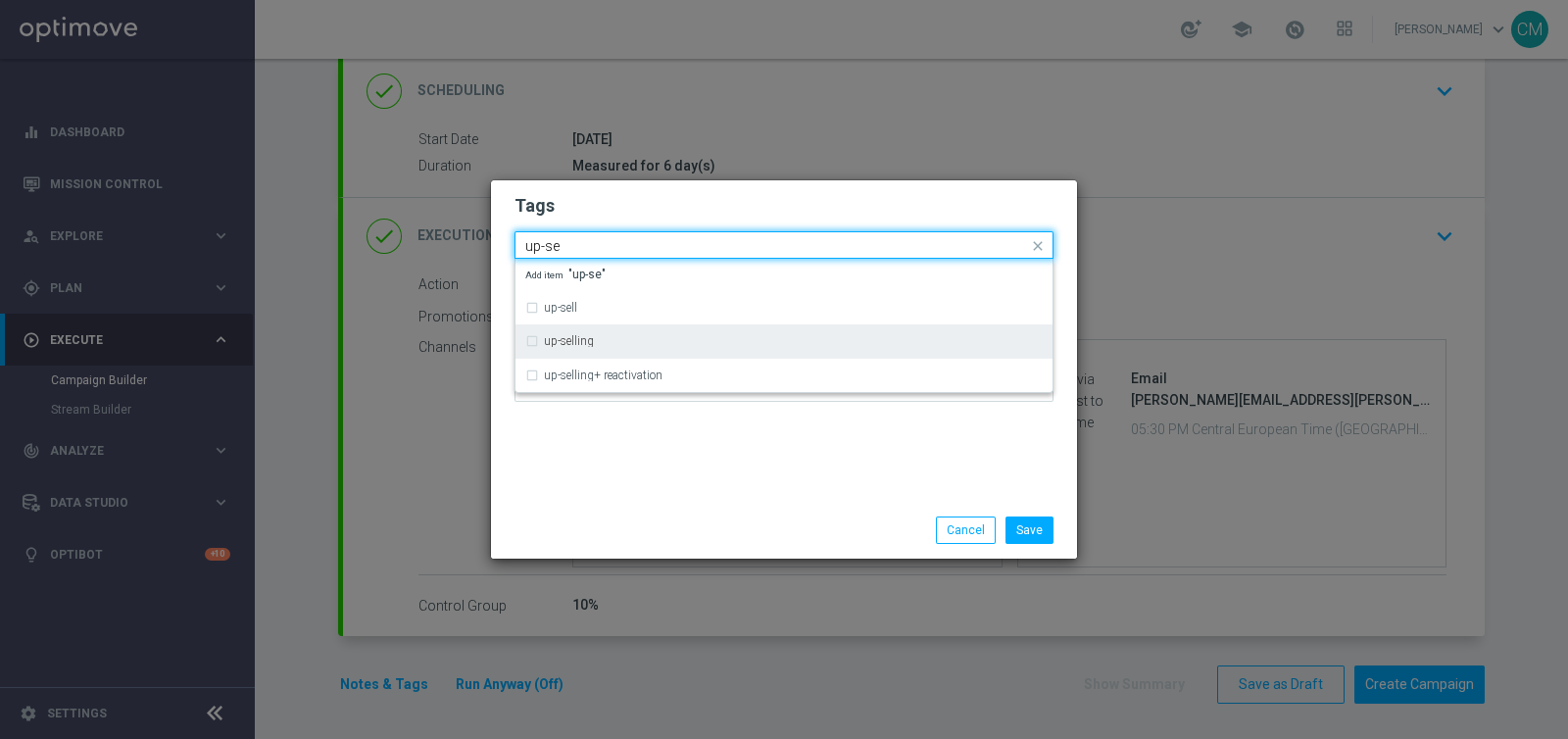 click on "up-selling" at bounding box center (784, 341) 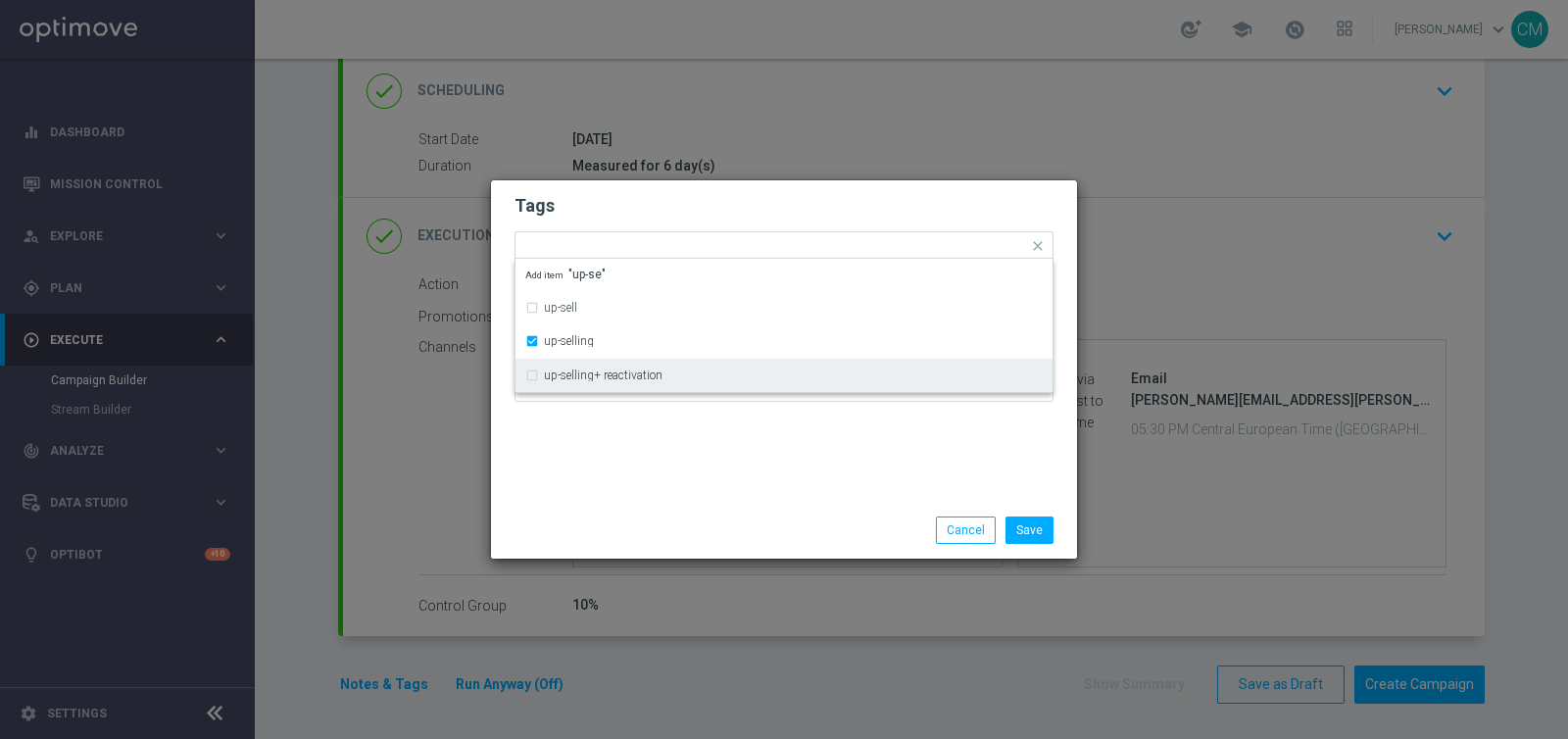 click on "Tags
Quick find × talent × up-selling up-sell up-selling up-selling+ reactivation Add item "up-se"
Notes" 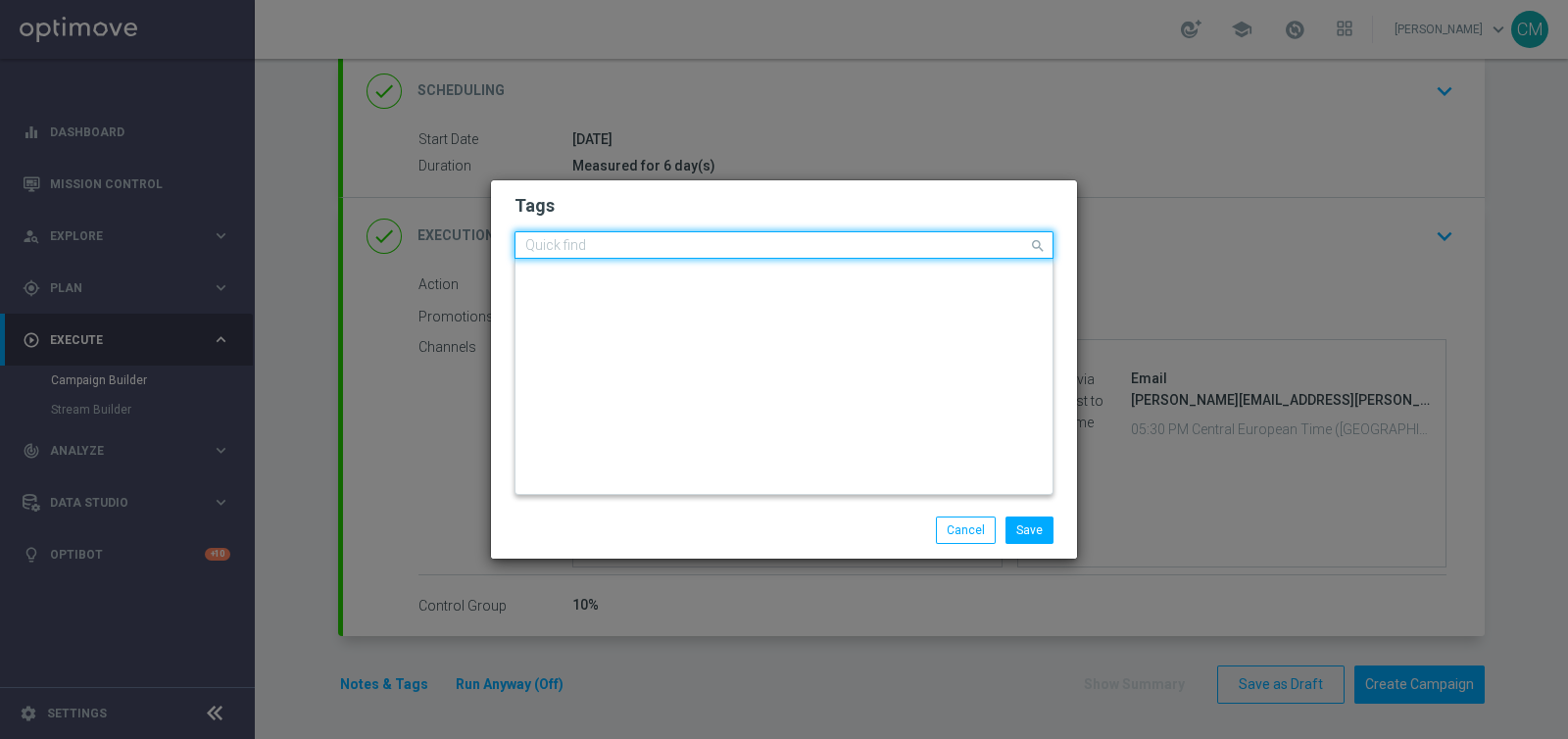 click 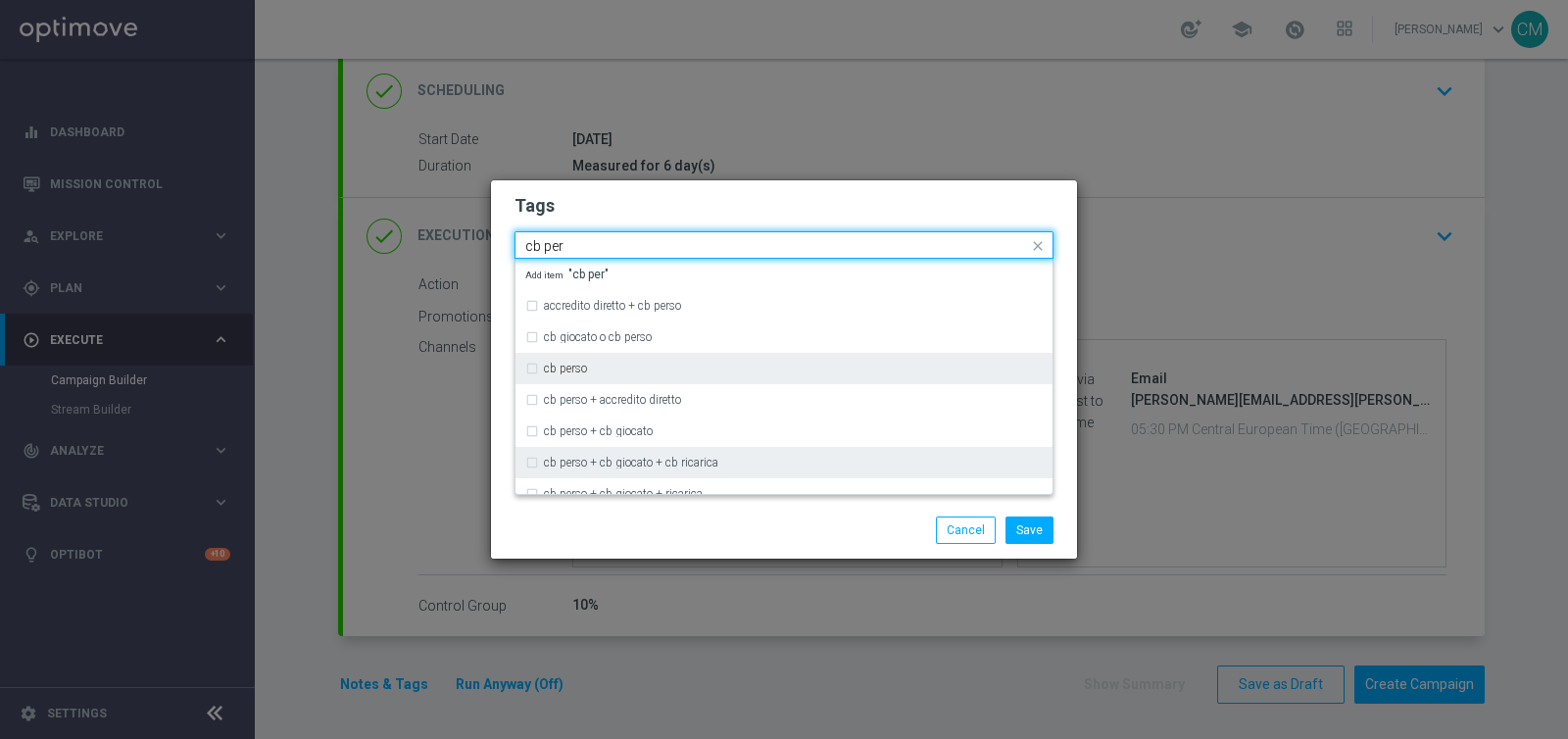 drag, startPoint x: 615, startPoint y: 359, endPoint x: 642, endPoint y: 472, distance: 116.1809 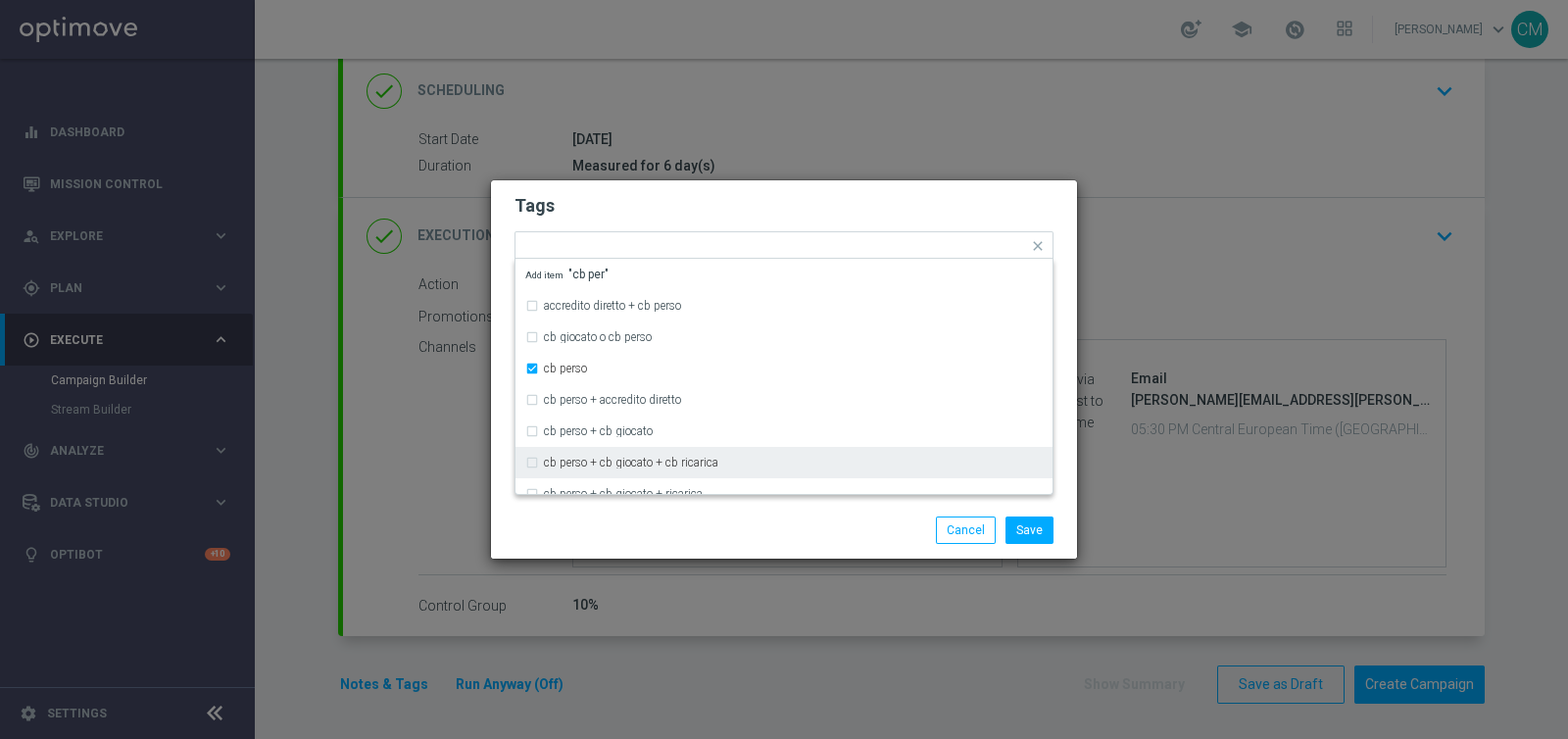 click on "Save
Cancel" 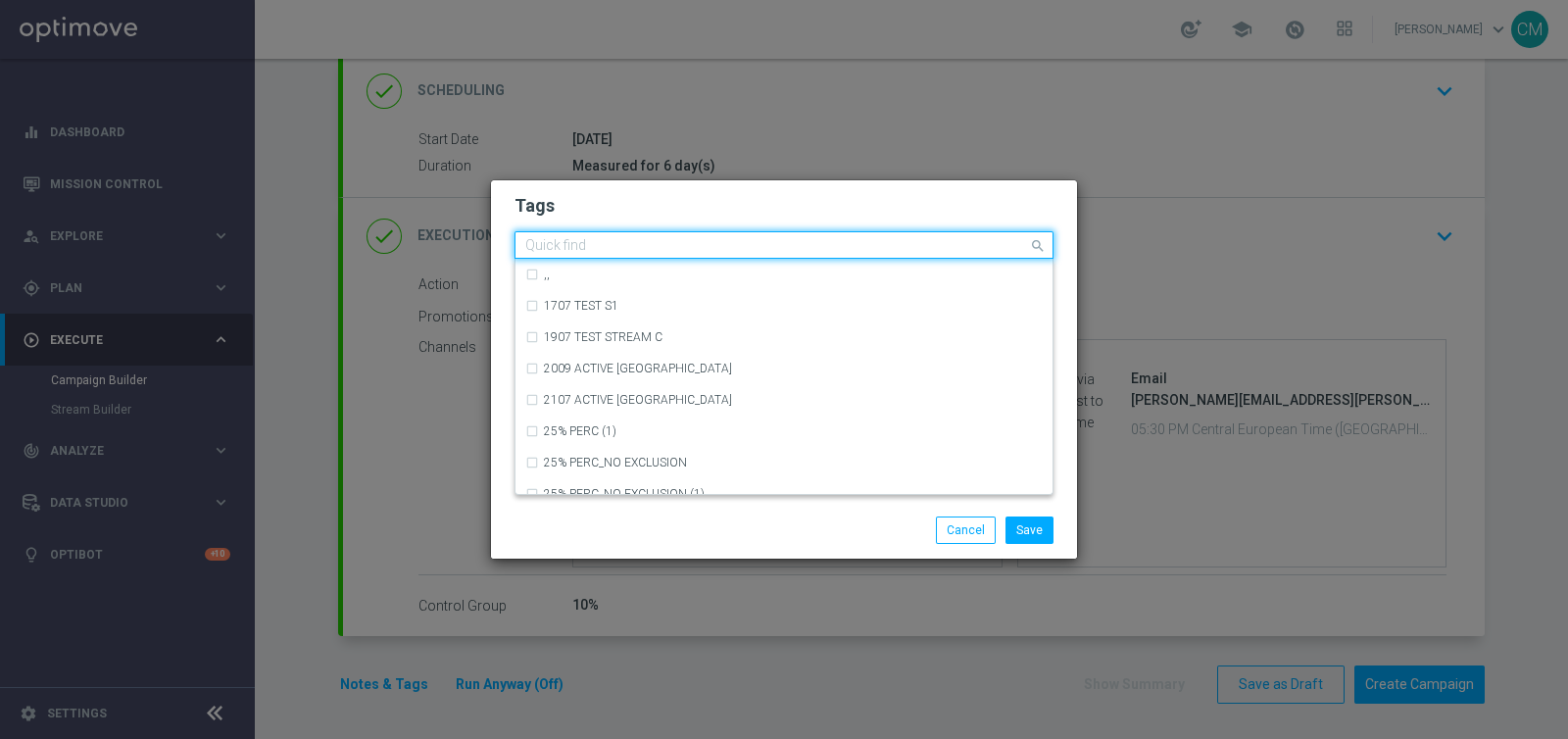 click 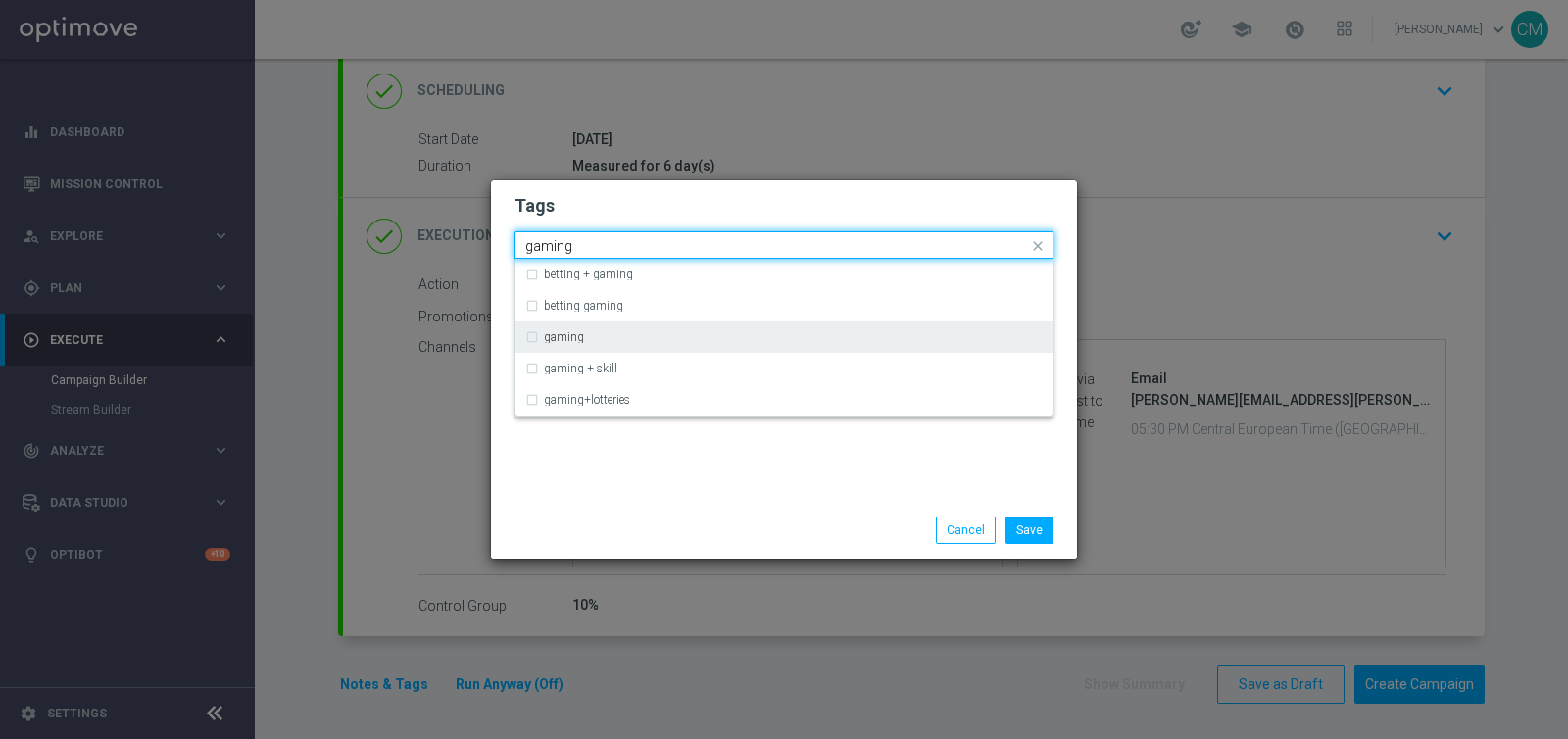 click on "gaming" at bounding box center [784, 337] 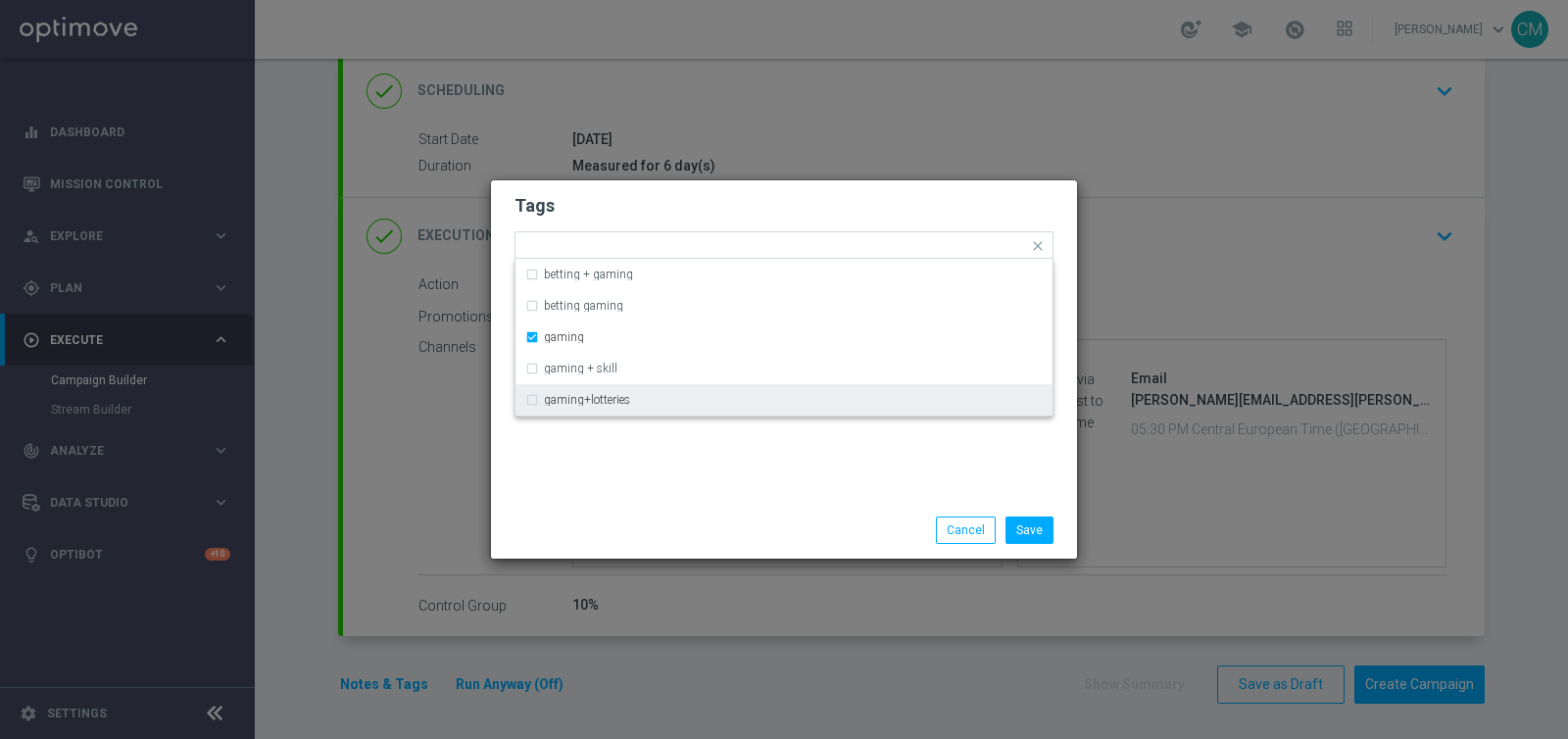 click on "Save
Cancel" 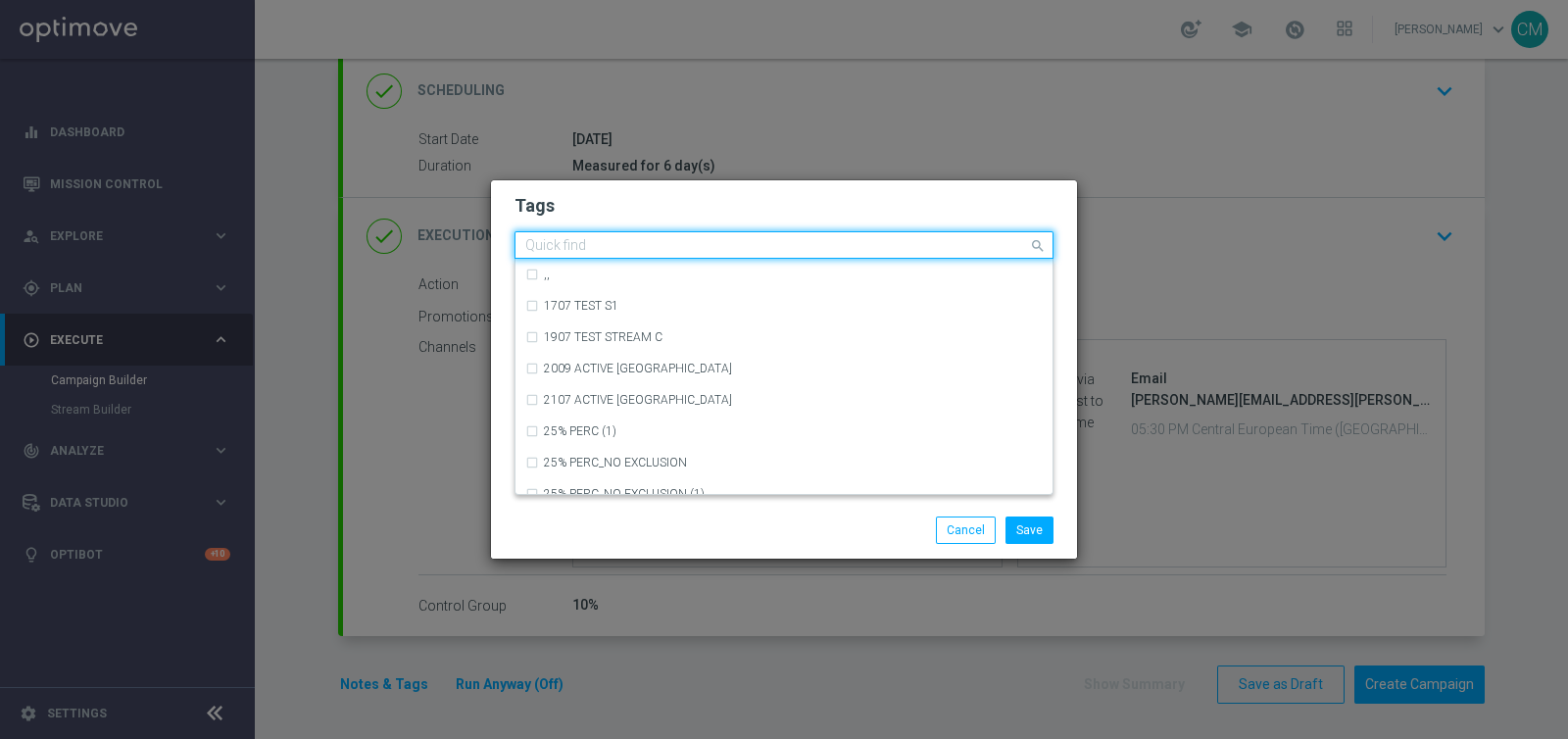 click 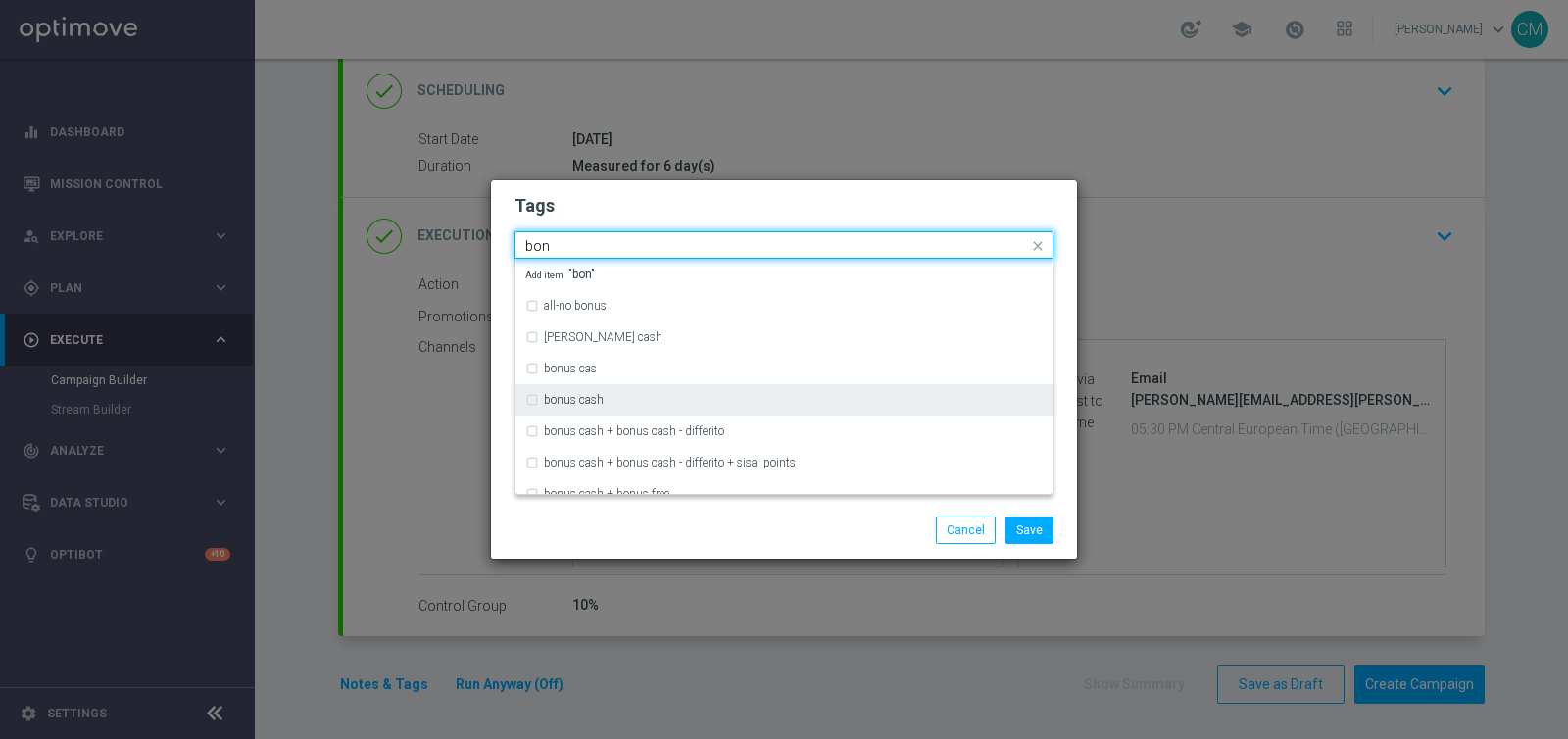 click on "bonus cash" at bounding box center [784, 400] 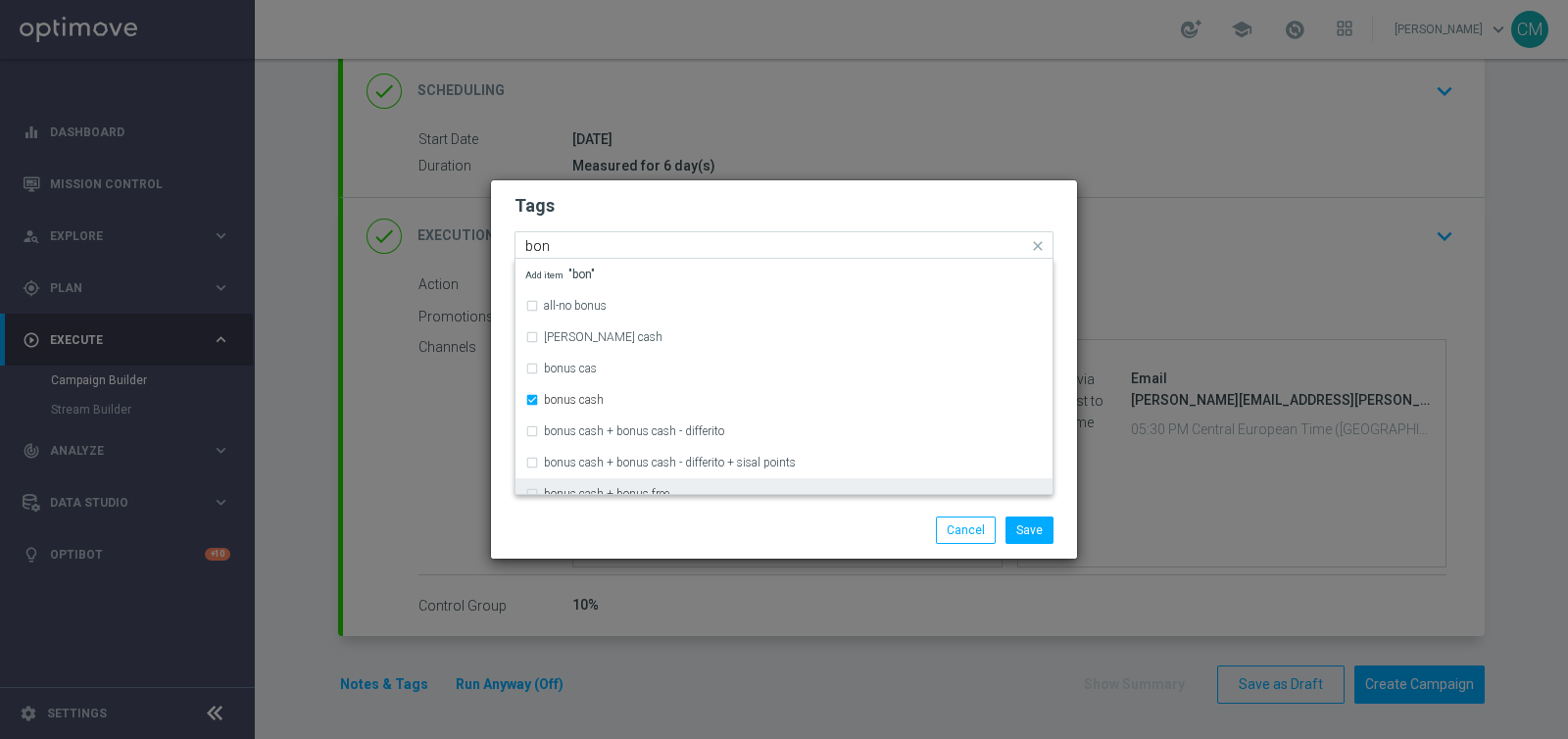 type 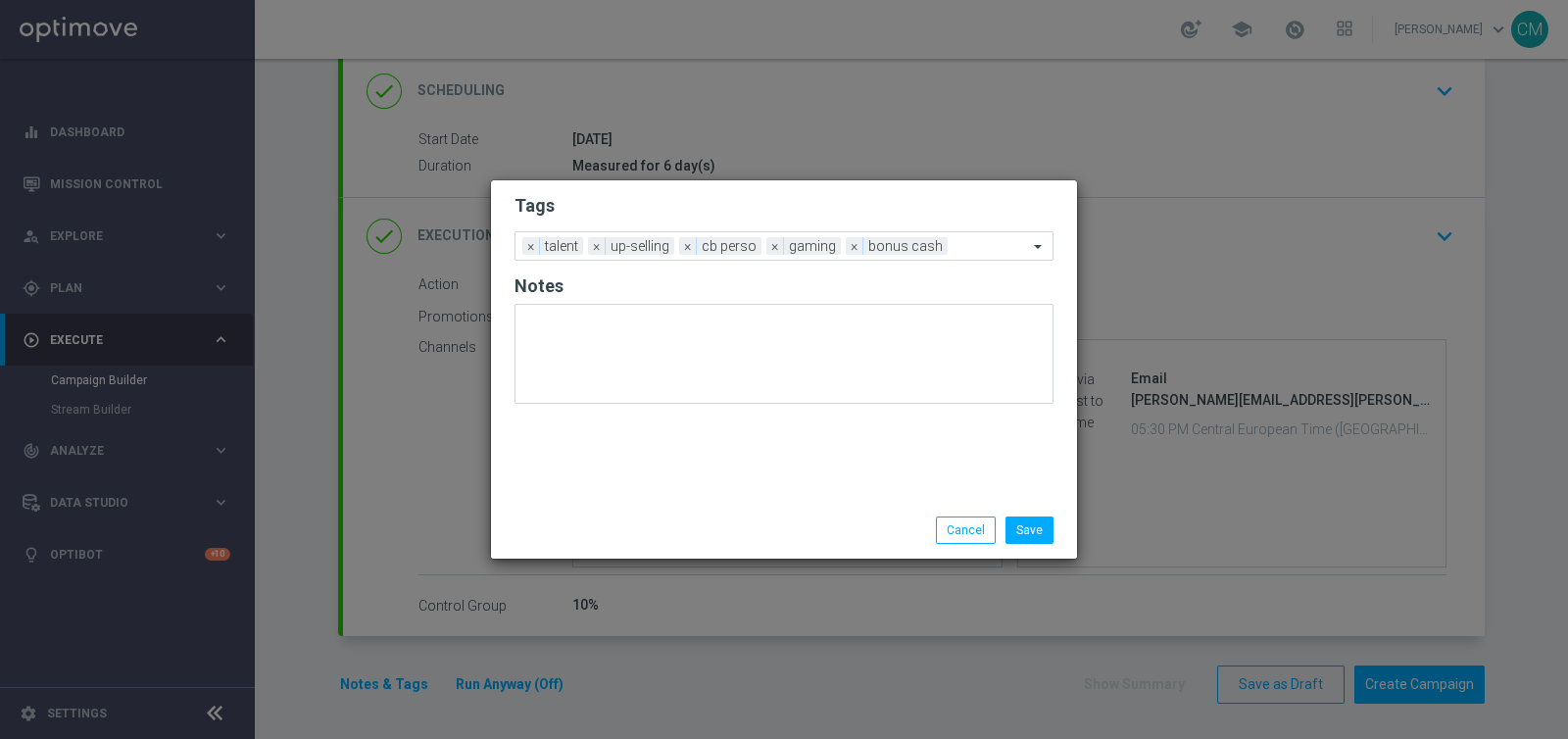 click on "Save
Cancel" 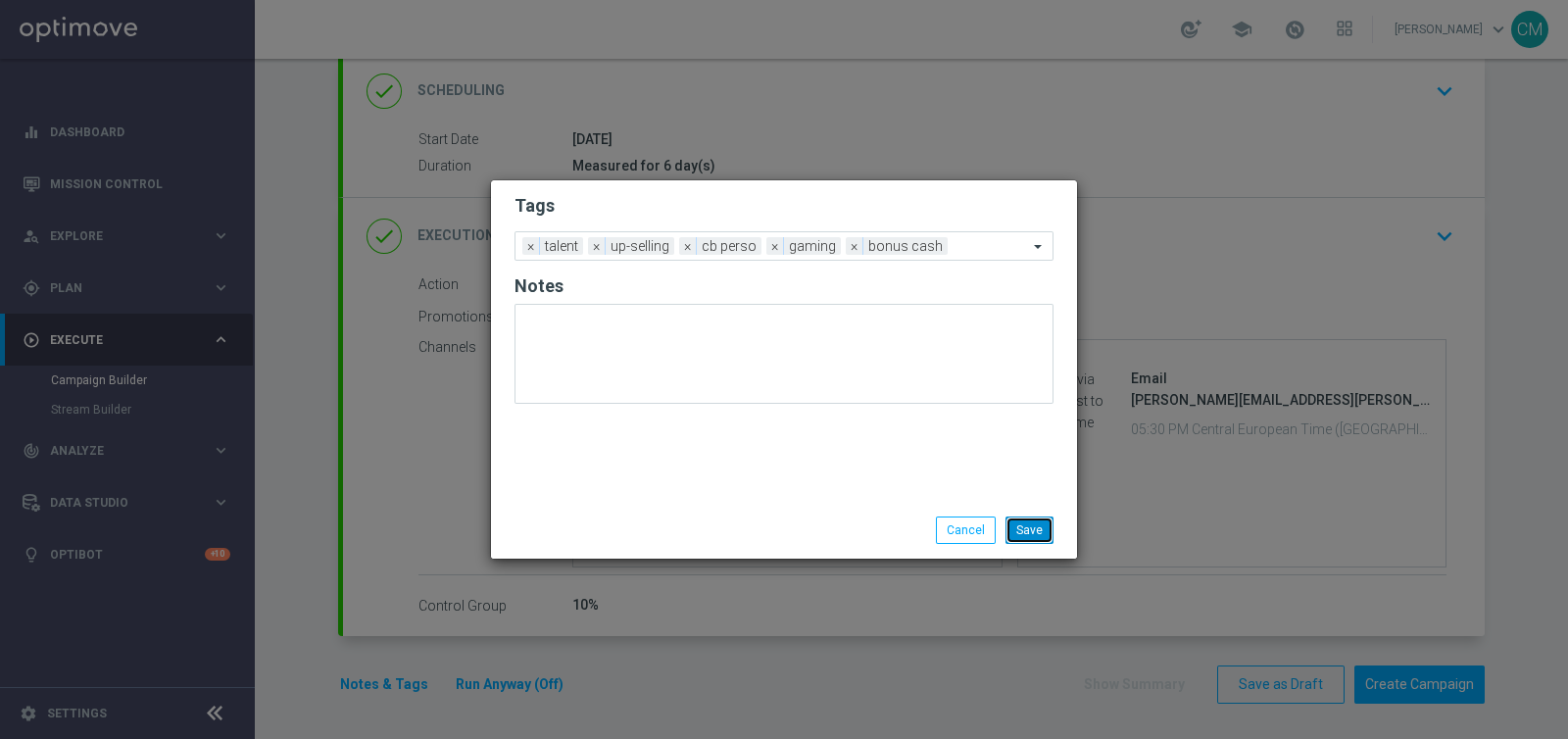 click on "Save" 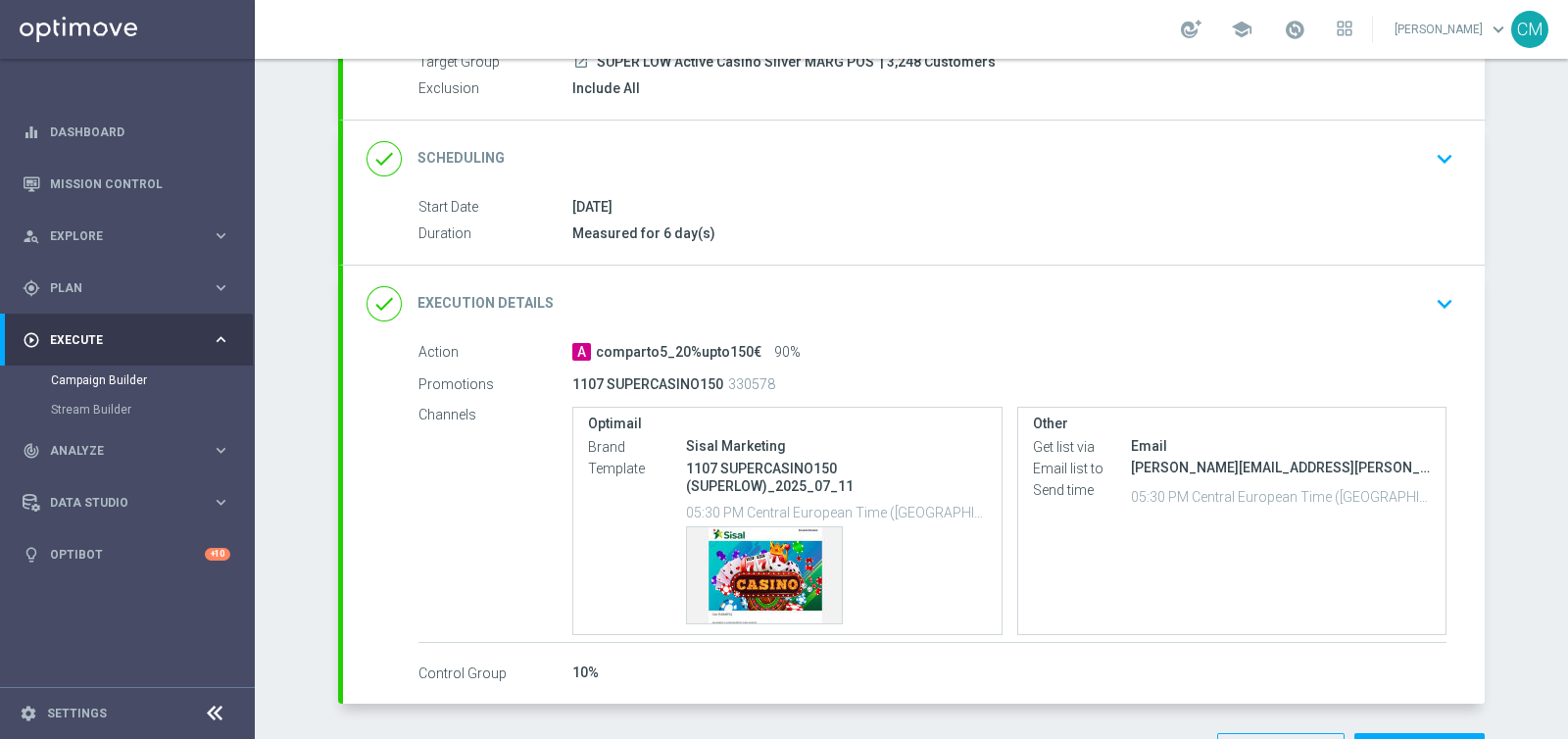 scroll, scrollTop: 200, scrollLeft: 0, axis: vertical 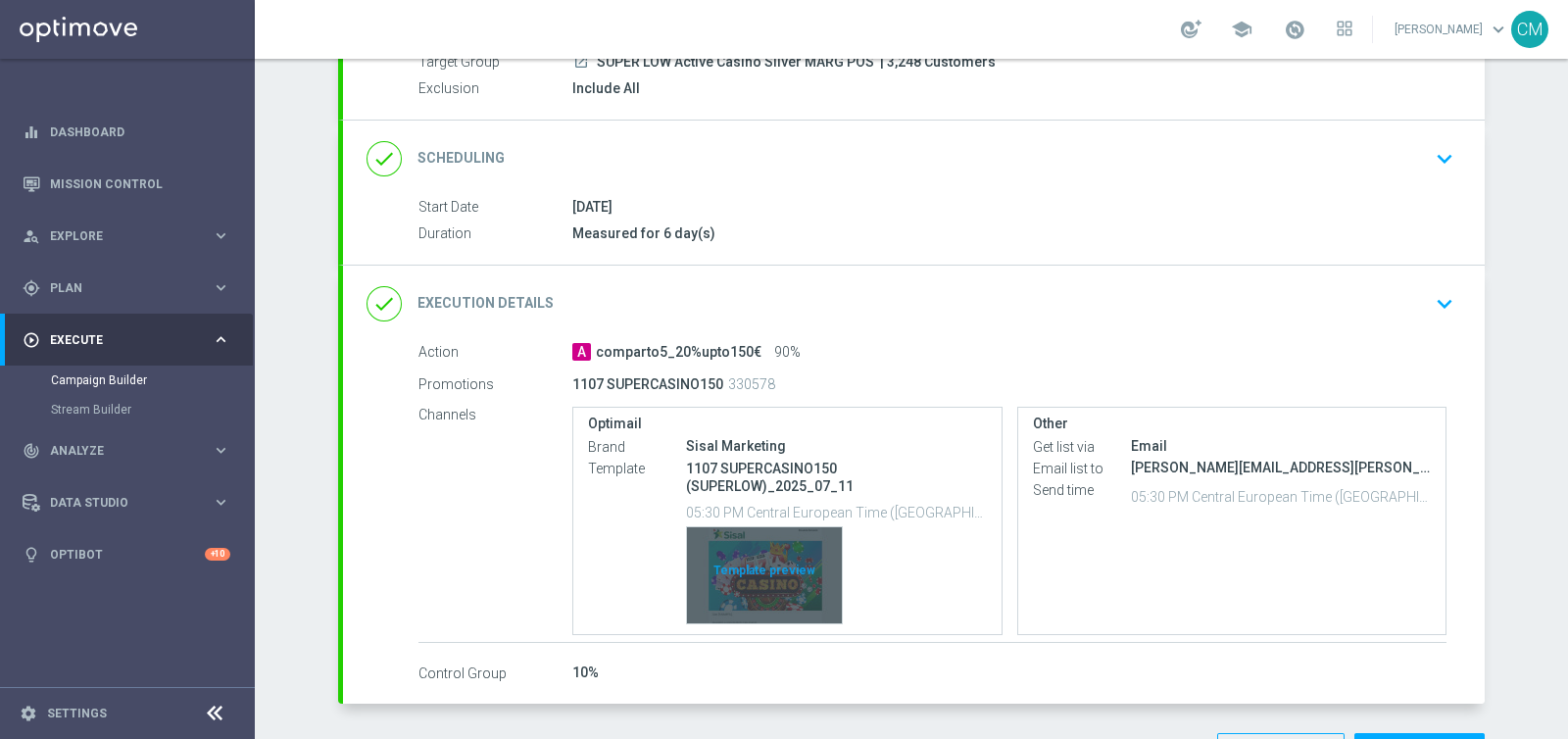 click on "Template preview" 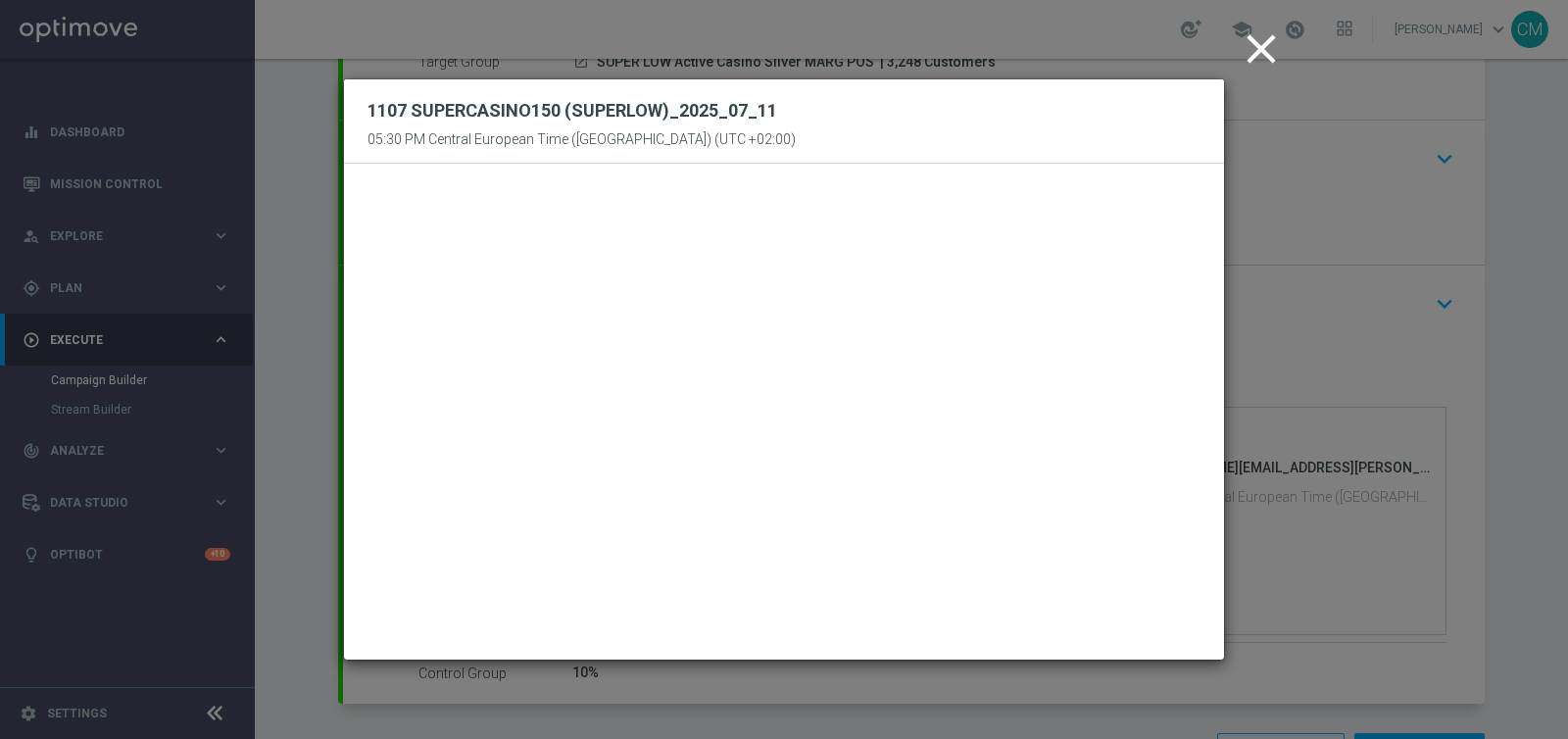 drag, startPoint x: 1264, startPoint y: 66, endPoint x: 1183, endPoint y: 51, distance: 82.37718 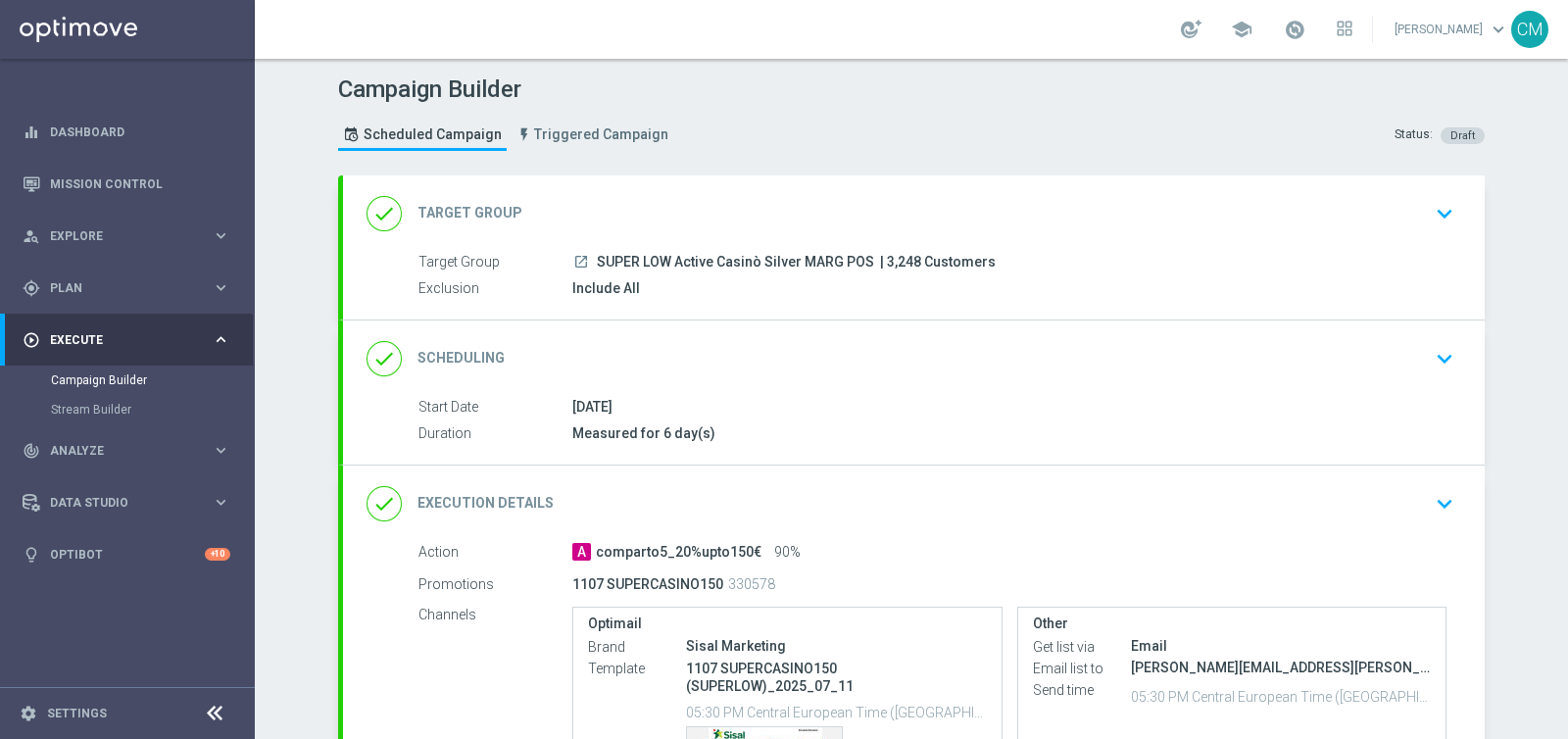 scroll, scrollTop: 268, scrollLeft: 0, axis: vertical 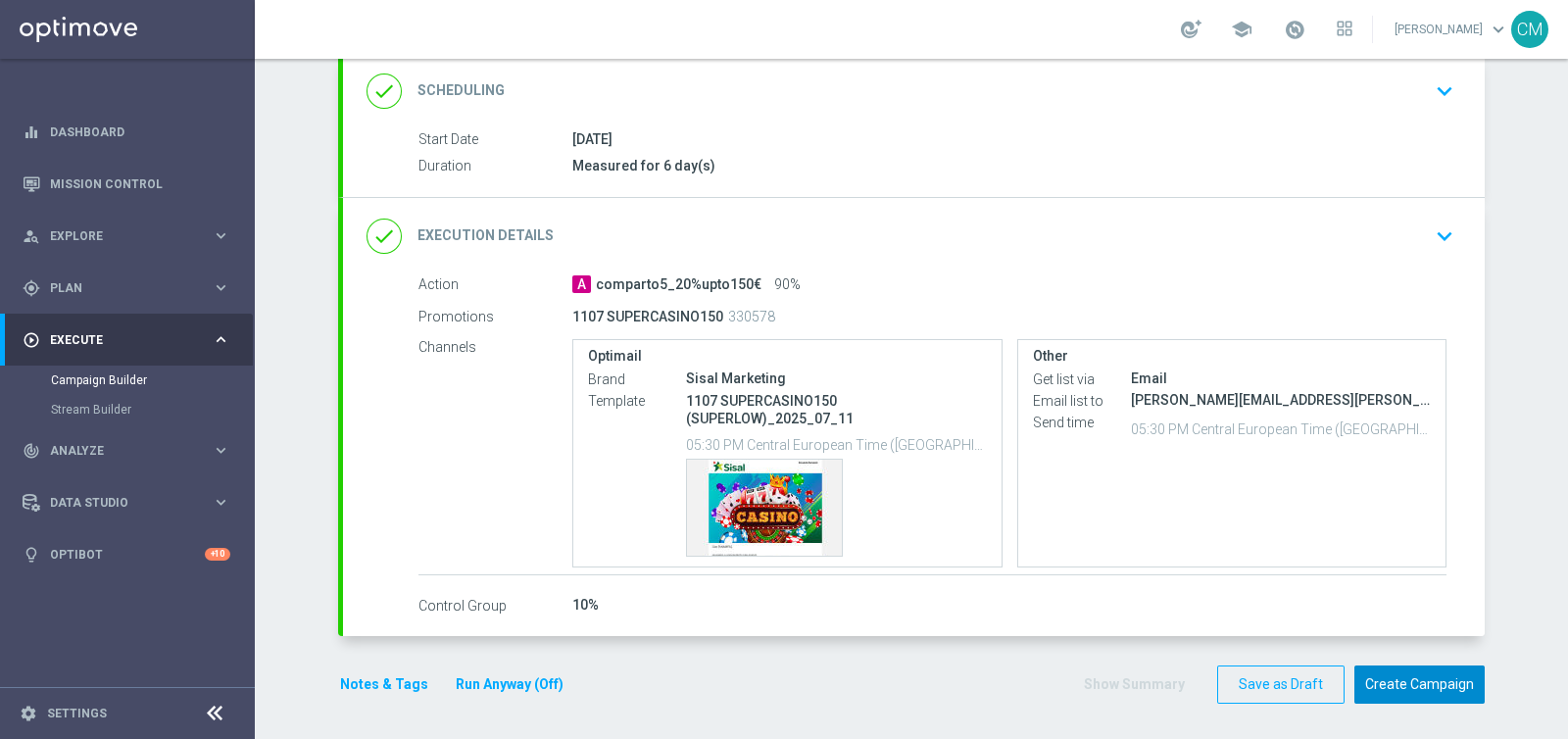 click on "Create Campaign" 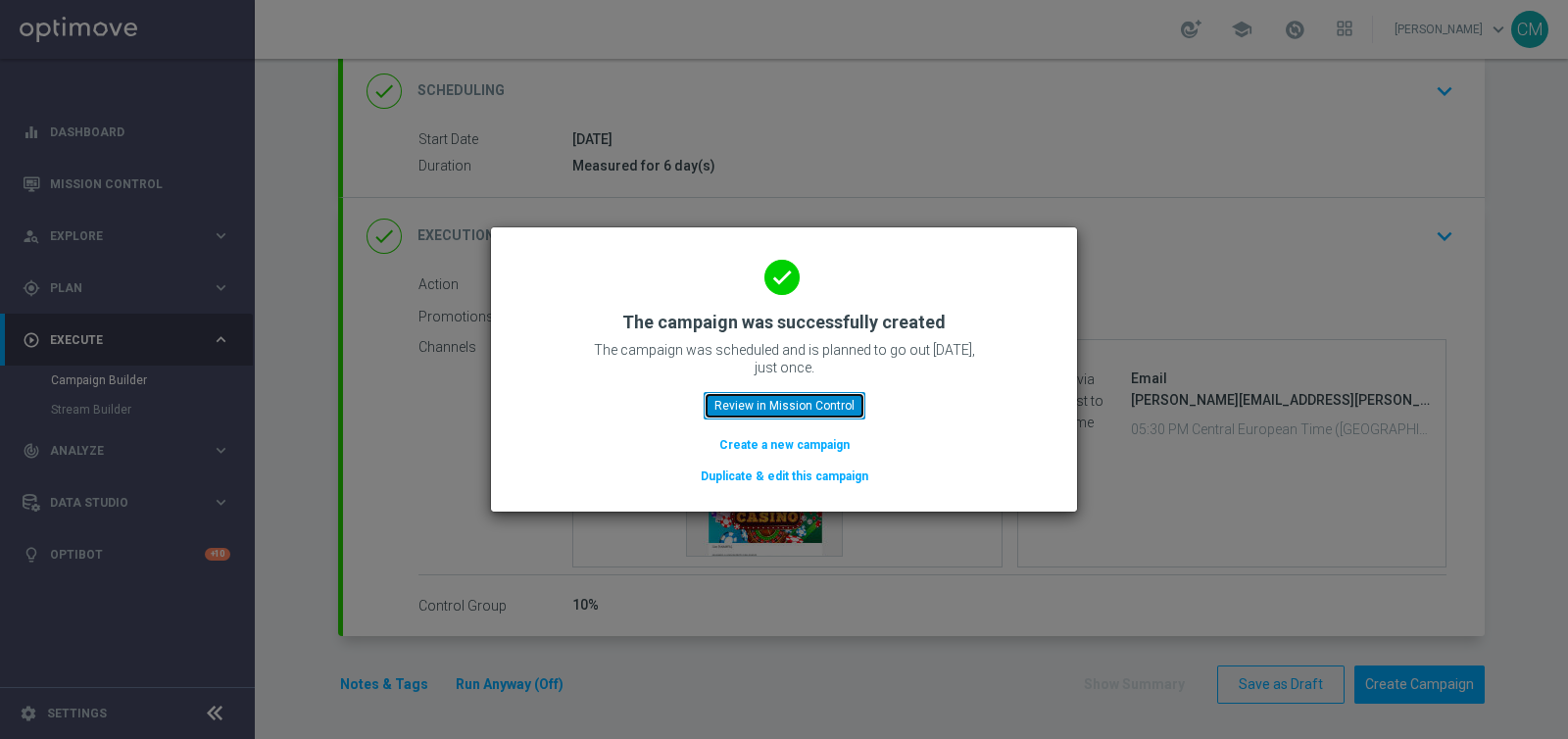 click on "Review in Mission Control" 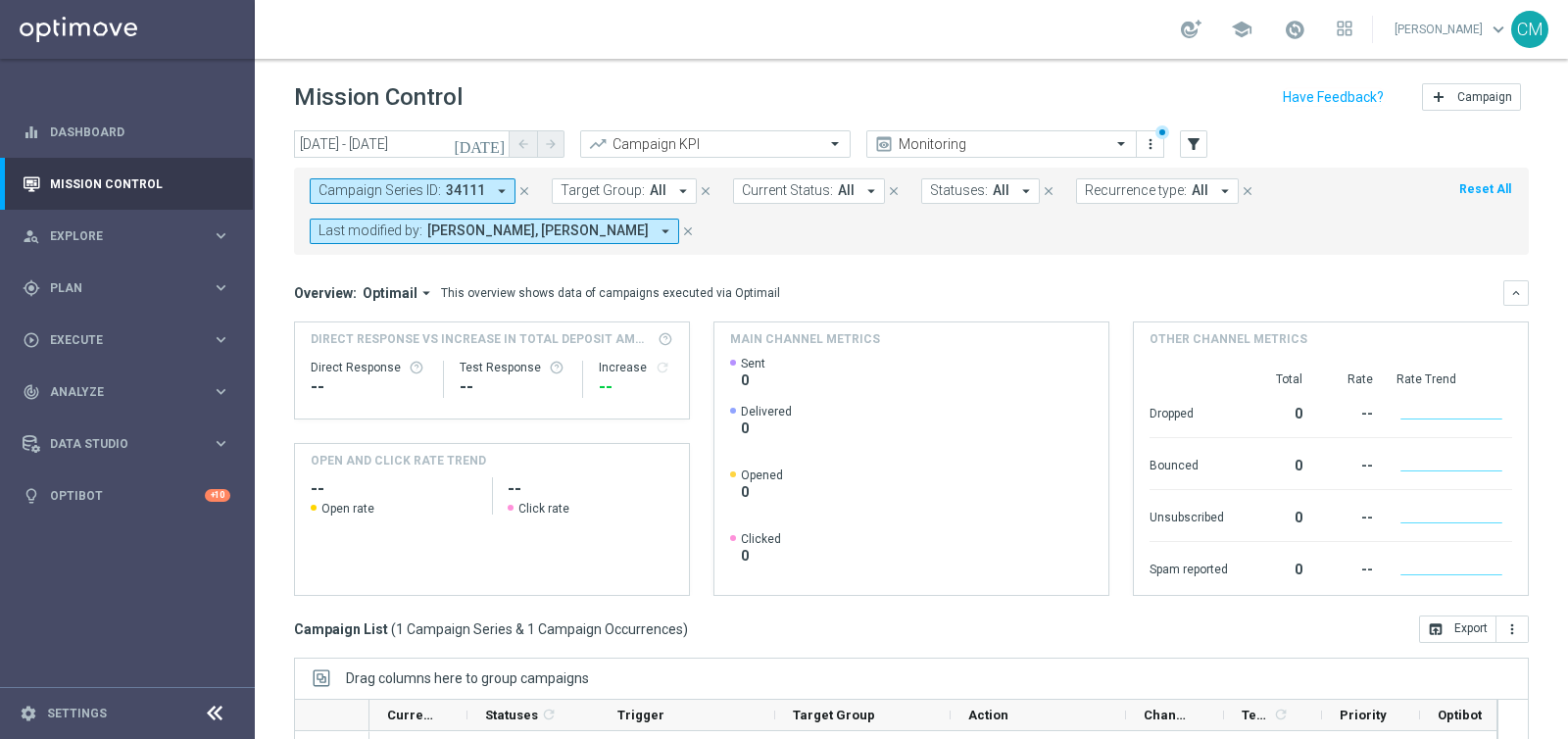 scroll, scrollTop: 279, scrollLeft: 0, axis: vertical 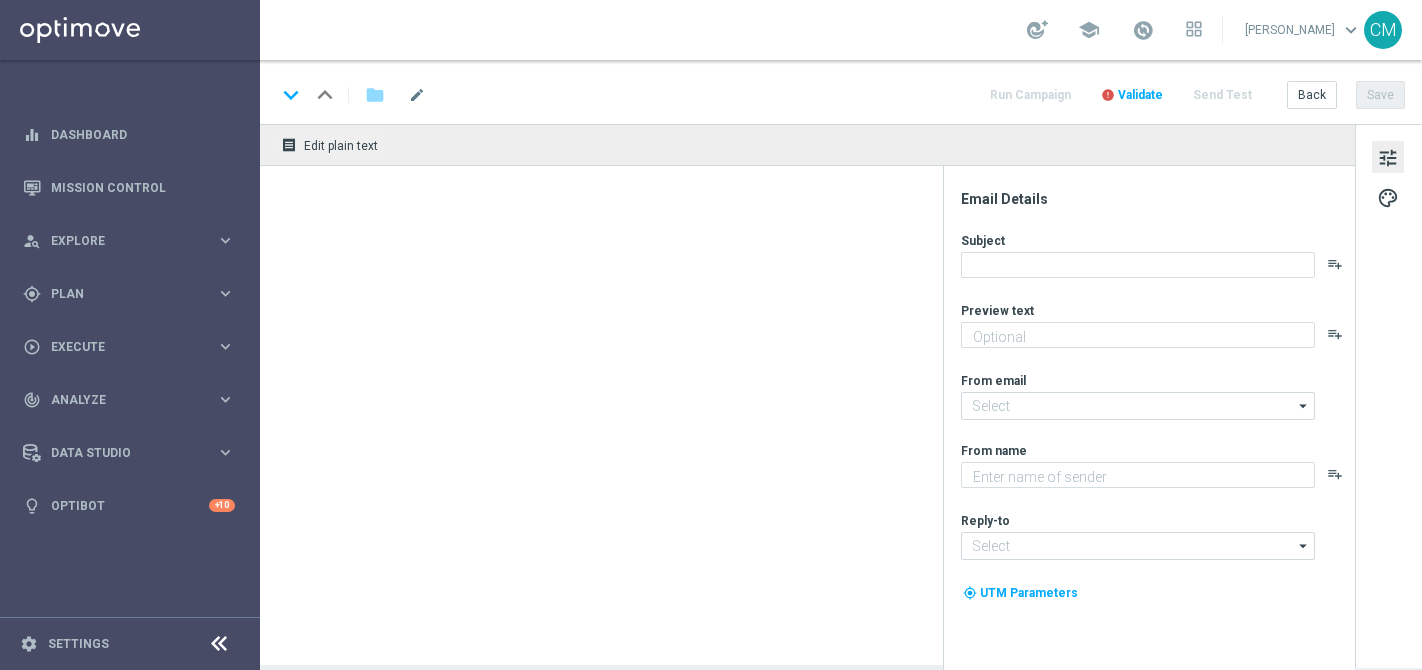 type on "Fino a 180€ di bonus" 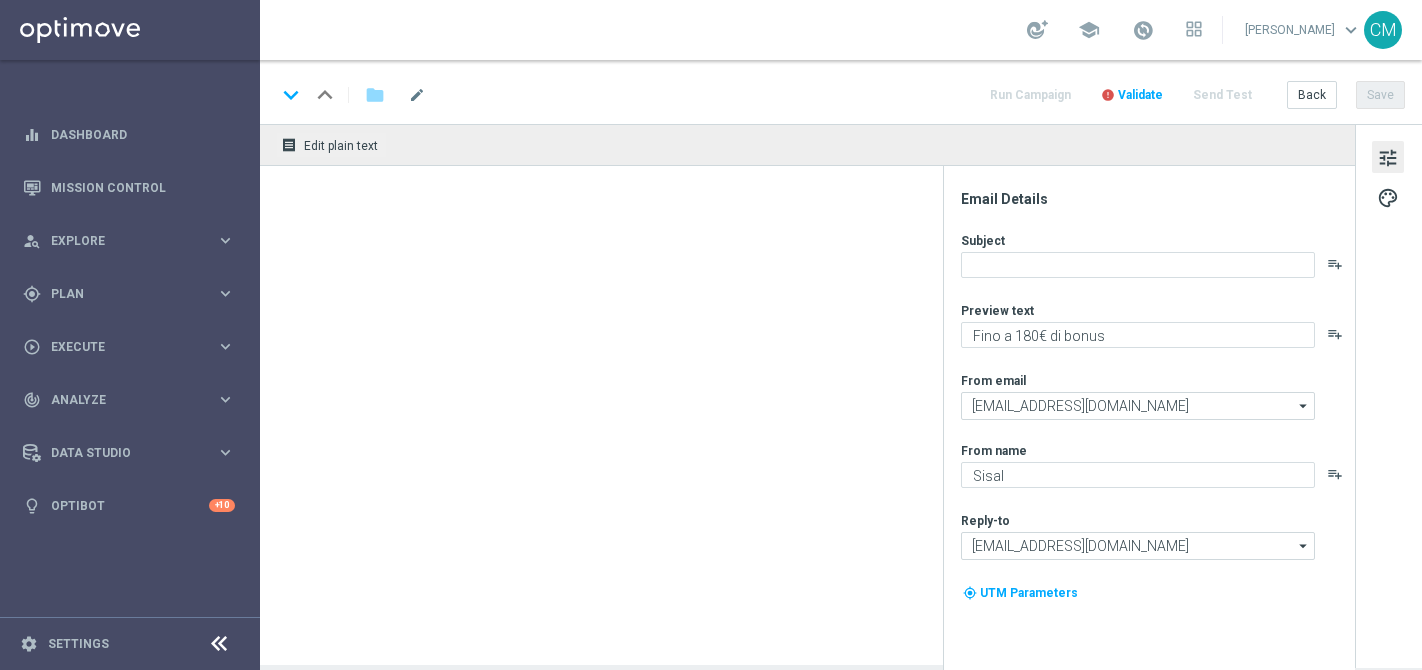 scroll, scrollTop: 0, scrollLeft: 0, axis: both 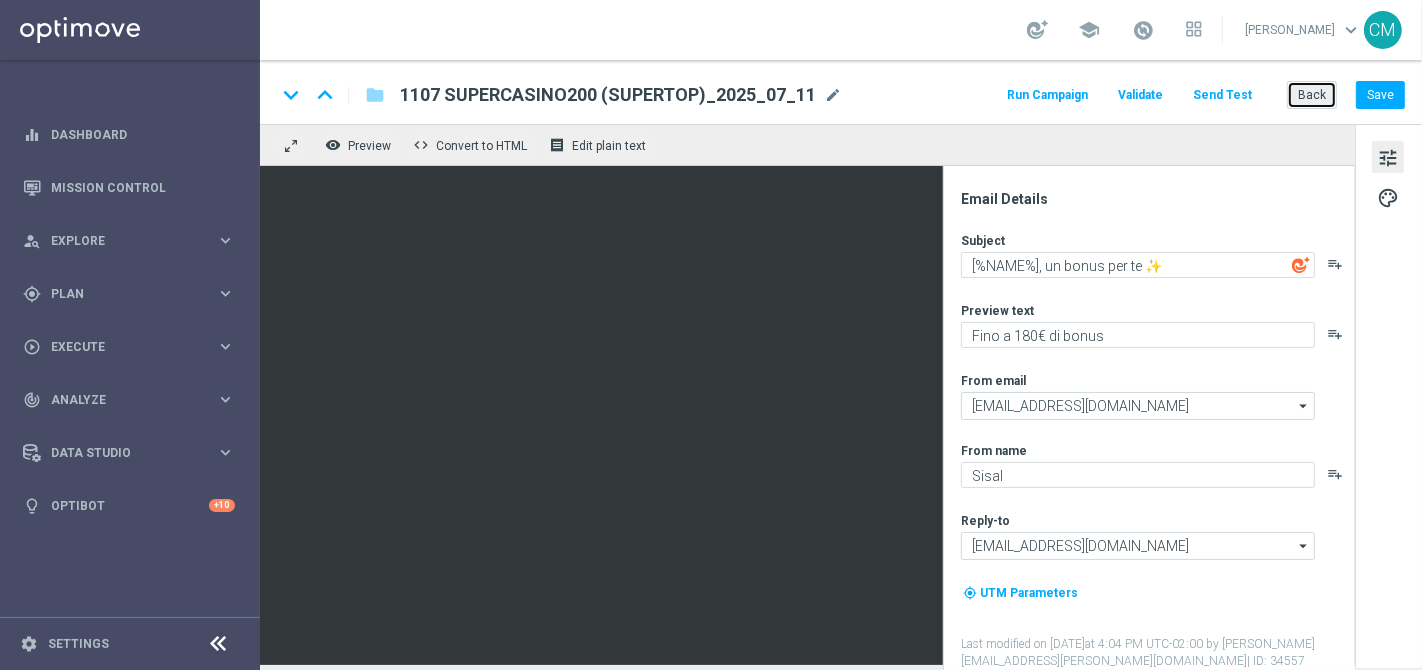 click on "Back" 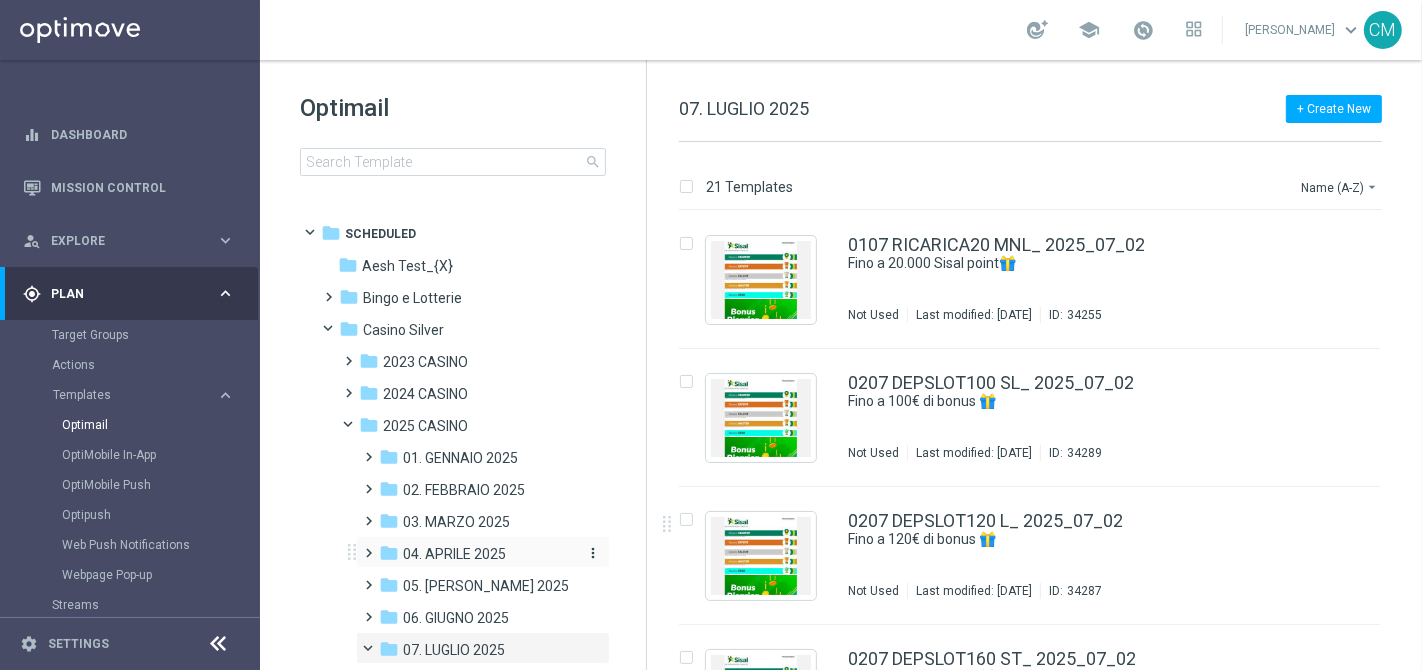 click on "04. APRILE 2025" at bounding box center [454, 554] 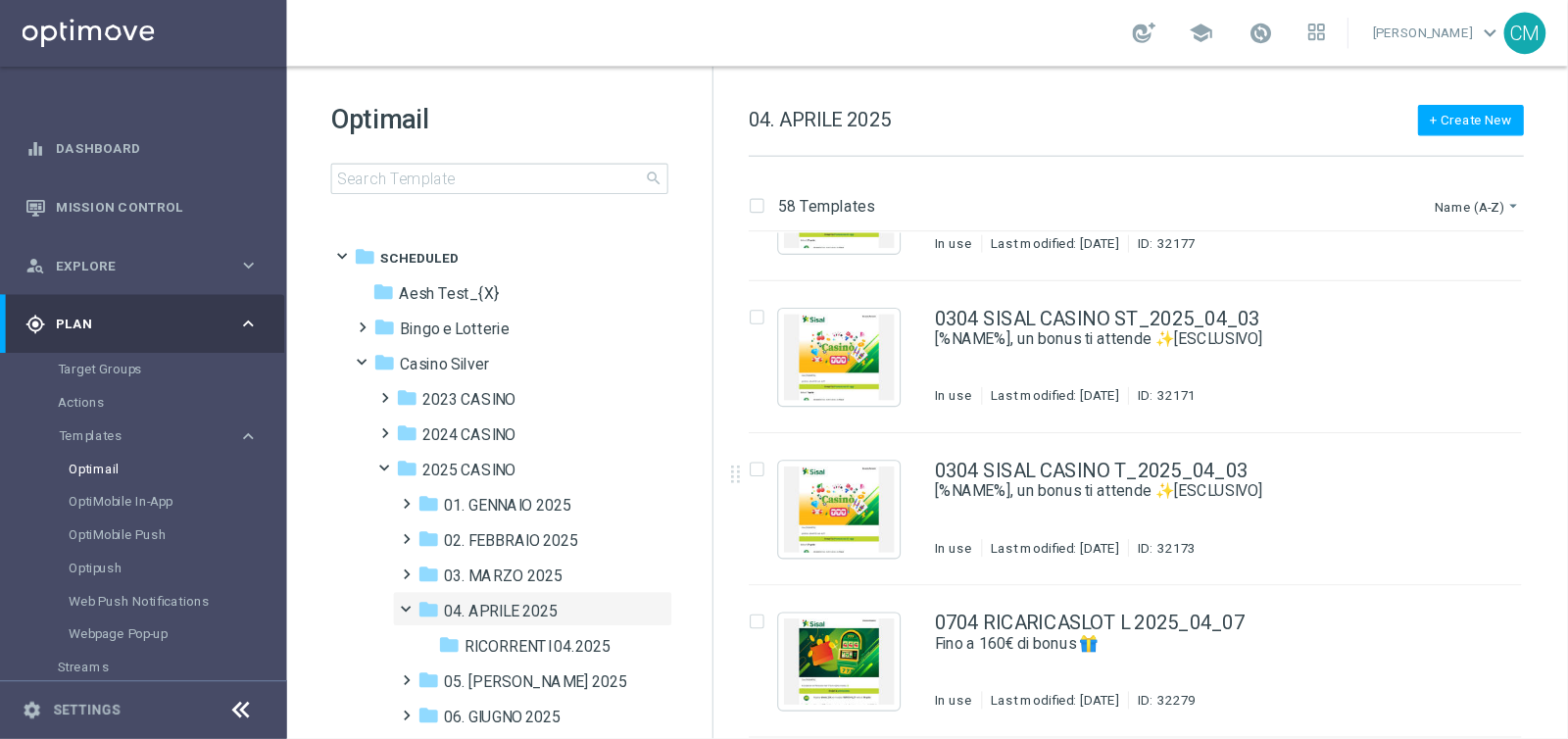 scroll, scrollTop: 769, scrollLeft: 0, axis: vertical 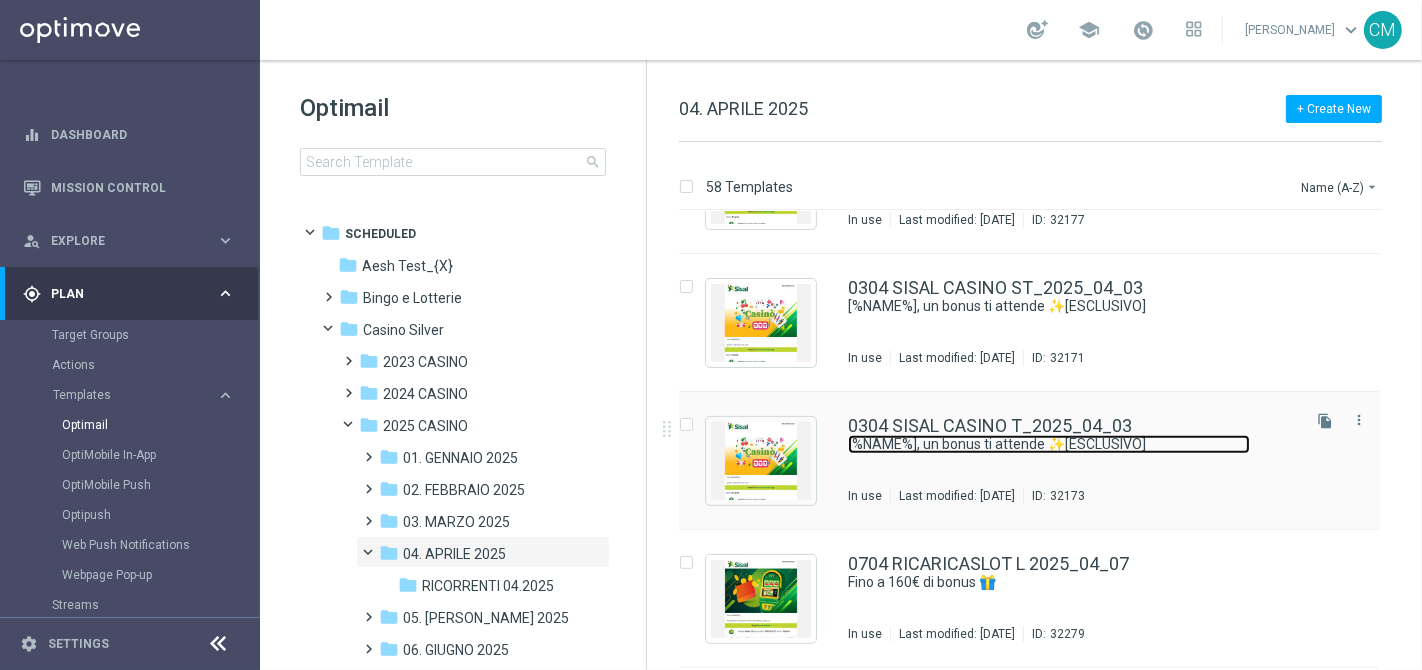 click on "[%NAME%], un bonus ti attende ✨[ESCLUSIVO]" at bounding box center (1049, 444) 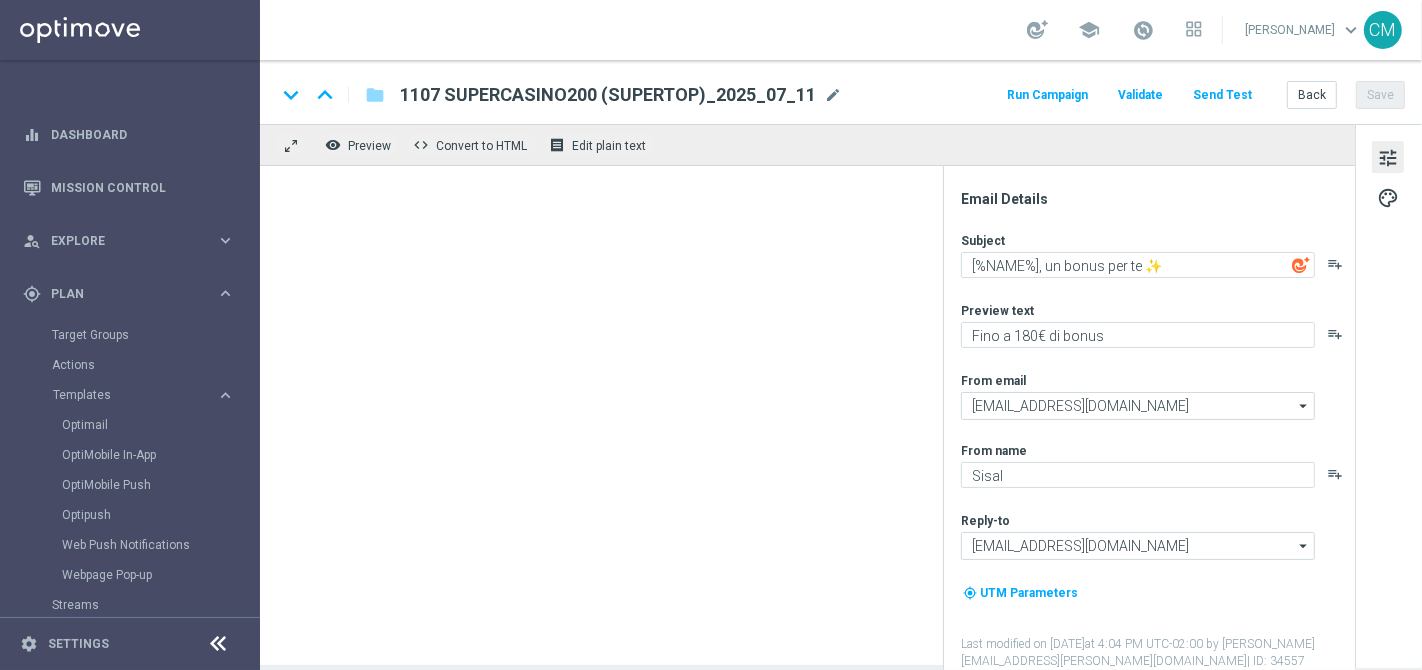 type on "[%NAME%], un bonus ti attende ✨[ESCLUSIVO]" 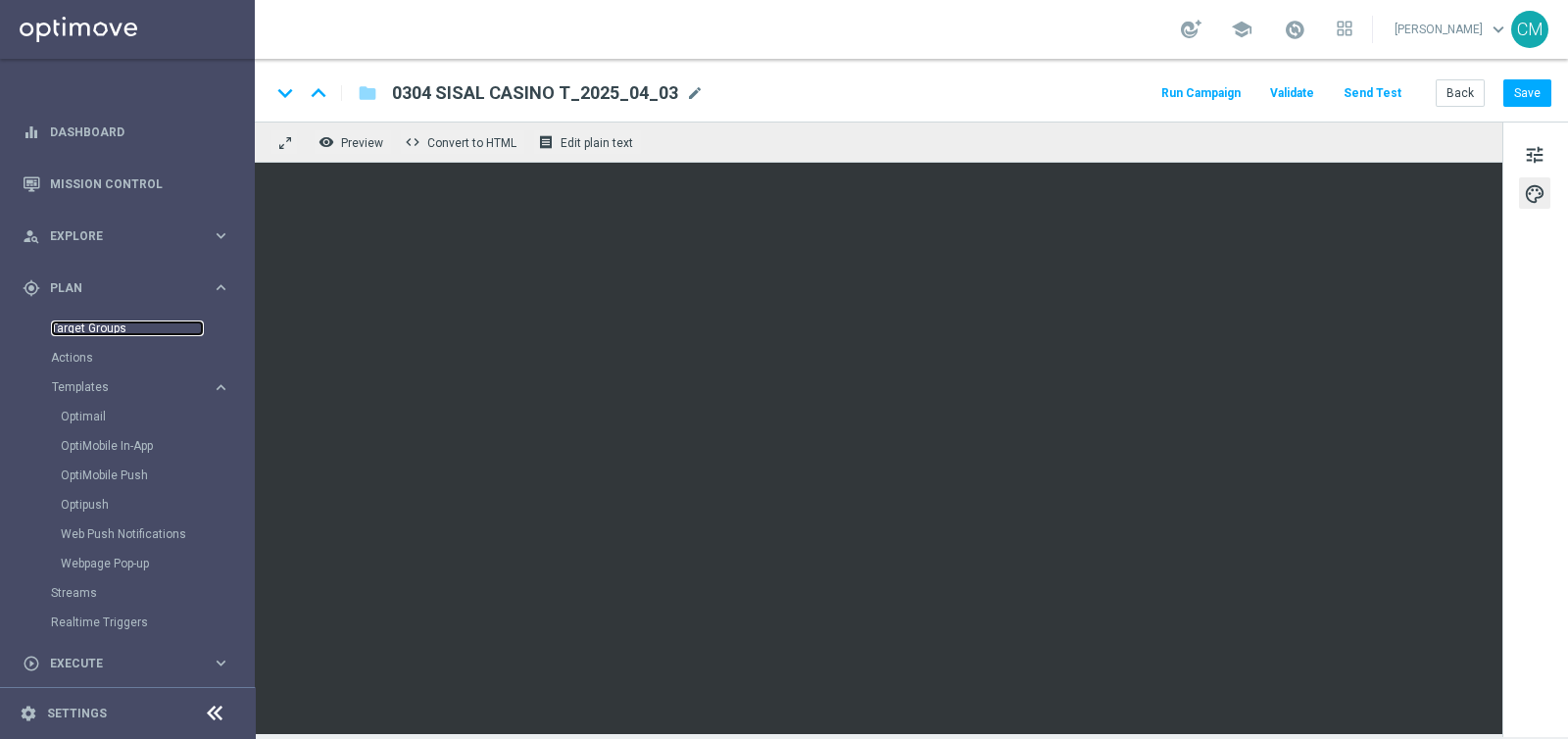 click on "Target Groups" at bounding box center [127, 328] 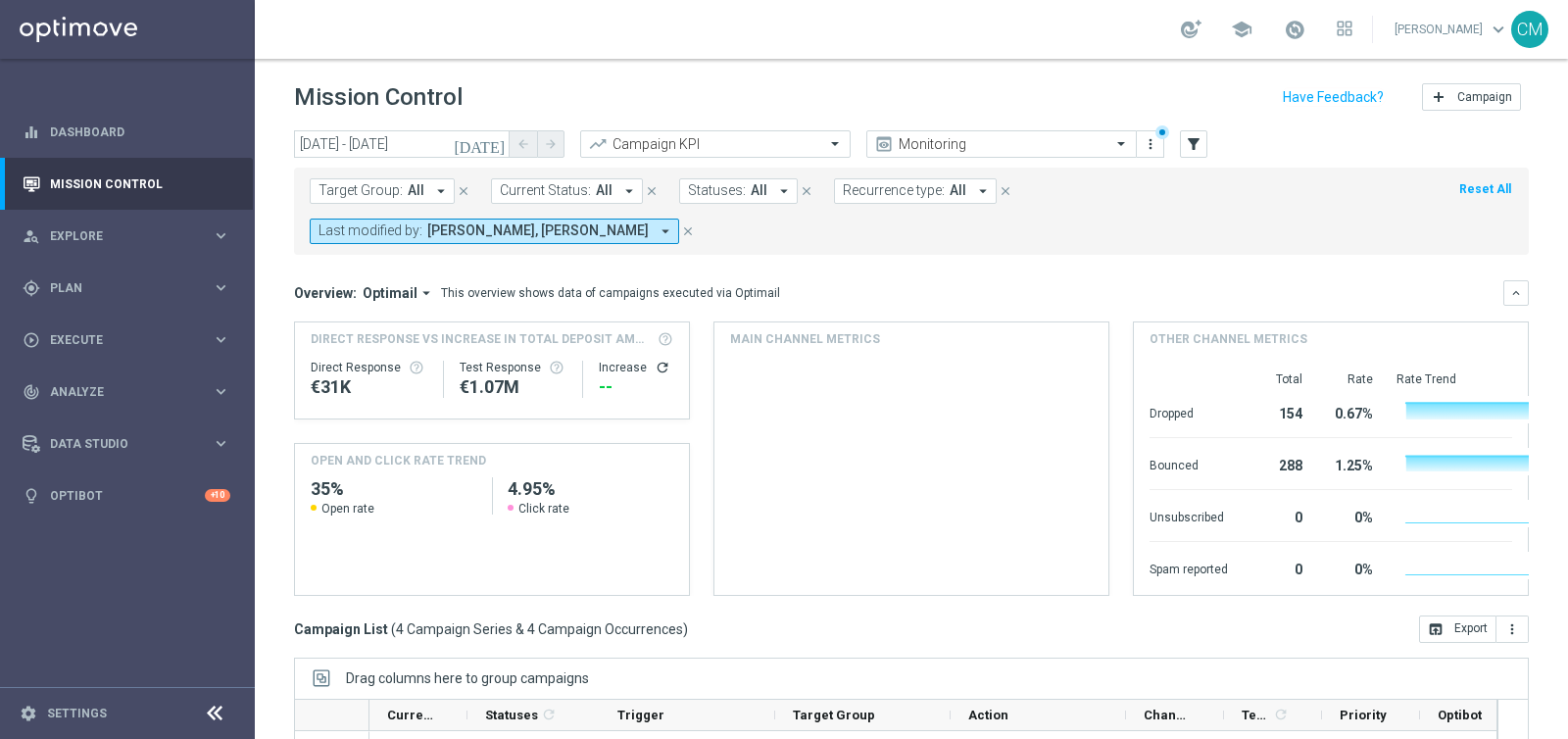 scroll, scrollTop: 0, scrollLeft: 0, axis: both 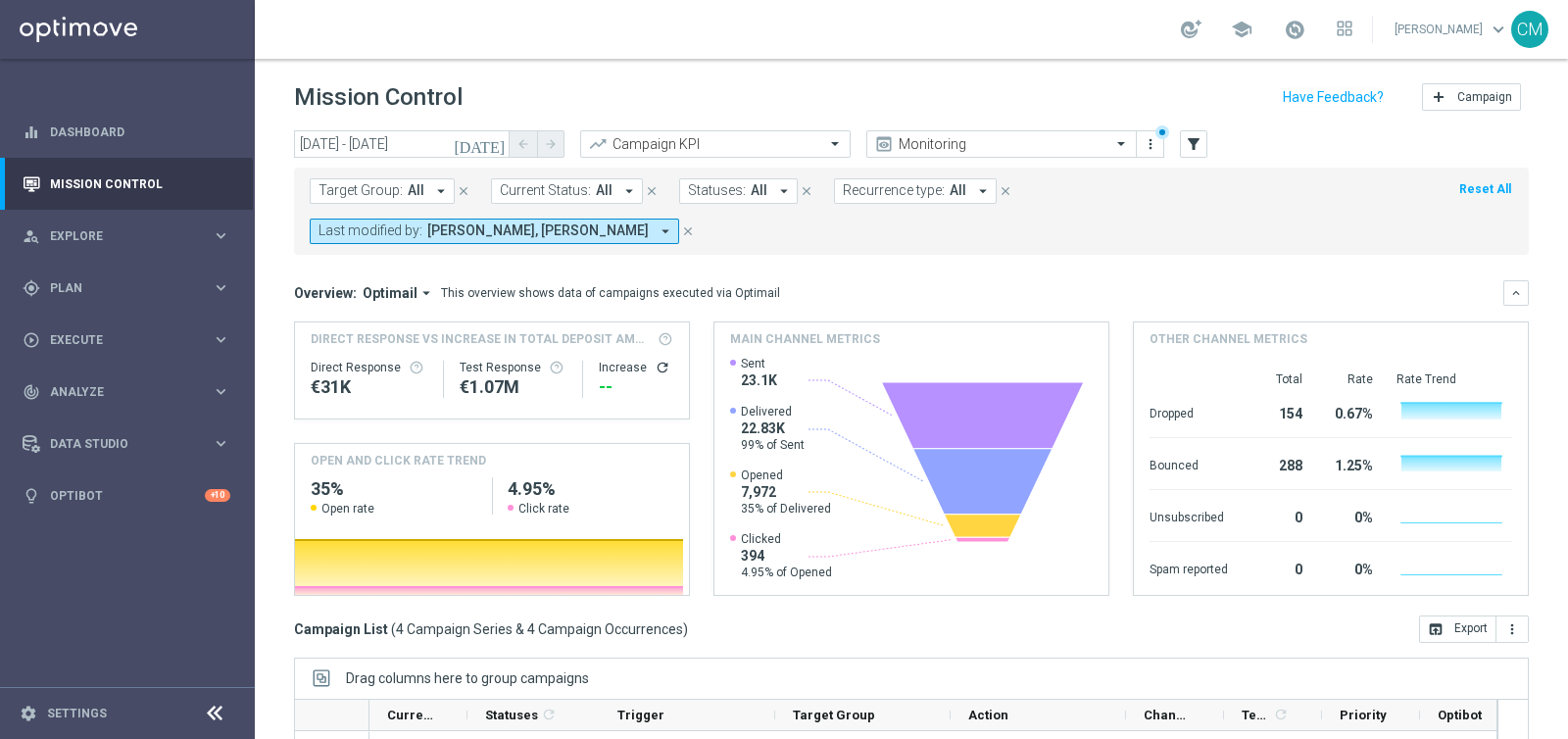 click on "[DATE]" 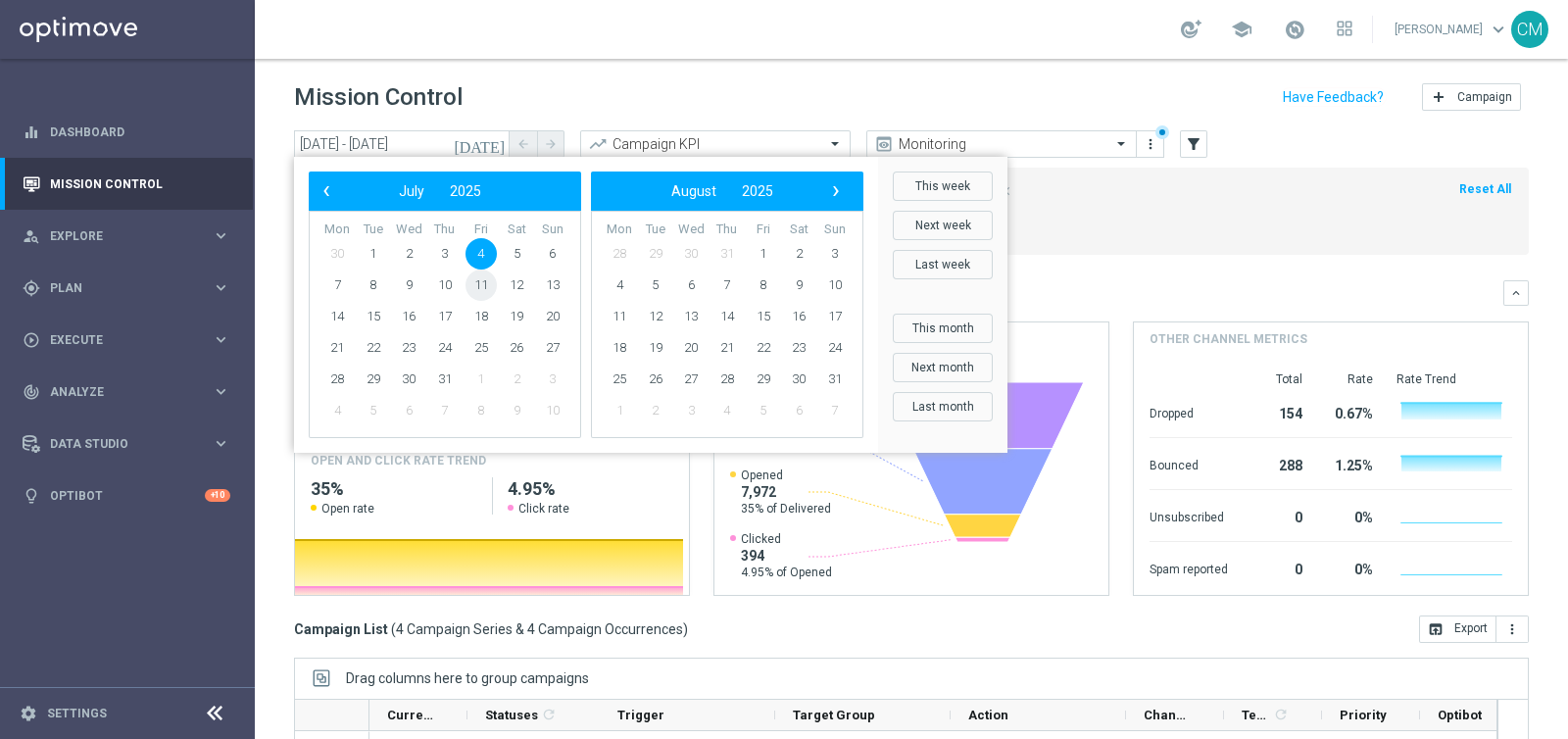 click on "11" 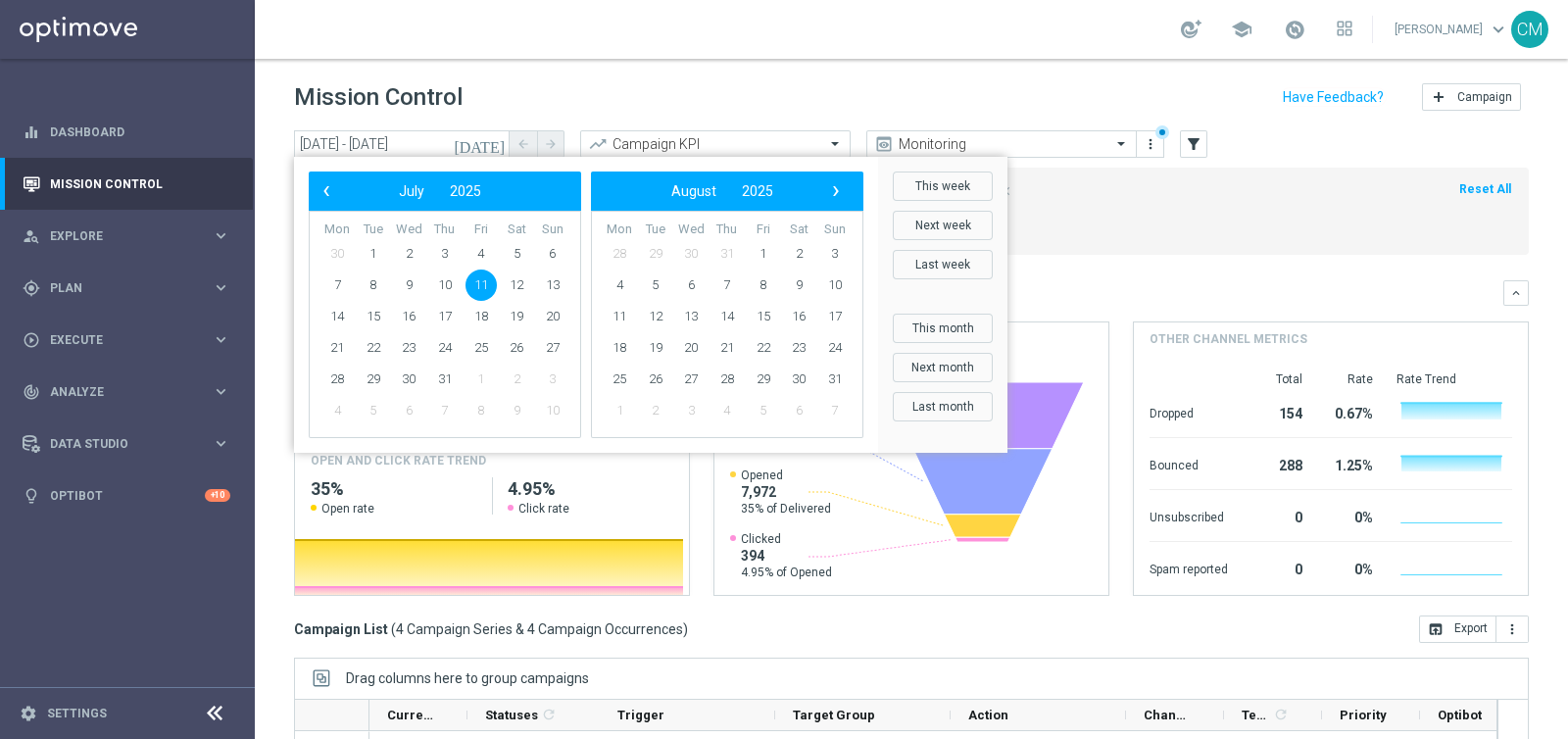 click on "11" 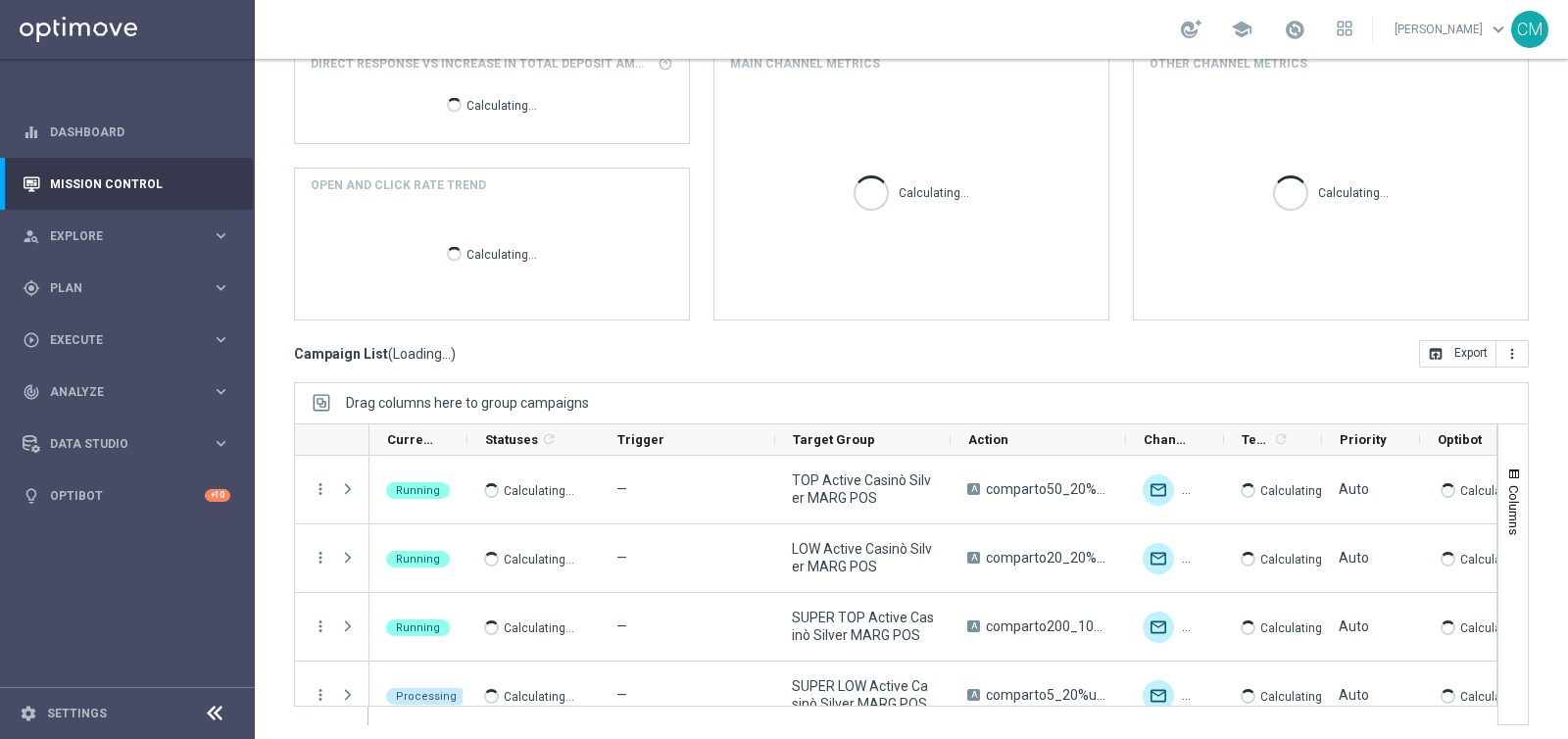 scroll, scrollTop: 279, scrollLeft: 0, axis: vertical 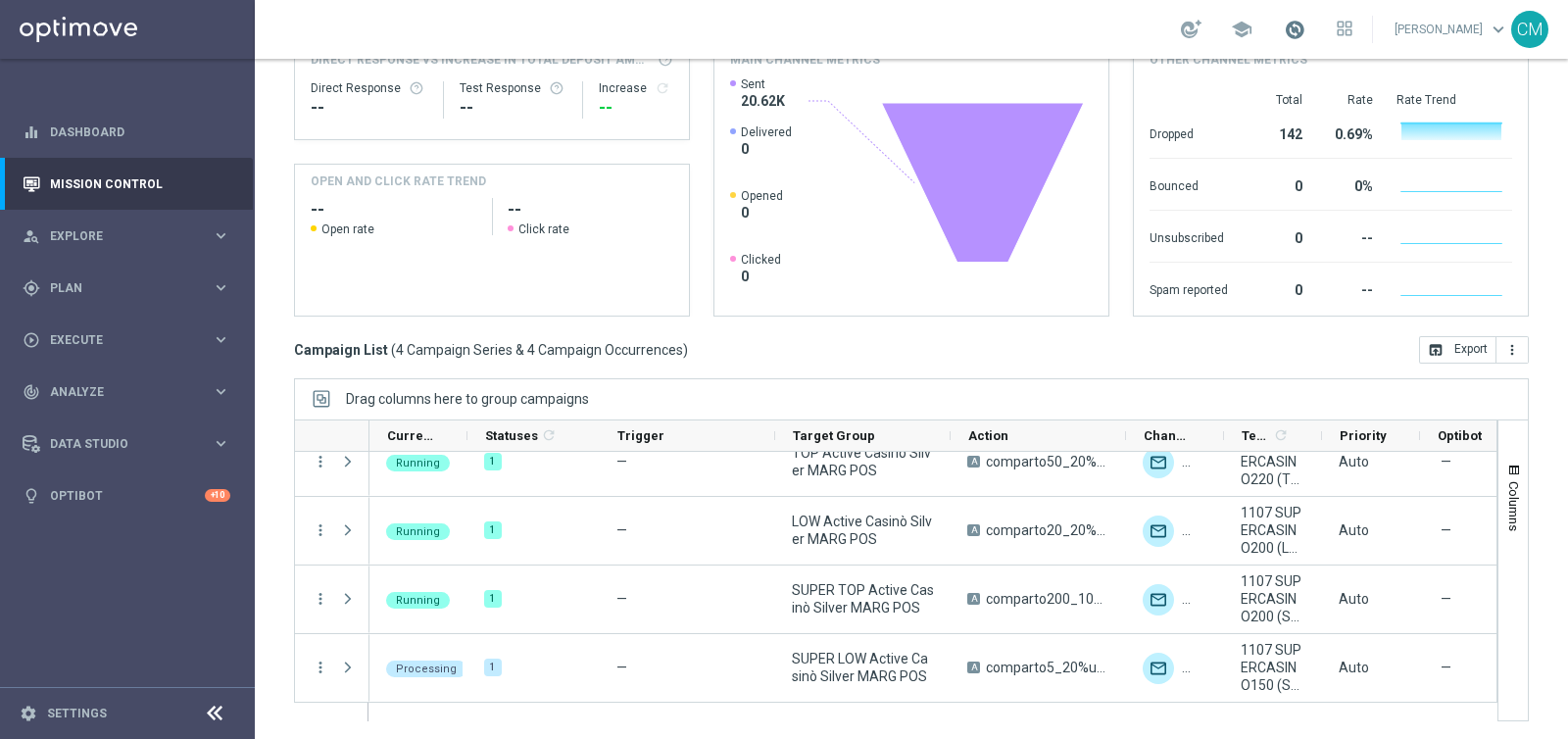 click at bounding box center (1295, 29) 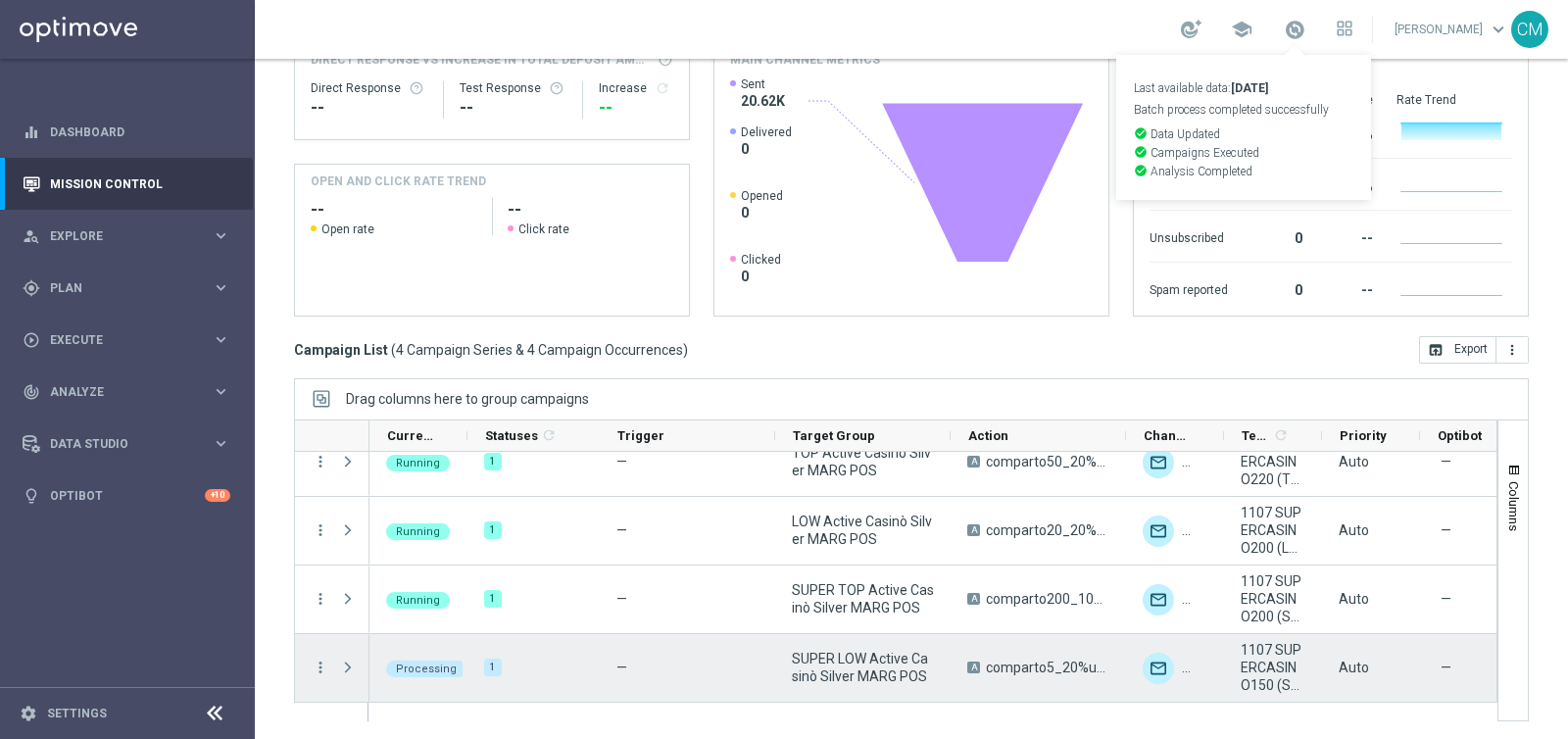 click on "Processing" at bounding box center [426, 668] 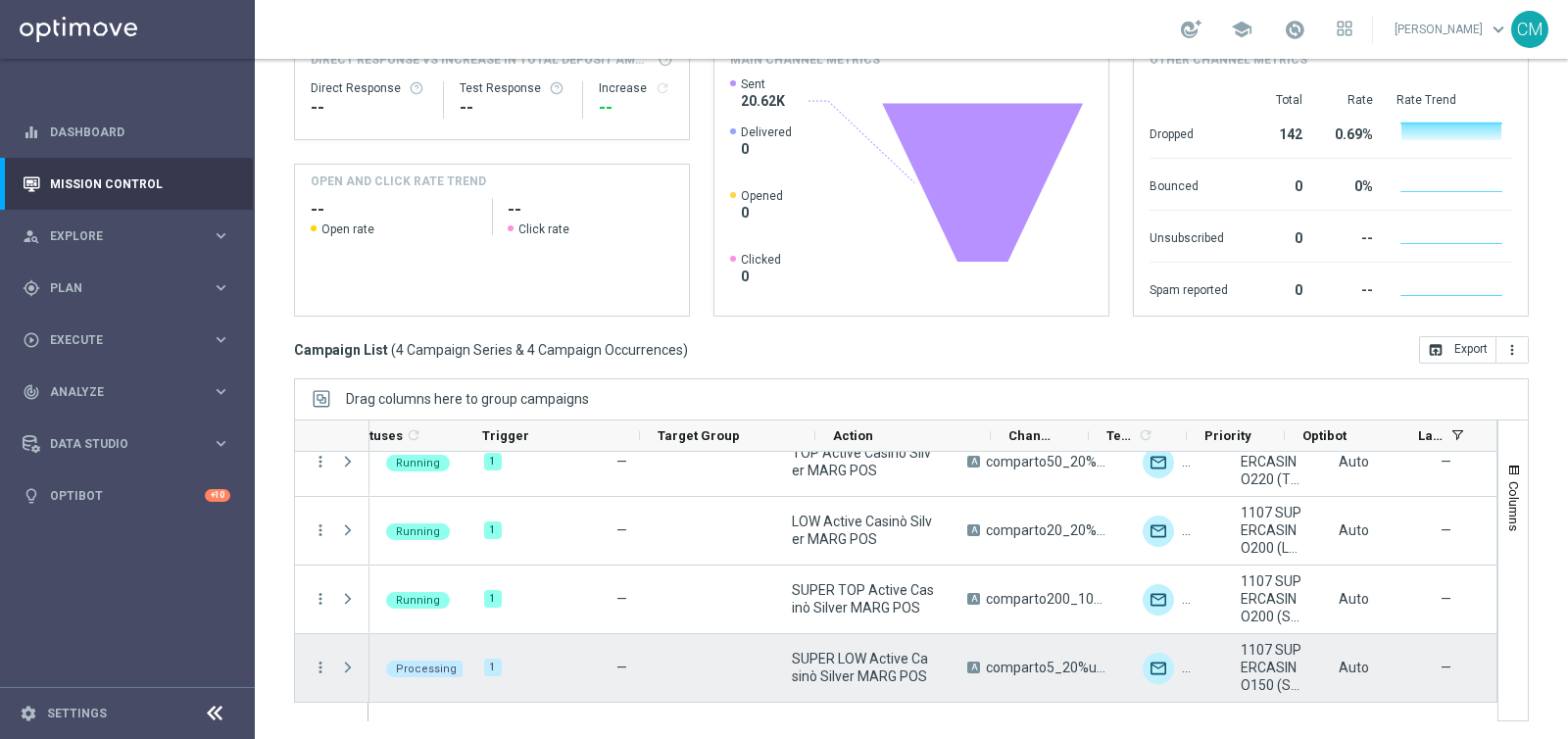 scroll, scrollTop: 0, scrollLeft: 242, axis: horizontal 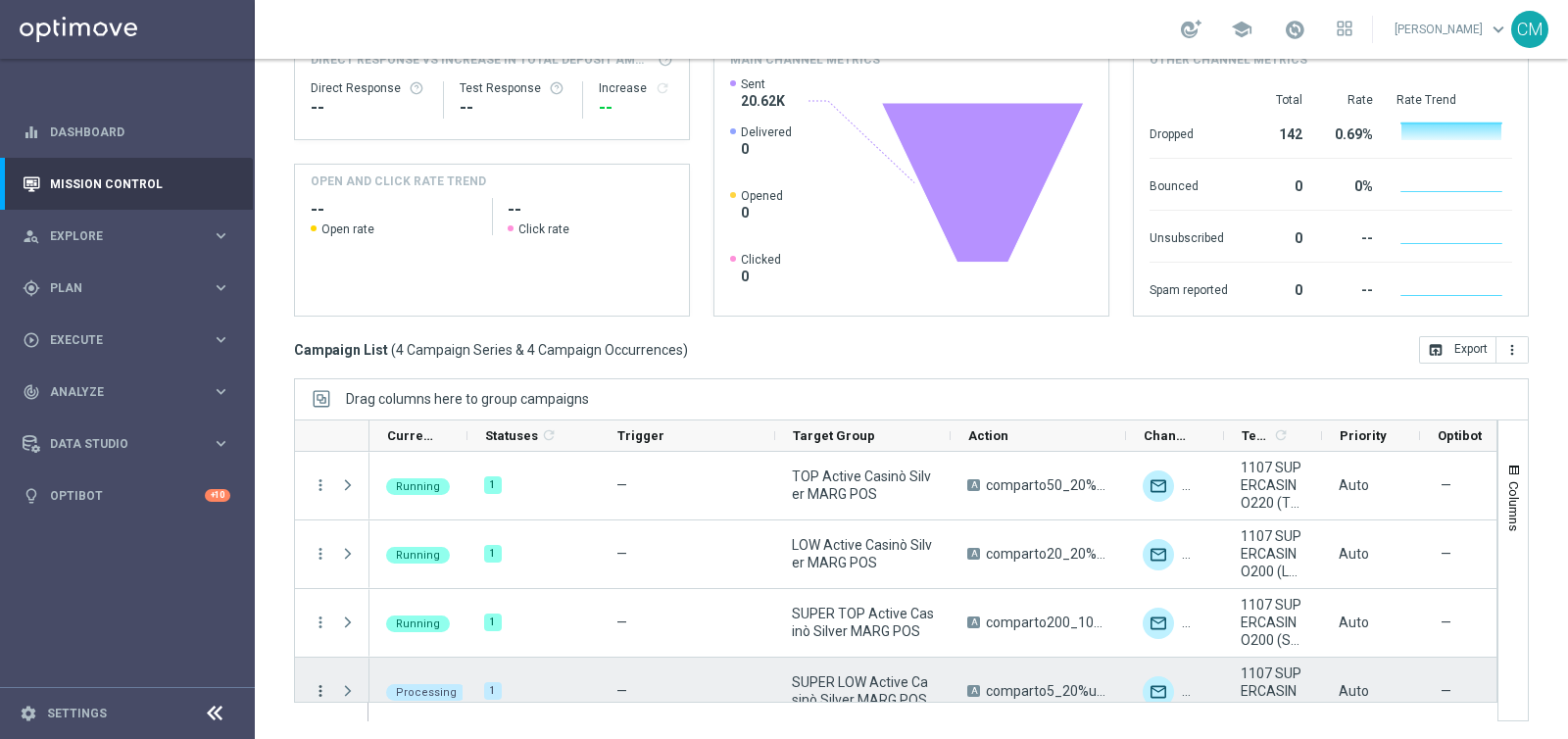 click on "more_vert" at bounding box center (313, 691) 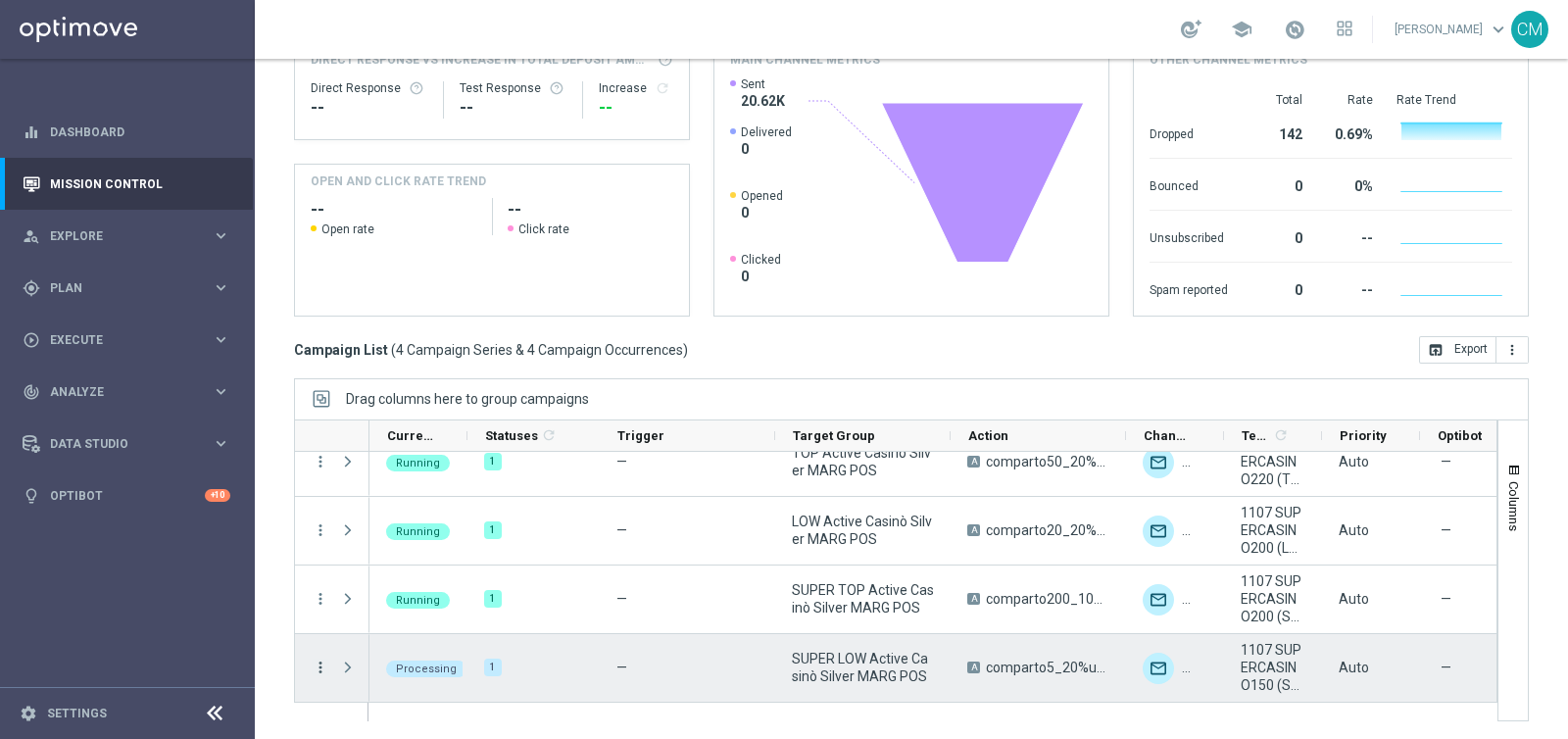 click on "more_vert" at bounding box center [320, 667] 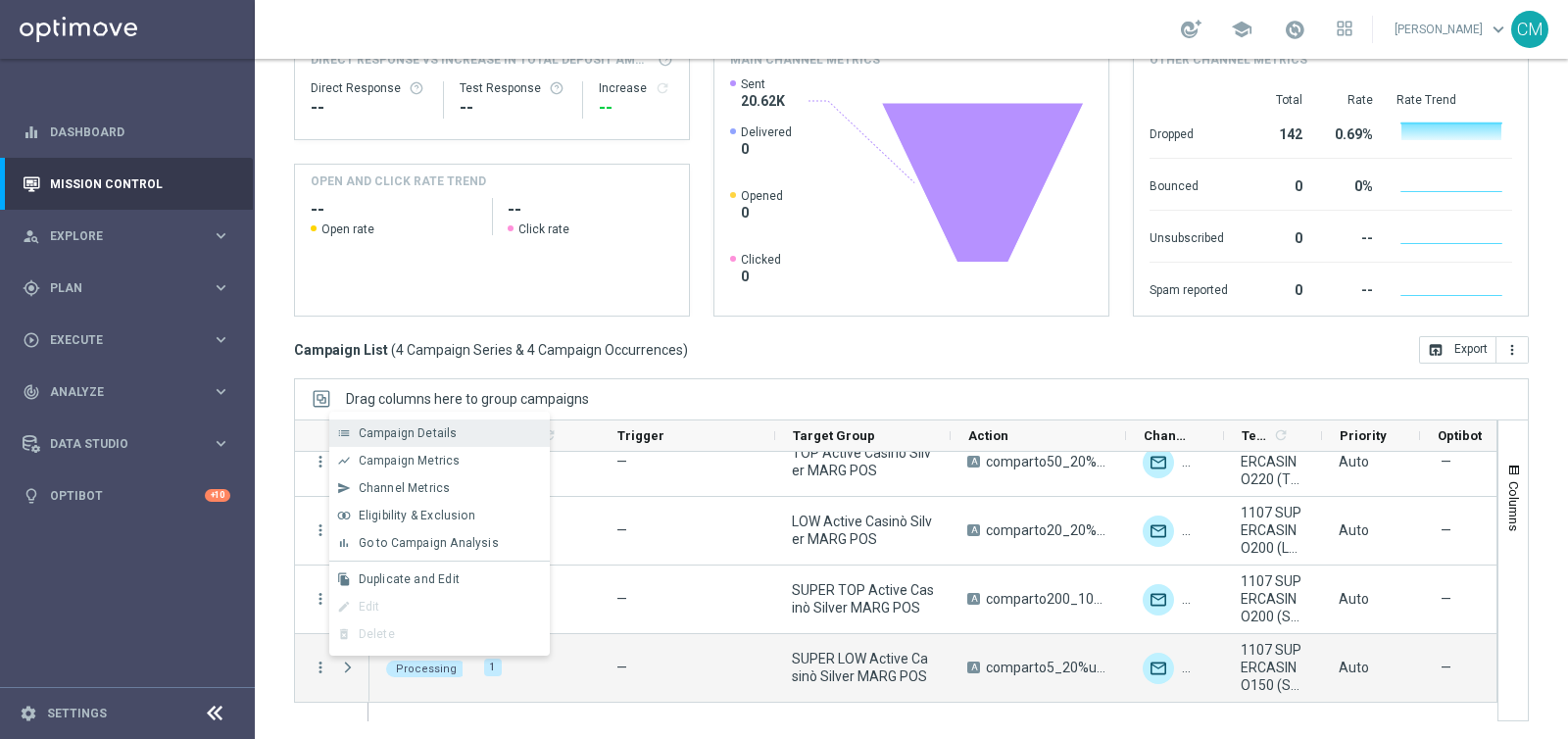 click on "list
Campaign Details" at bounding box center (439, 433) 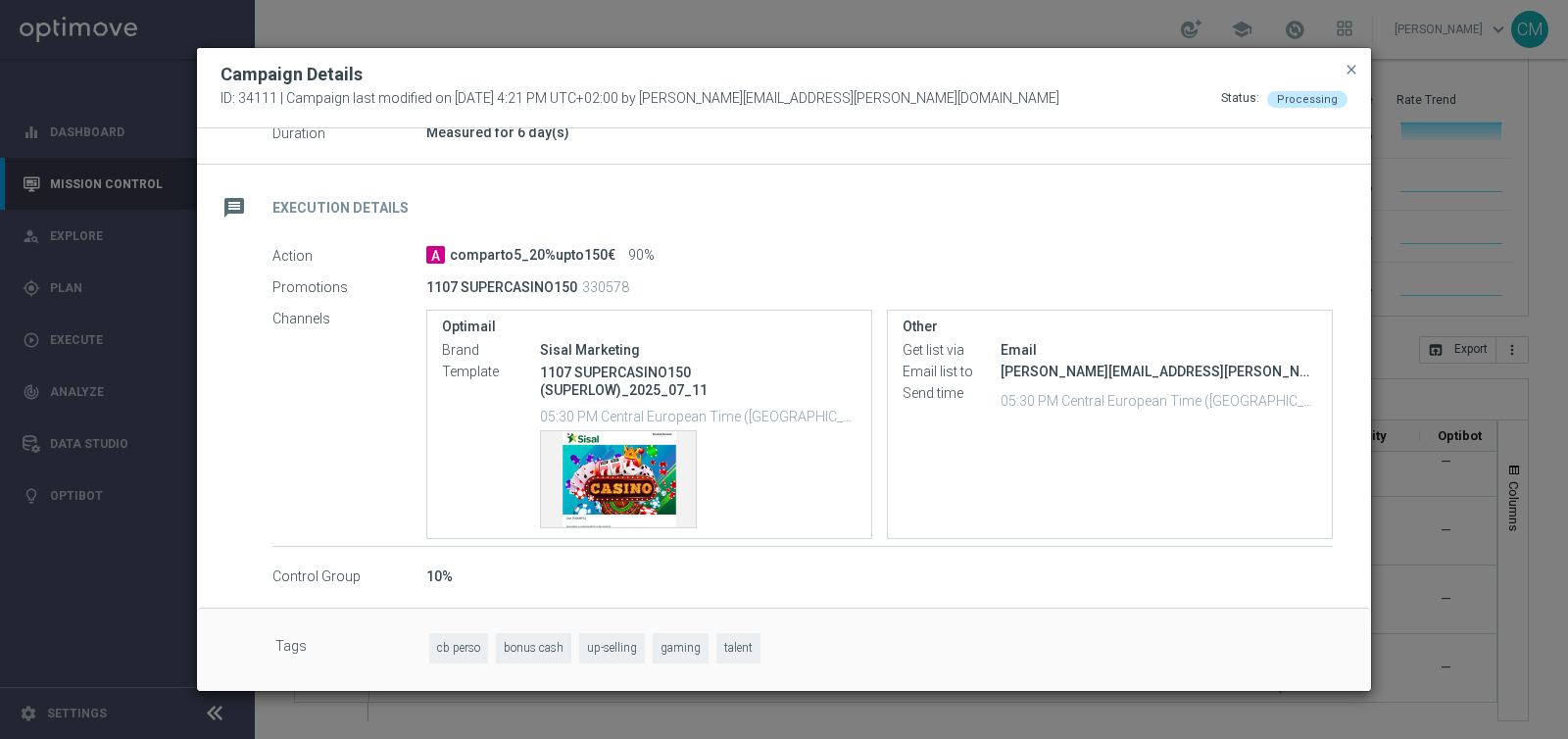 scroll, scrollTop: 262, scrollLeft: 0, axis: vertical 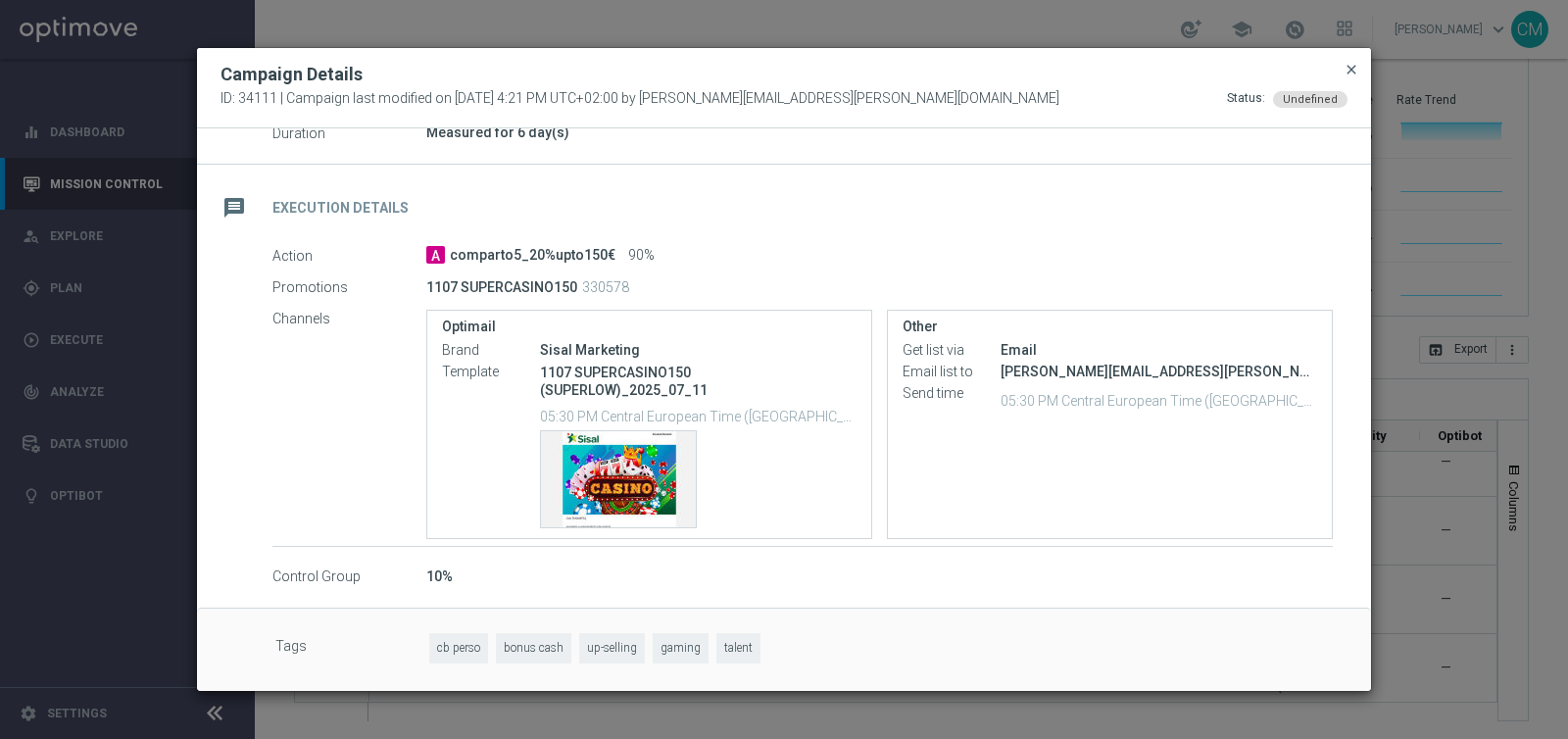 click on "close" 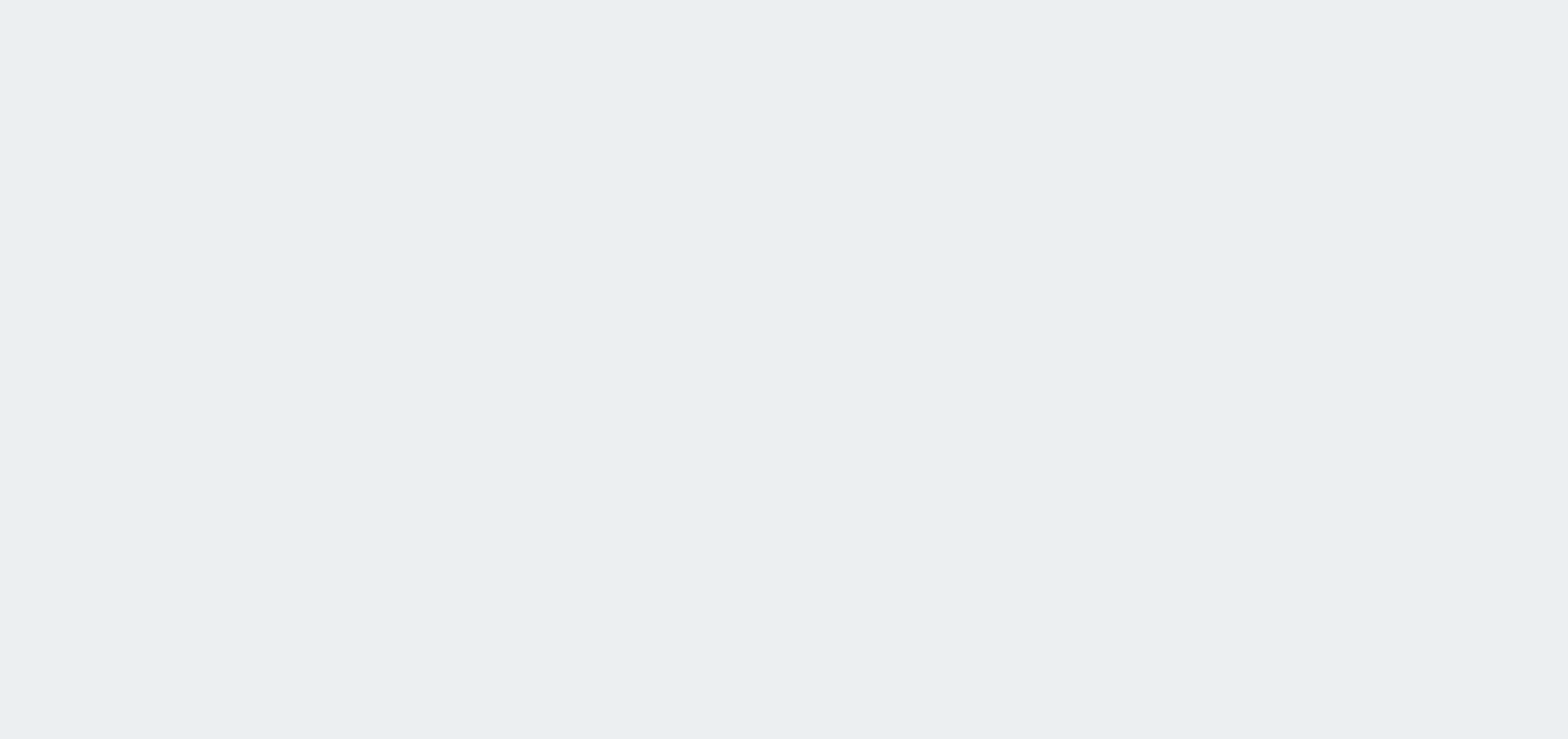 scroll, scrollTop: 0, scrollLeft: 0, axis: both 